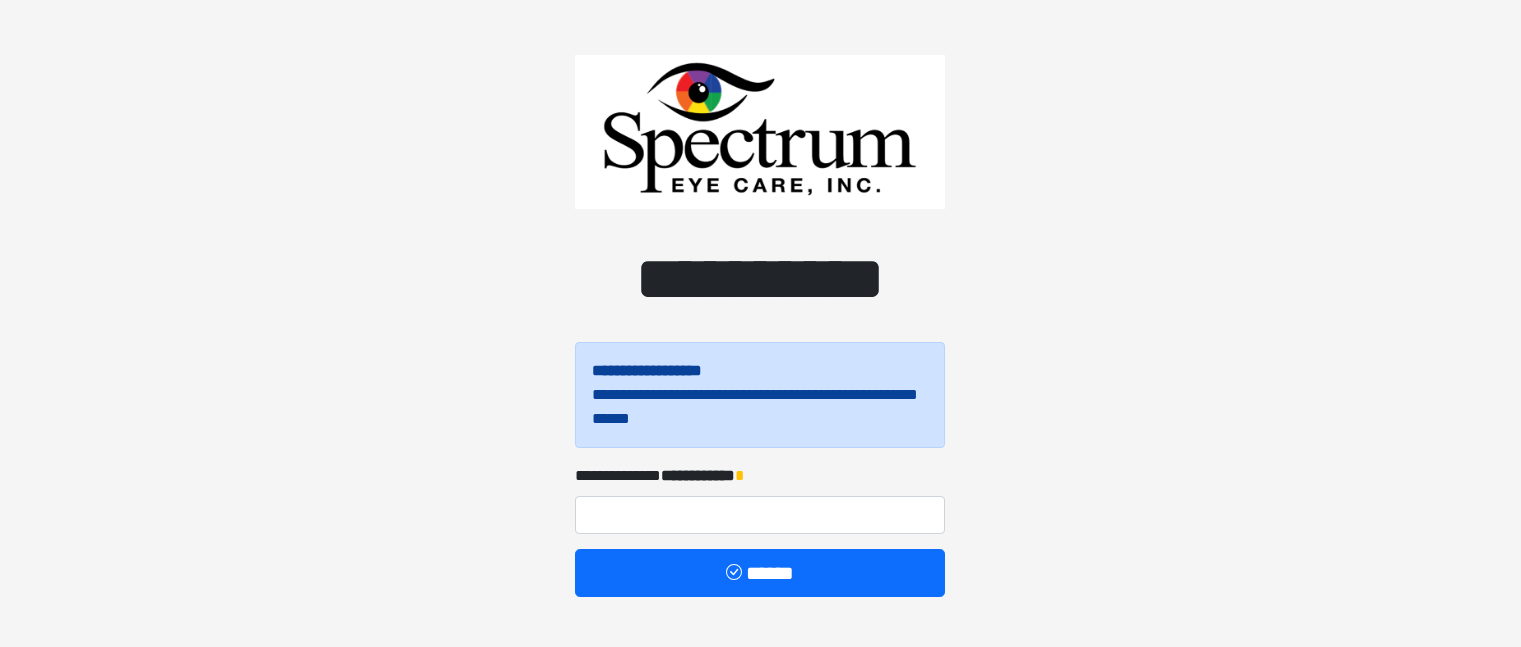 scroll, scrollTop: 0, scrollLeft: 0, axis: both 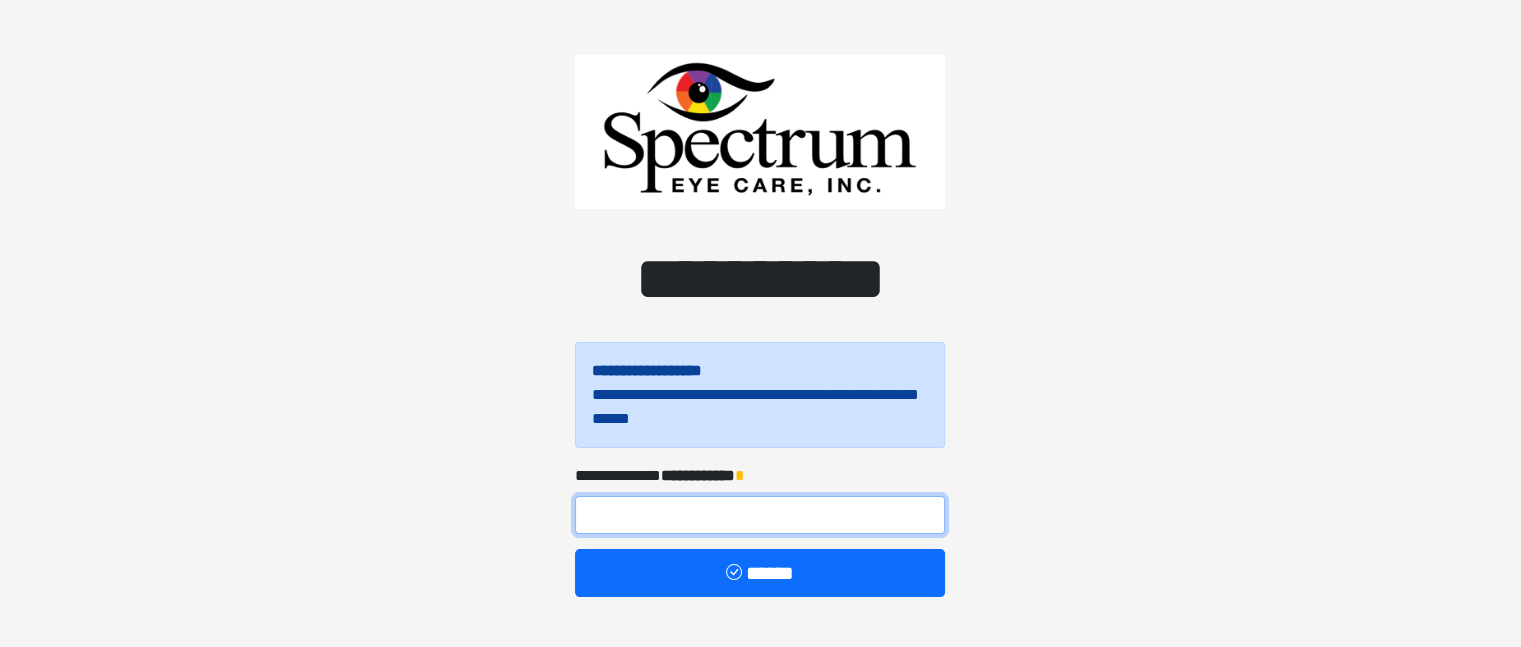 click at bounding box center (760, 515) 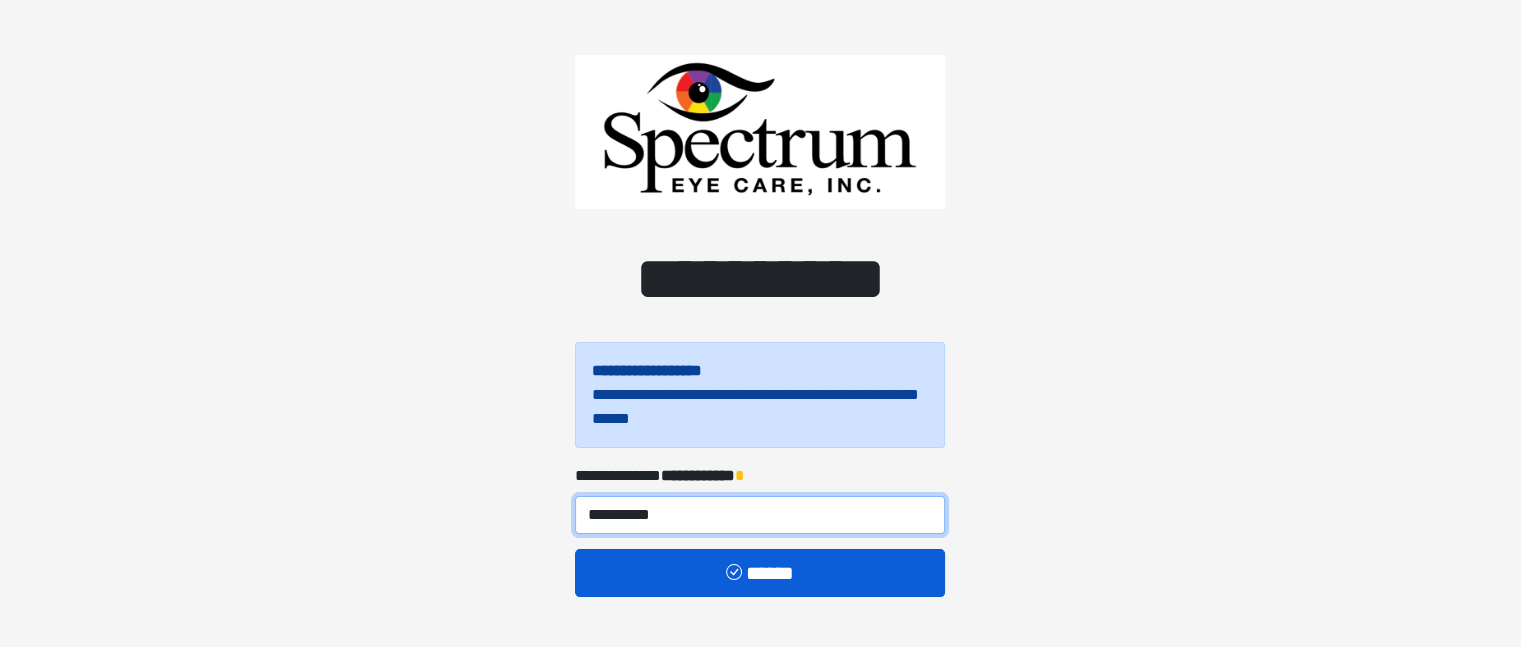 type on "**********" 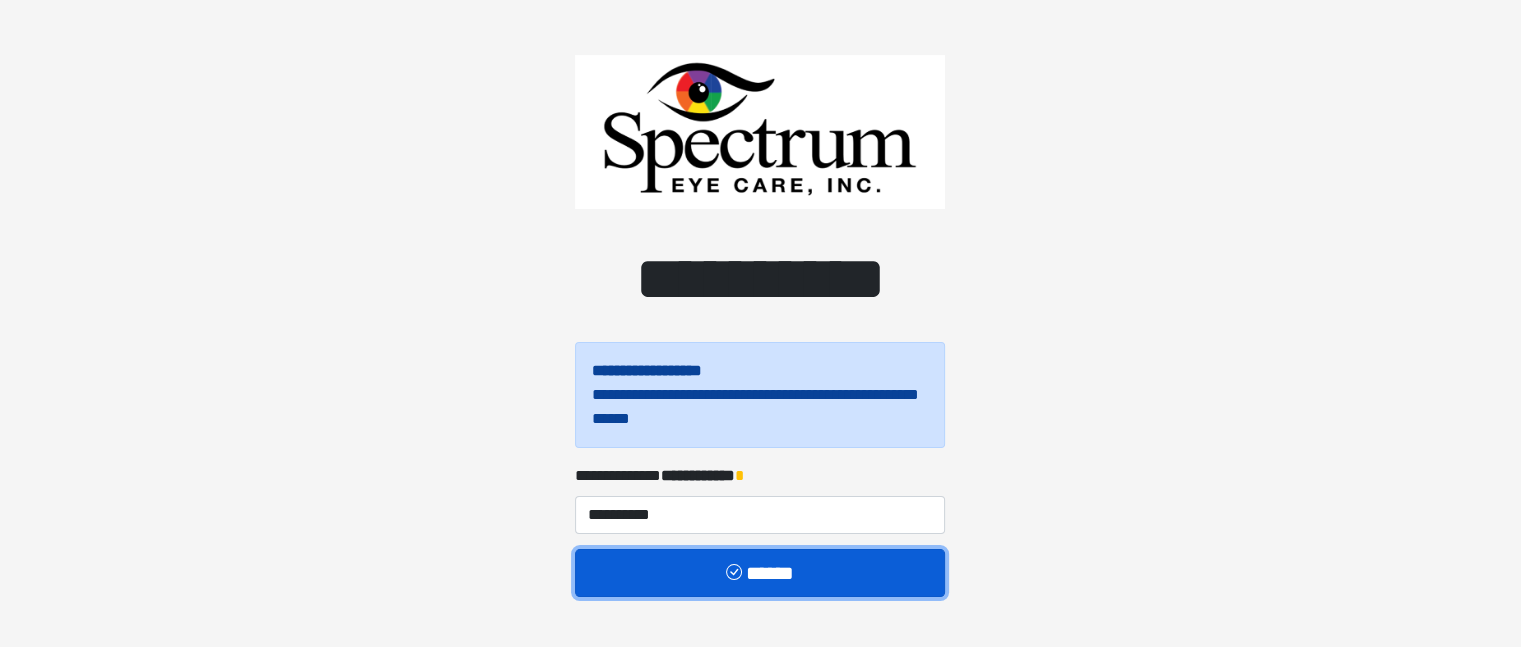 click on "******" at bounding box center (760, 573) 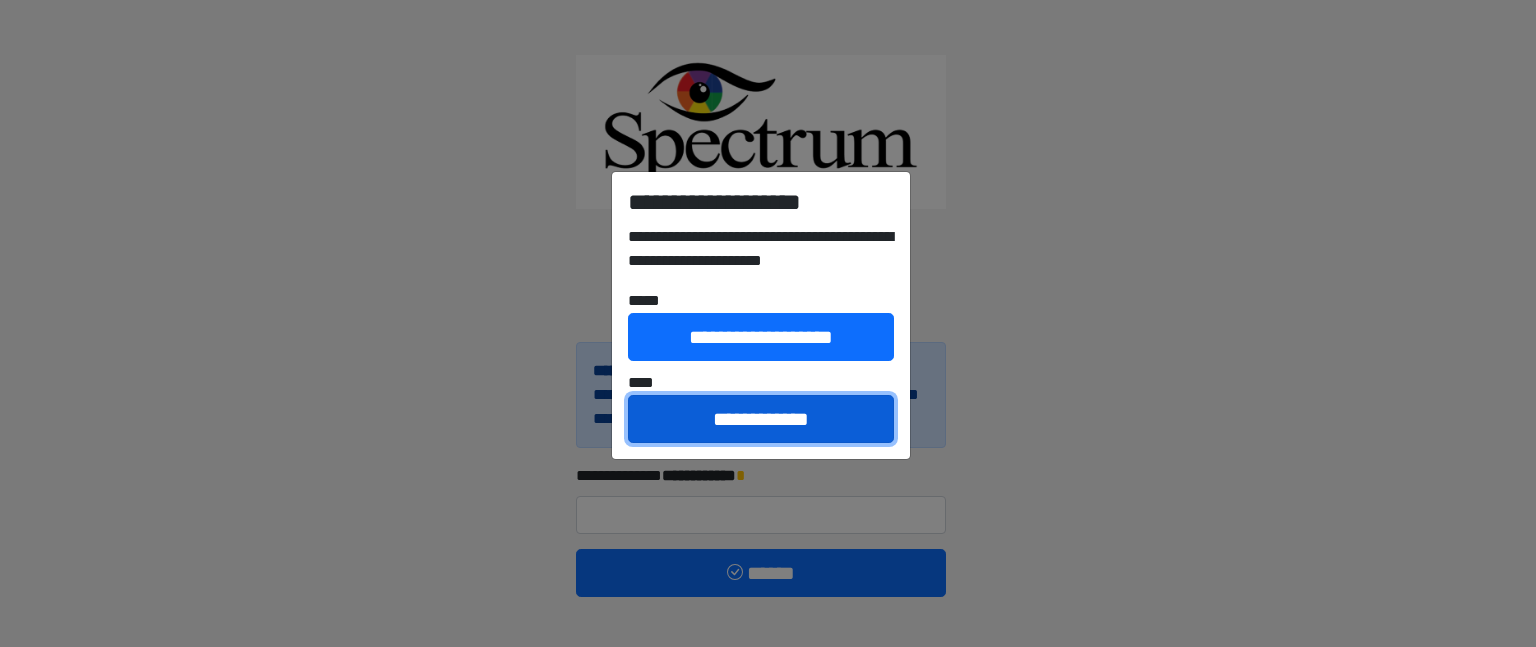 click on "**********" at bounding box center (761, 419) 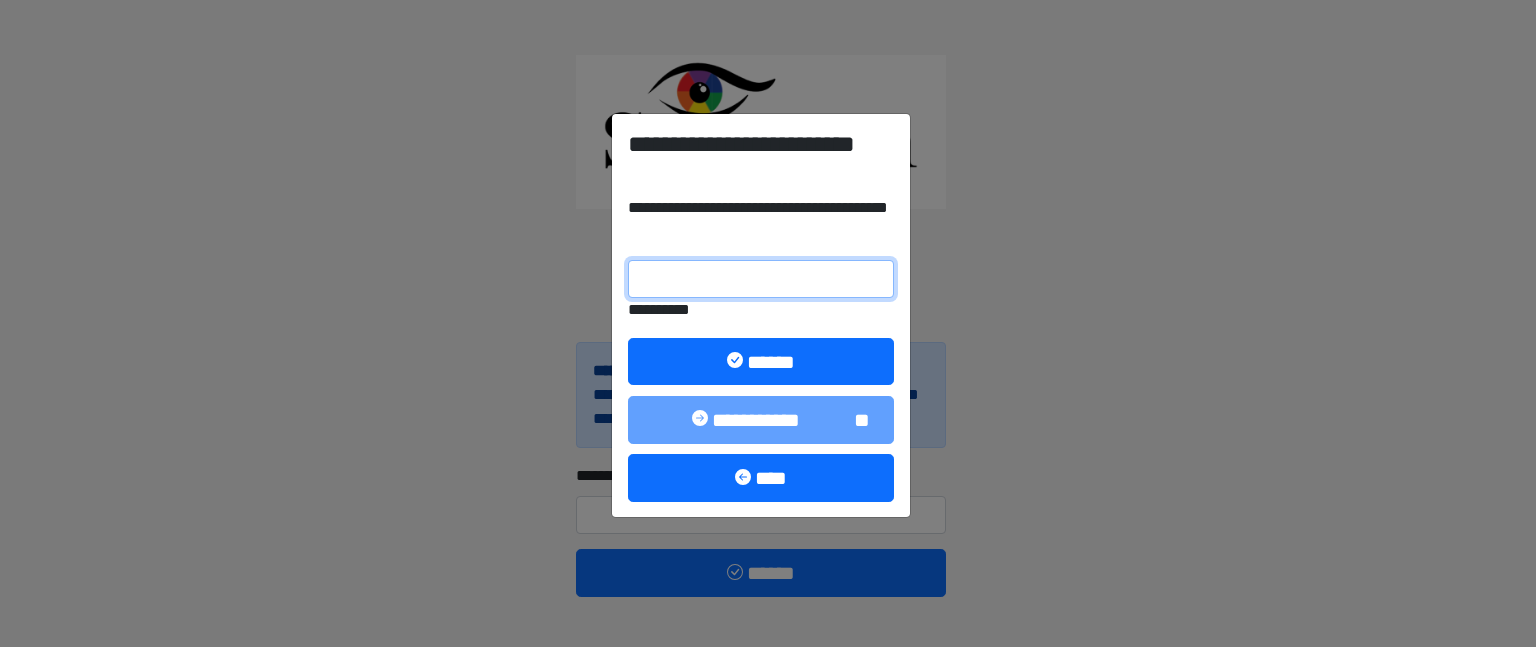 click on "**********" at bounding box center (761, 279) 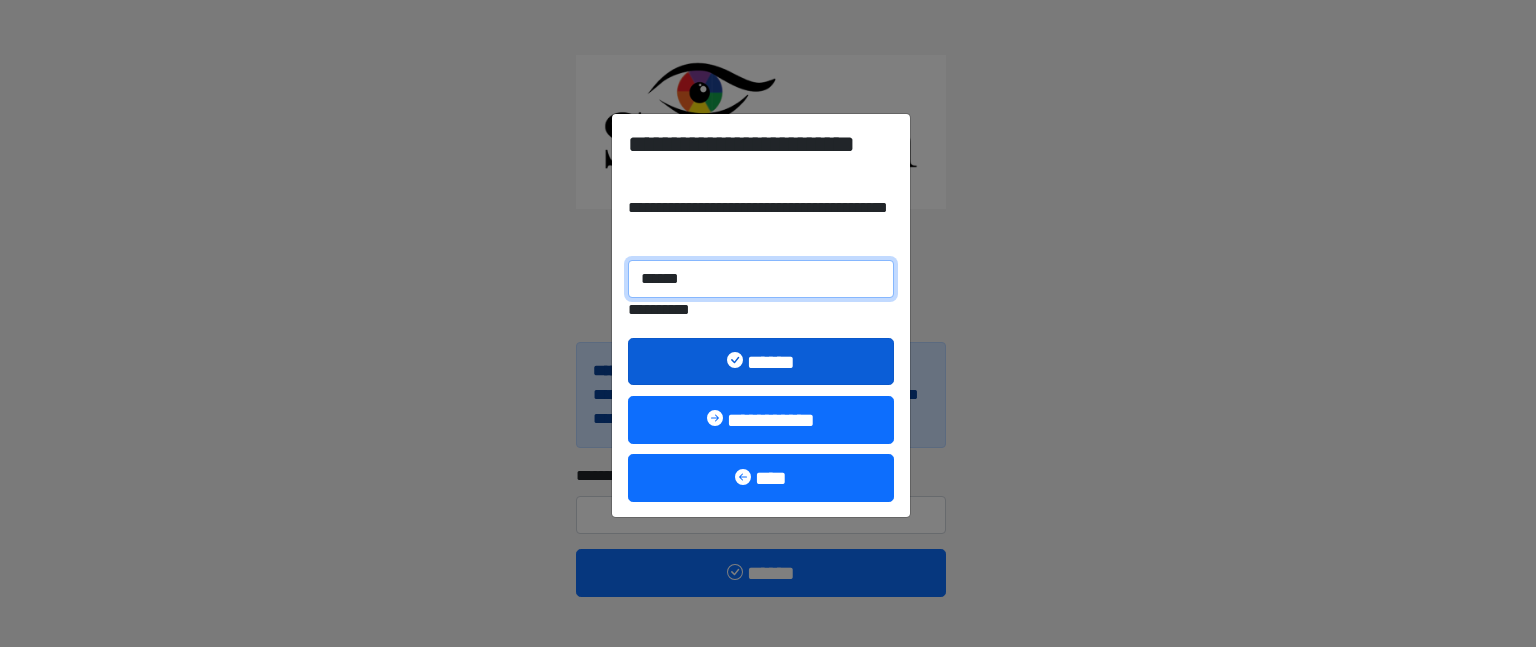 type on "******" 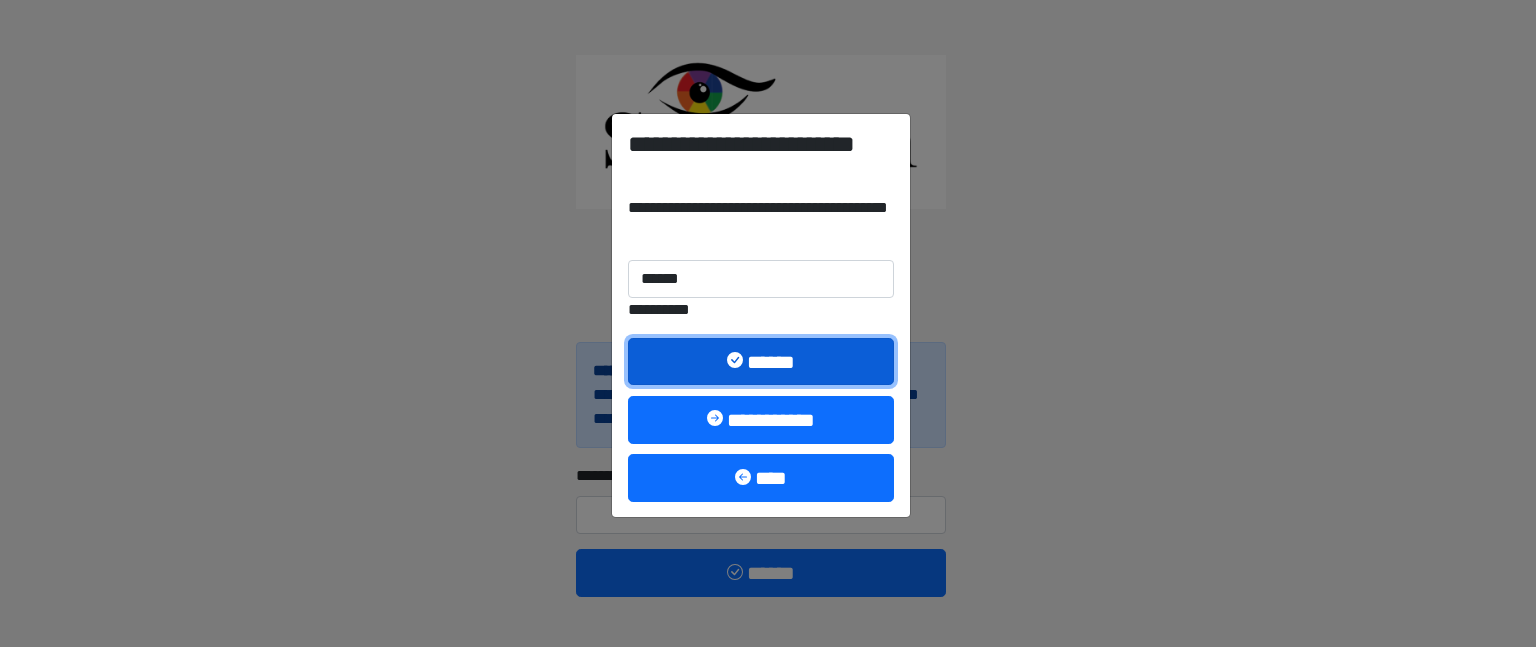 click on "******" at bounding box center (761, 362) 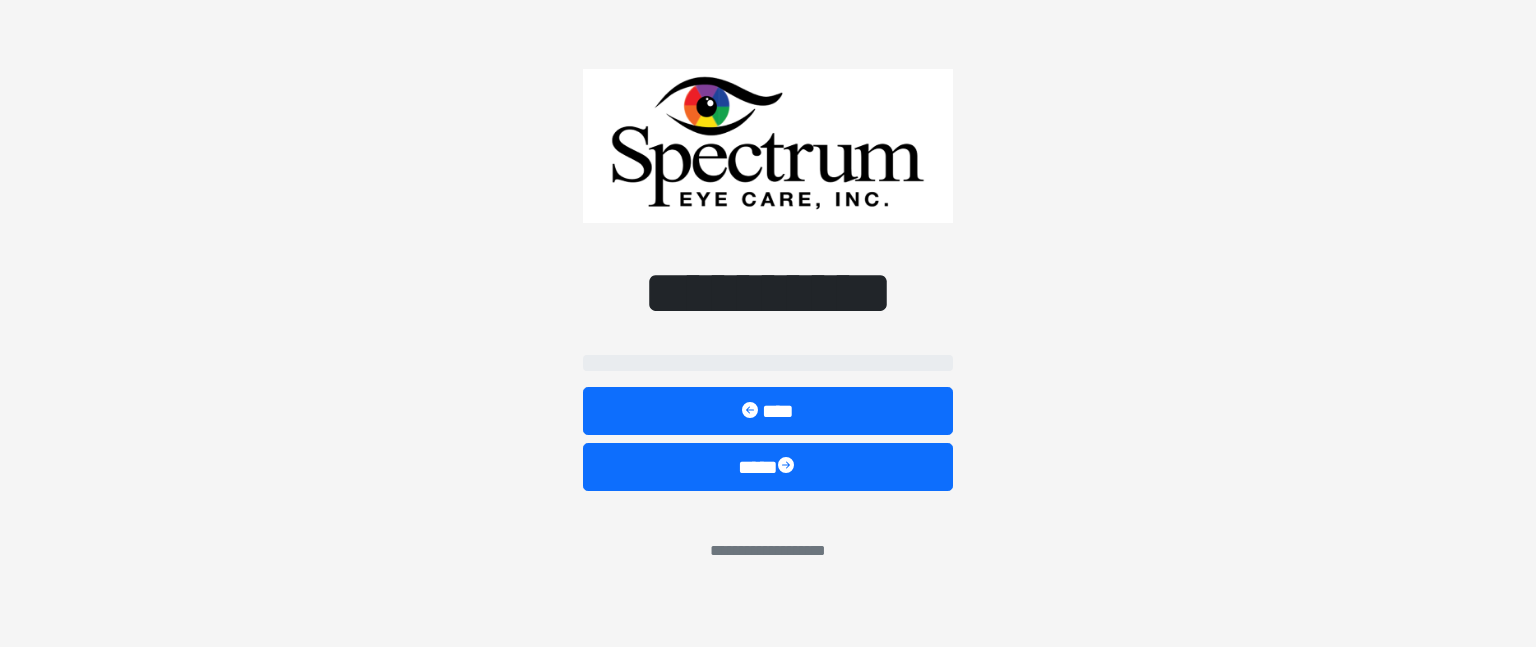 select on "**" 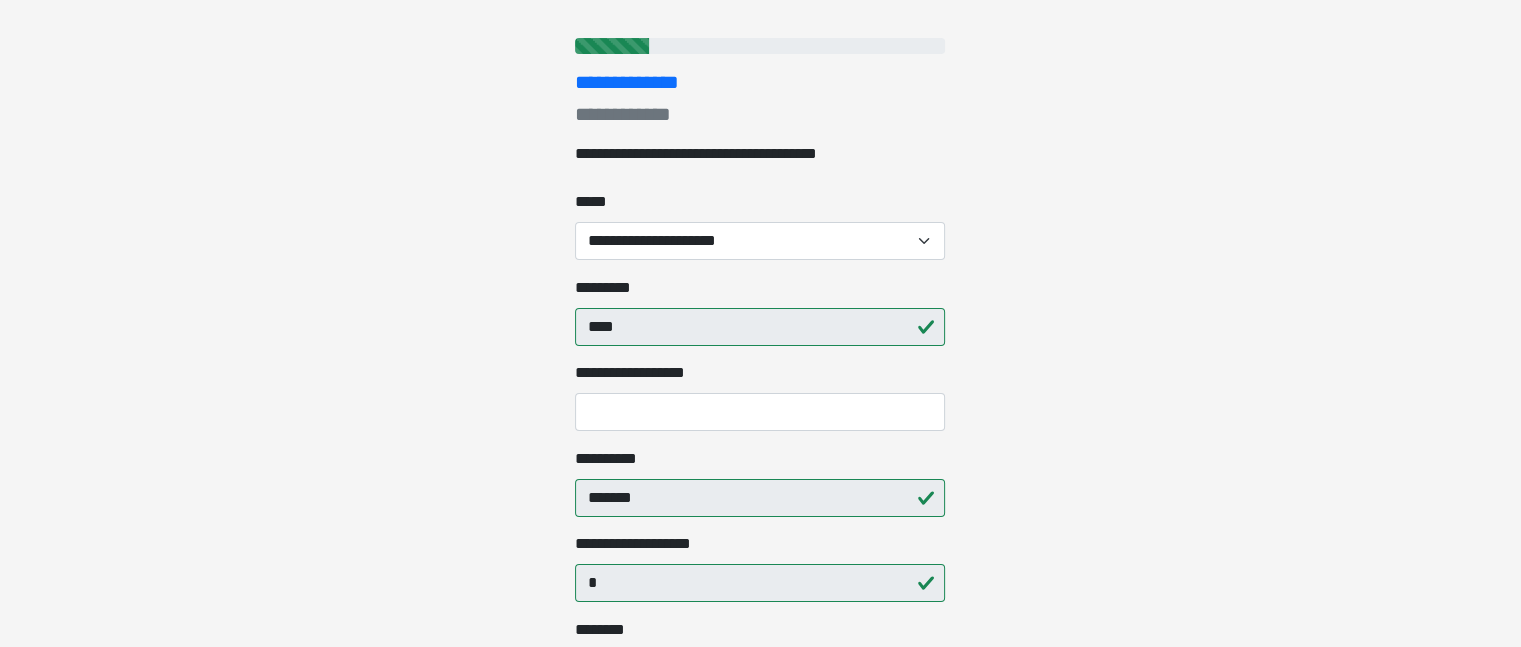 scroll, scrollTop: 387, scrollLeft: 0, axis: vertical 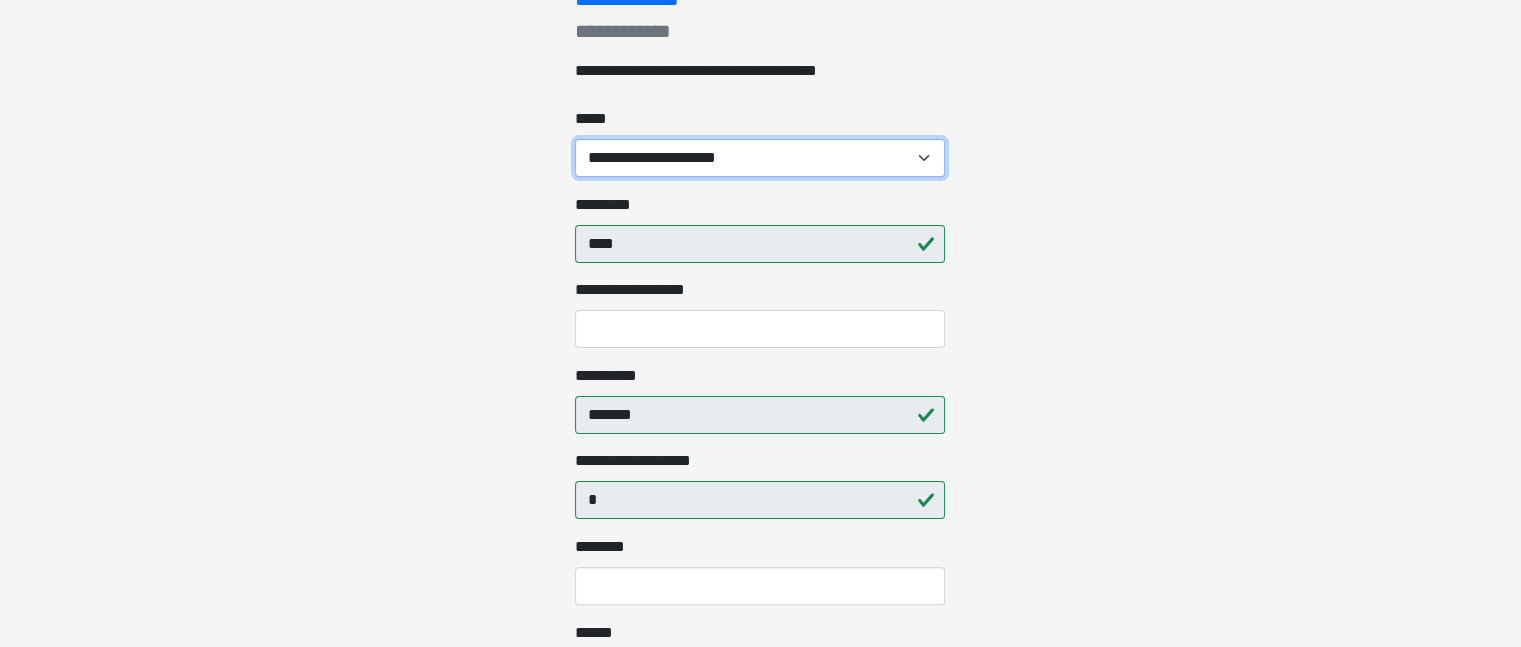 click on "**********" at bounding box center (760, 158) 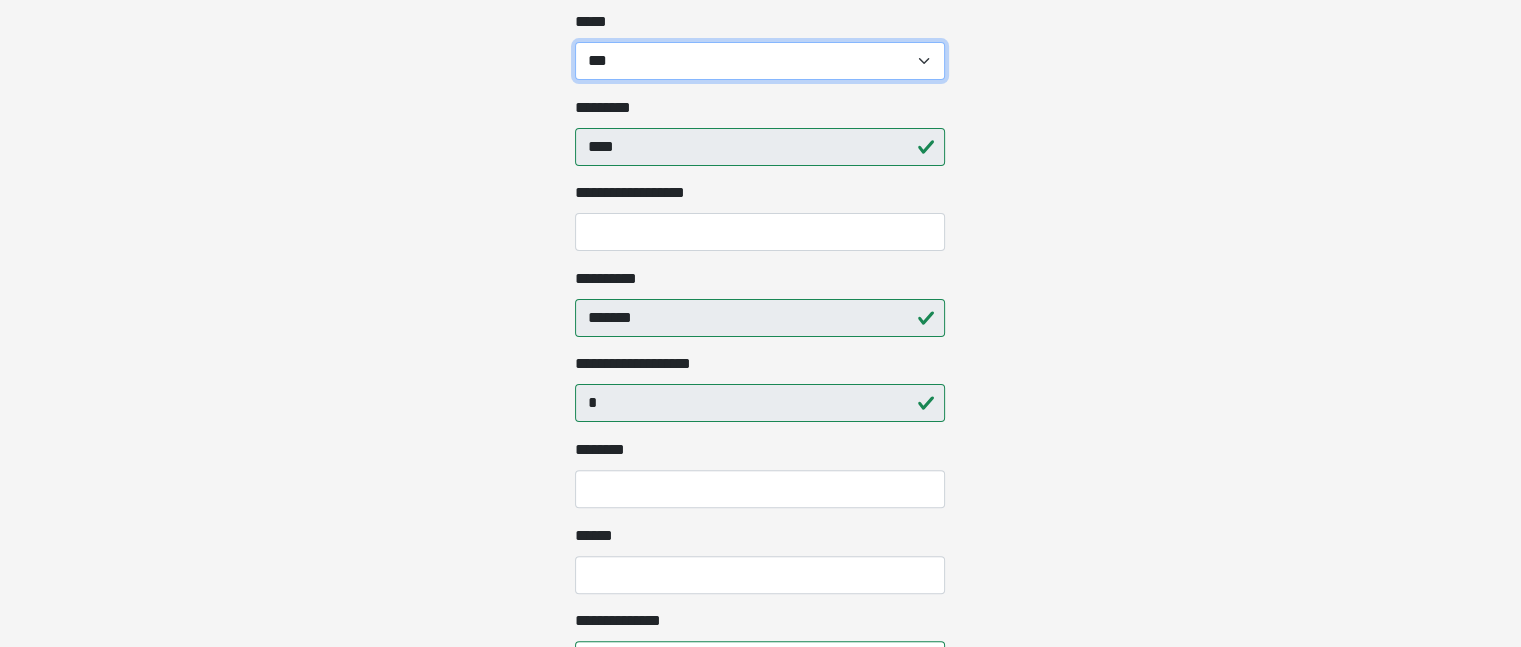 scroll, scrollTop: 519, scrollLeft: 0, axis: vertical 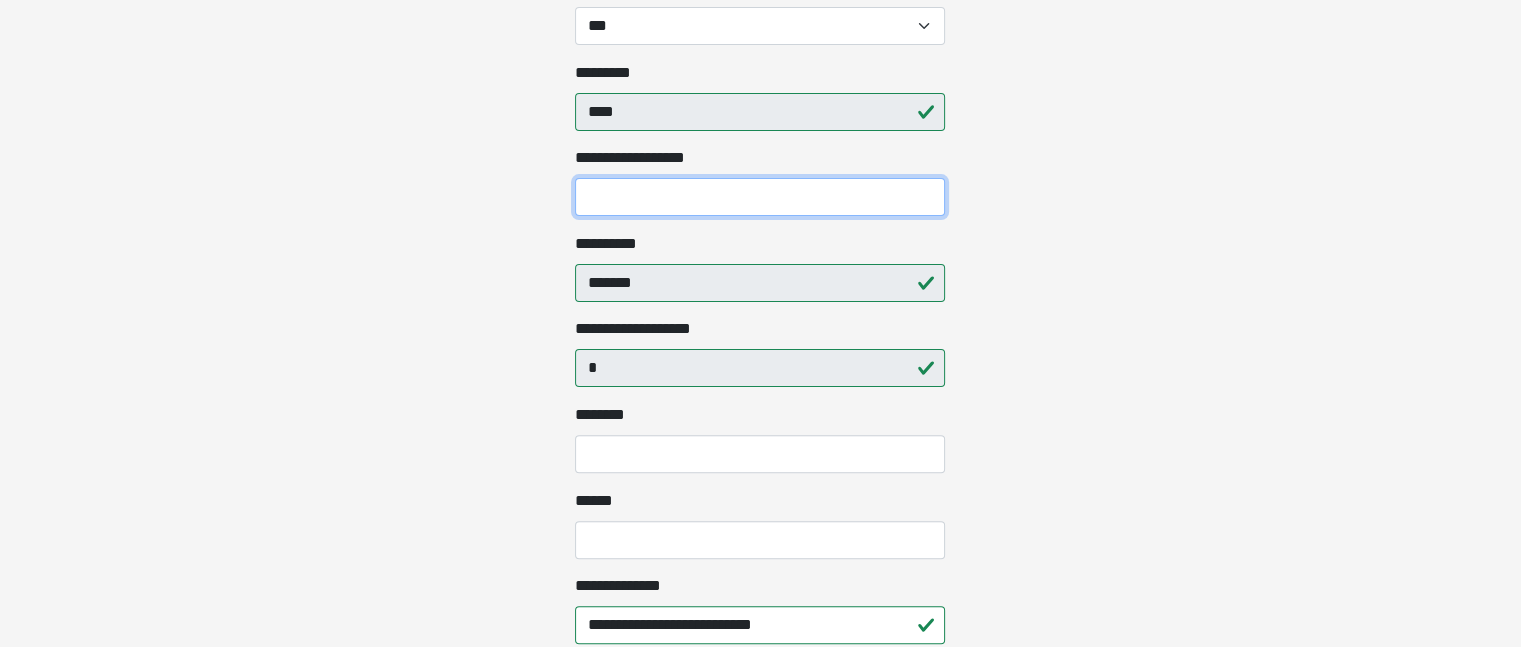 click on "**********" at bounding box center (760, 197) 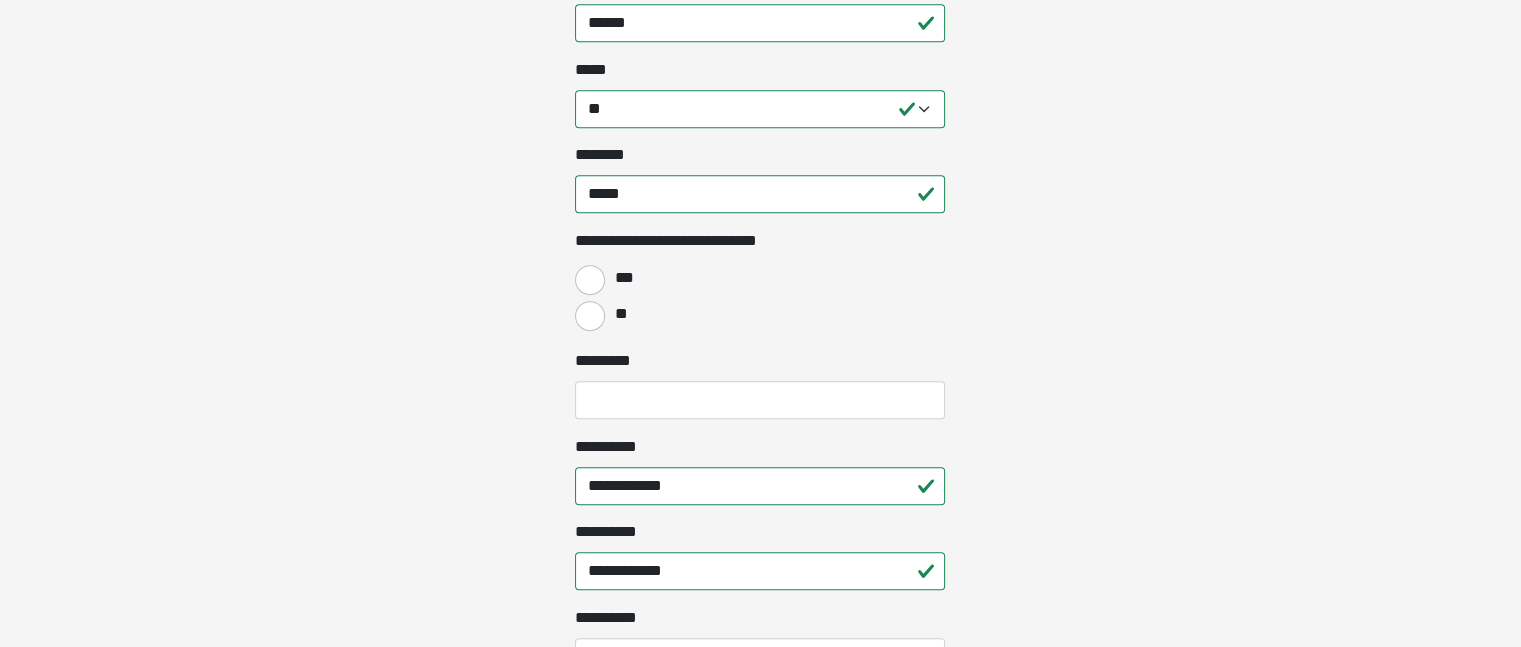 scroll, scrollTop: 1333, scrollLeft: 0, axis: vertical 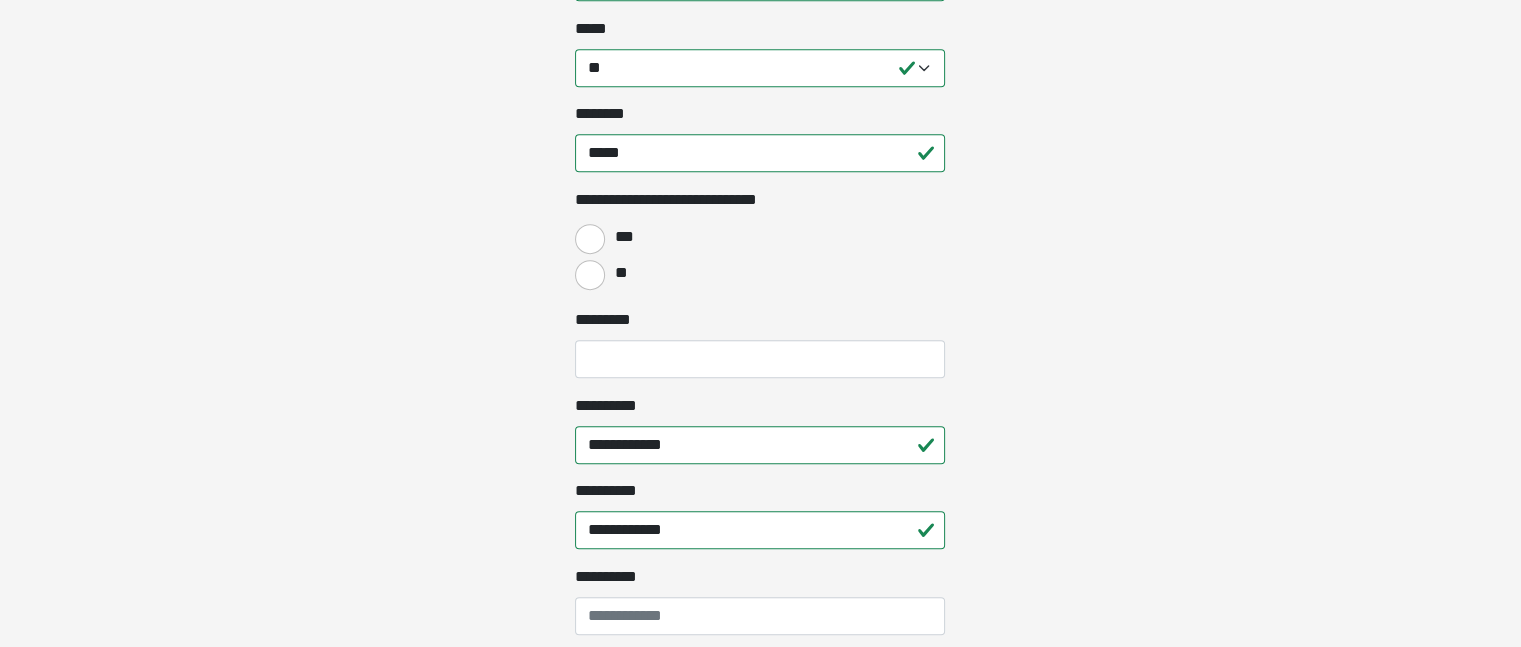 type on "********" 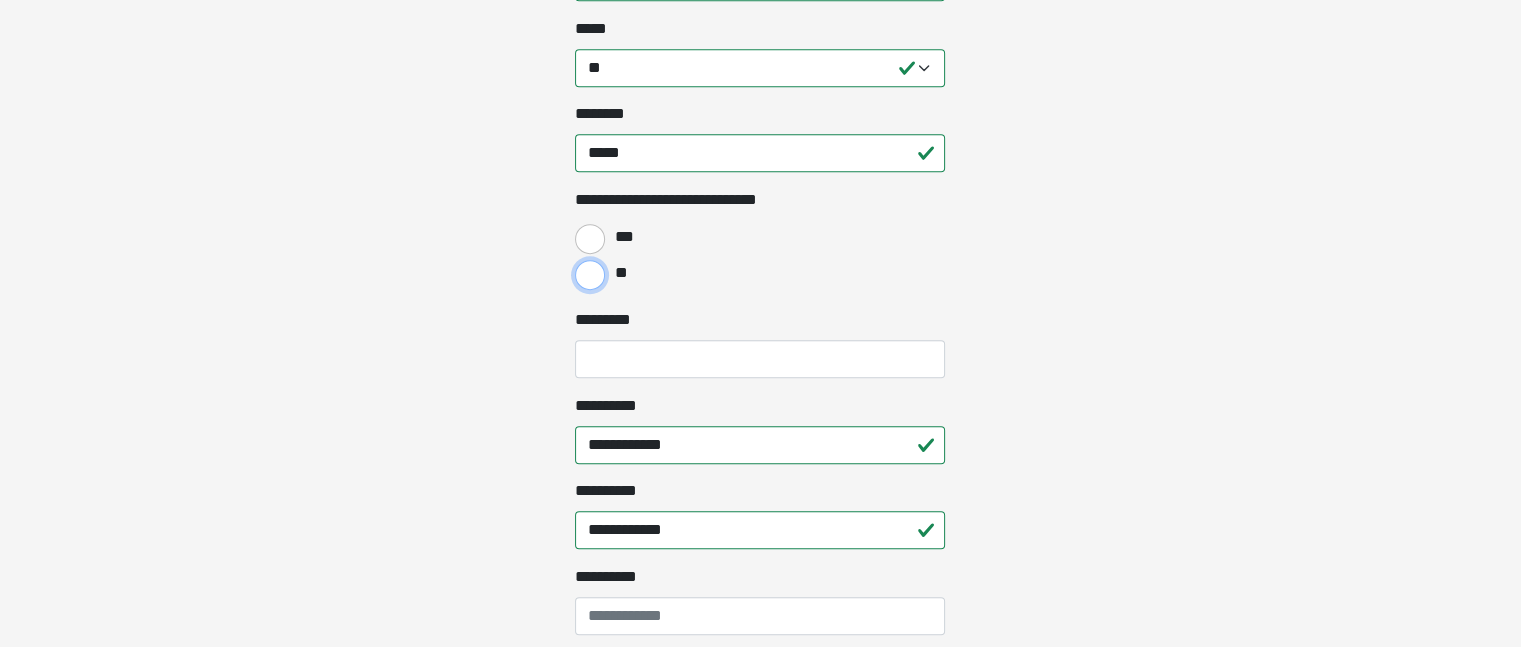 click on "**" at bounding box center [590, 275] 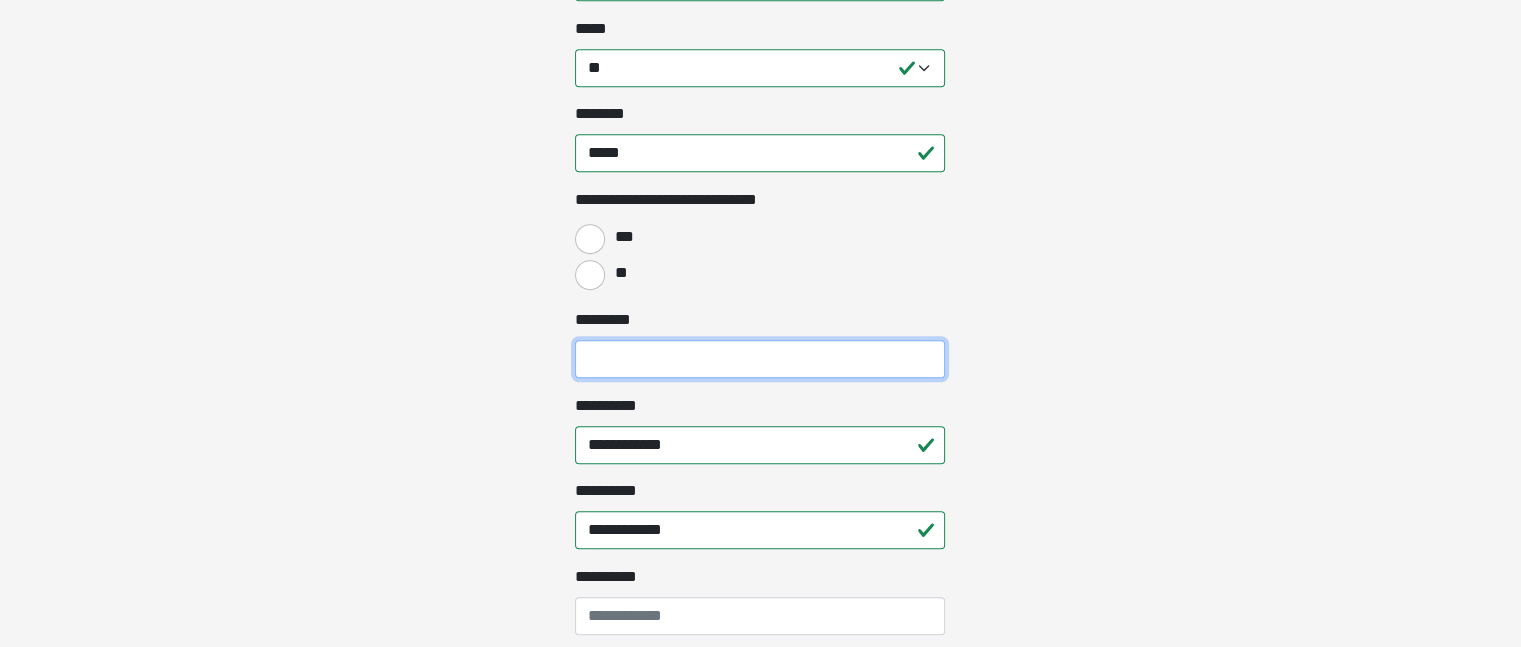 click on "*********" at bounding box center (760, 359) 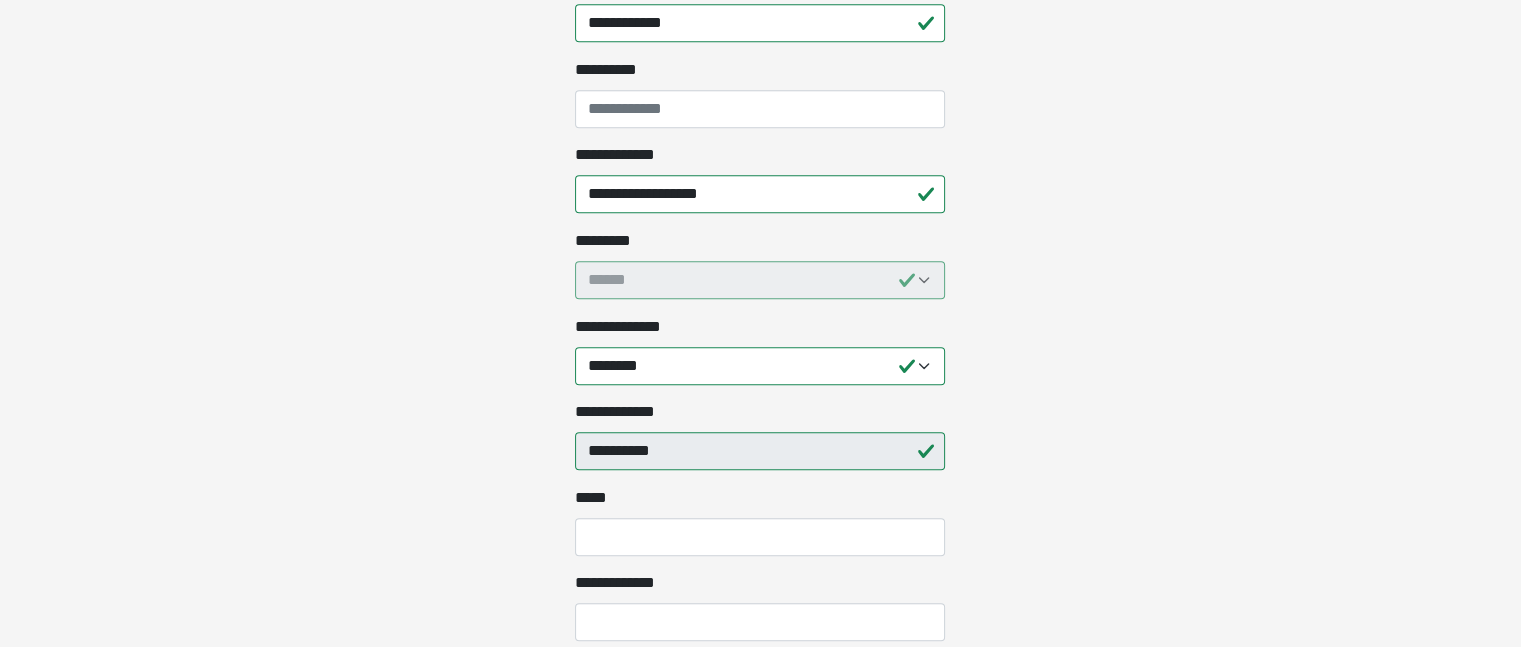 scroll, scrollTop: 1875, scrollLeft: 0, axis: vertical 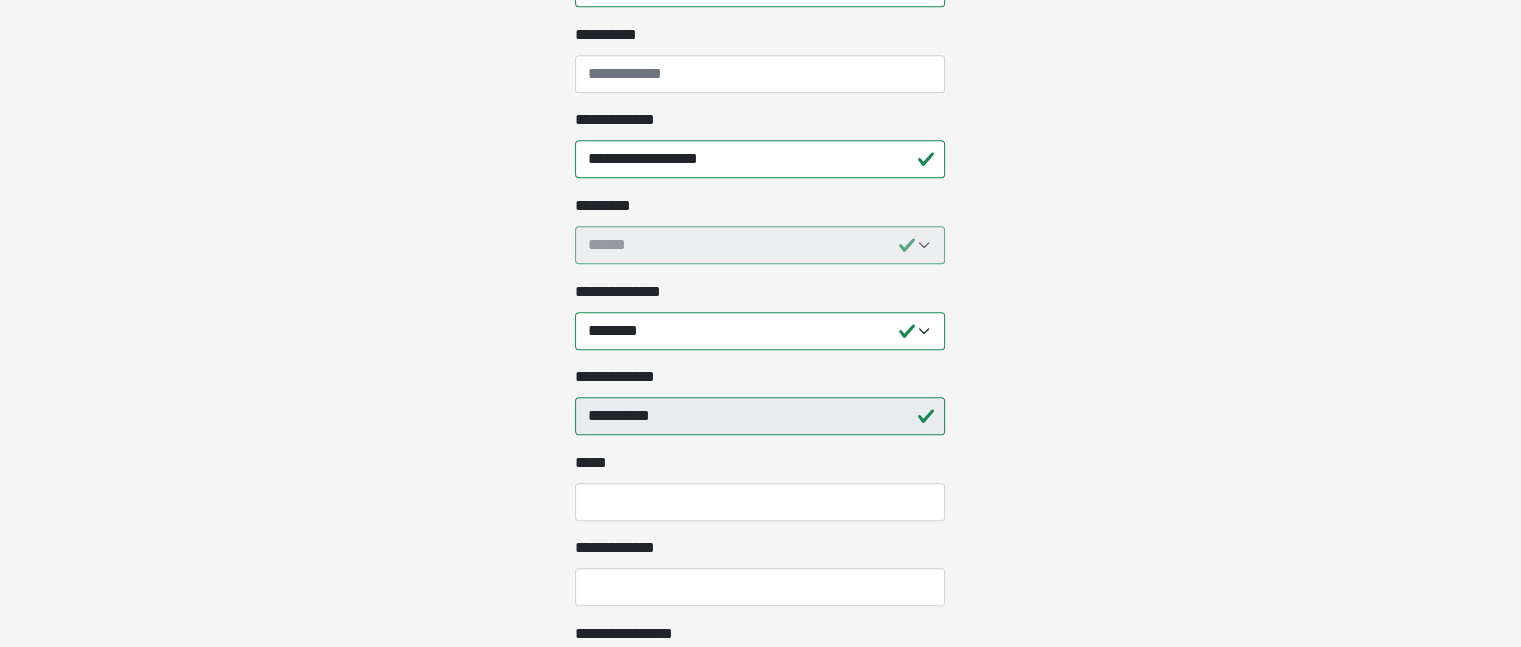 type on "*******" 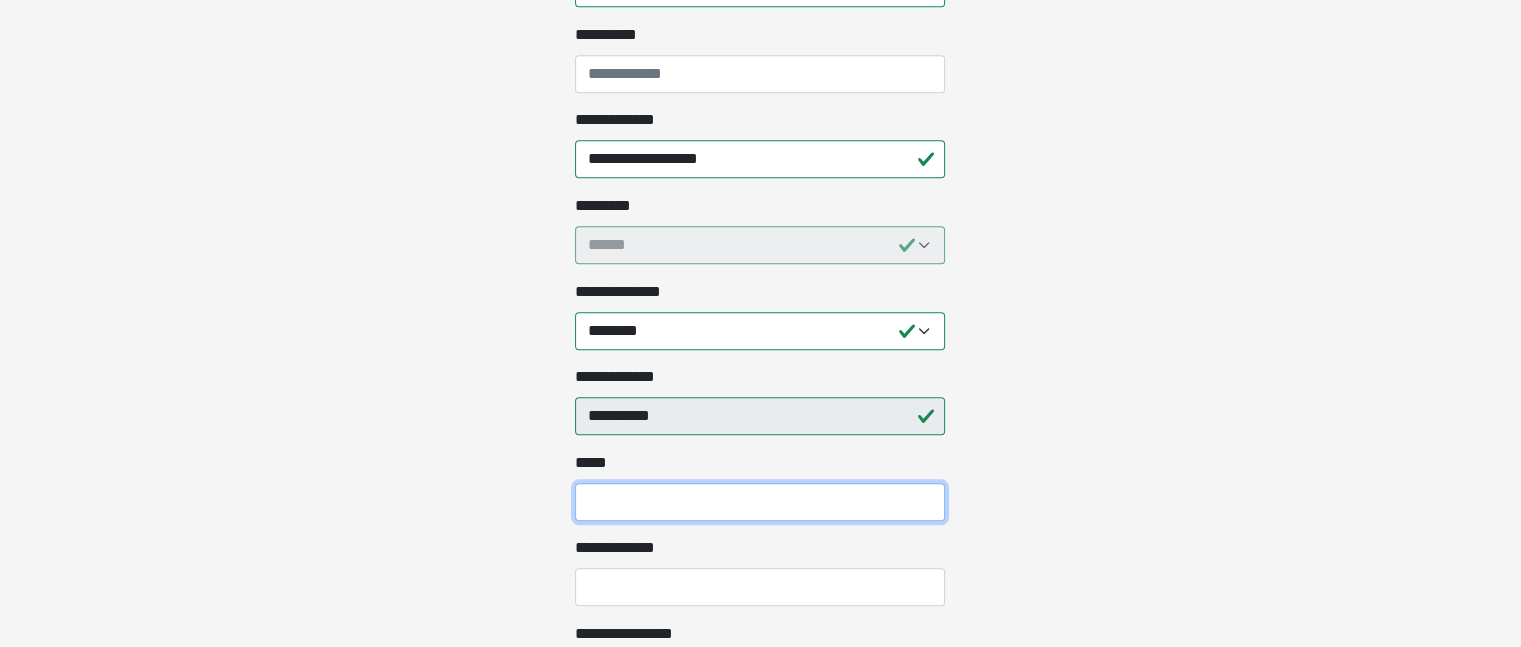 click on "*** *" at bounding box center (760, 502) 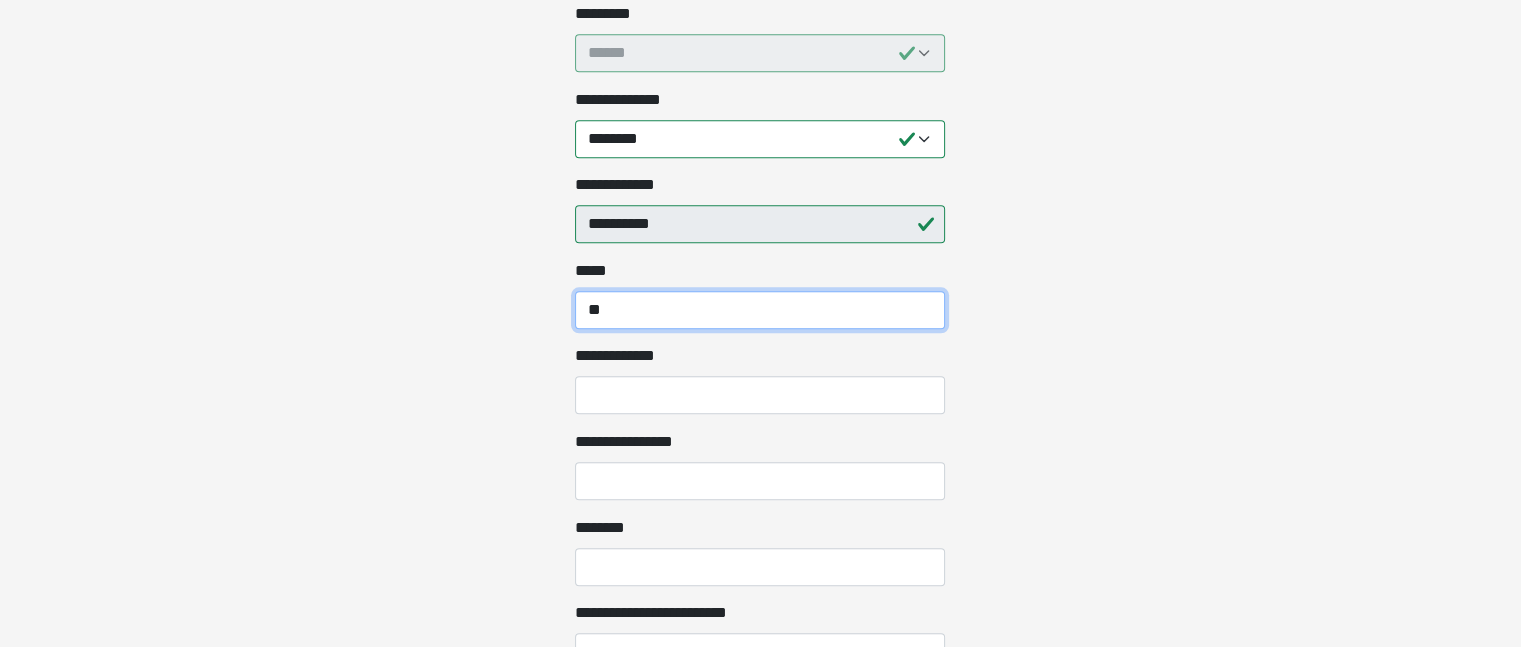 scroll, scrollTop: 2144, scrollLeft: 0, axis: vertical 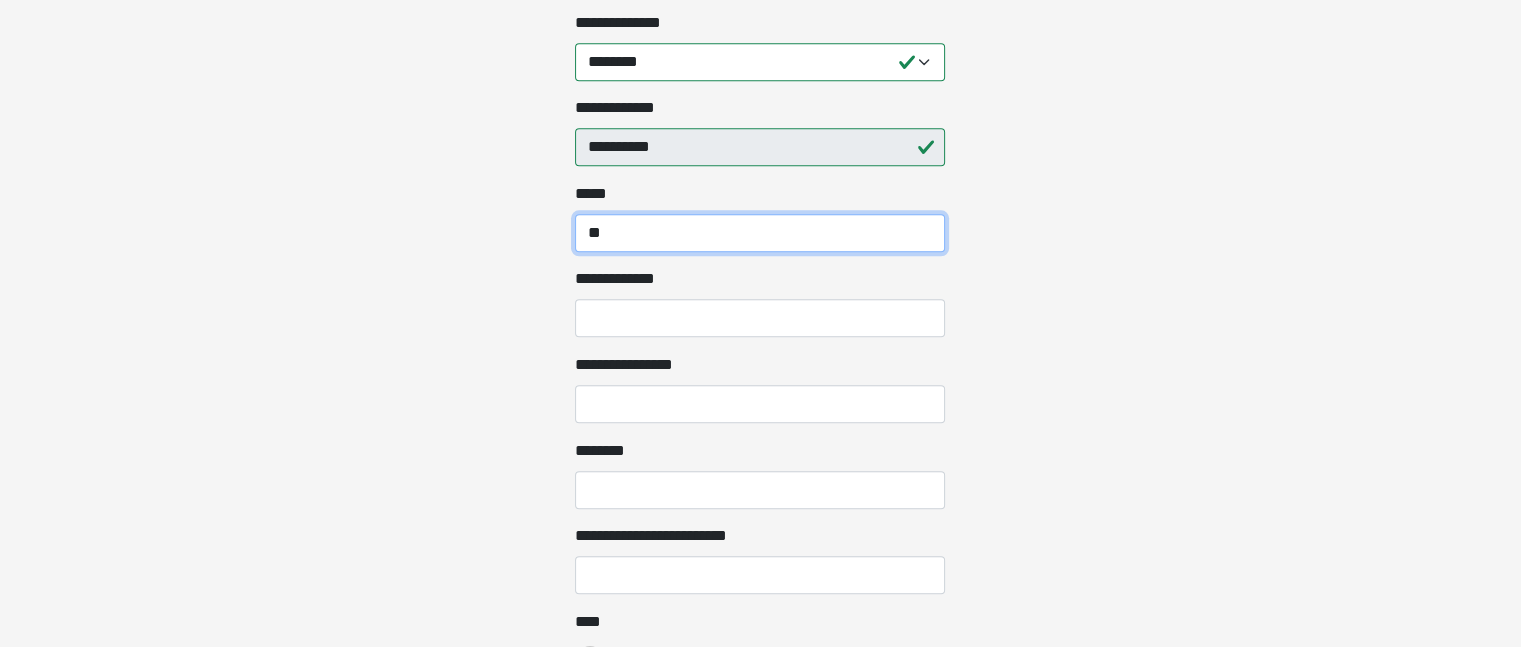 type on "**" 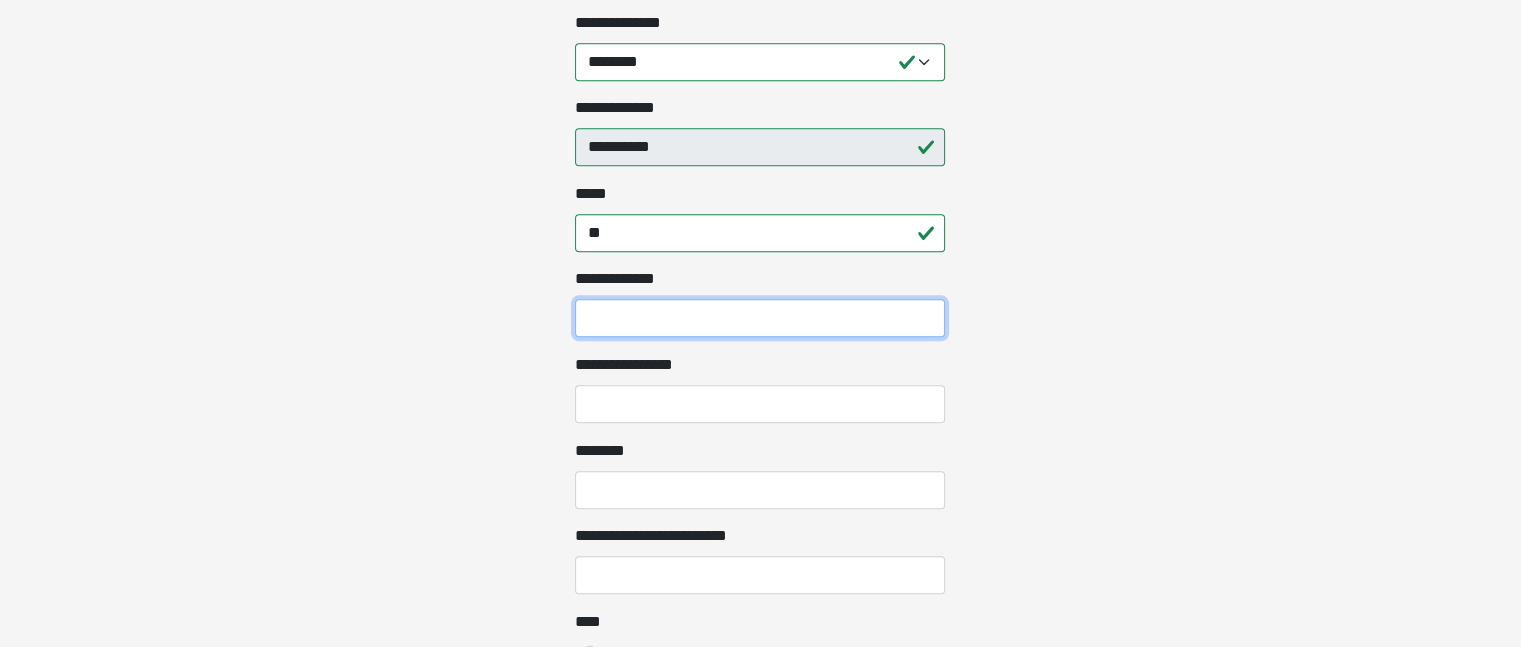 click on "**********" at bounding box center (760, 318) 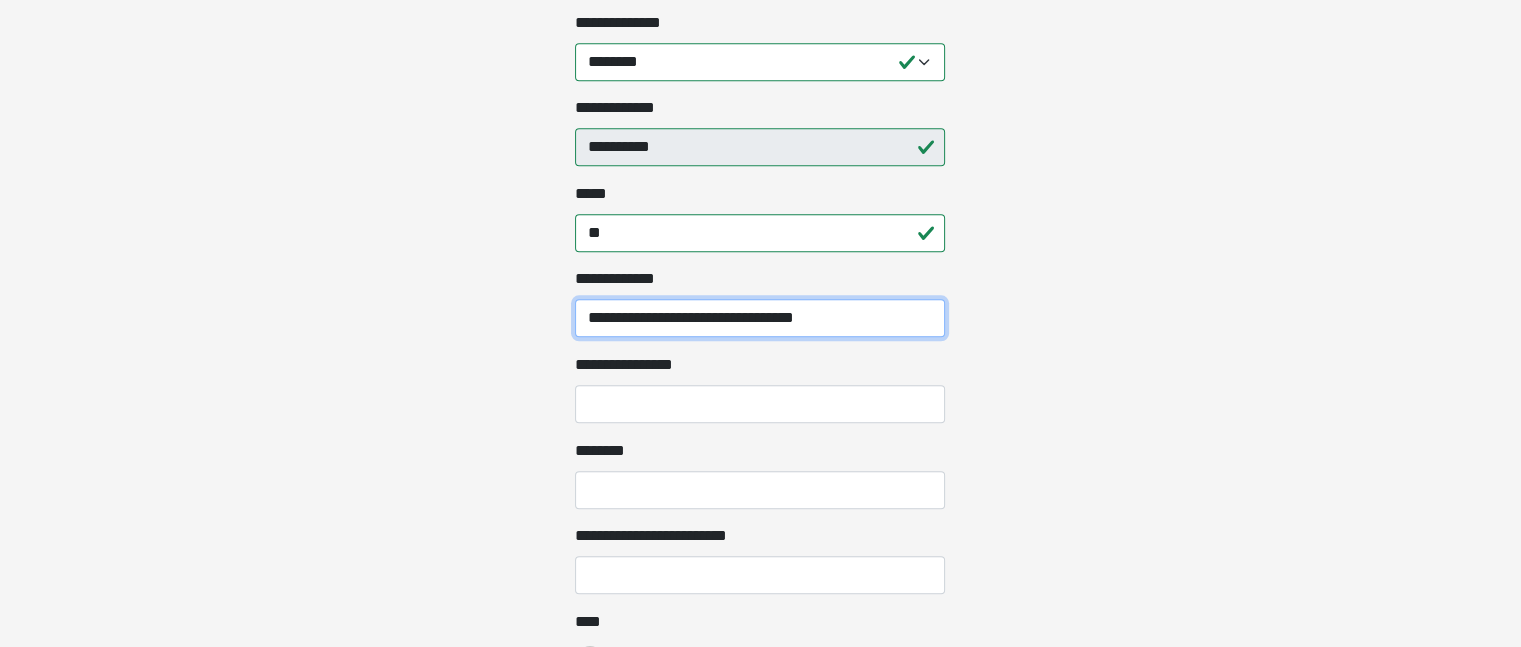 type on "**********" 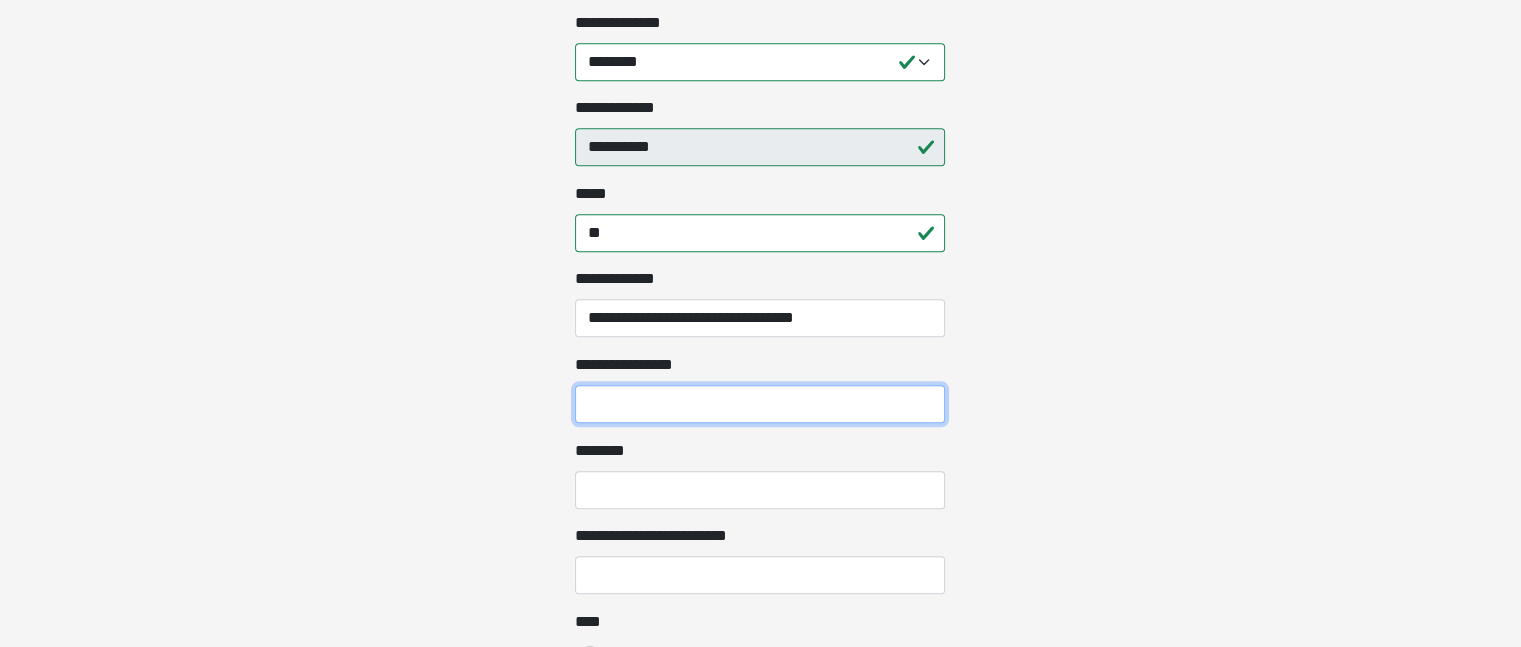 click on "**********" at bounding box center (760, 404) 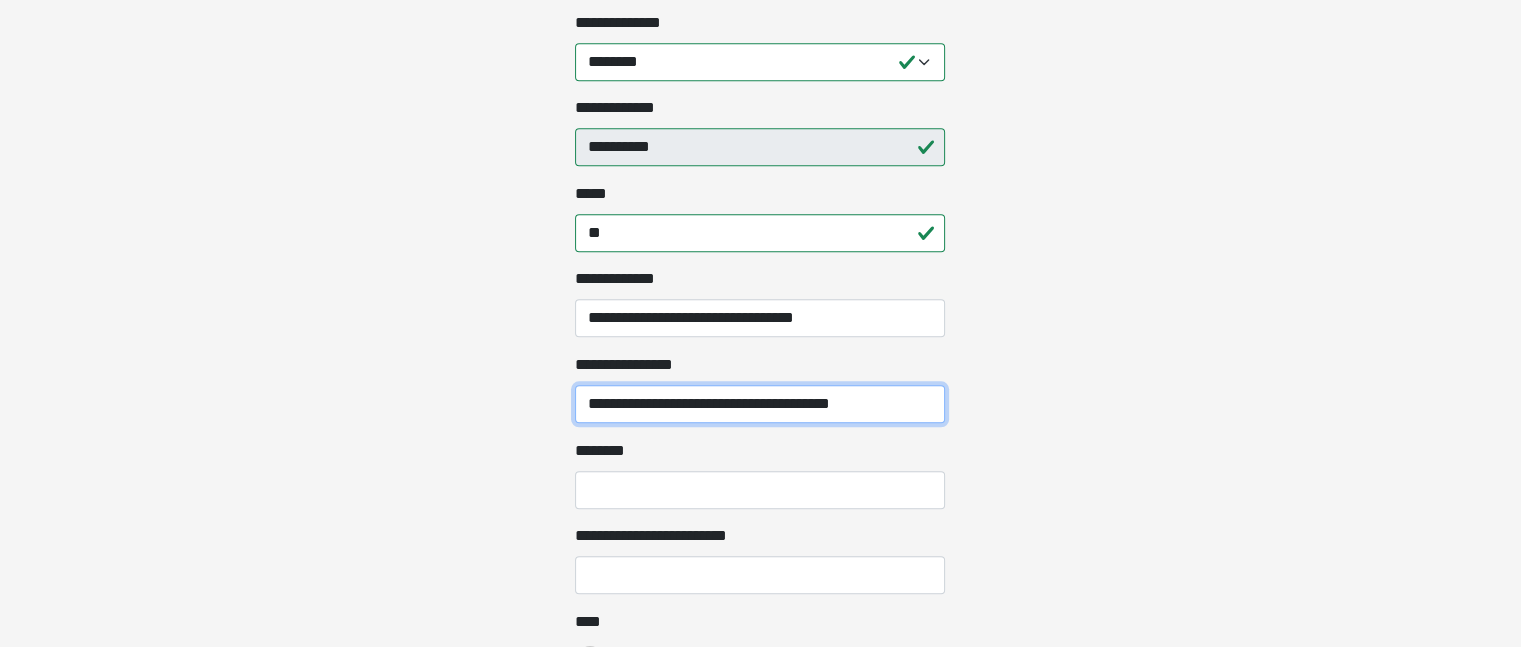 type on "**********" 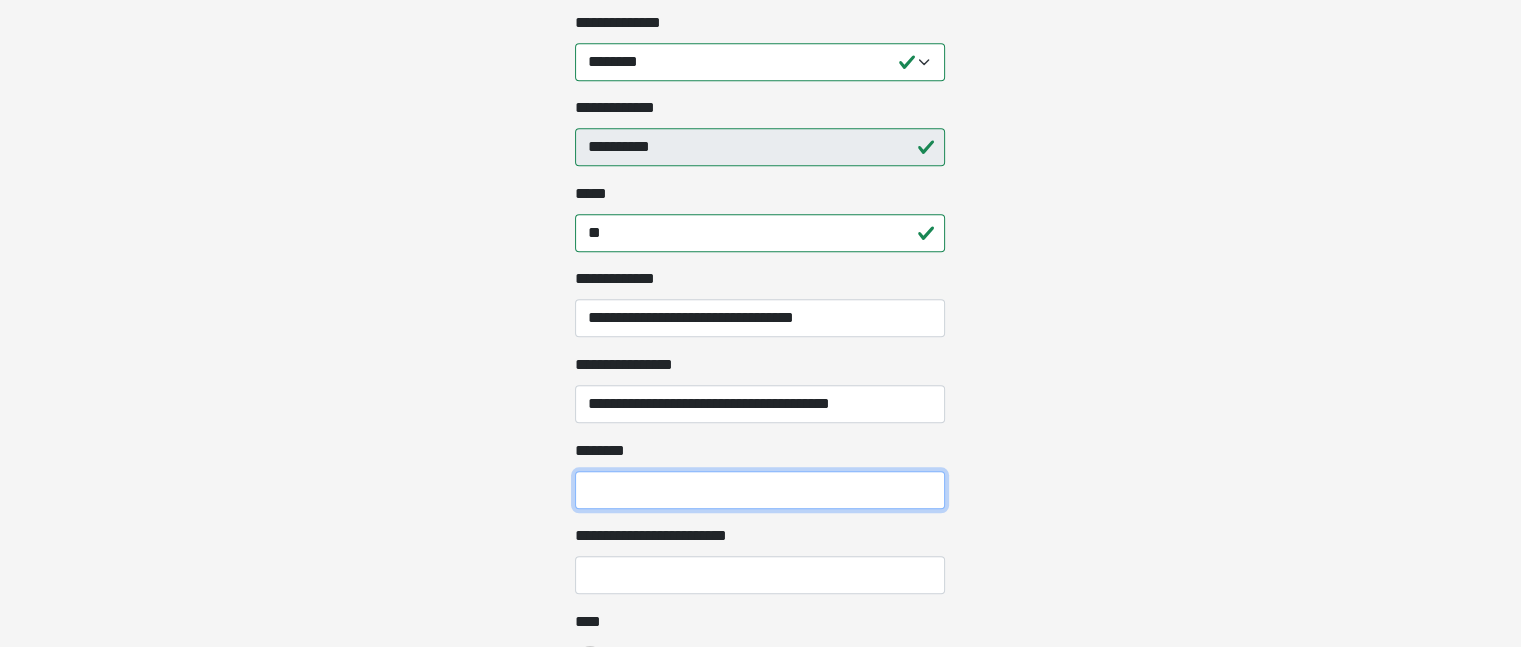 click on "********" at bounding box center [760, 490] 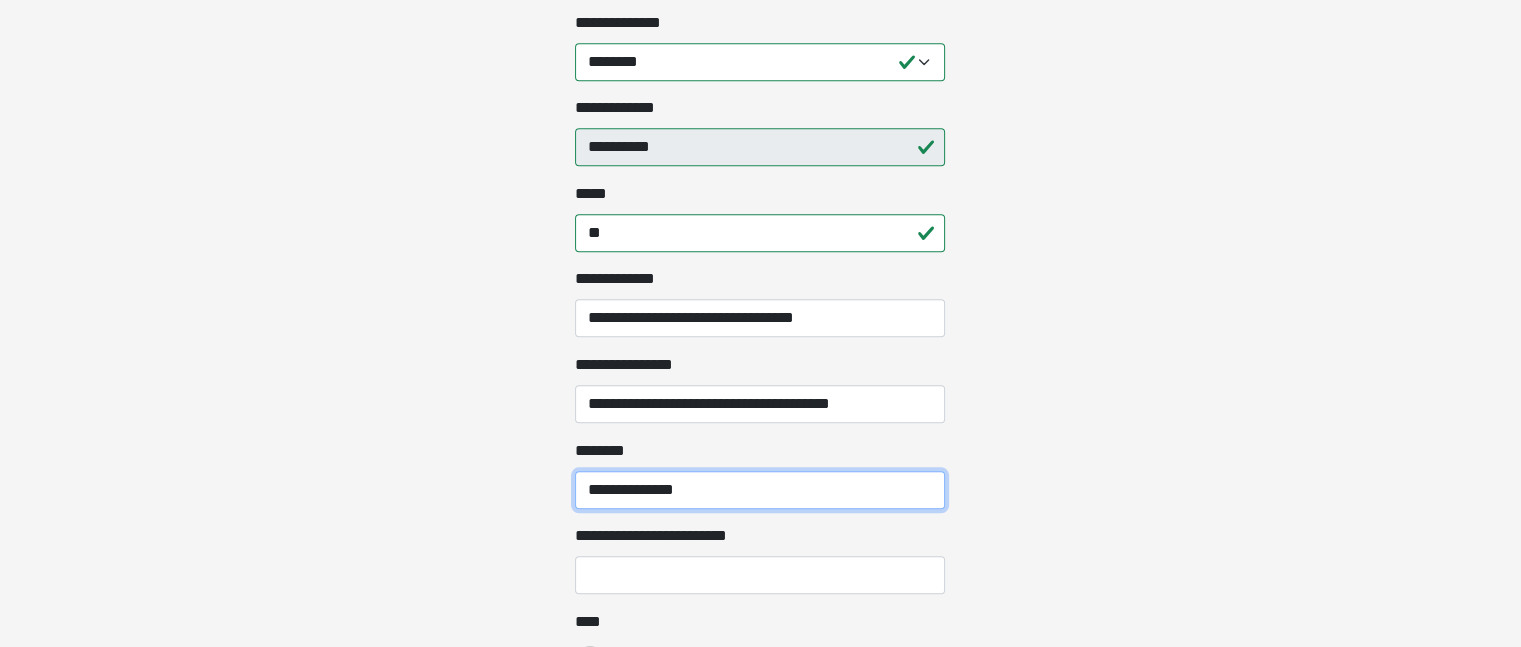 type on "**********" 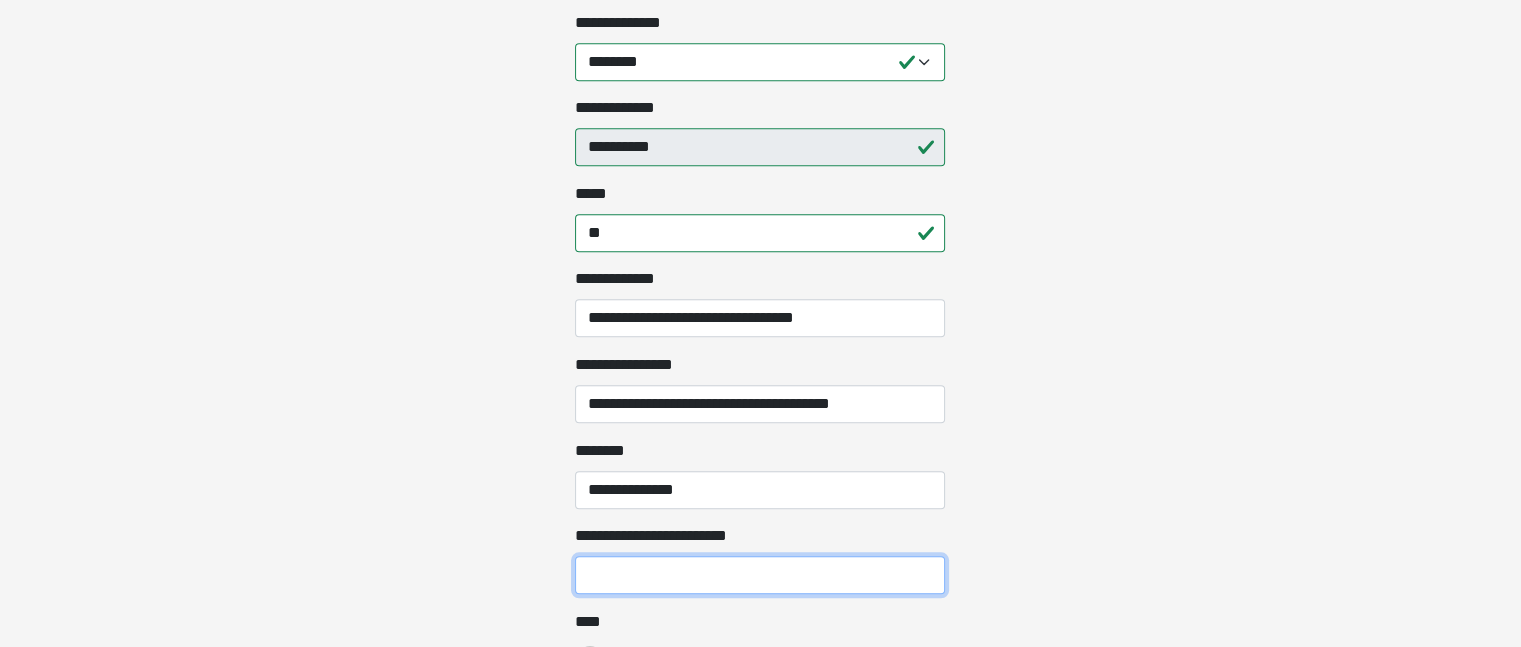 click on "**********" at bounding box center [760, 575] 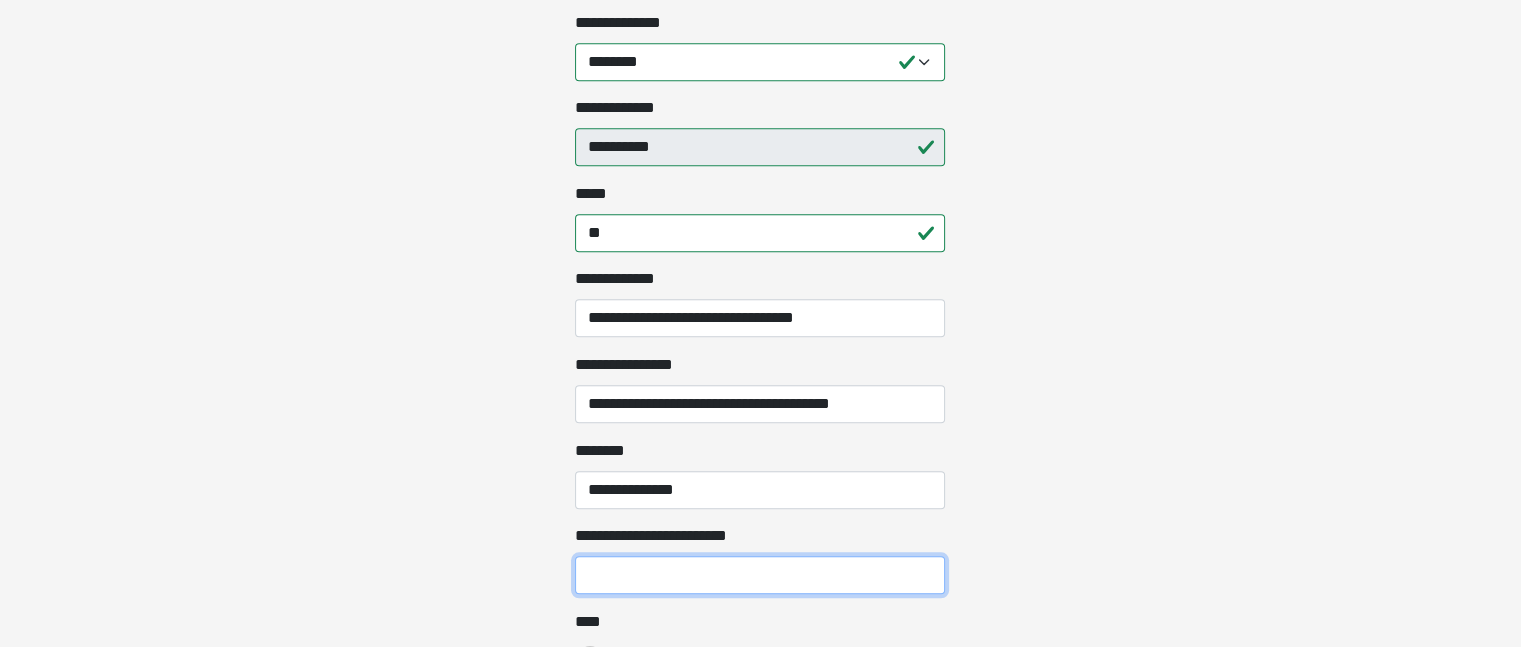 type on "*" 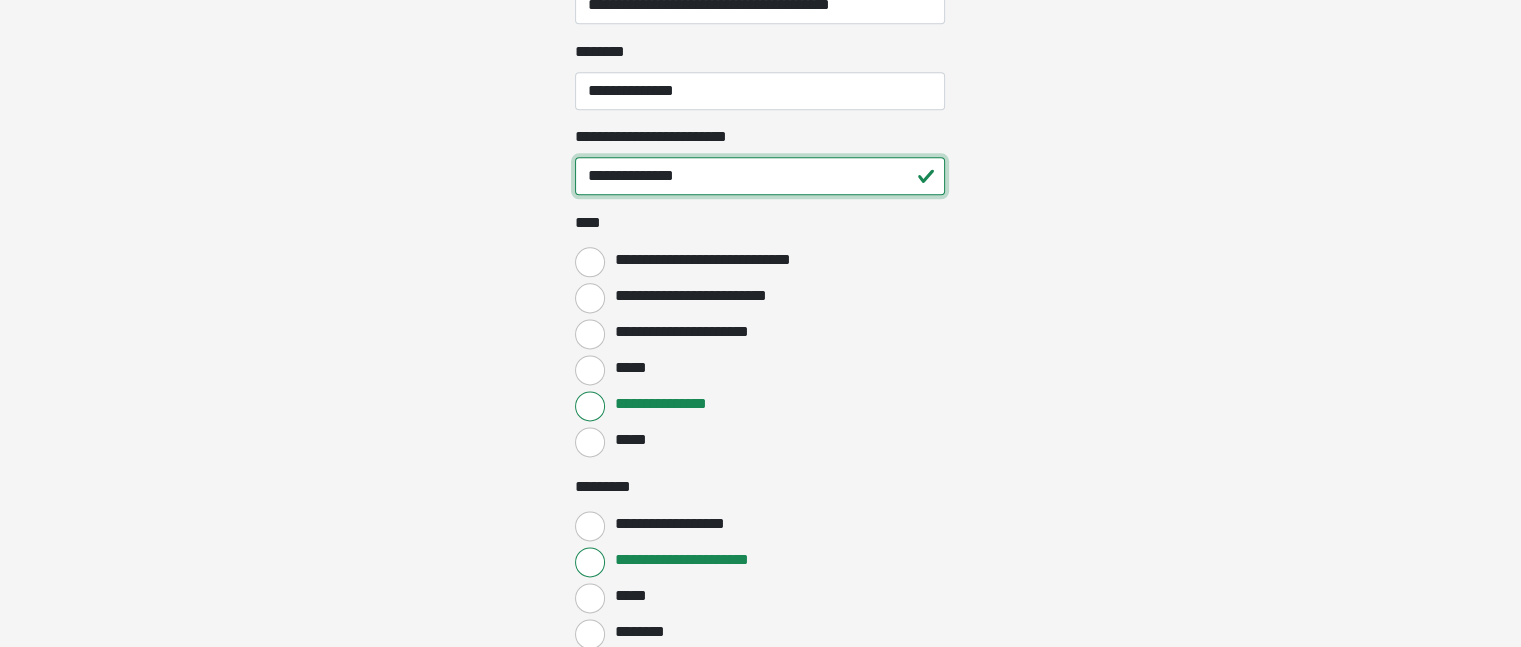 scroll, scrollTop: 2548, scrollLeft: 0, axis: vertical 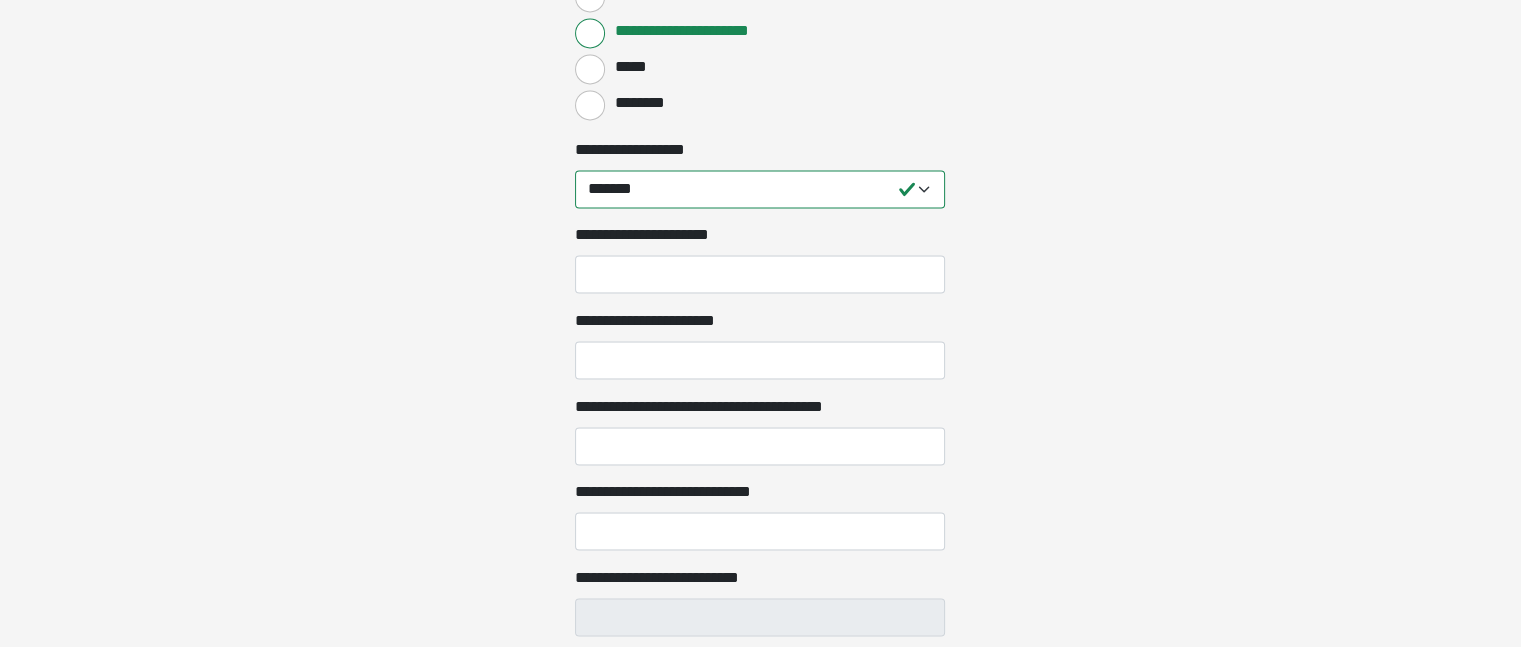type on "**********" 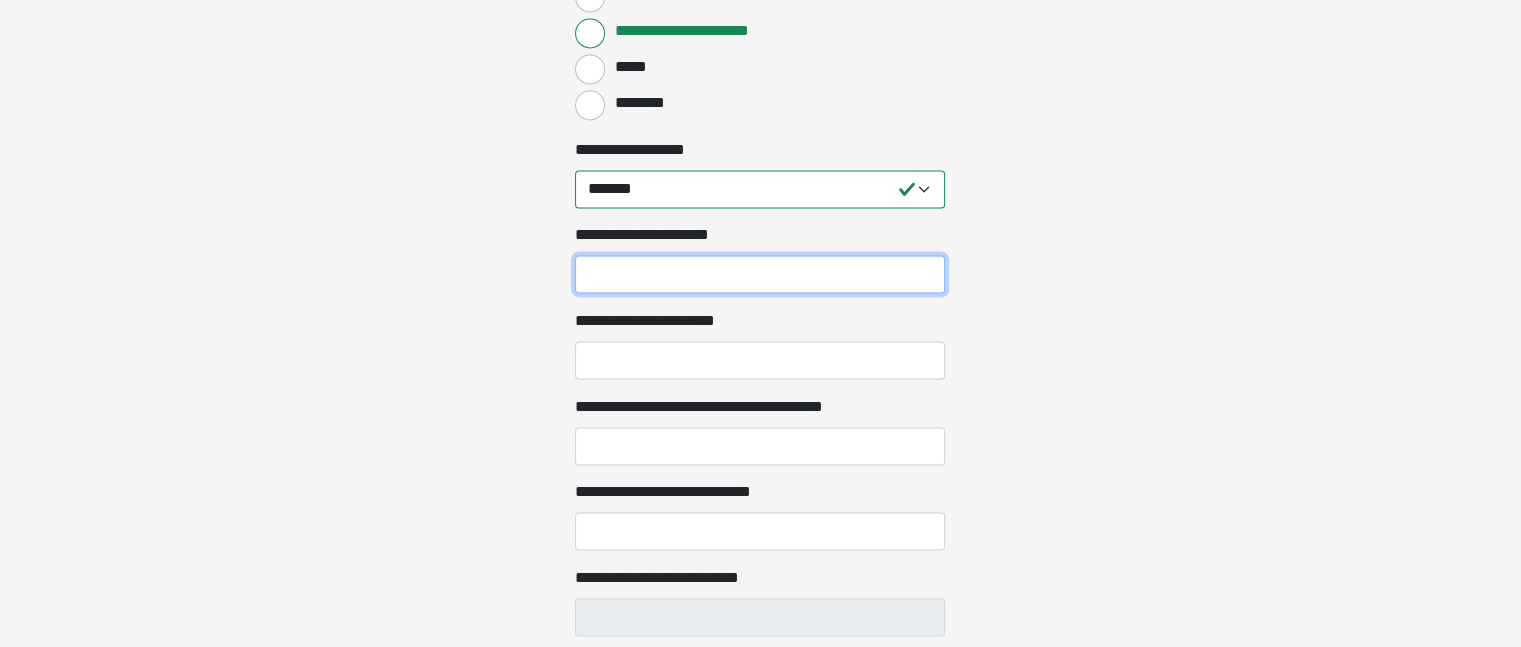 click on "**********" at bounding box center (760, 274) 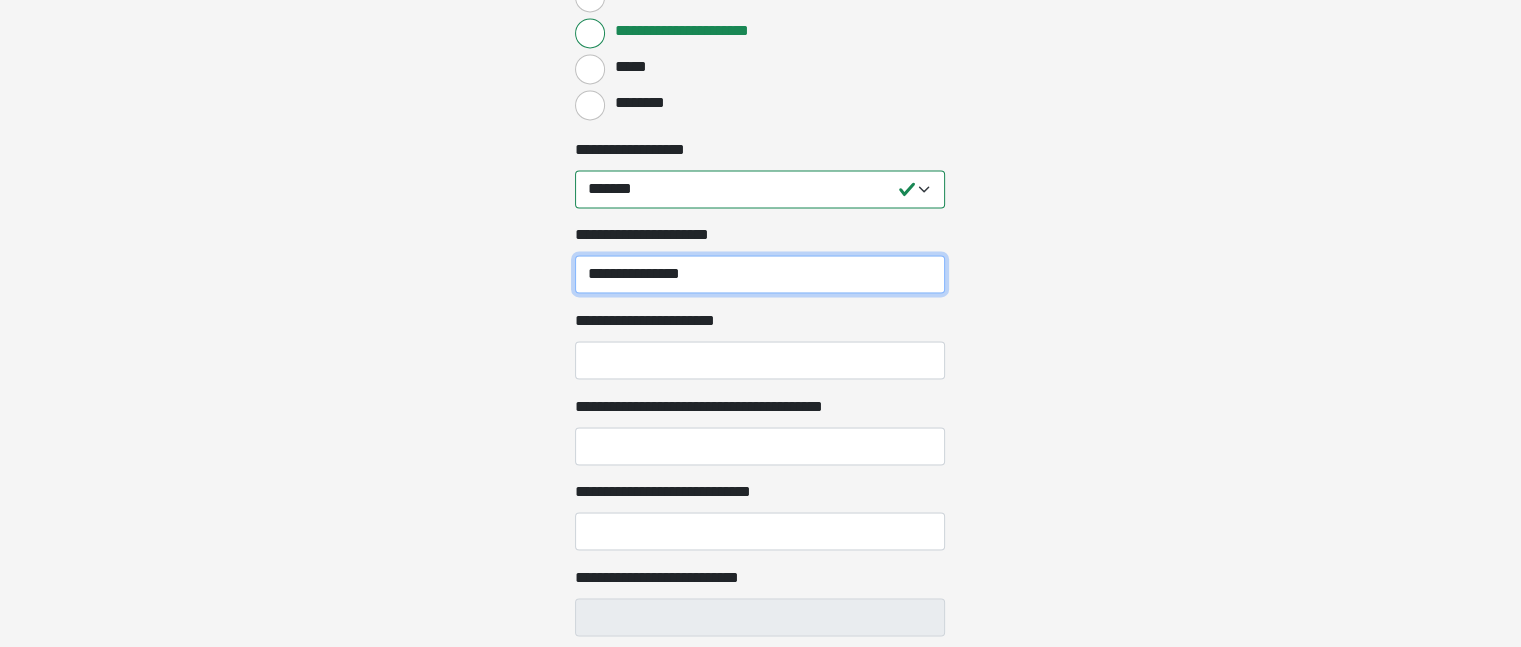 type on "**********" 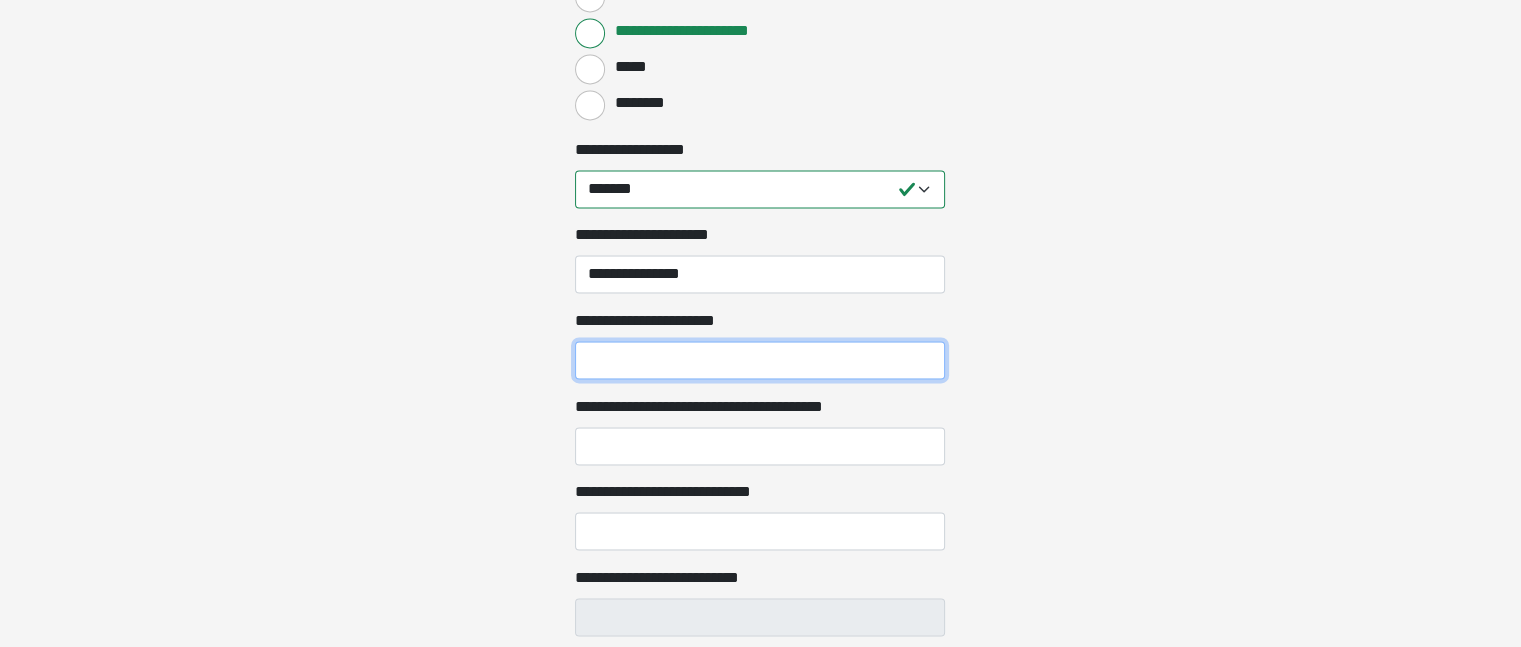 click on "**********" at bounding box center [760, 360] 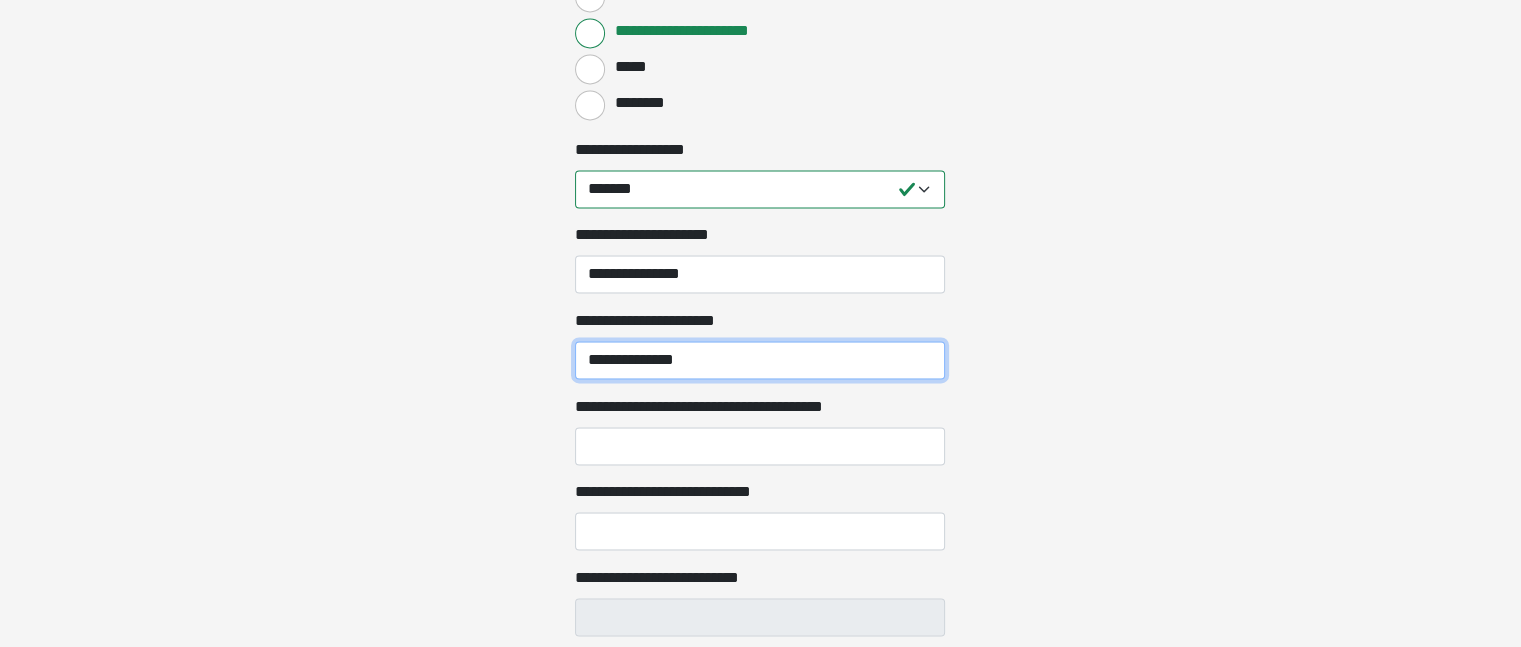 type on "**********" 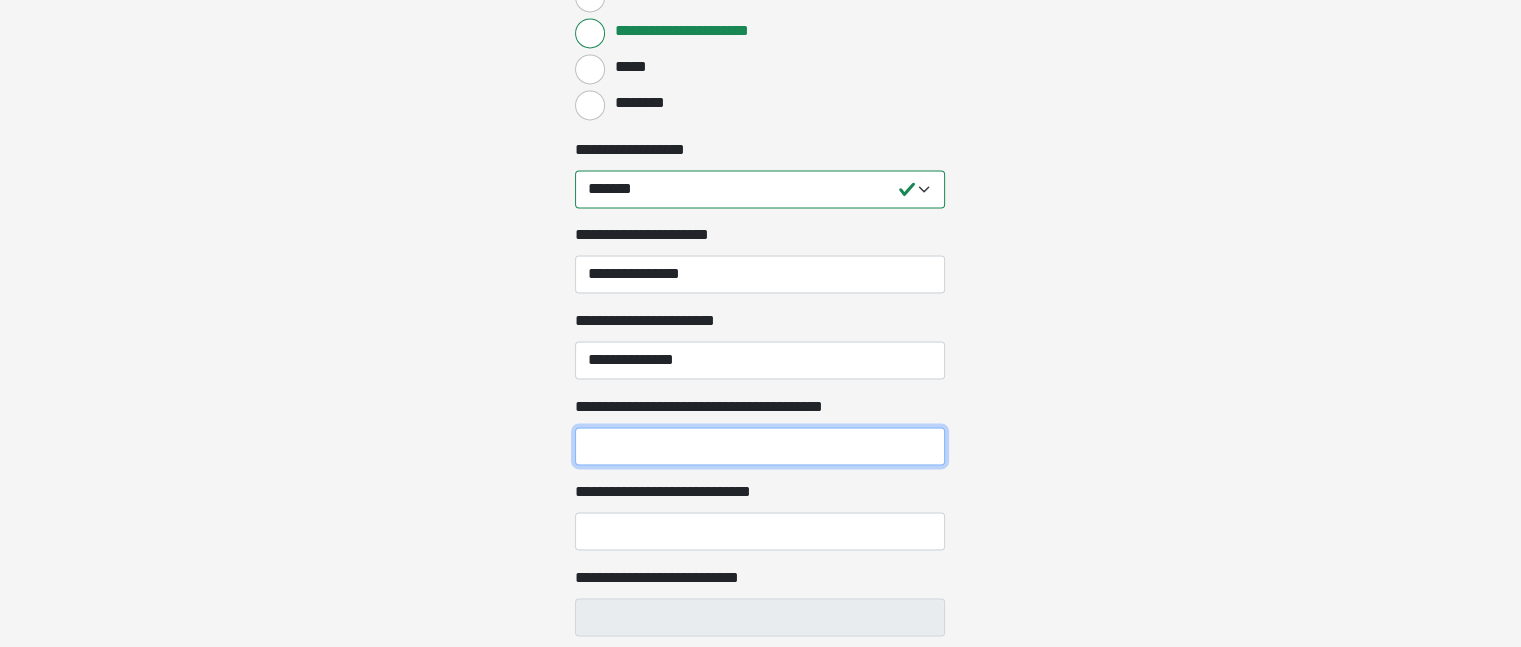 click on "**********" at bounding box center (760, 446) 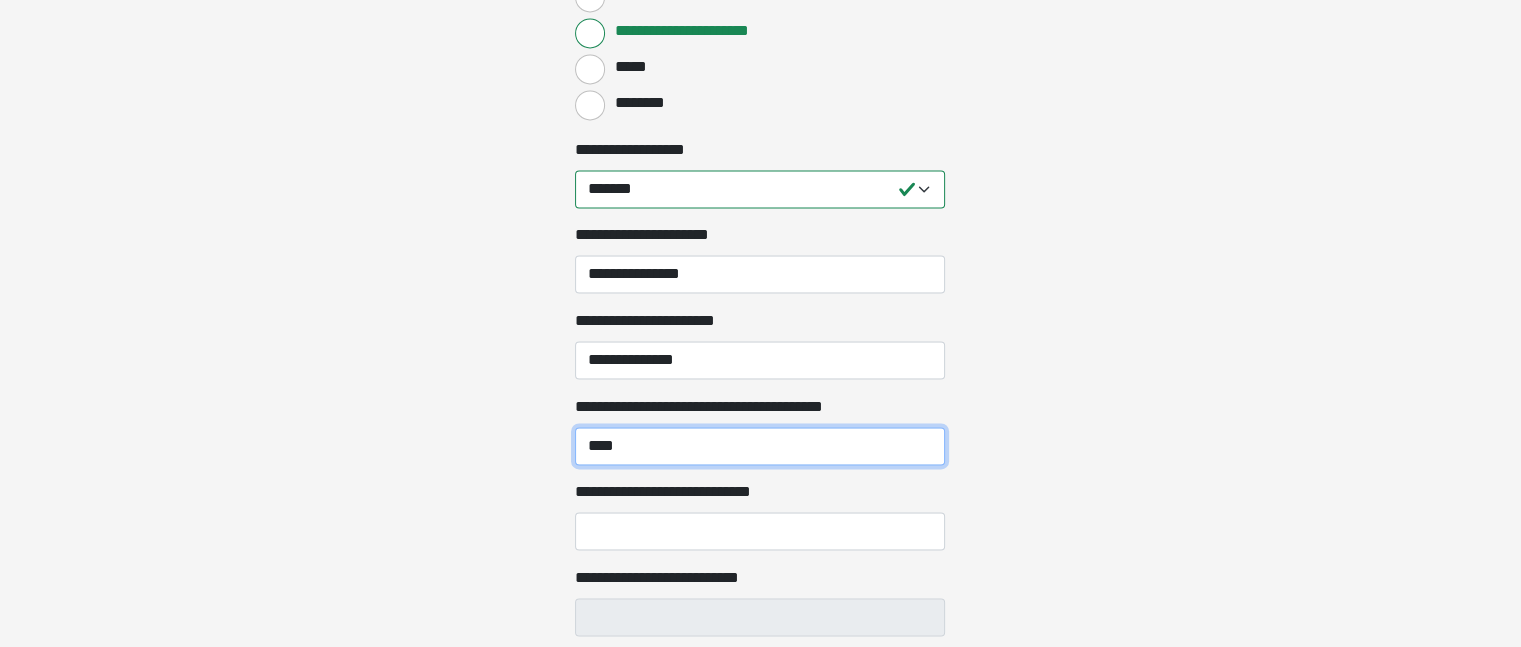 type on "****" 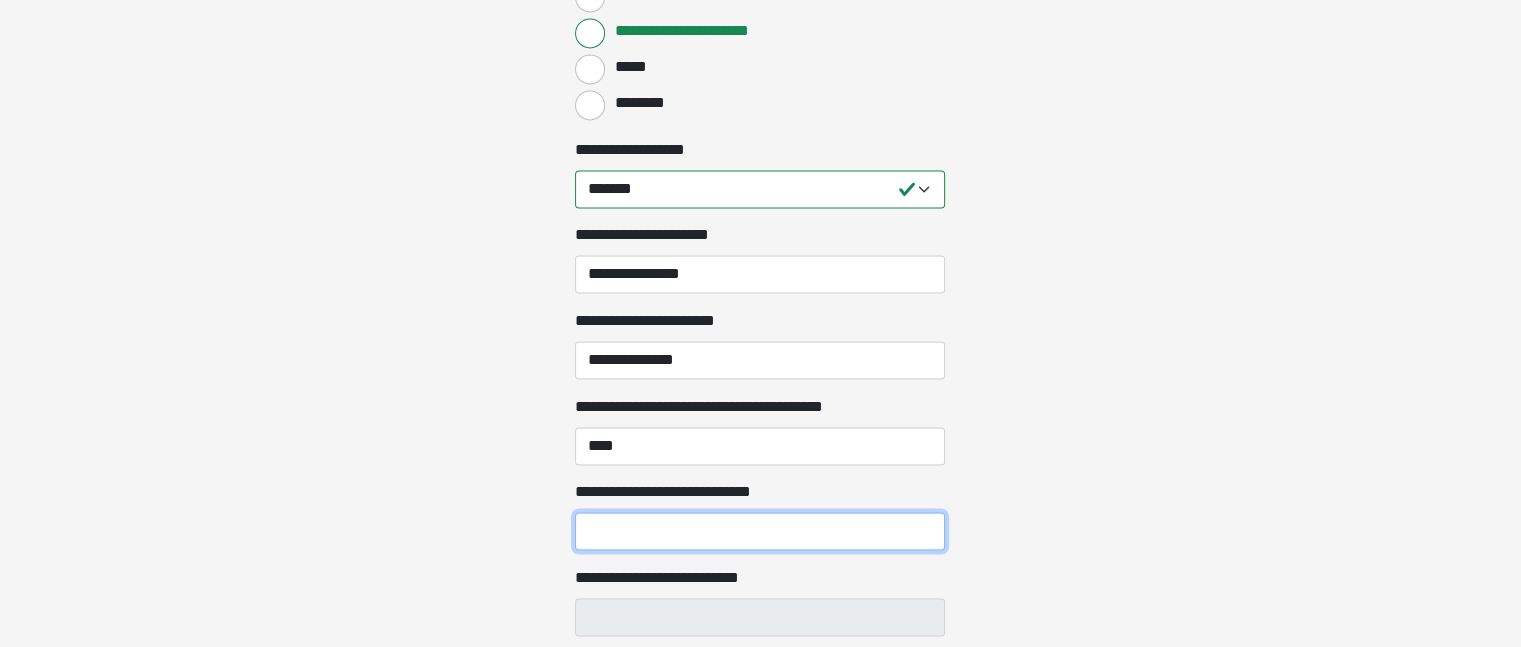 click on "**********" at bounding box center (760, 531) 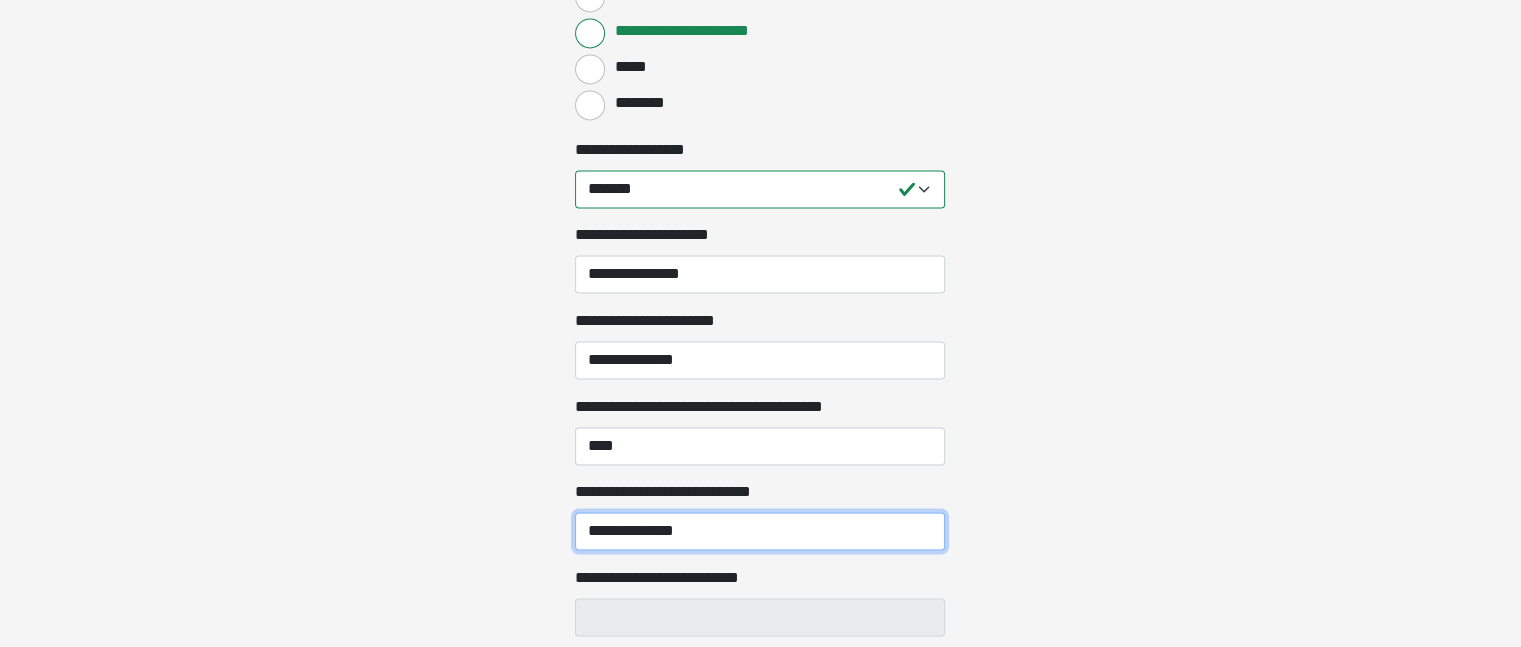drag, startPoint x: 649, startPoint y: 532, endPoint x: 556, endPoint y: 538, distance: 93.193344 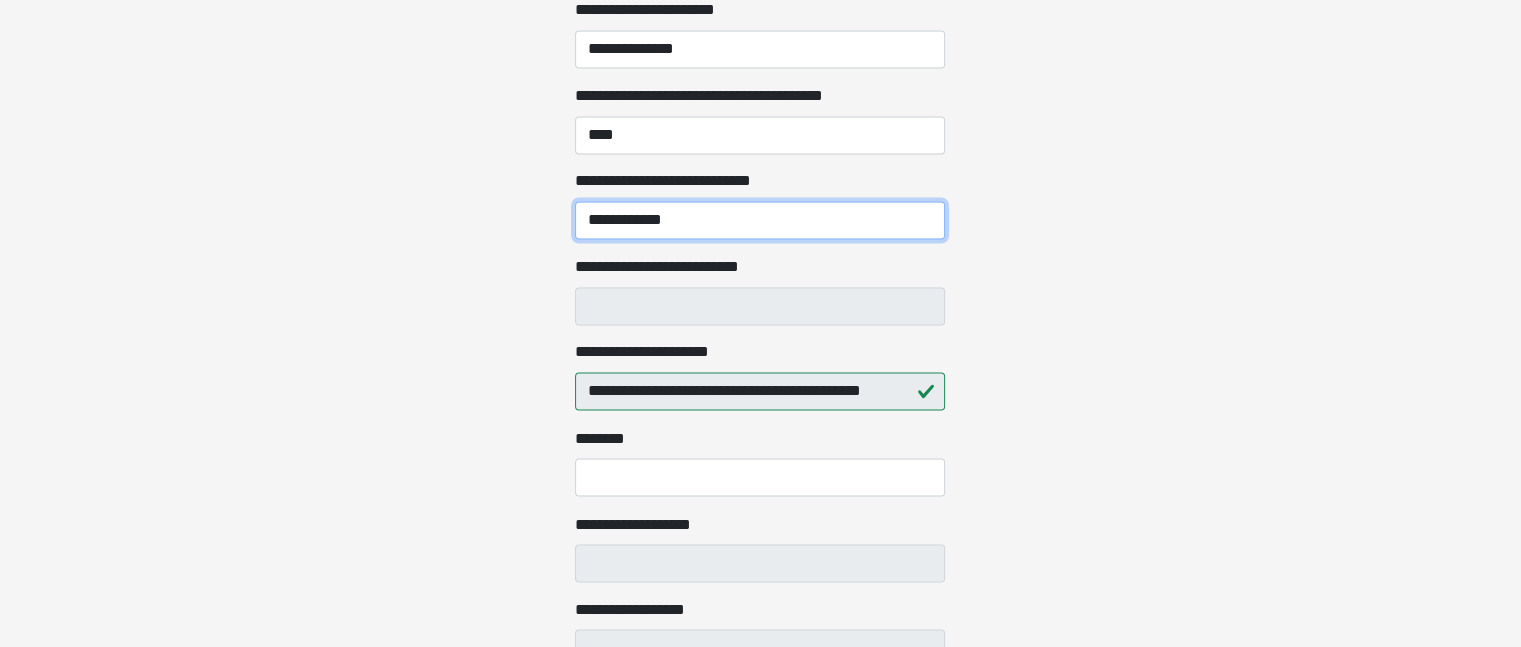 scroll, scrollTop: 3400, scrollLeft: 0, axis: vertical 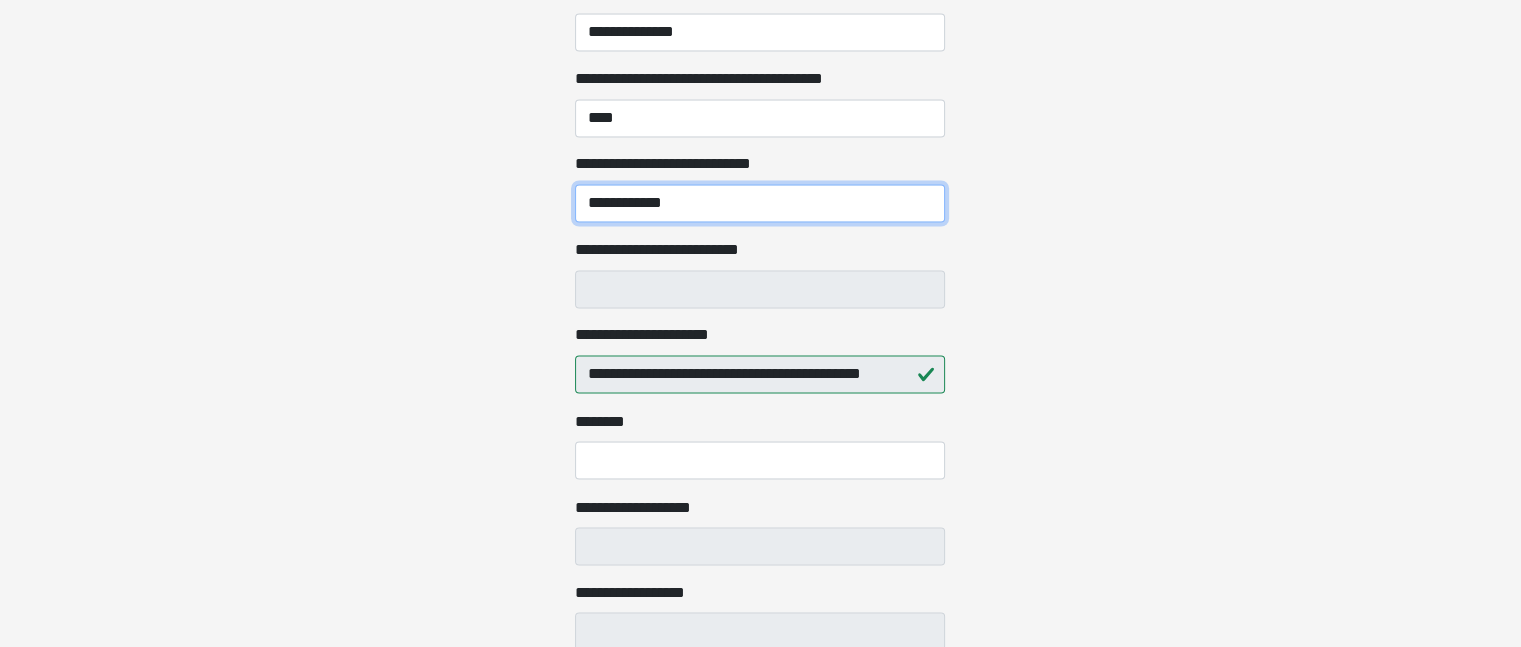 type on "**********" 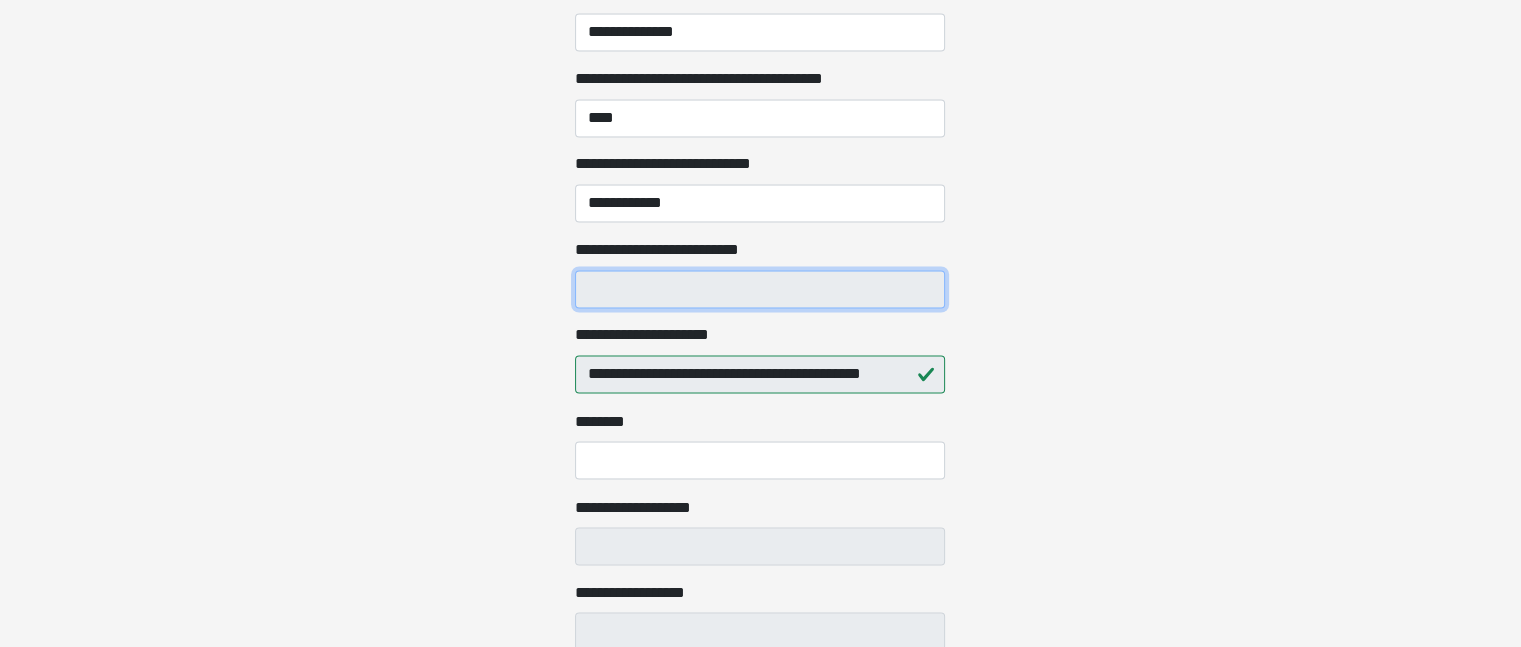 click on "**********" at bounding box center [760, 289] 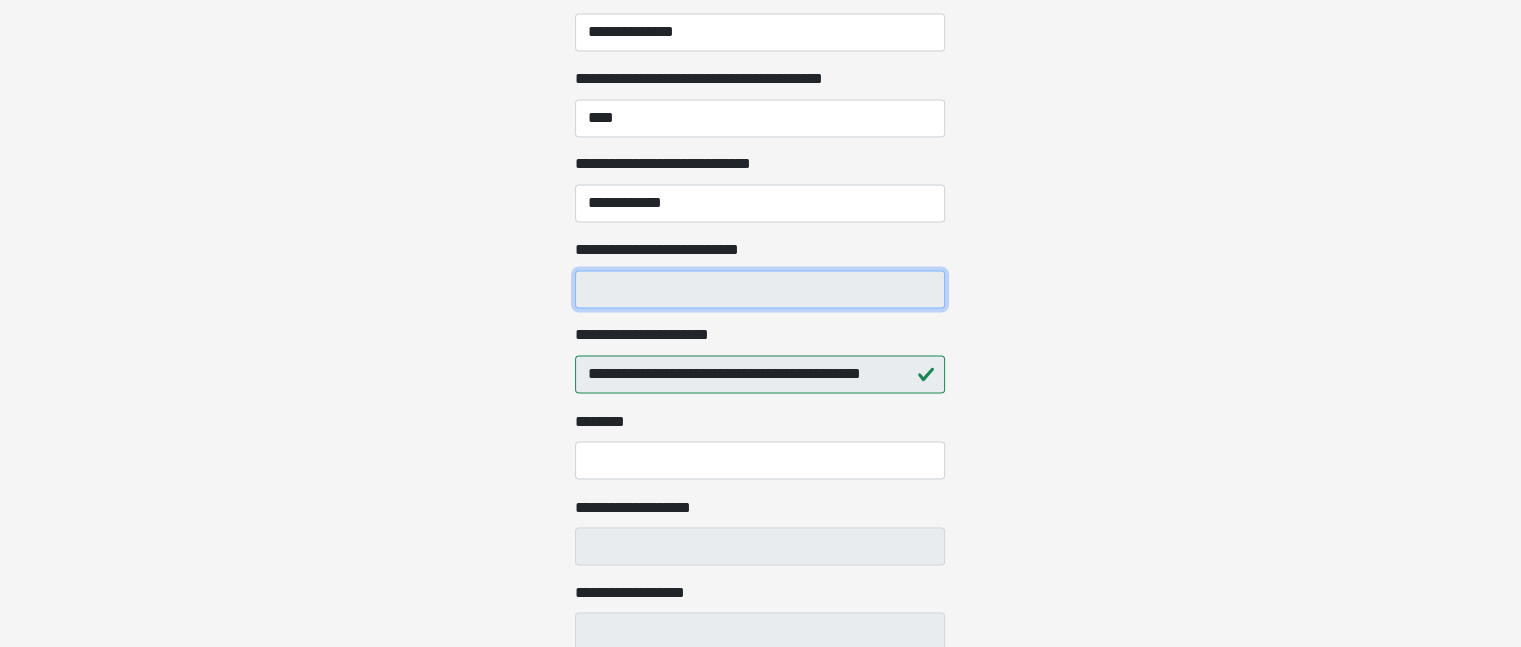 click on "**********" at bounding box center (760, 289) 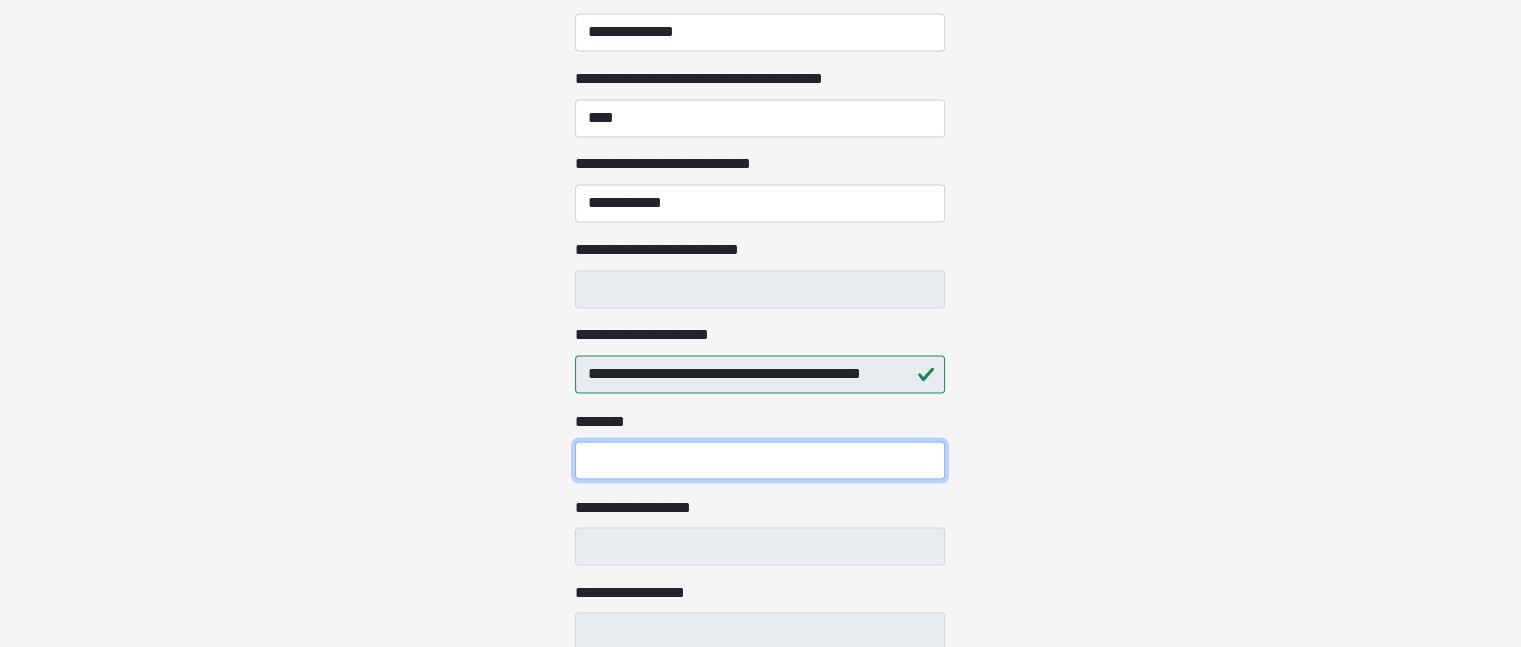 click on "********" at bounding box center [760, 460] 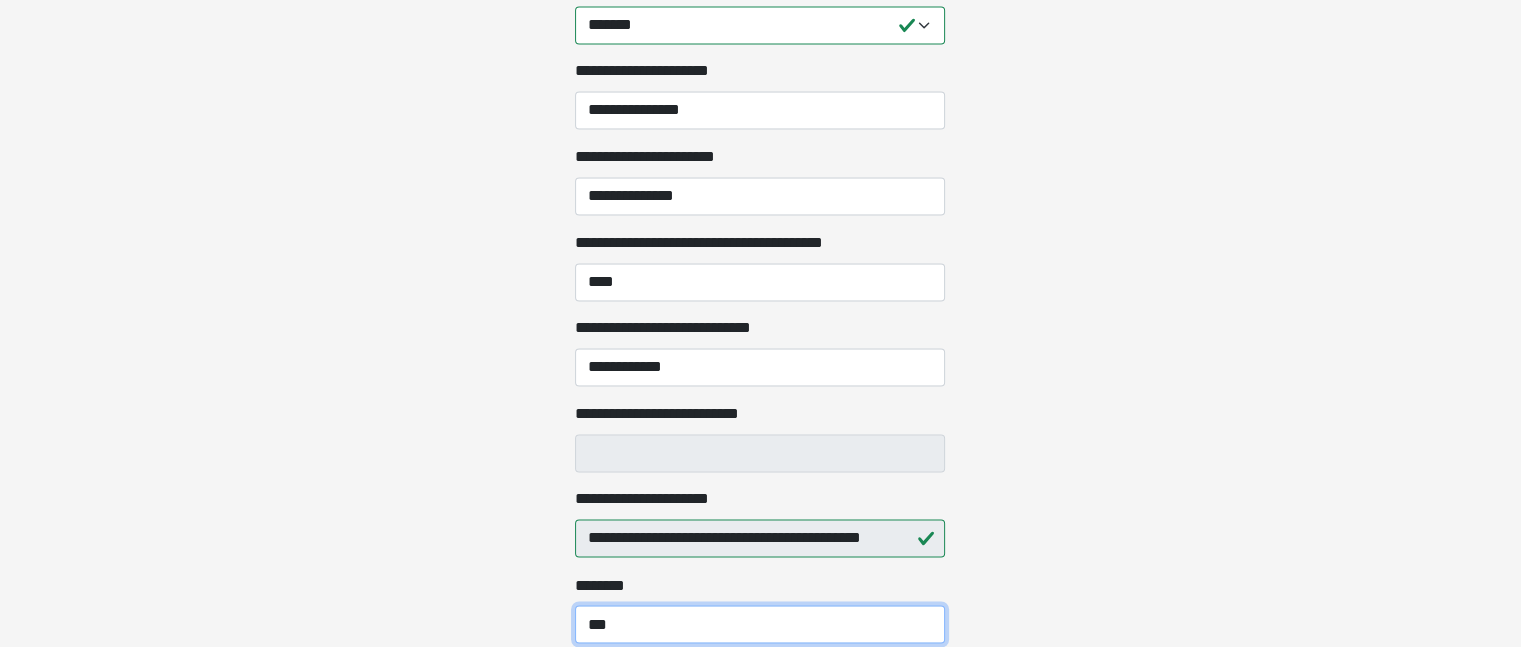 scroll, scrollTop: 3181, scrollLeft: 0, axis: vertical 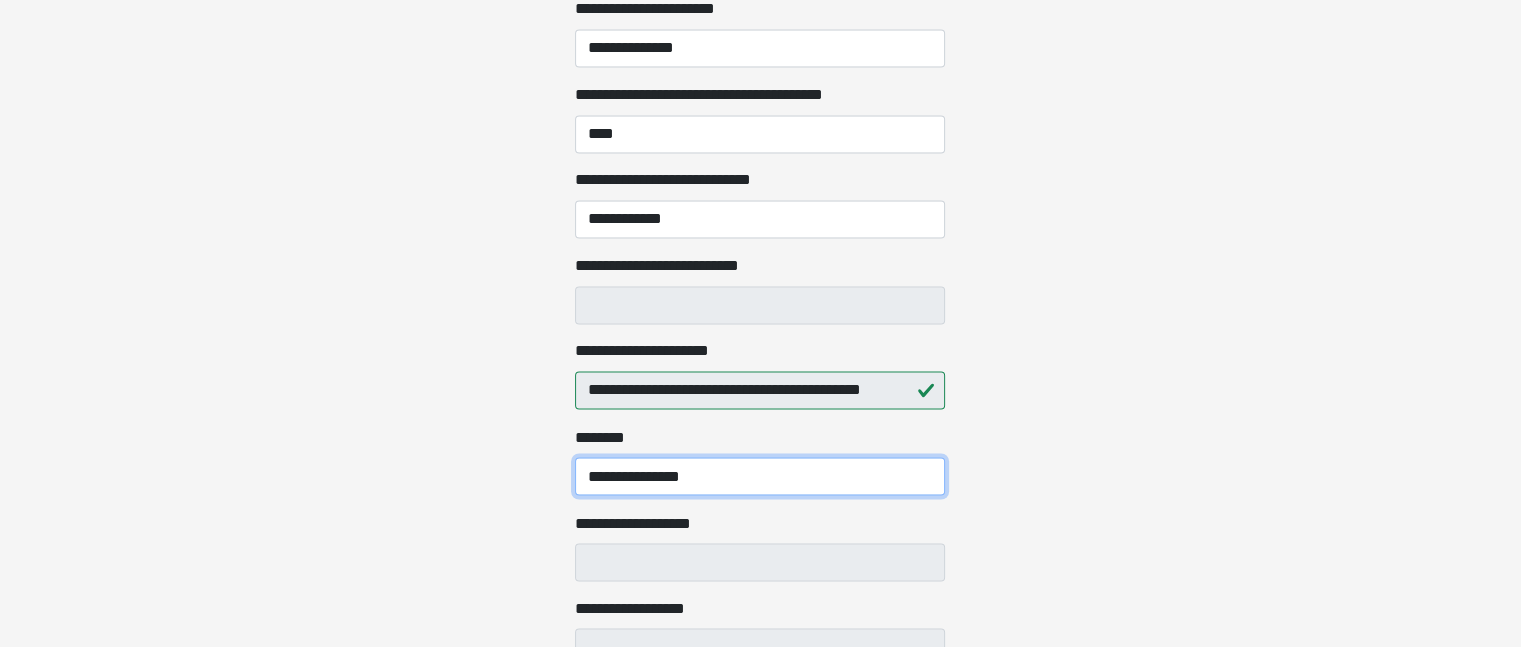 type on "**********" 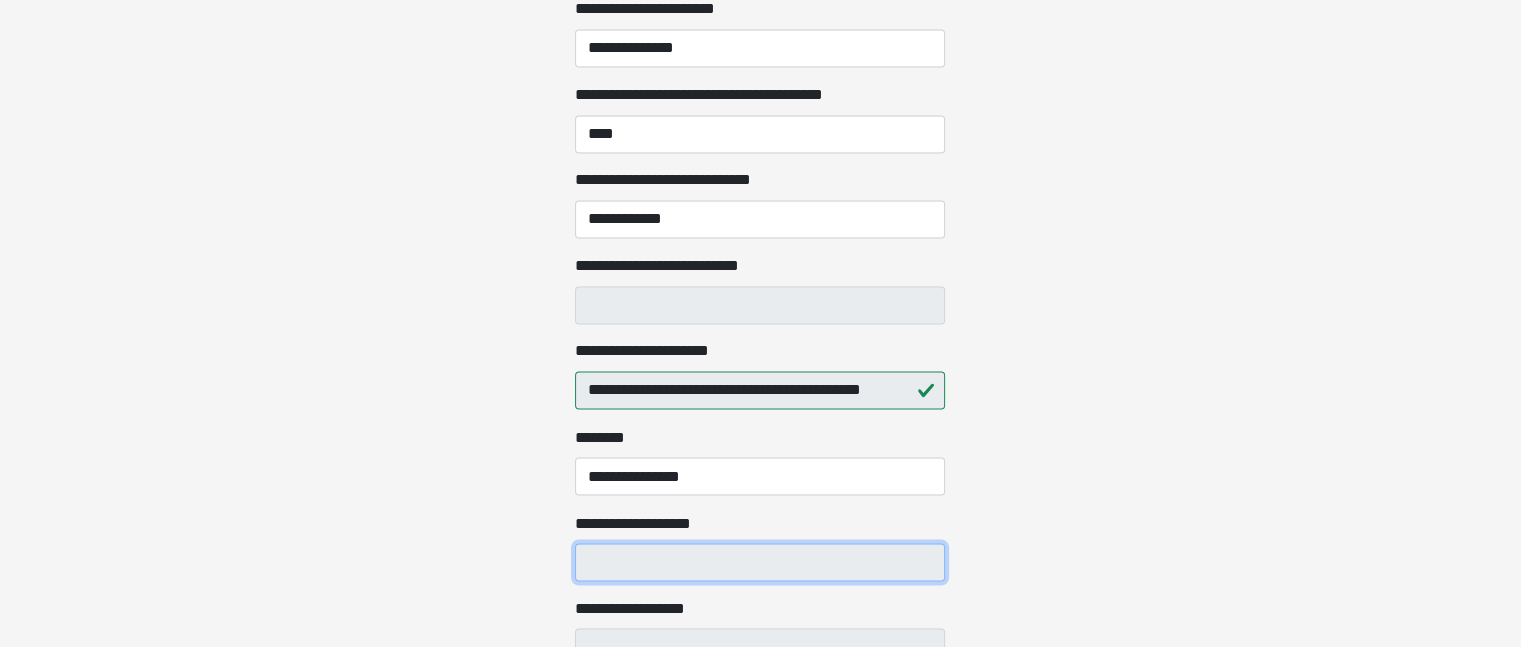 click on "**********" at bounding box center (760, 562) 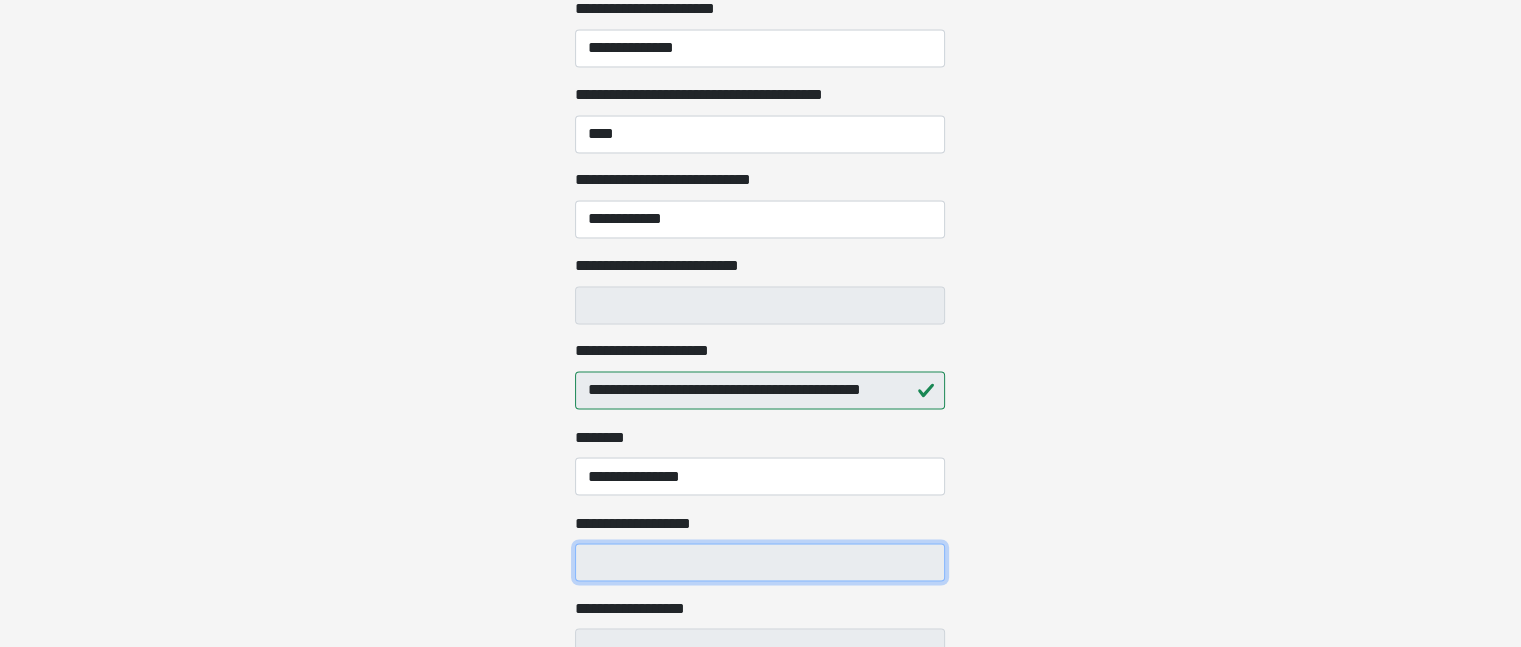 click on "**********" at bounding box center [760, 562] 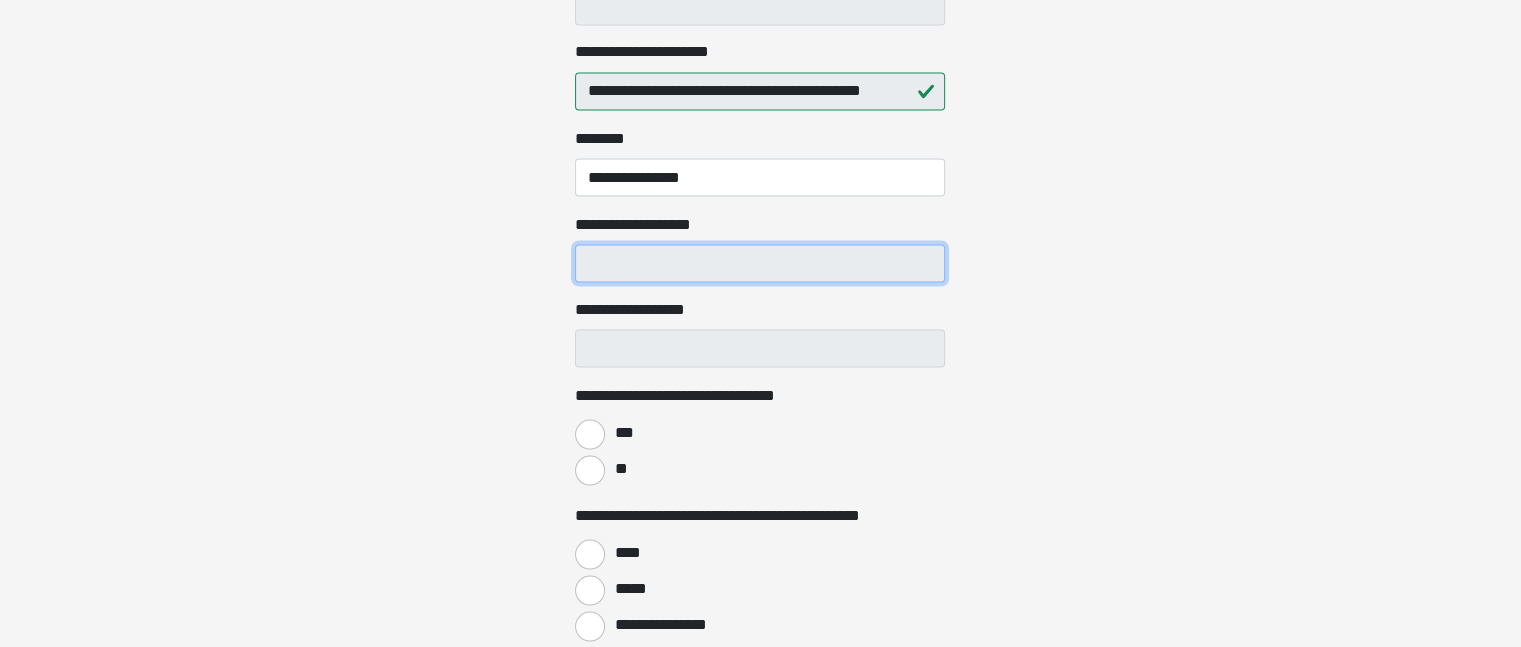 scroll, scrollTop: 3731, scrollLeft: 0, axis: vertical 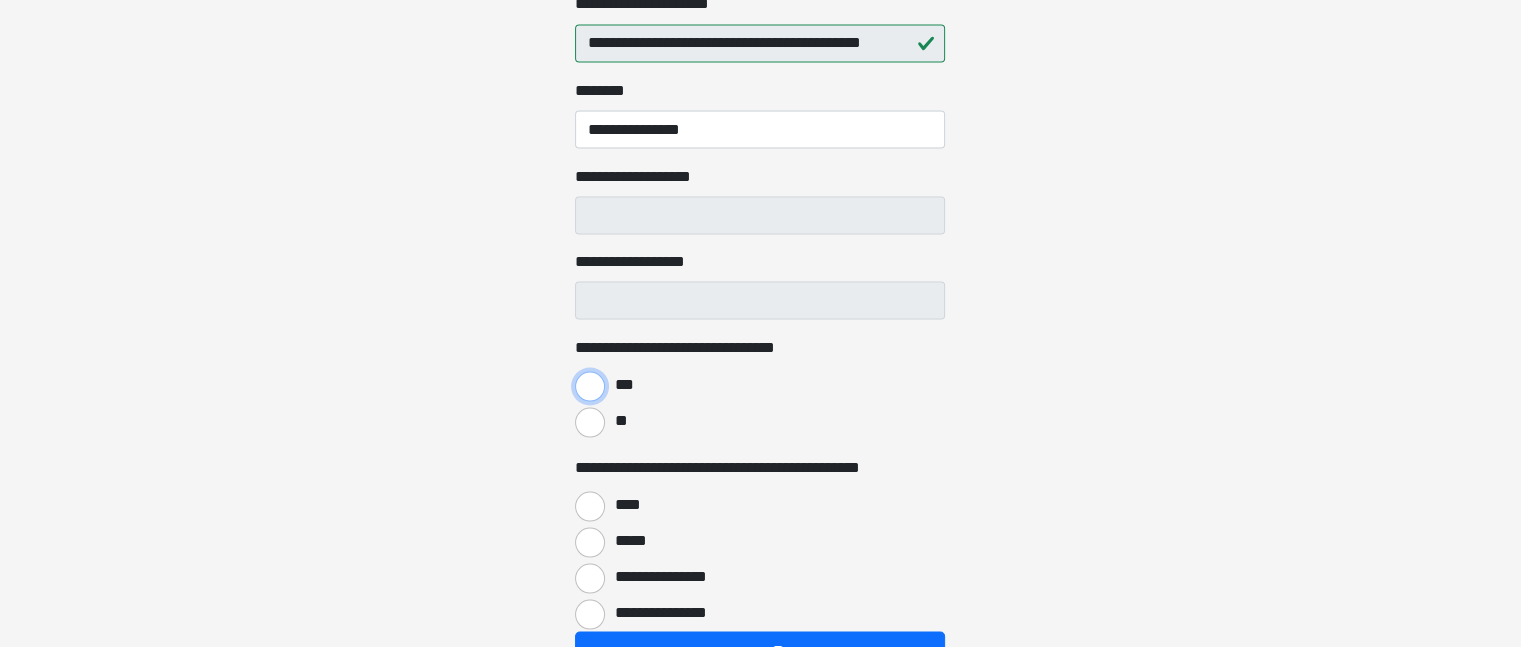 click on "***" at bounding box center [590, 386] 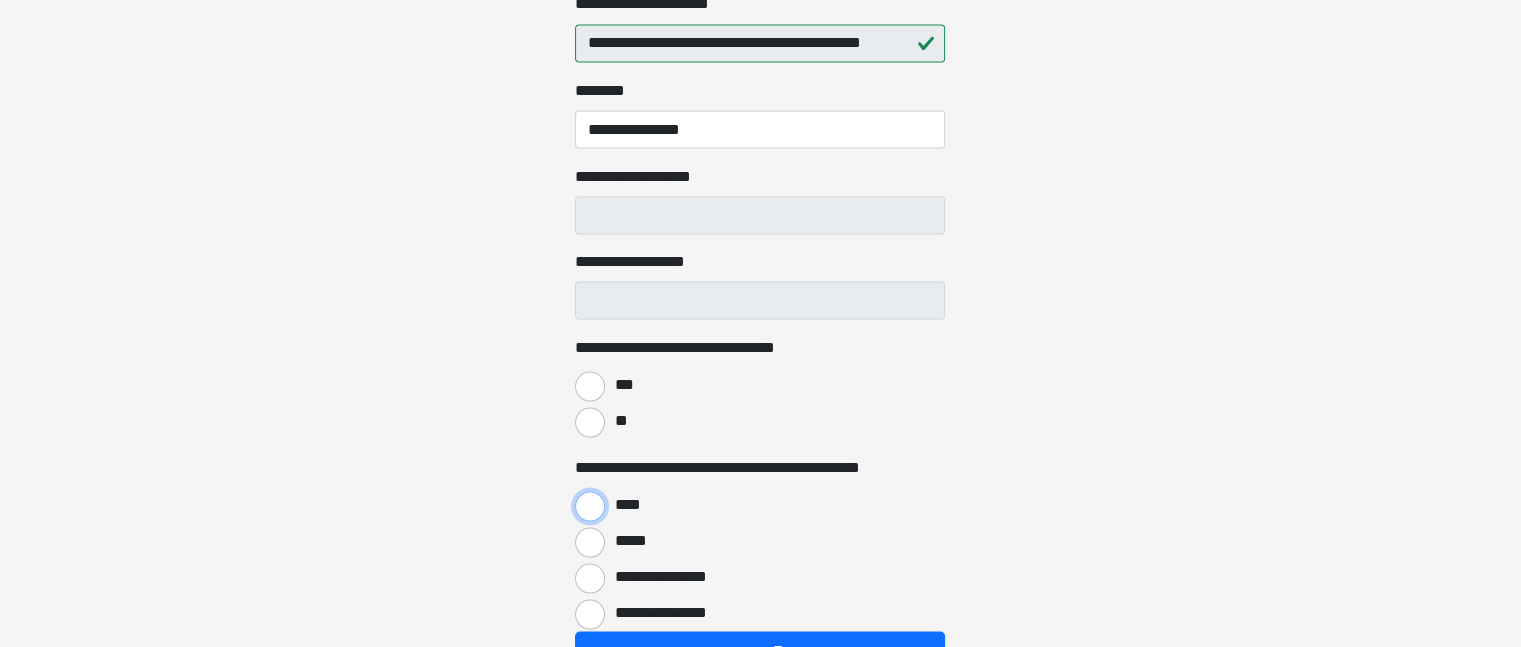 click on "****" at bounding box center (590, 506) 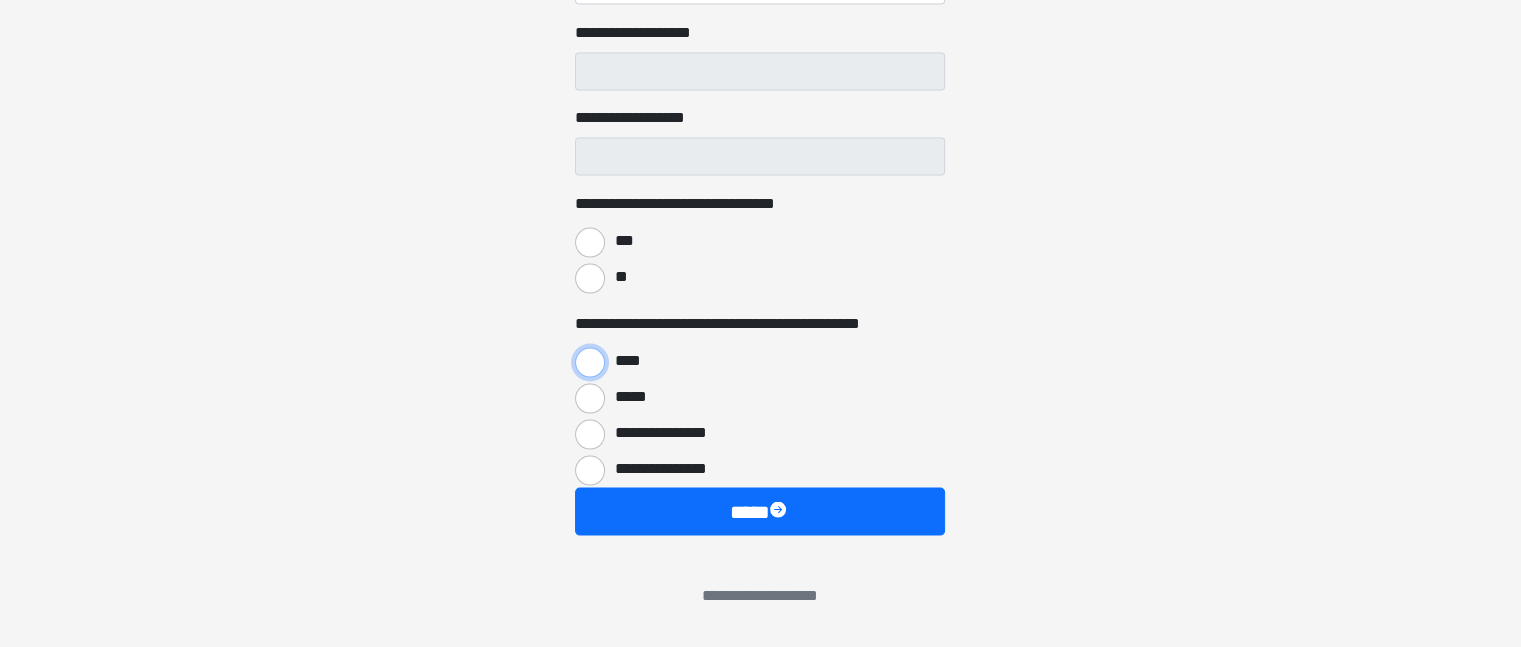scroll, scrollTop: 3881, scrollLeft: 0, axis: vertical 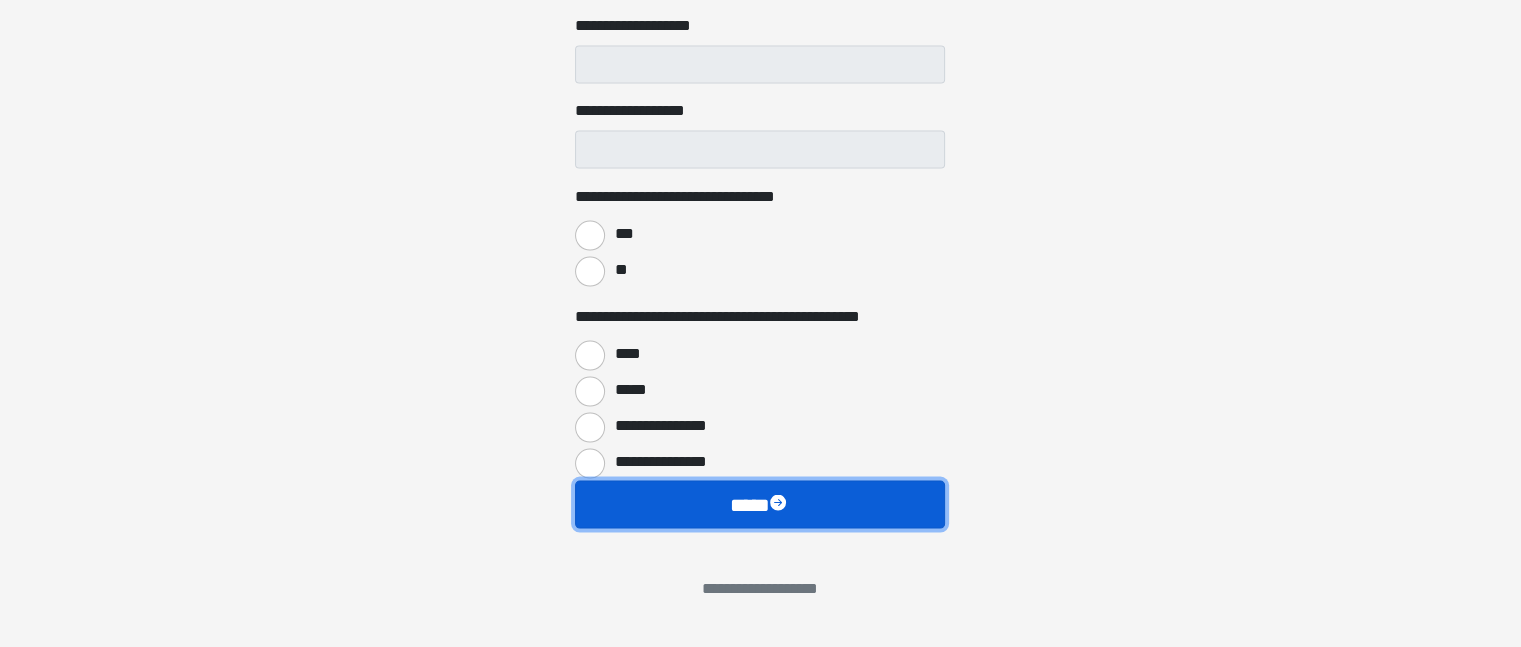 click on "****" at bounding box center (760, 505) 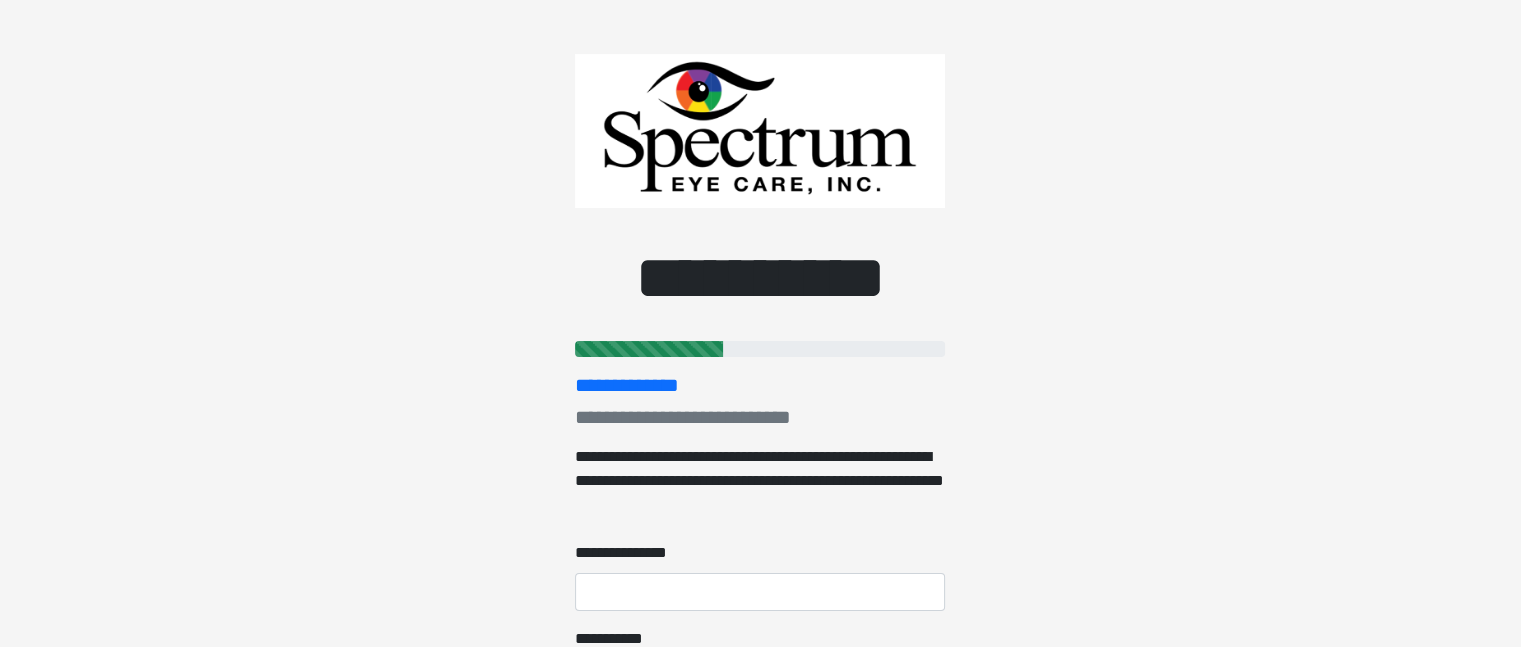 scroll, scrollTop: 0, scrollLeft: 0, axis: both 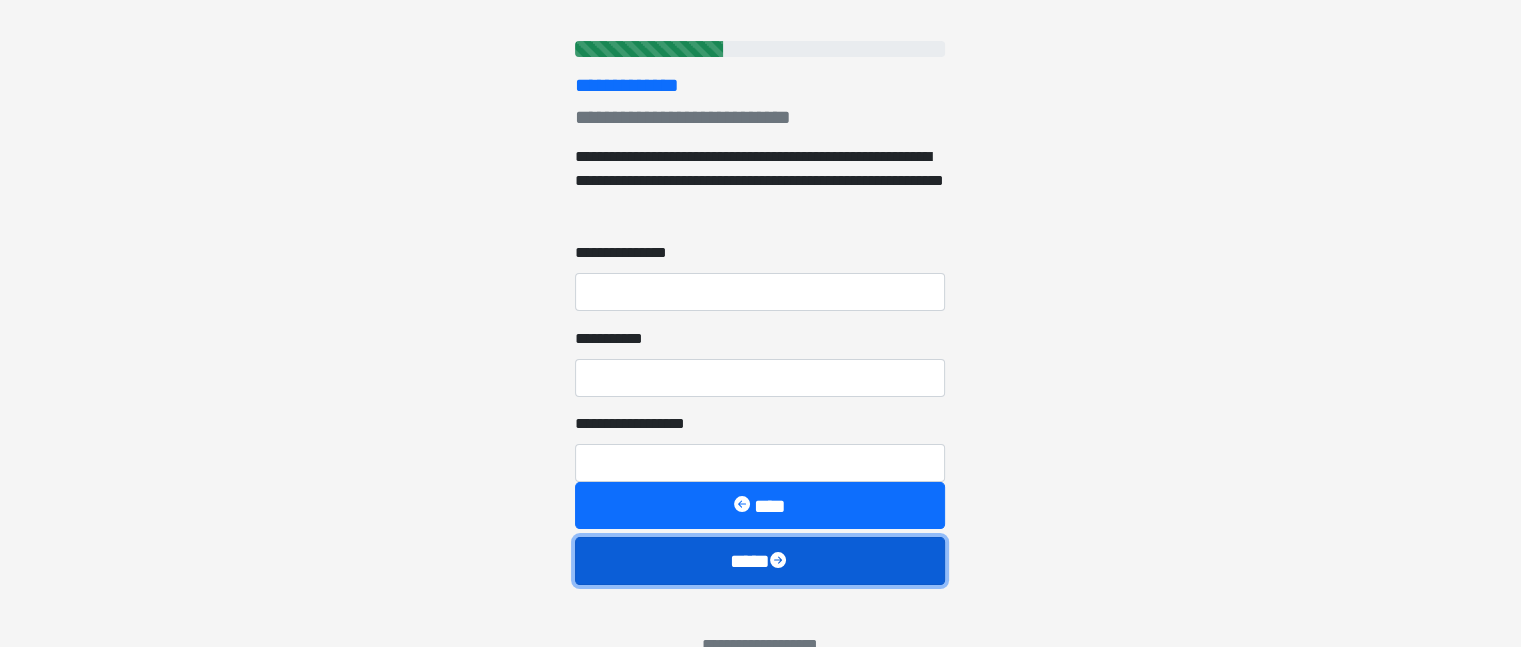 type 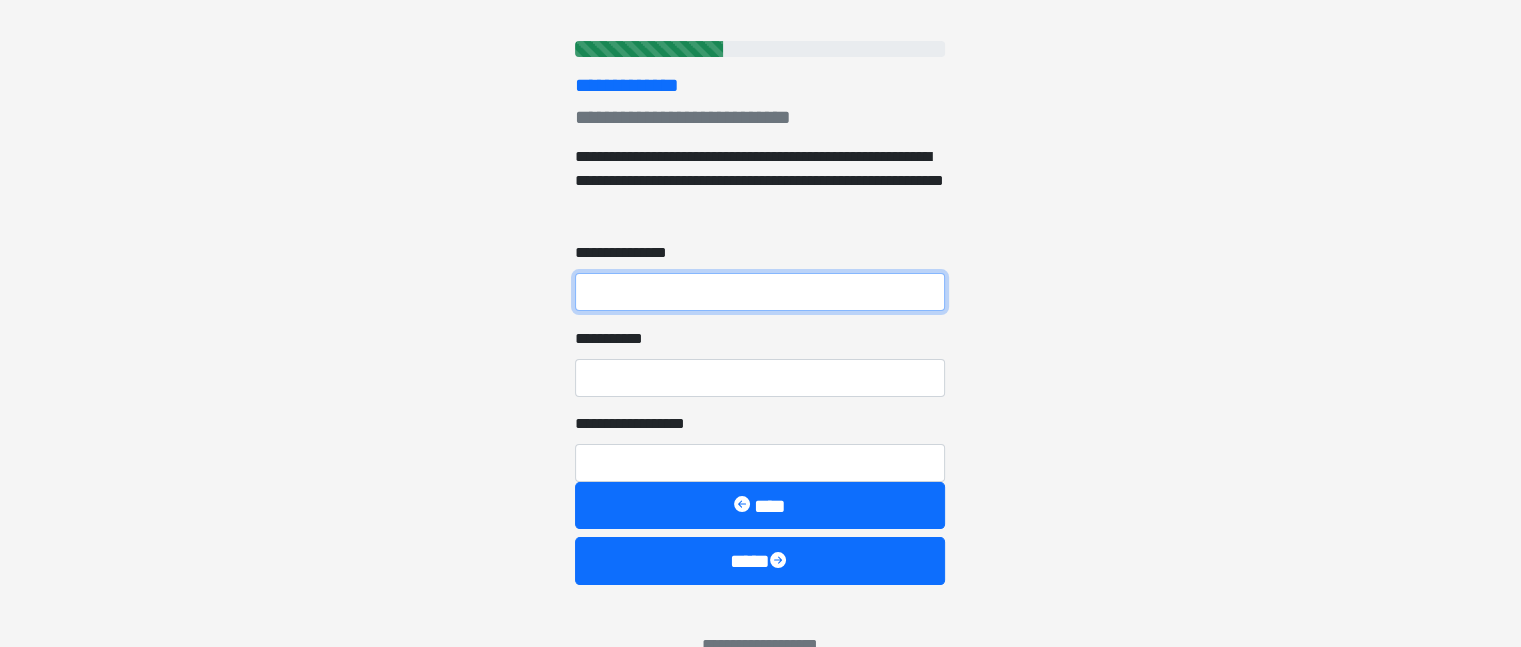click on "**********" at bounding box center [760, 292] 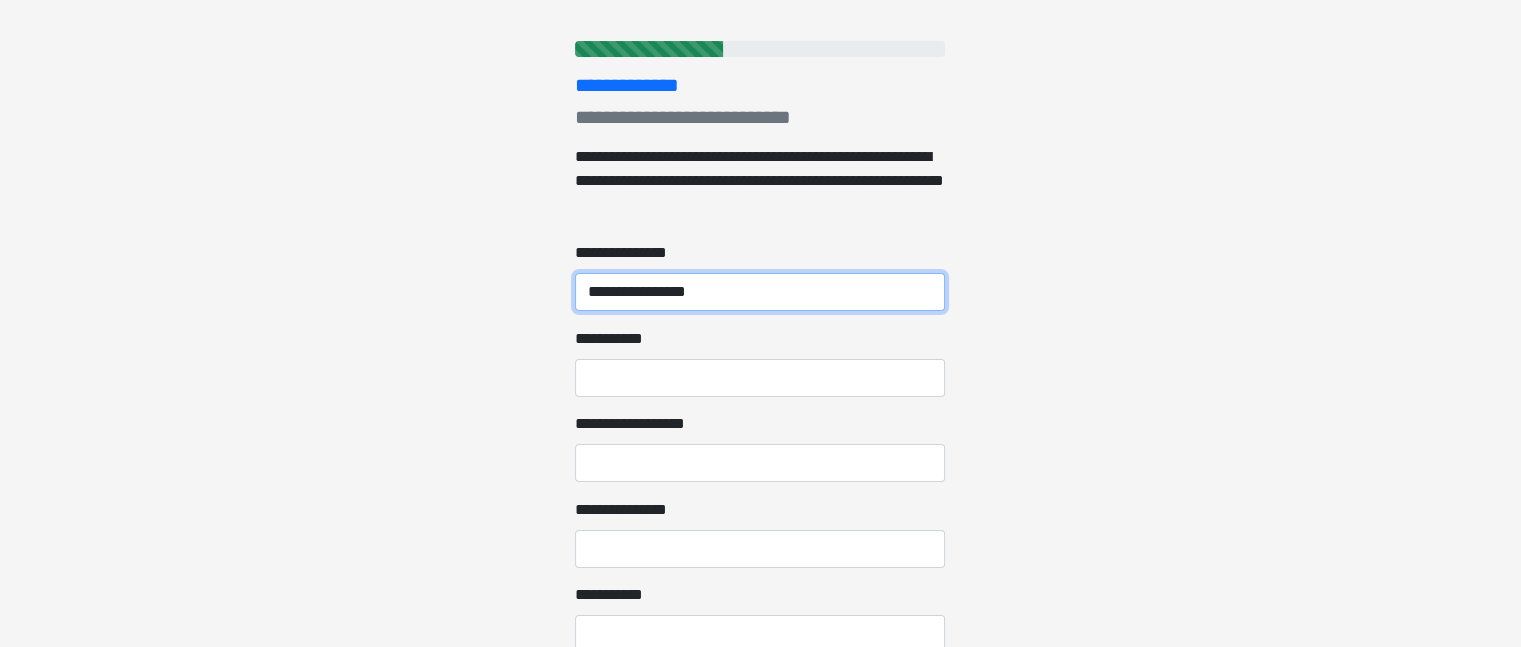 type on "**********" 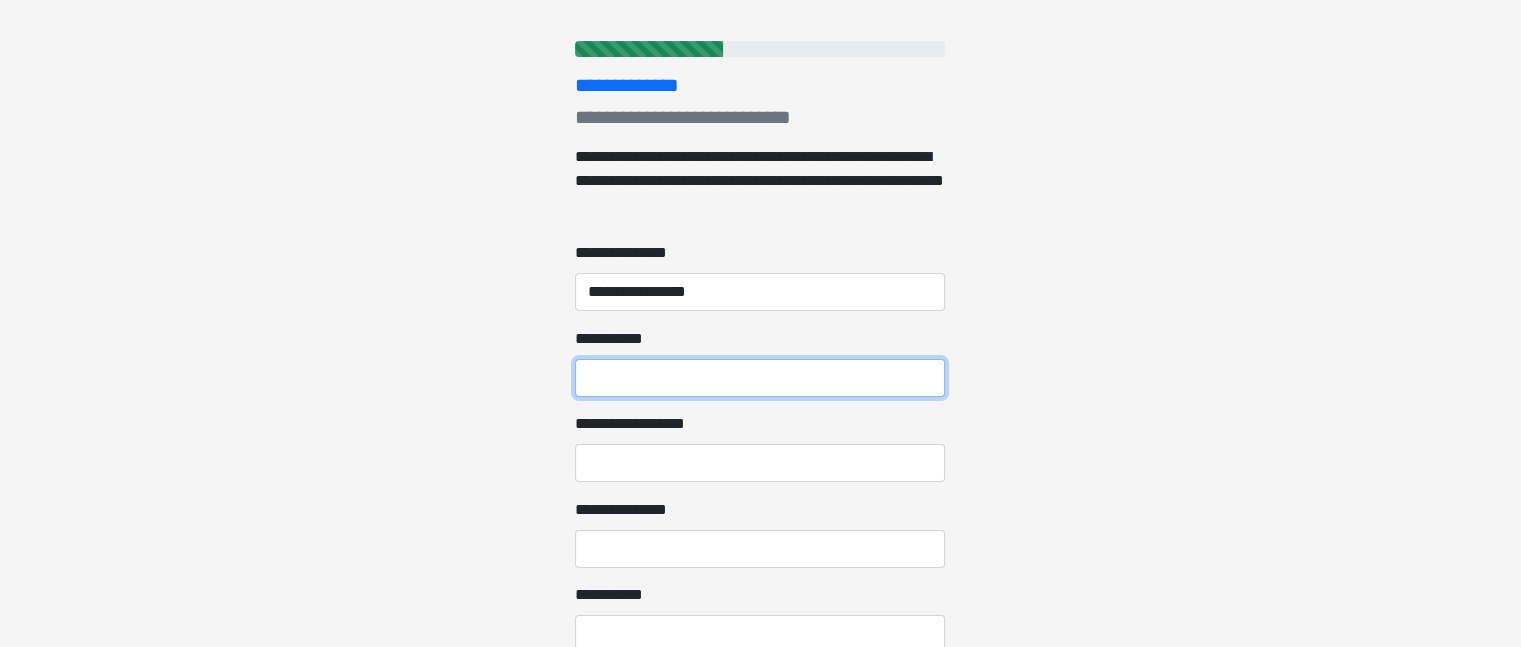 click on "**********" at bounding box center (760, 378) 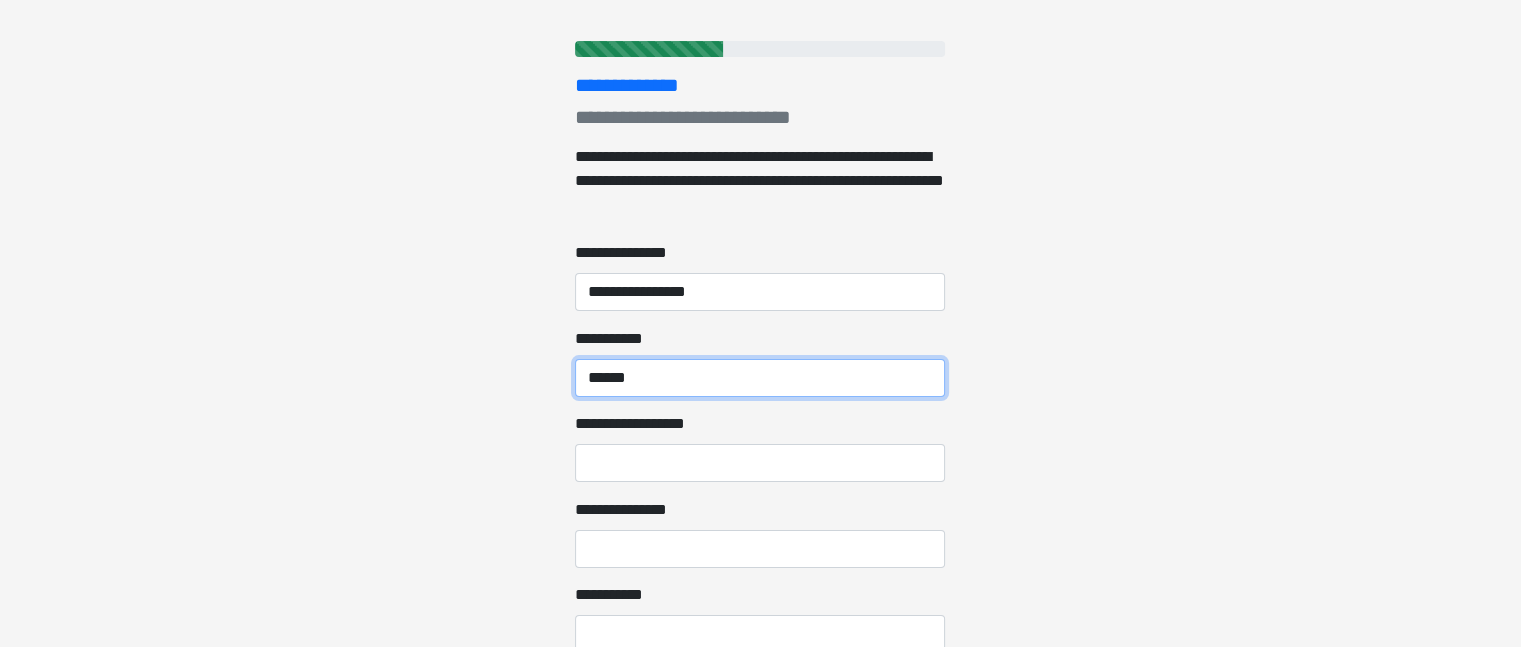 type on "******" 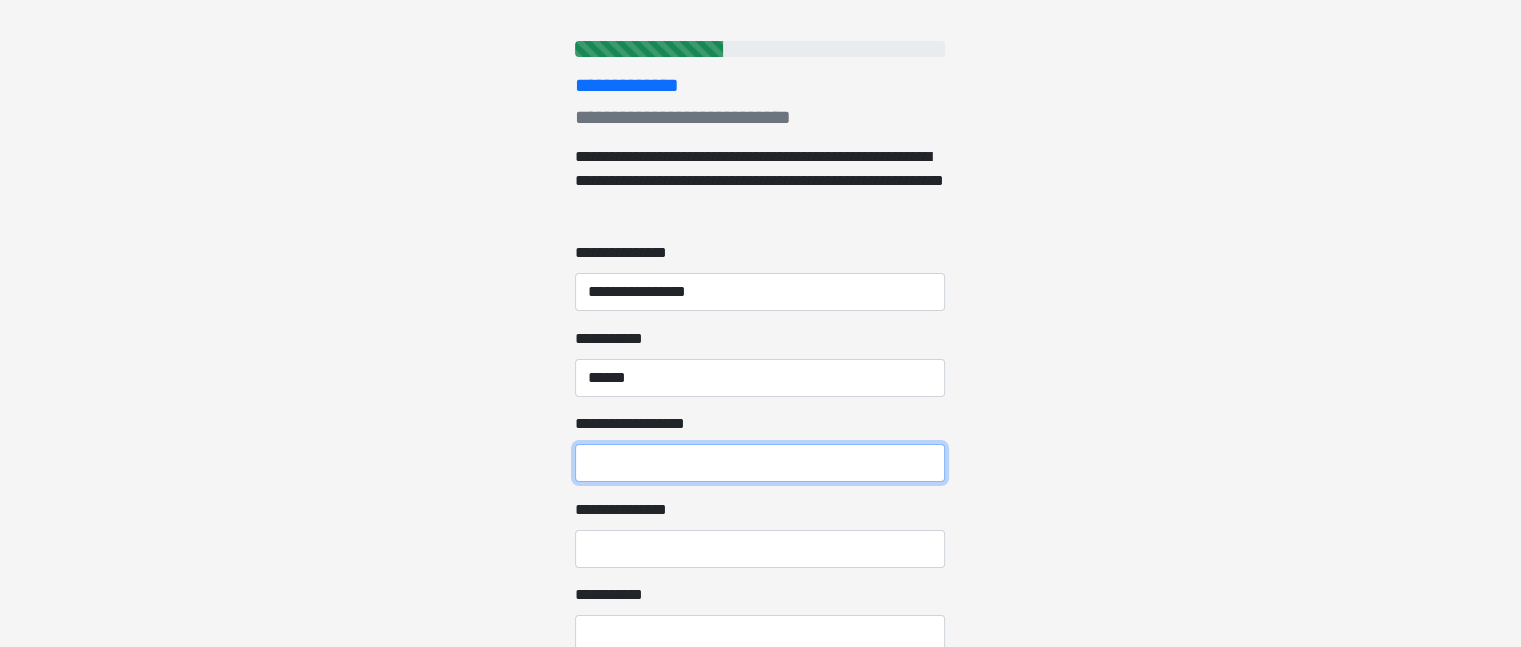 click on "**********" at bounding box center [760, 463] 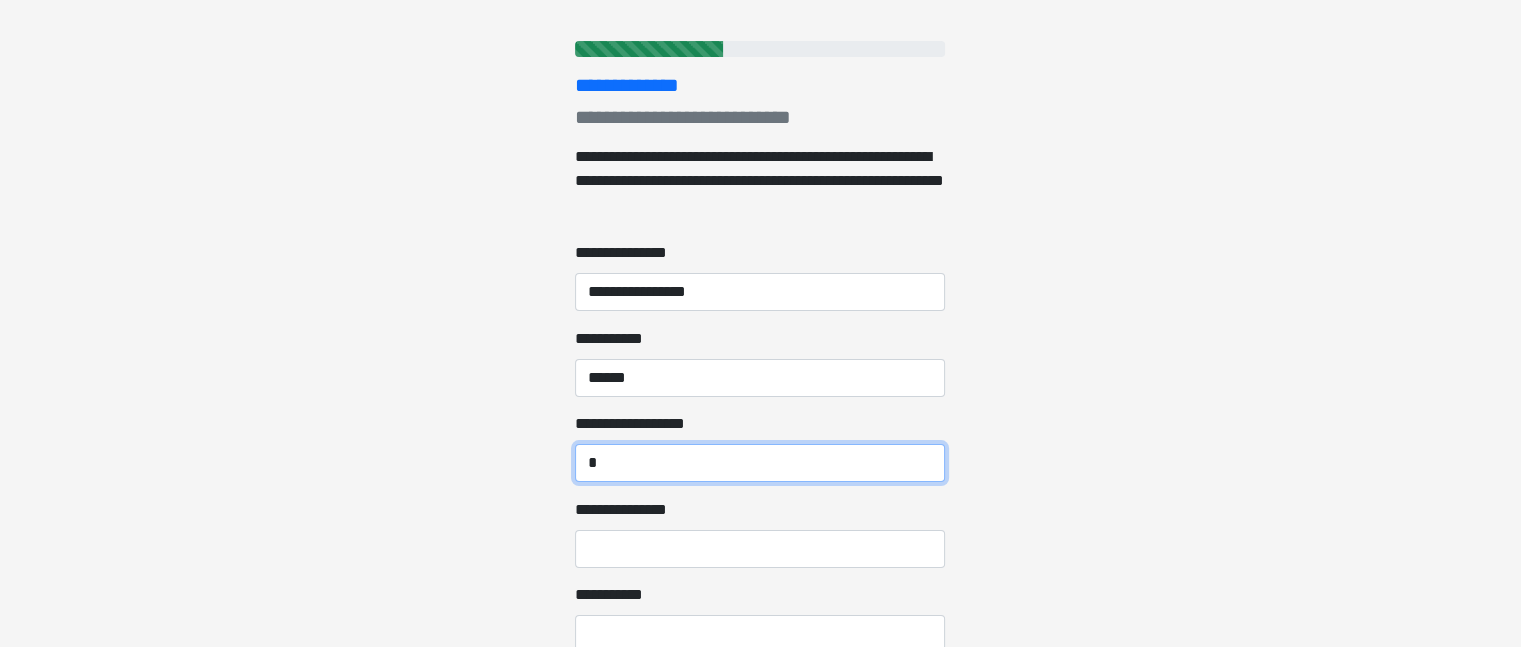 type on "*" 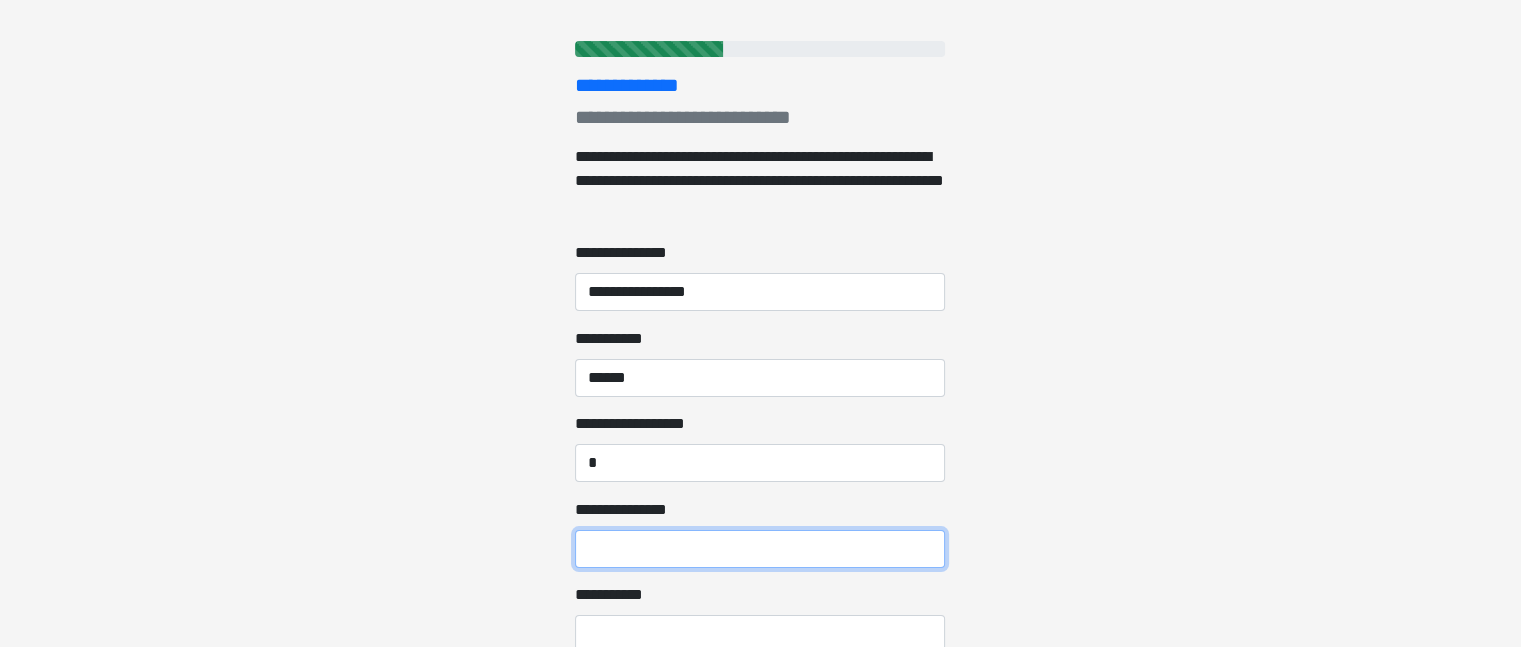 click on "**********" at bounding box center (760, 549) 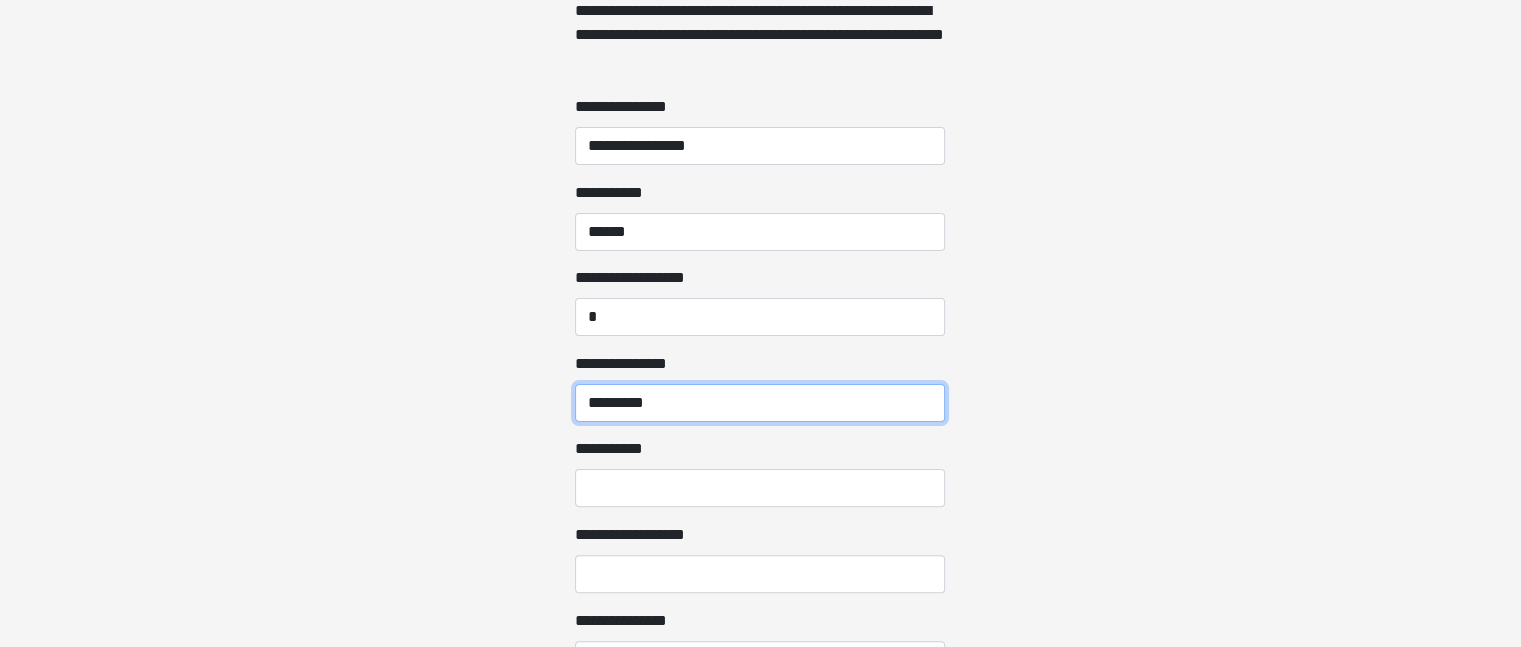 scroll, scrollTop: 532, scrollLeft: 0, axis: vertical 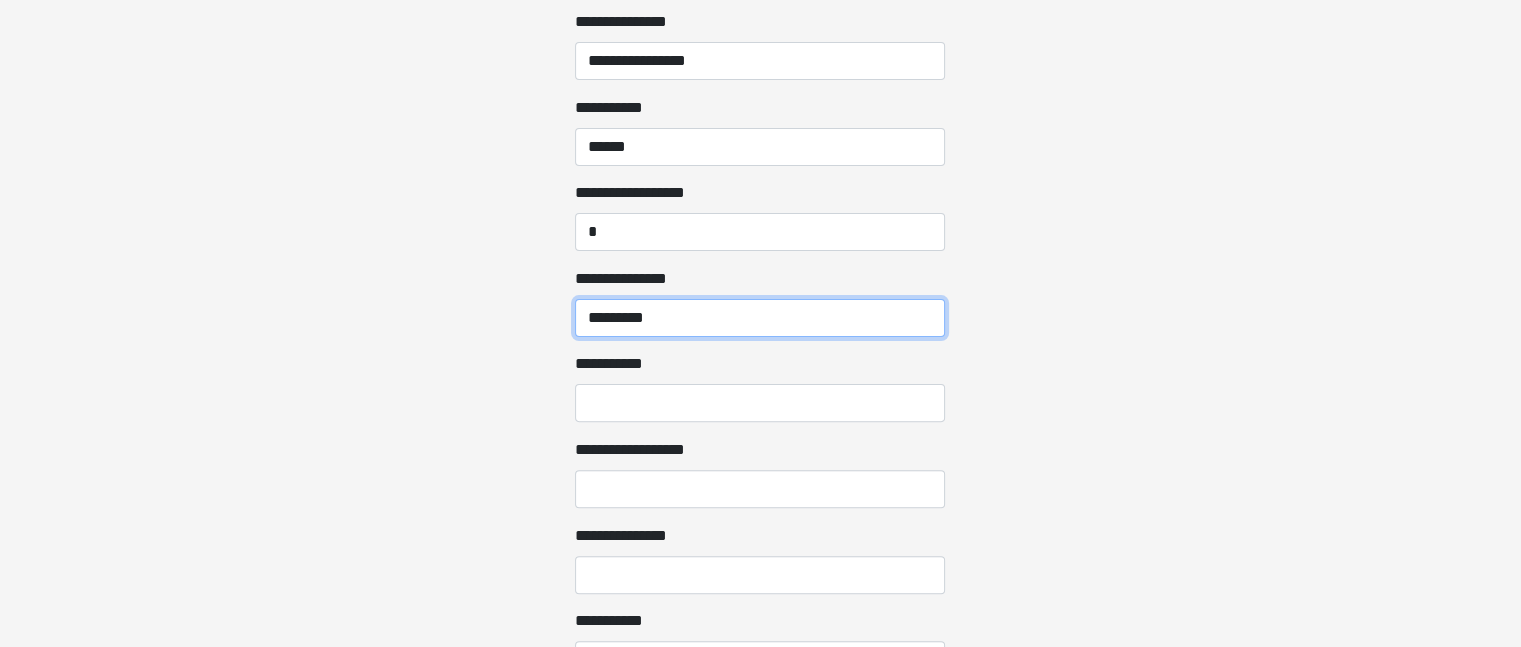 type on "*********" 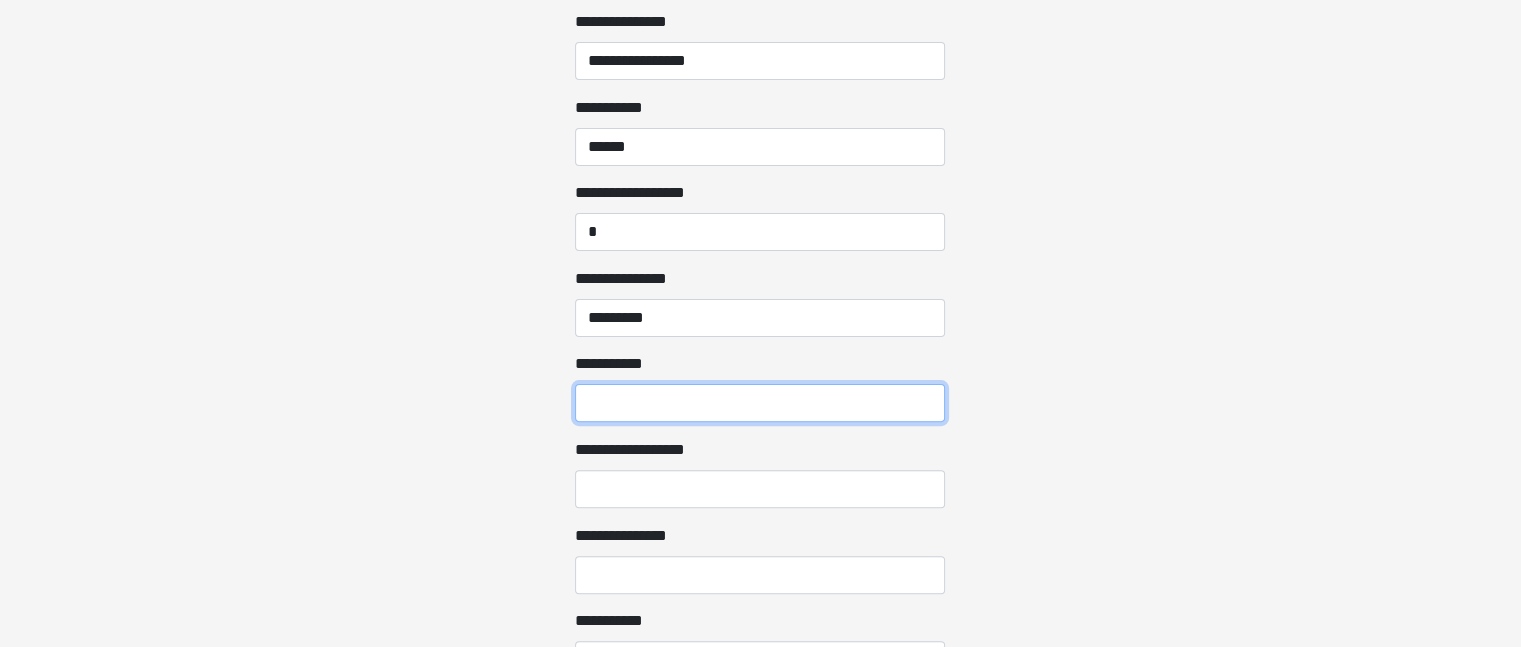 click on "**********" at bounding box center (760, 403) 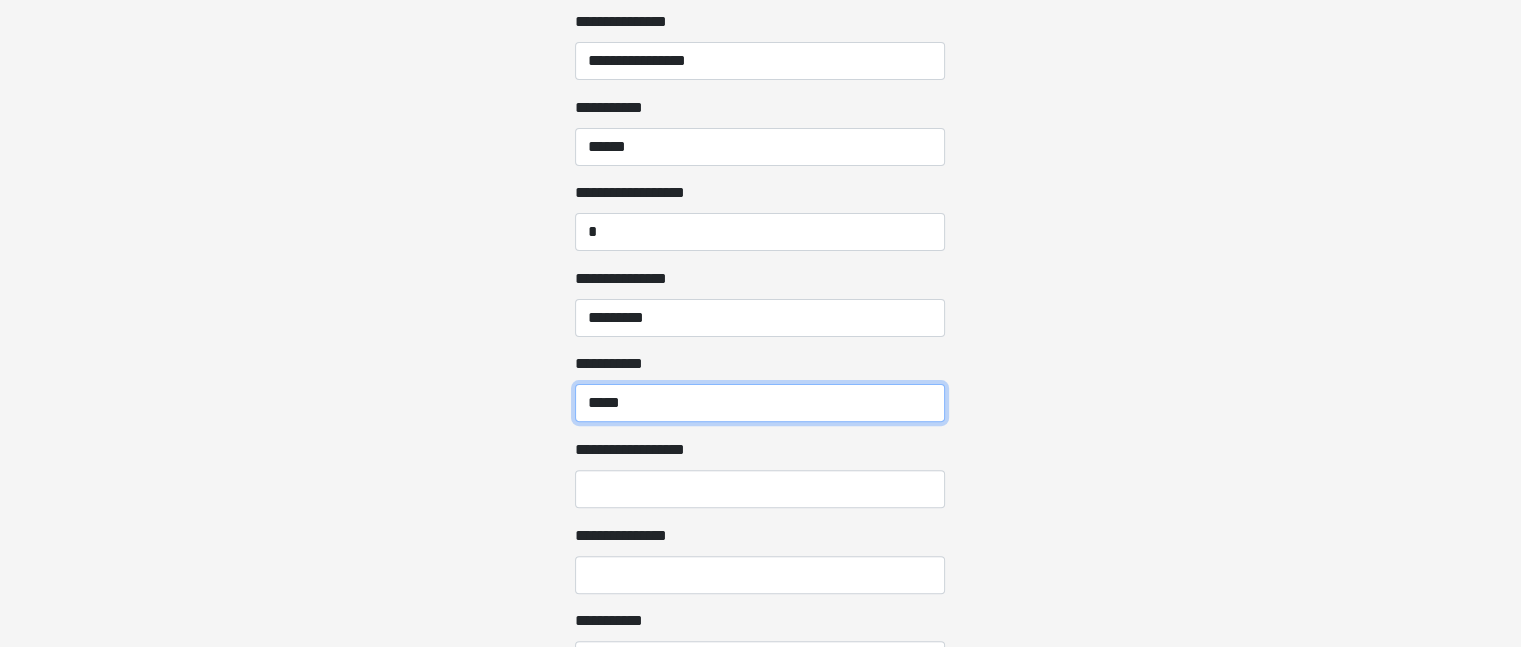 type on "*****" 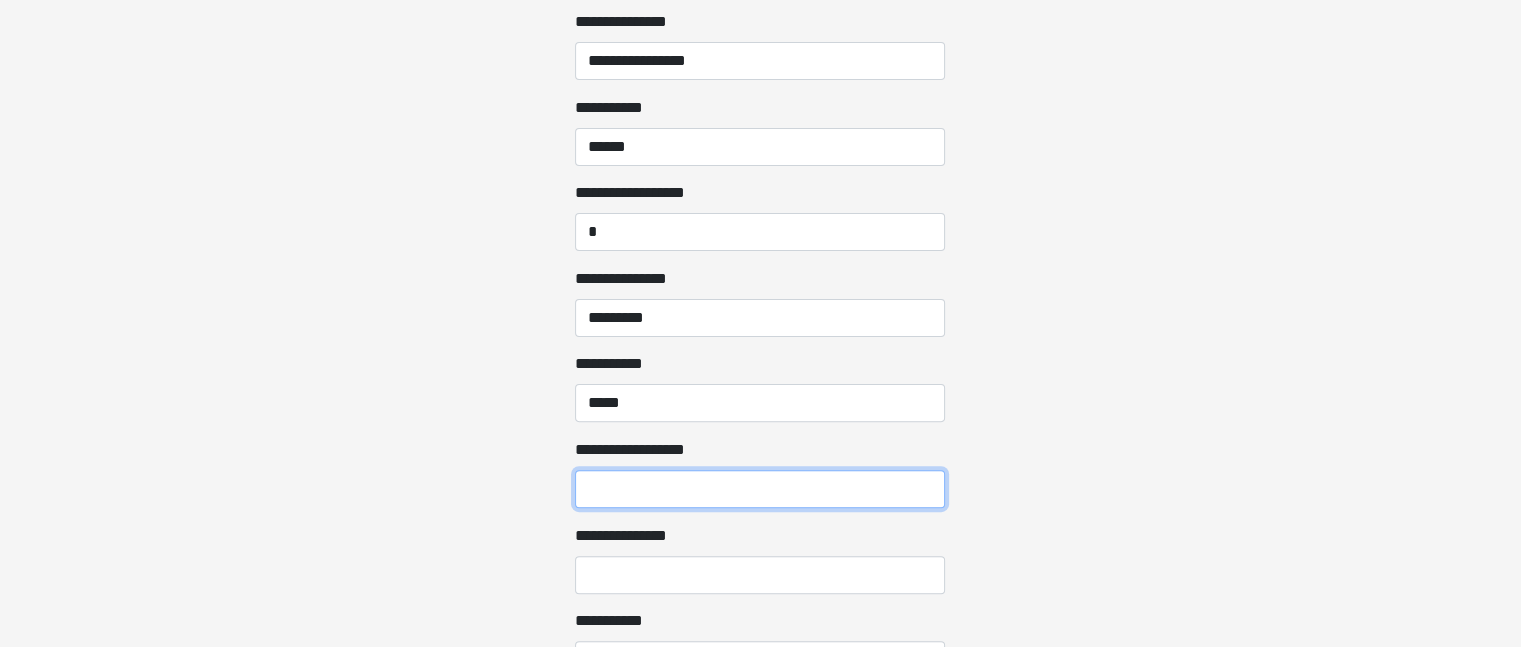click on "**********" at bounding box center [760, 489] 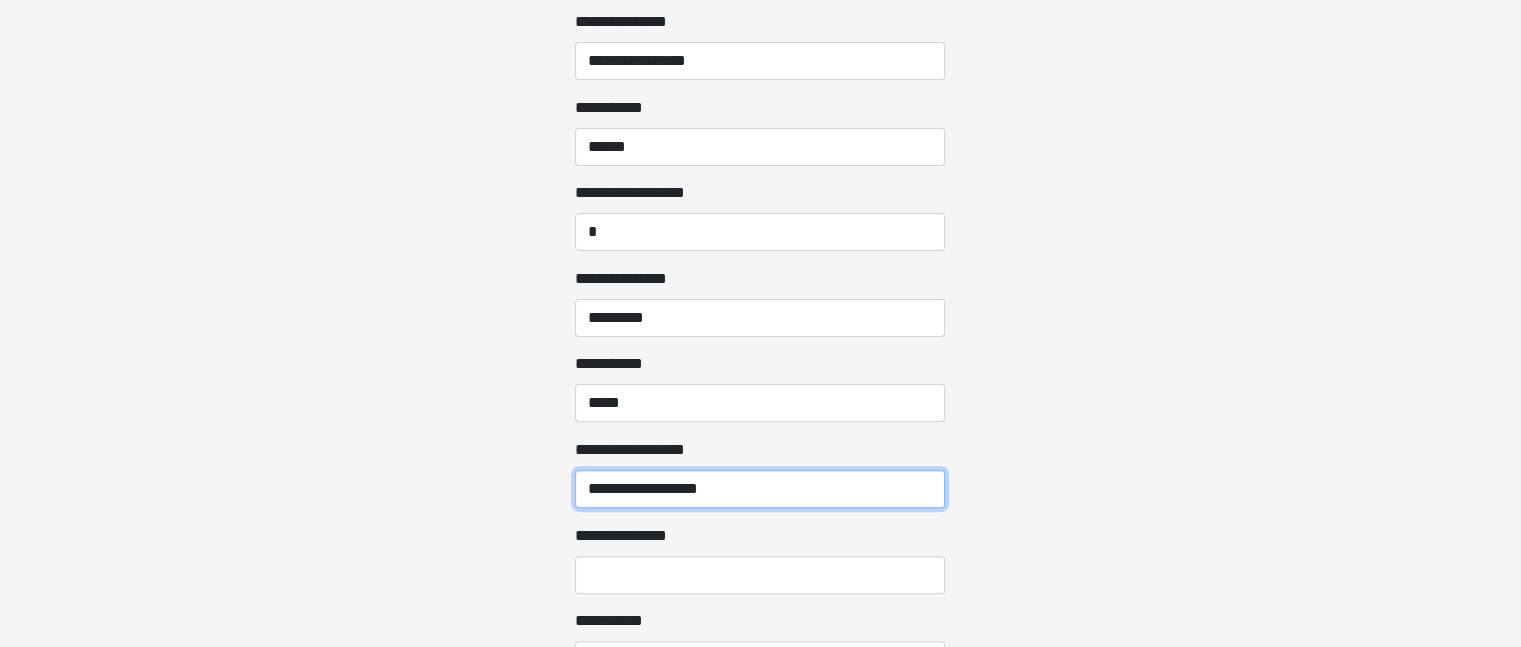 type on "**********" 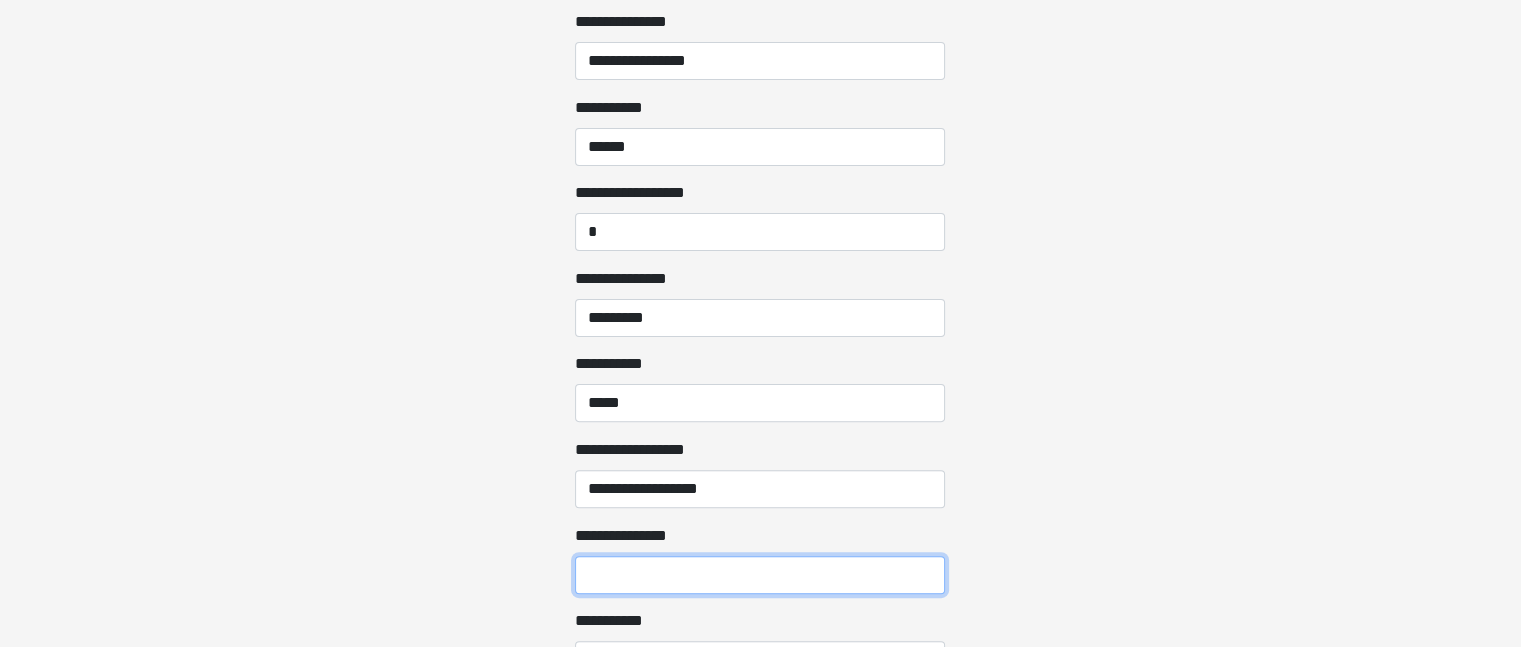click on "**********" at bounding box center (760, 575) 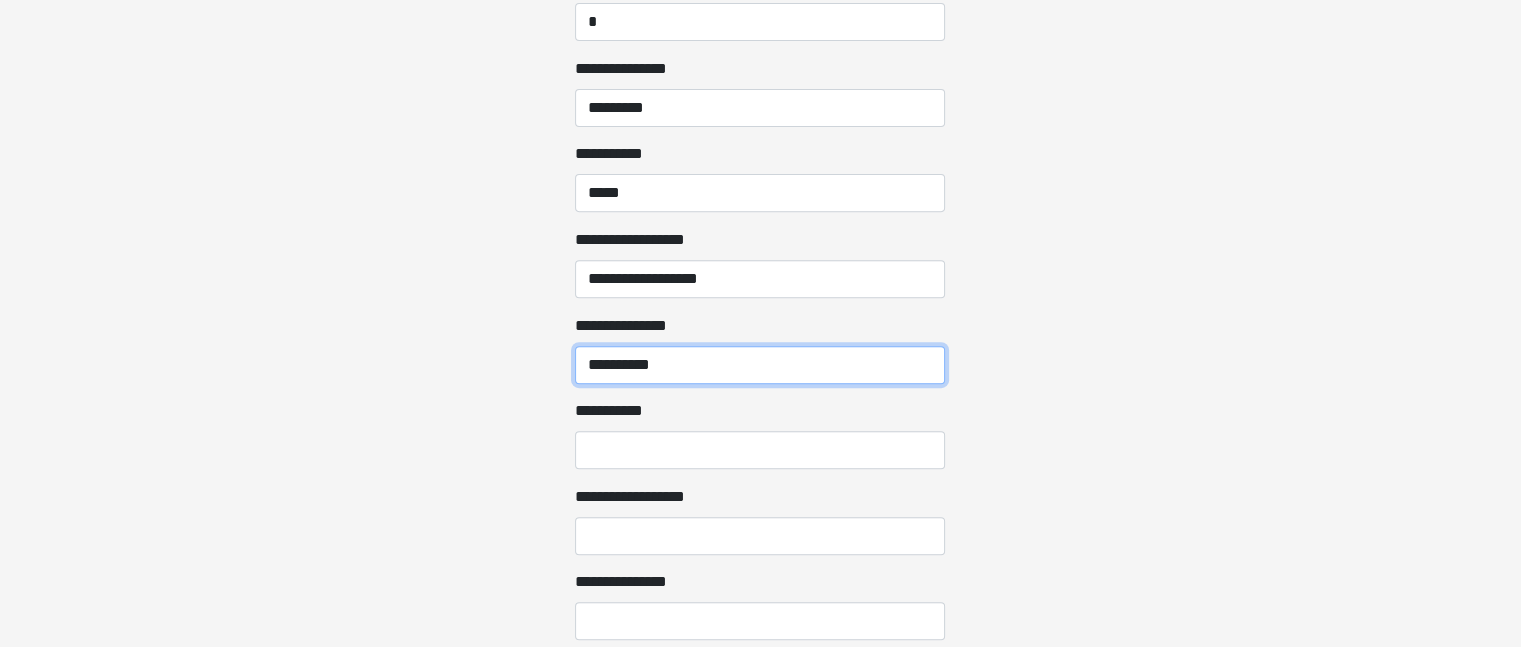 scroll, scrollTop: 749, scrollLeft: 0, axis: vertical 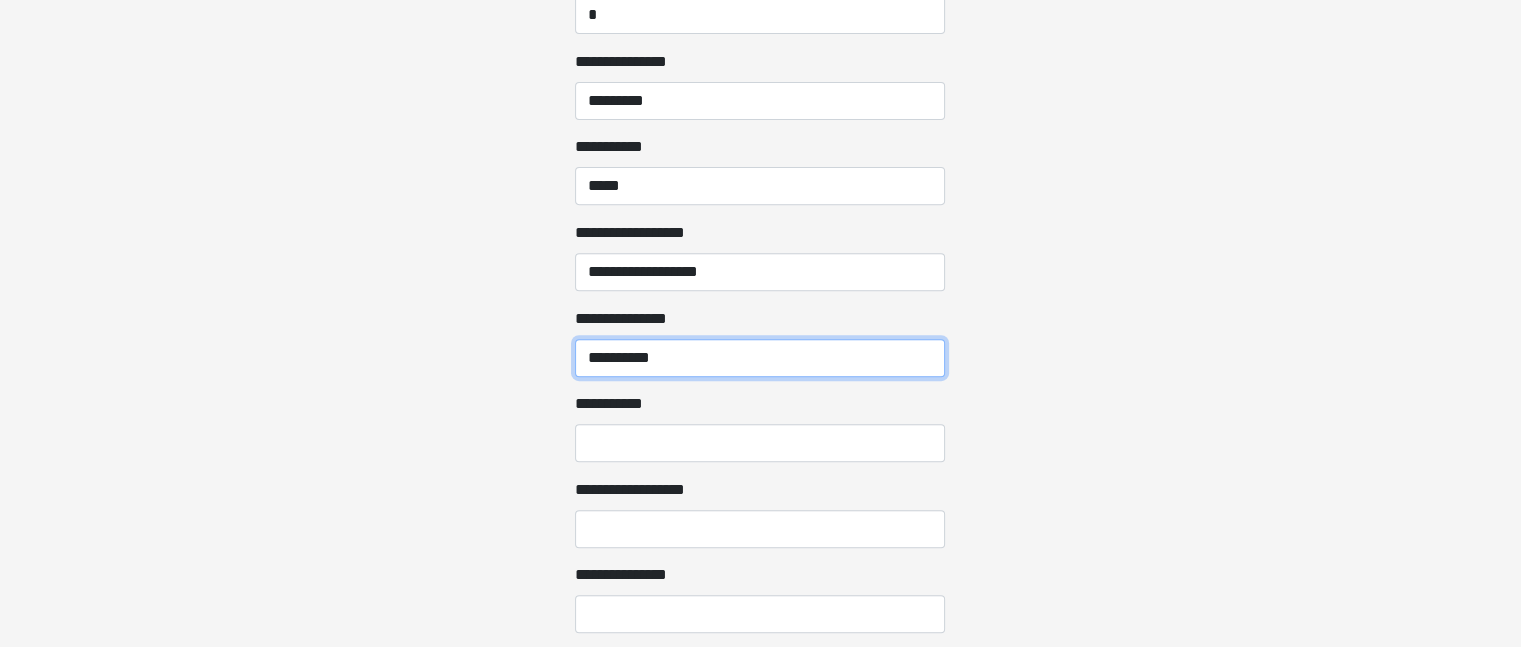 type on "**********" 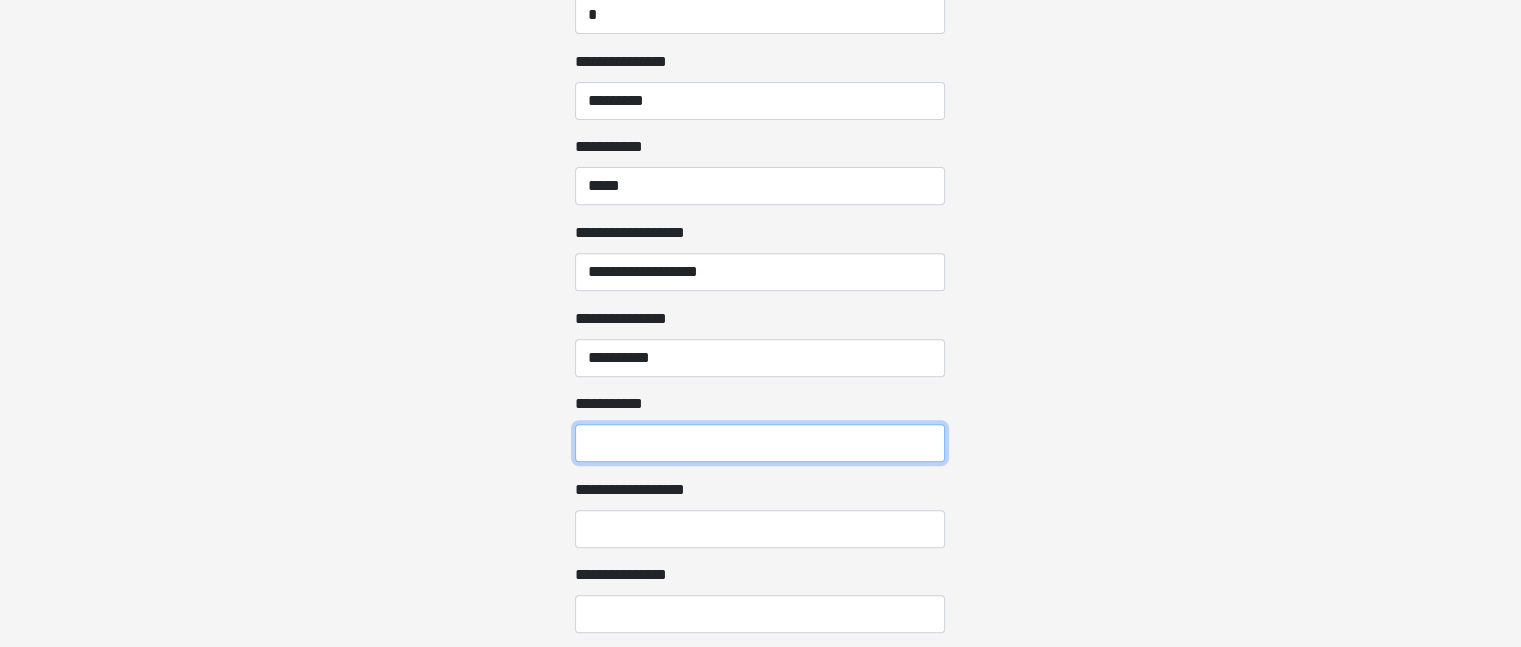 click on "**********" at bounding box center [760, 443] 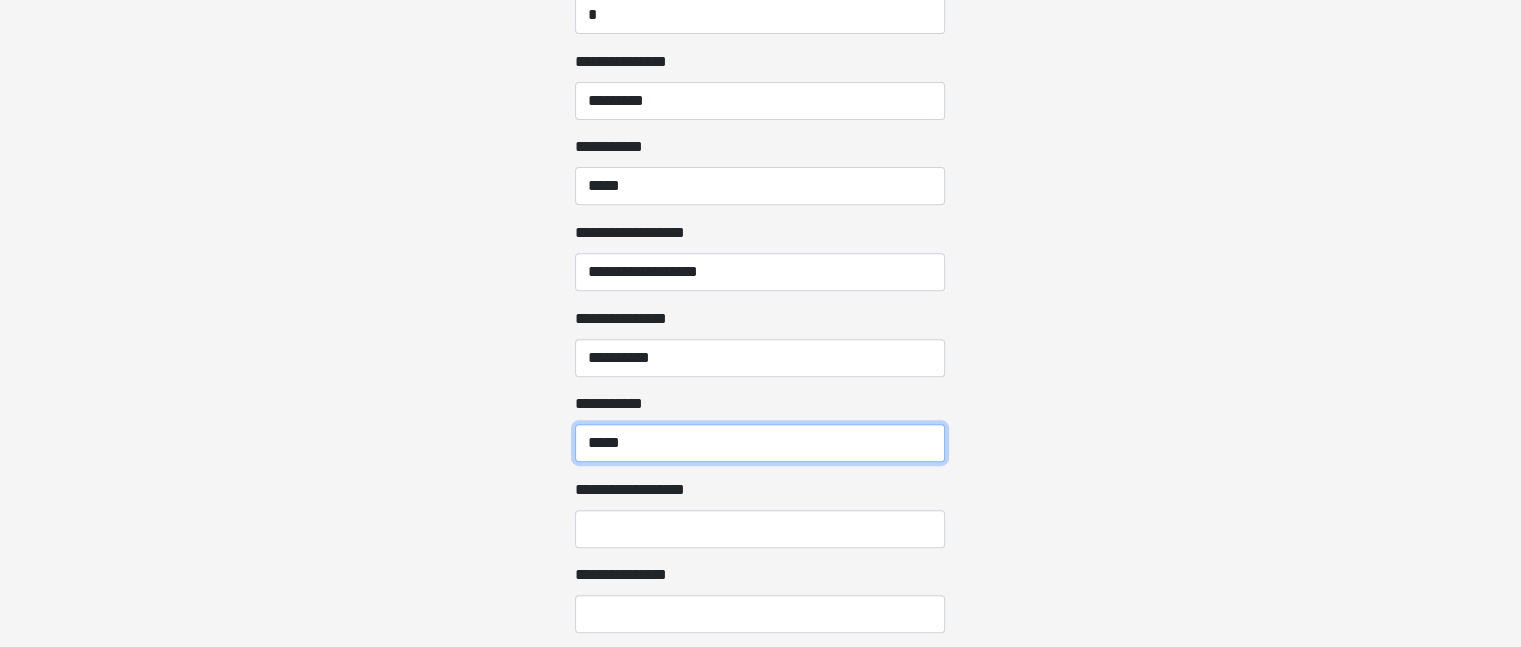type on "*****" 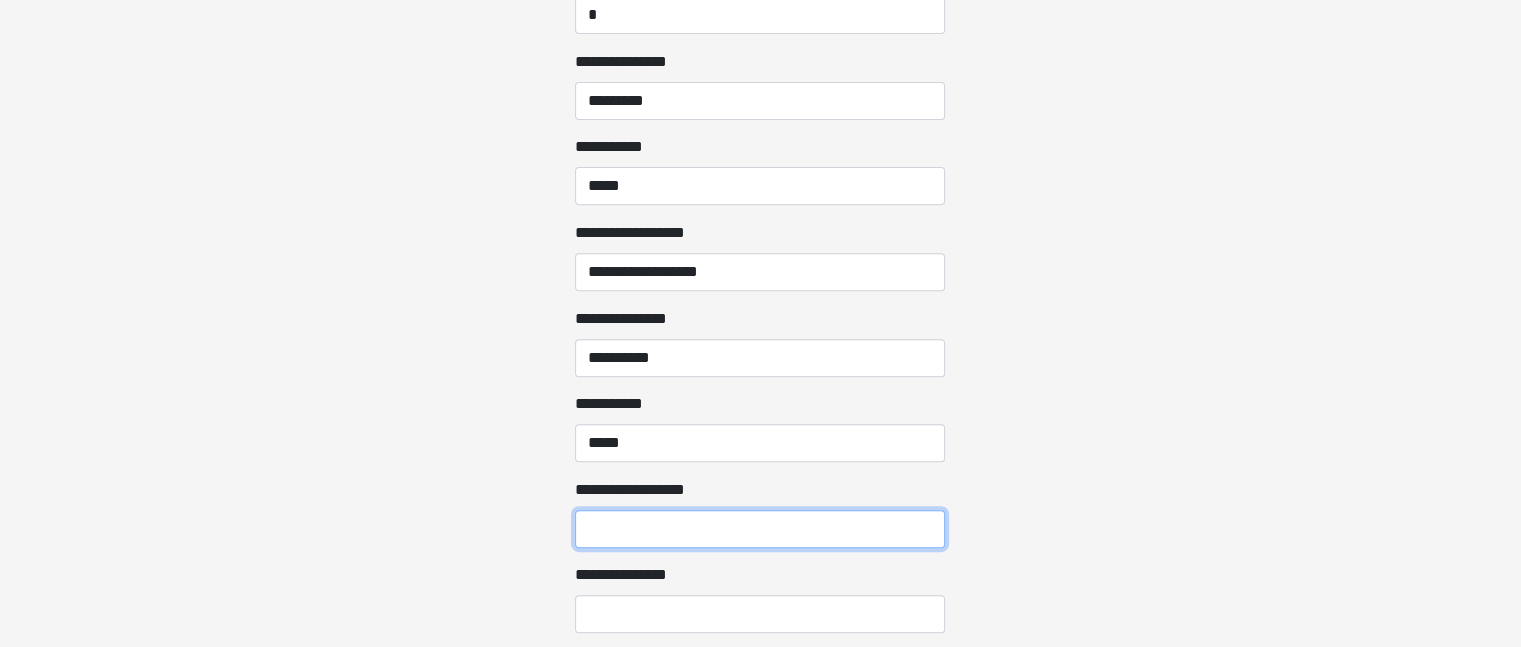 click on "**********" at bounding box center (760, 529) 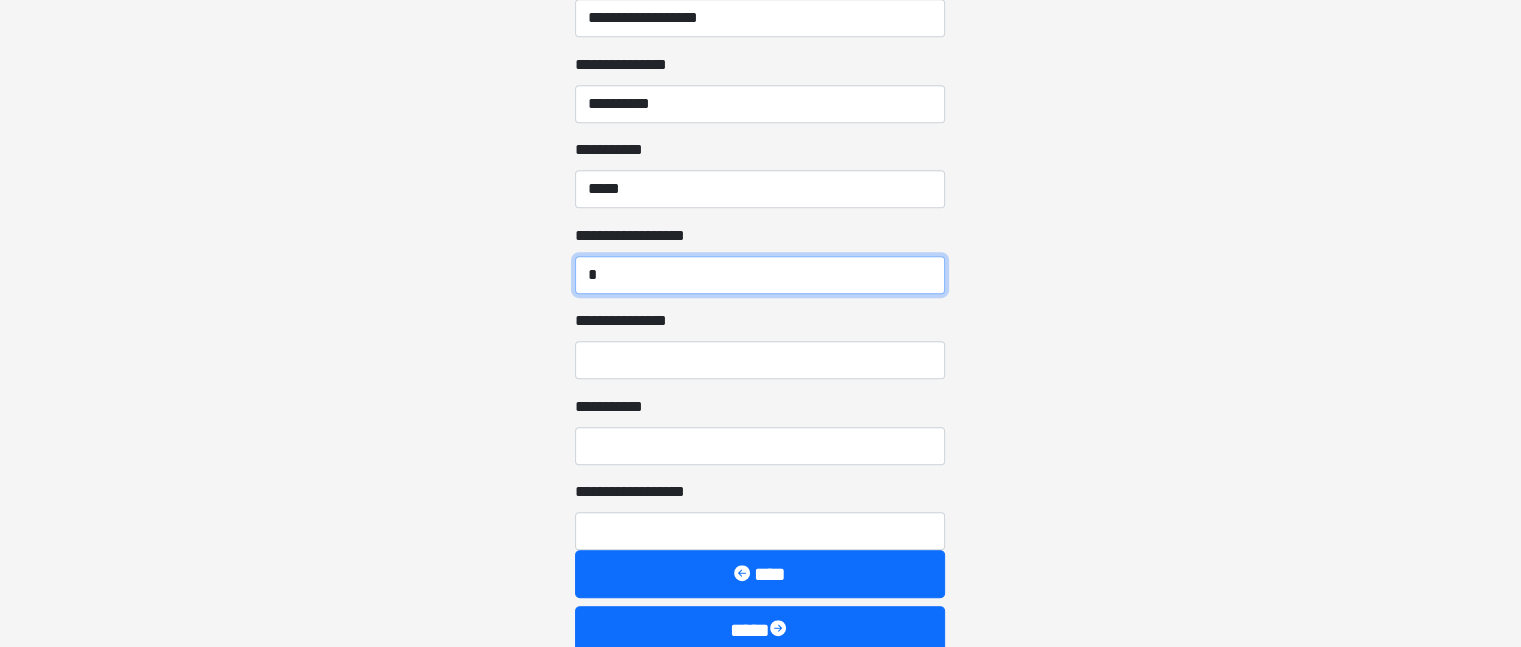 scroll, scrollTop: 1001, scrollLeft: 0, axis: vertical 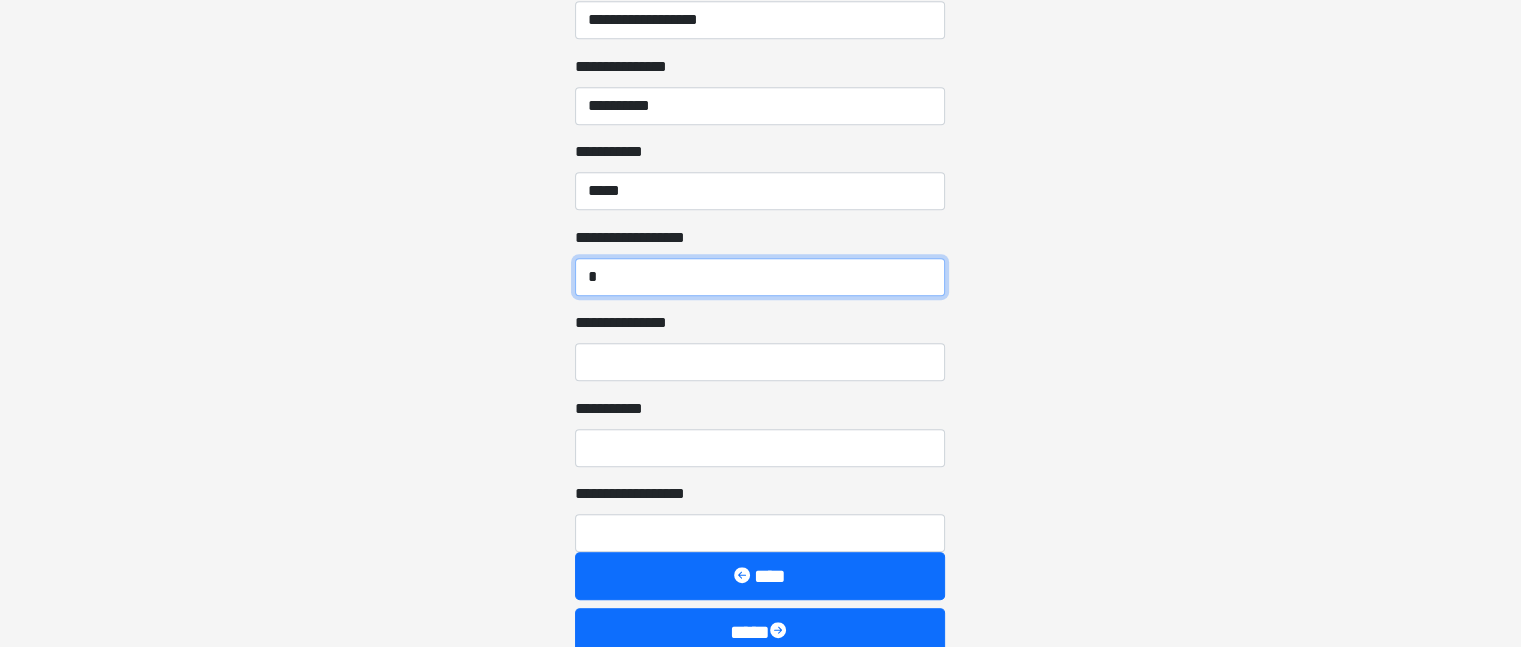 type on "*" 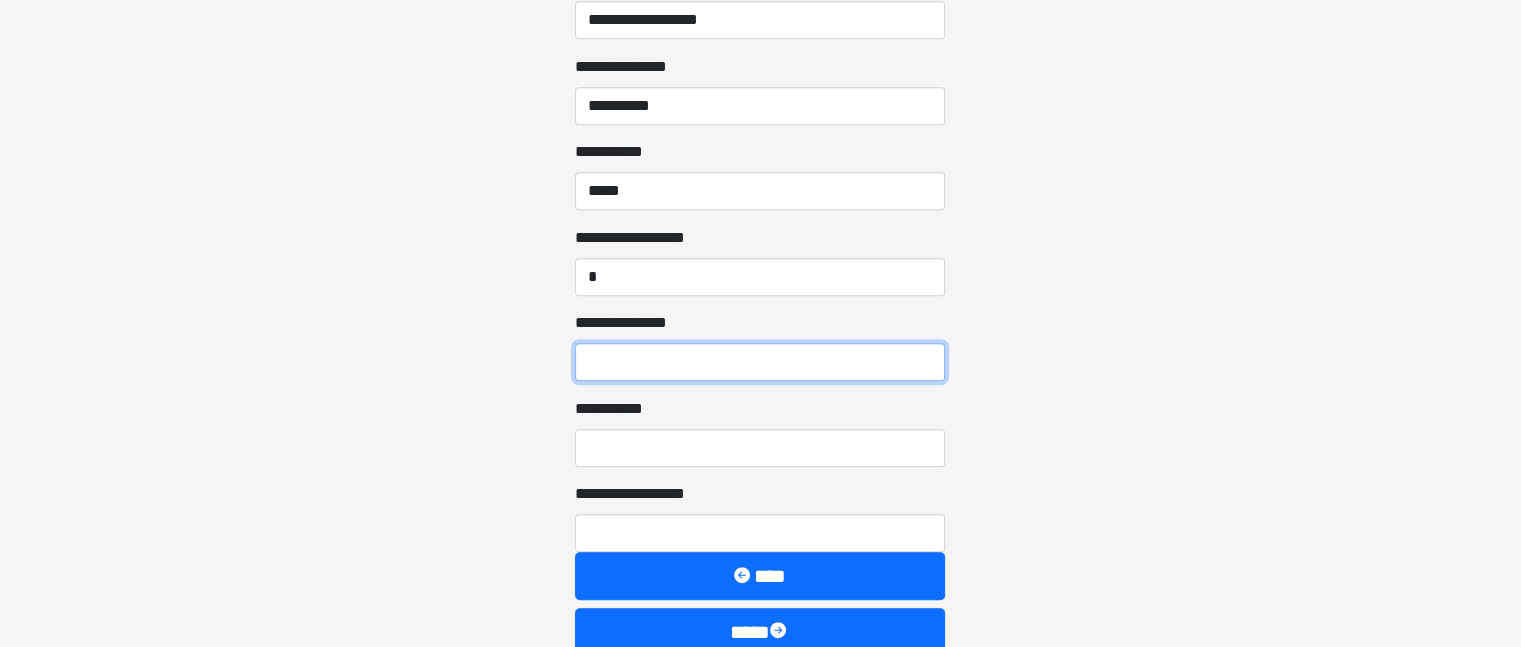 click on "**********" at bounding box center [760, 362] 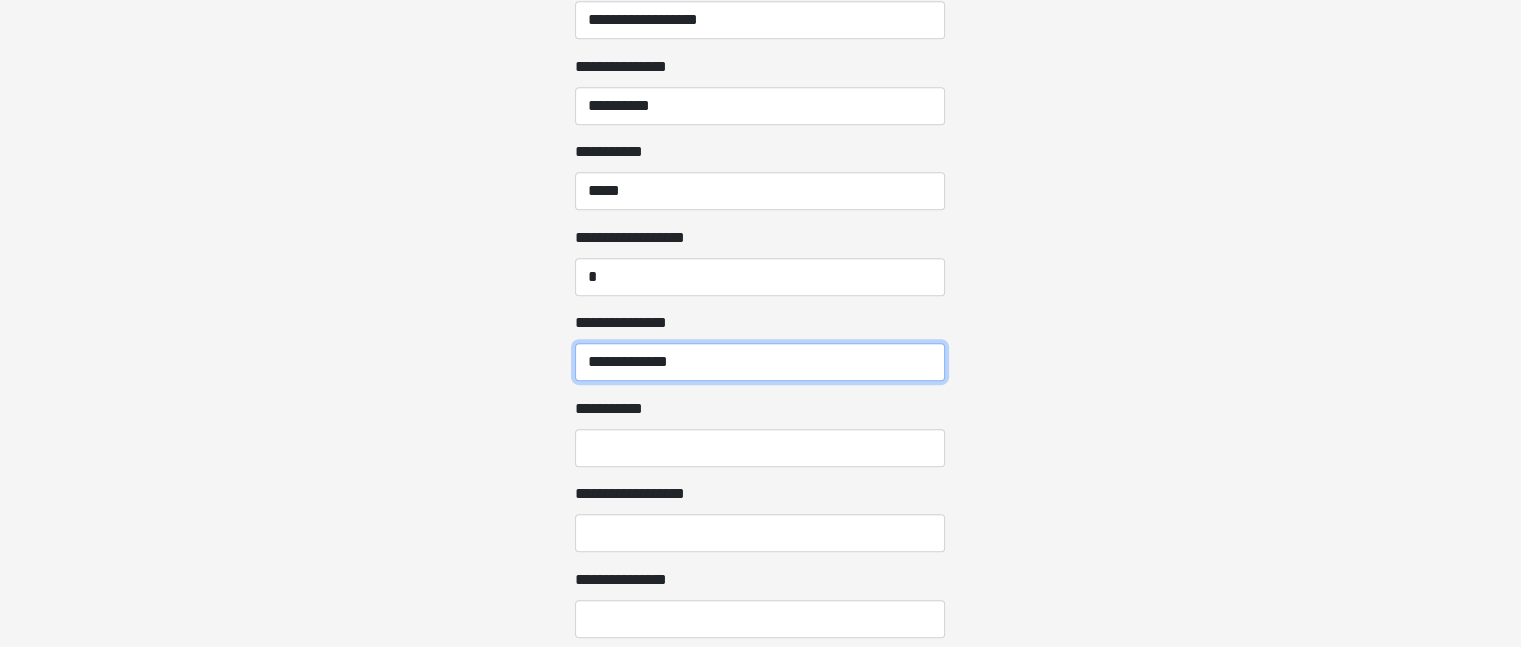 type on "**********" 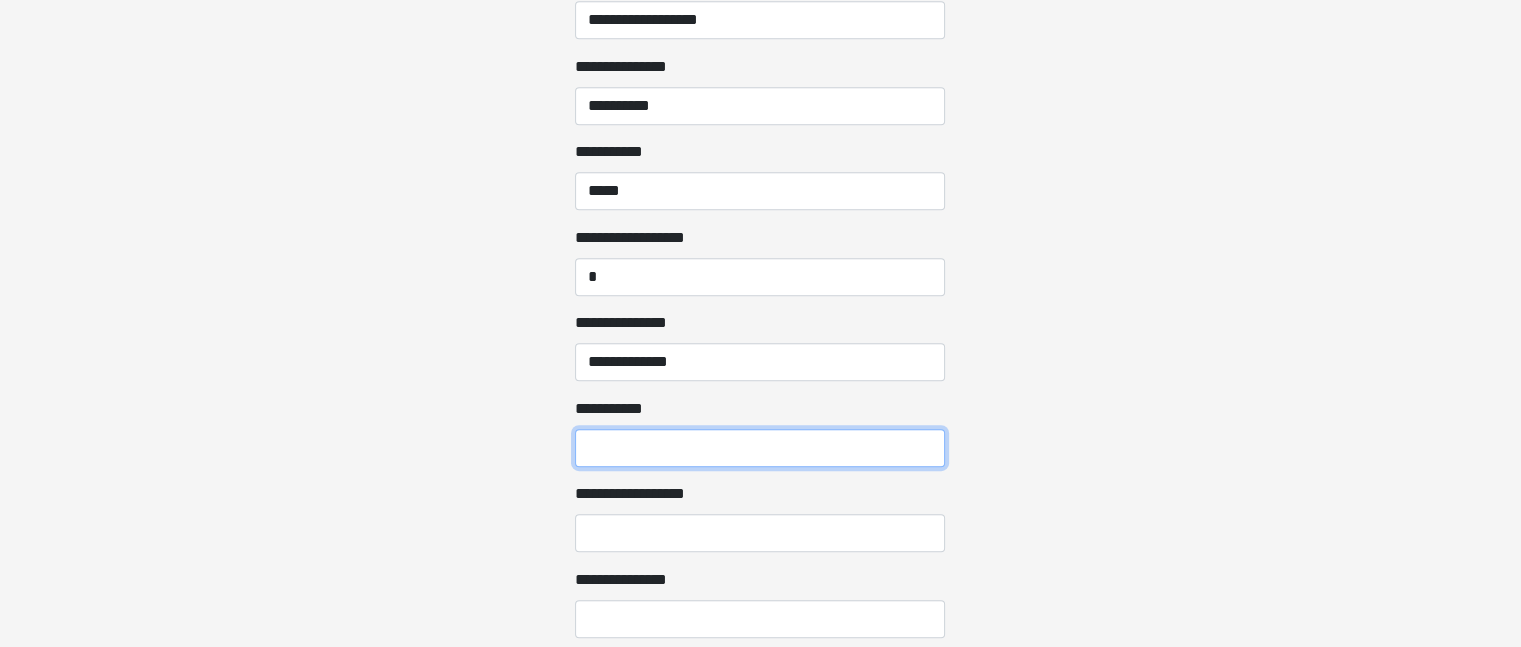 click on "**********" at bounding box center [760, 448] 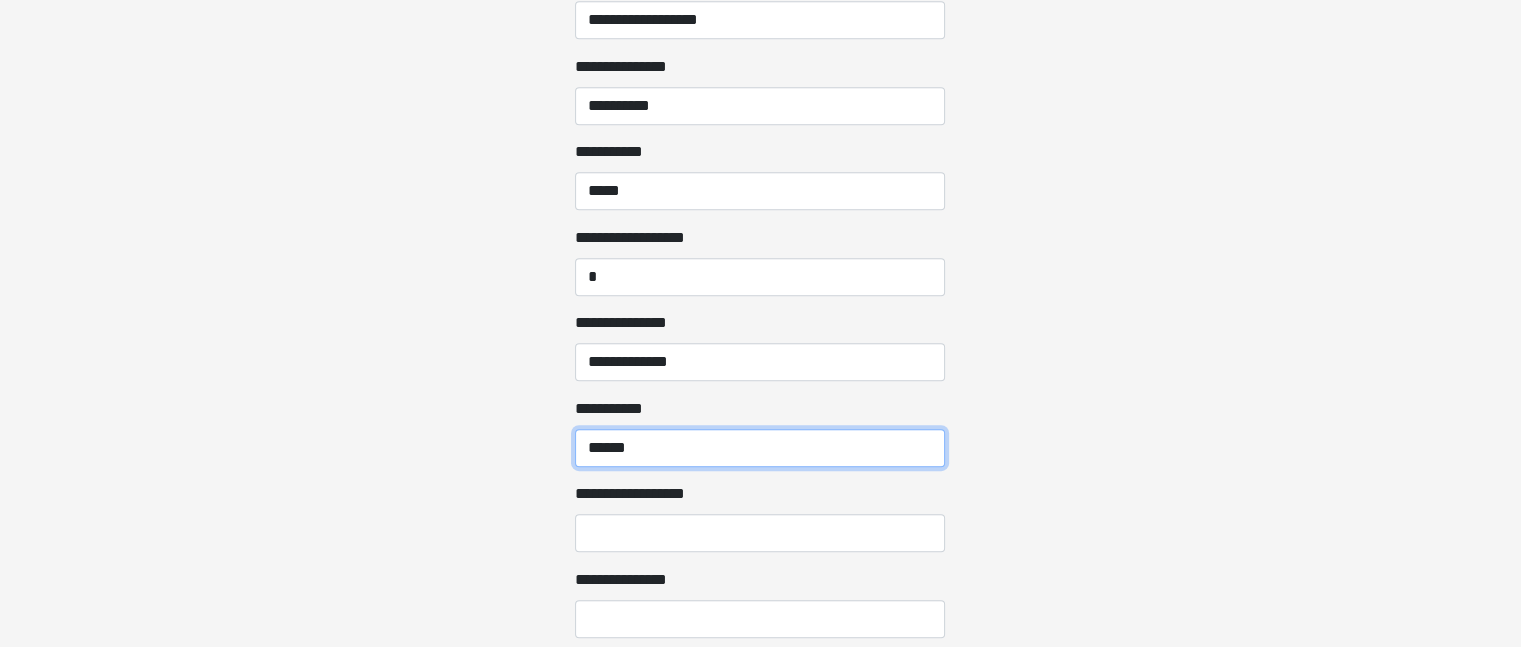 type on "******" 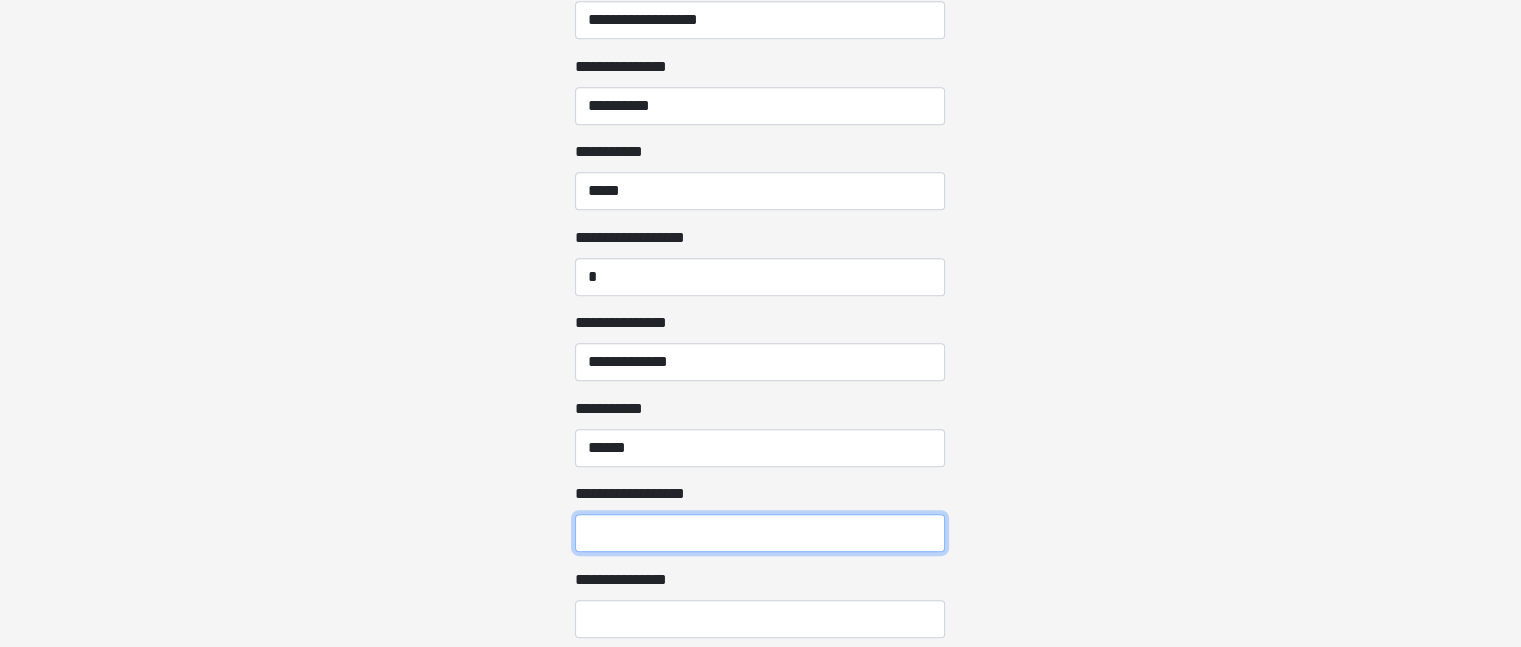 click on "**********" at bounding box center (760, 533) 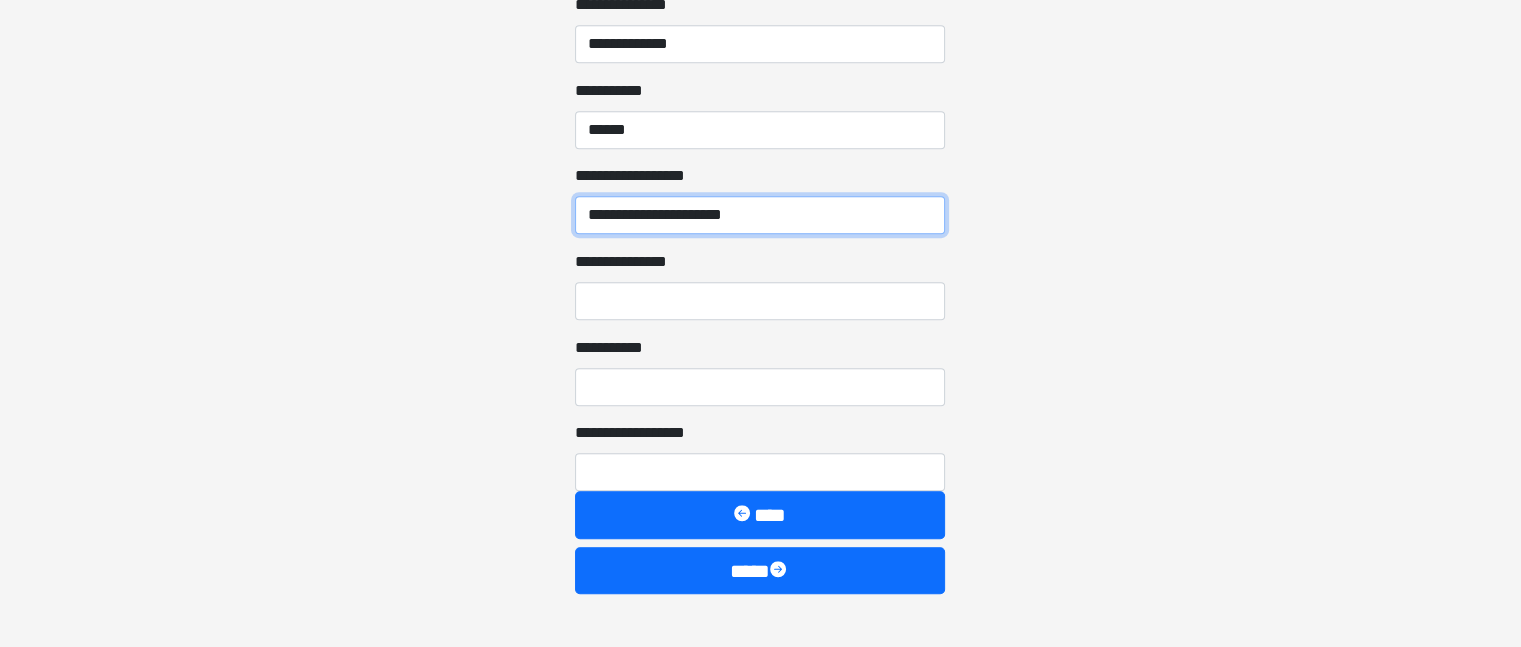 scroll, scrollTop: 1384, scrollLeft: 0, axis: vertical 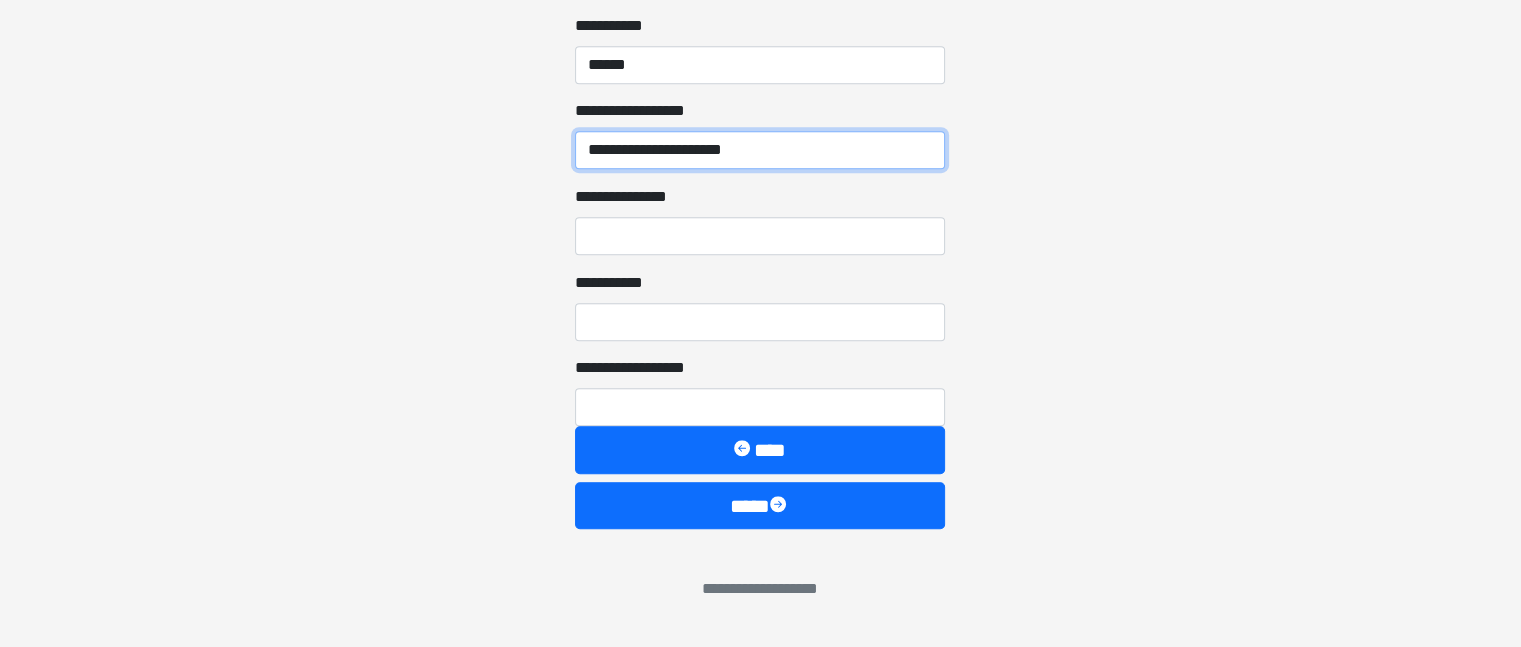 type on "**********" 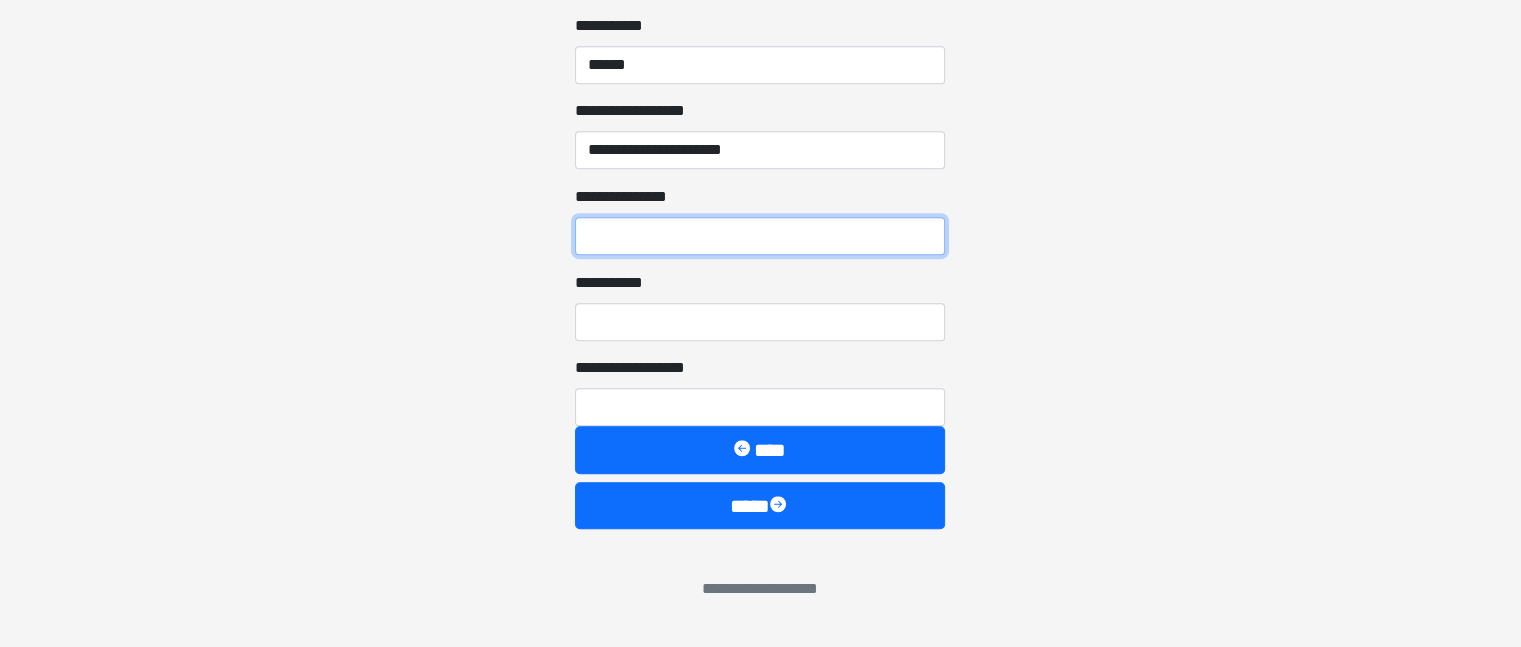 click on "**********" at bounding box center (760, 236) 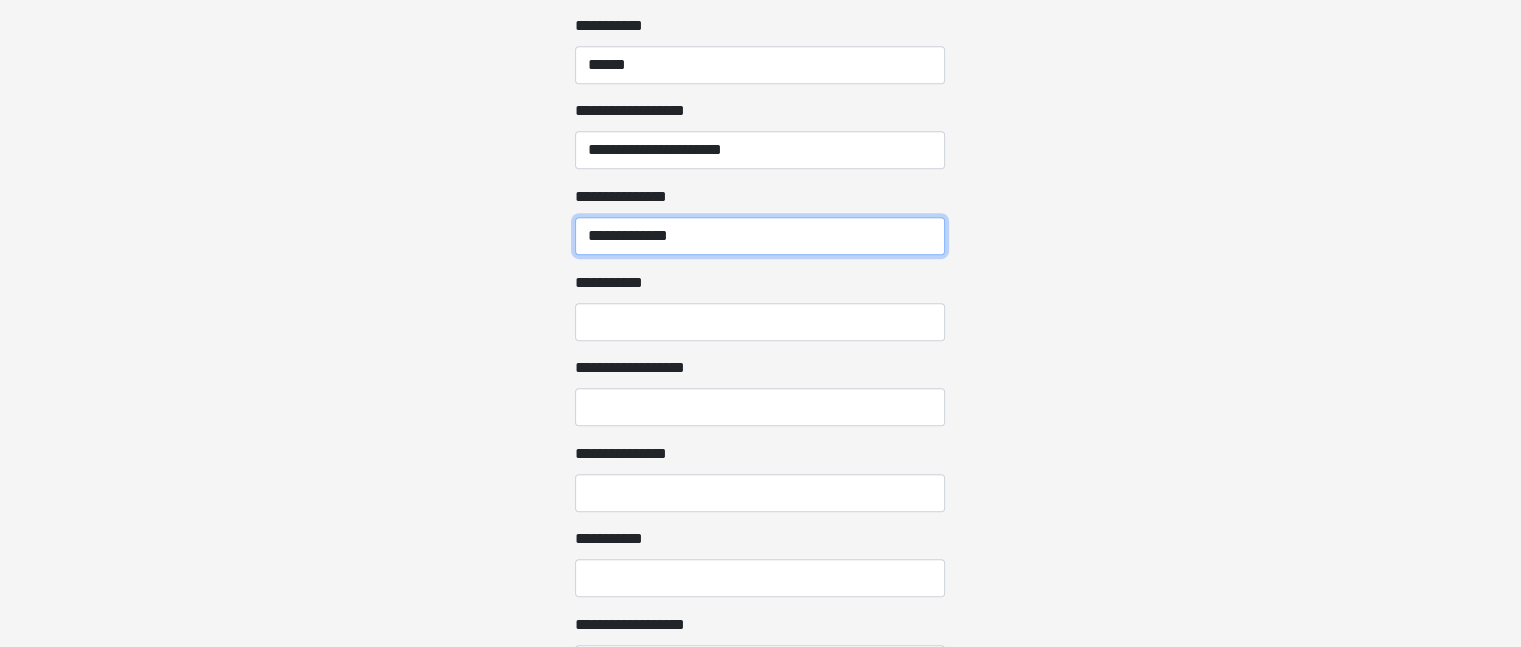type on "**********" 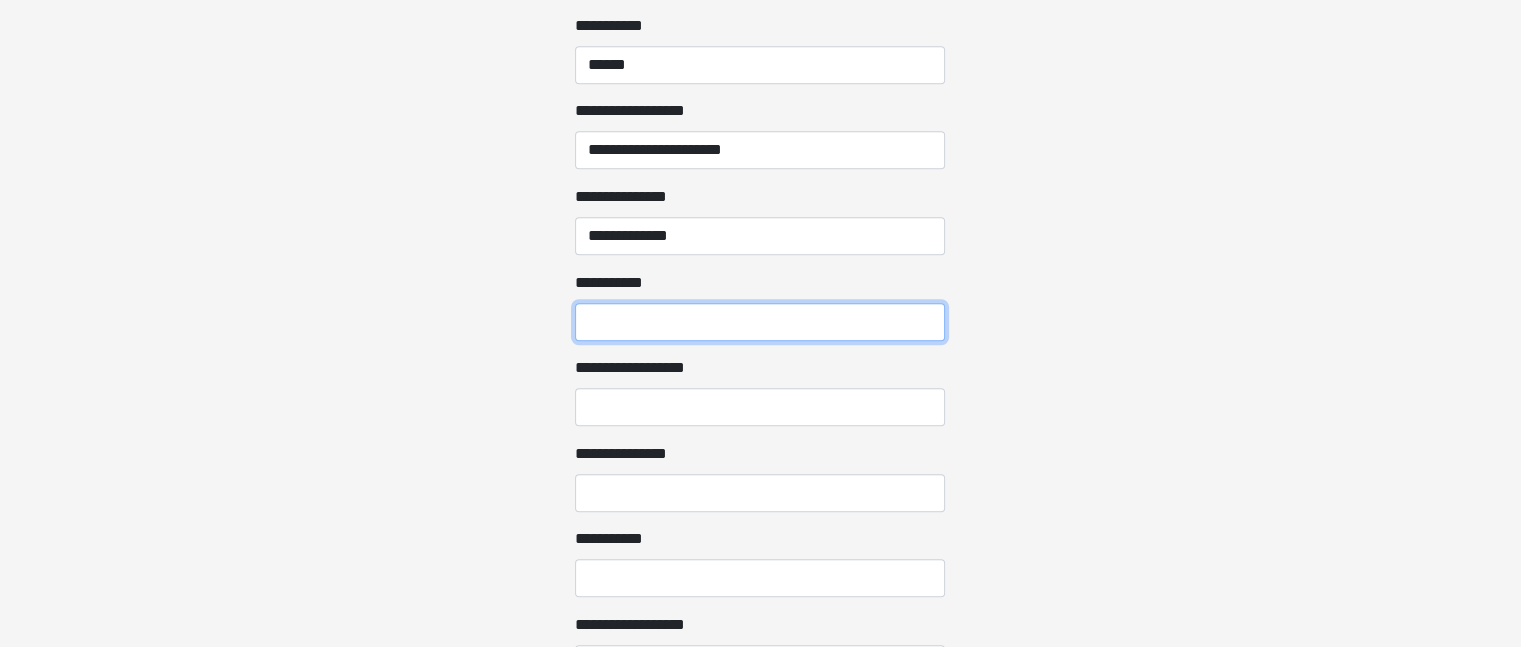 click on "**********" at bounding box center (760, 322) 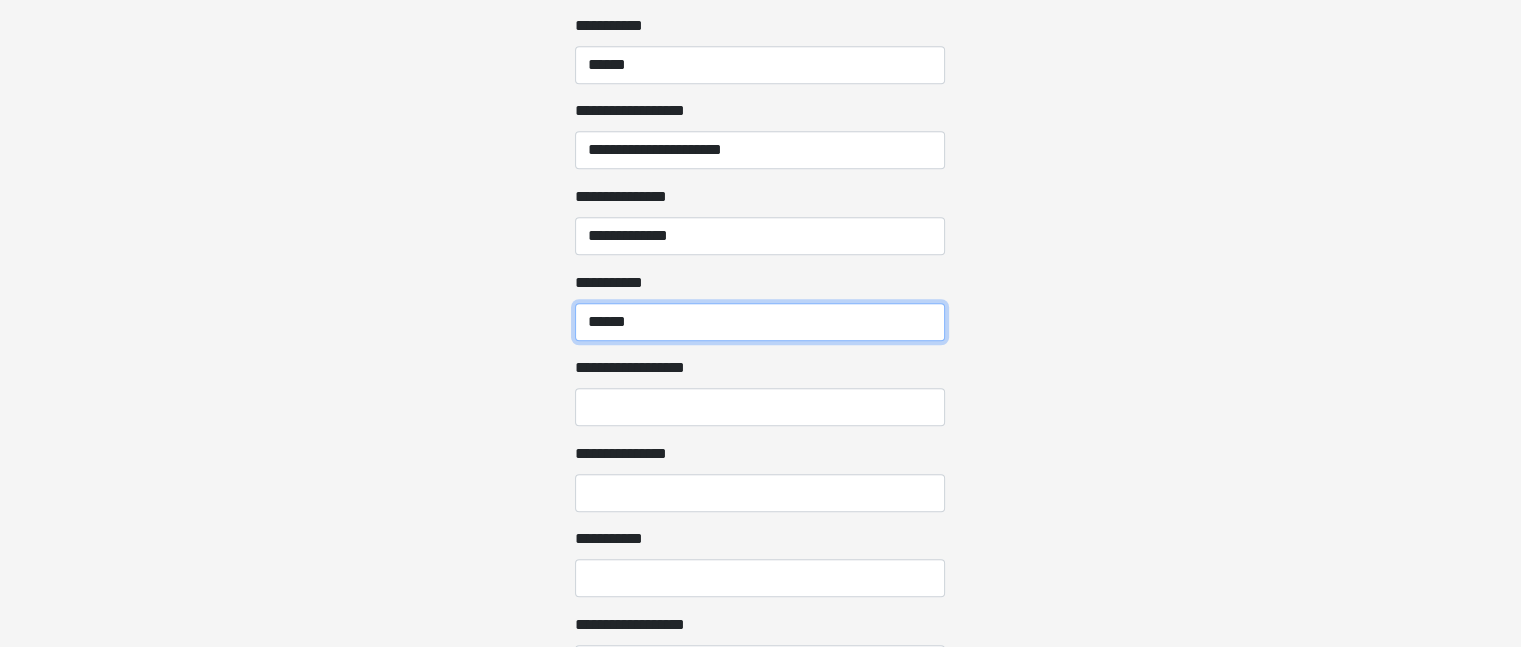 type on "******" 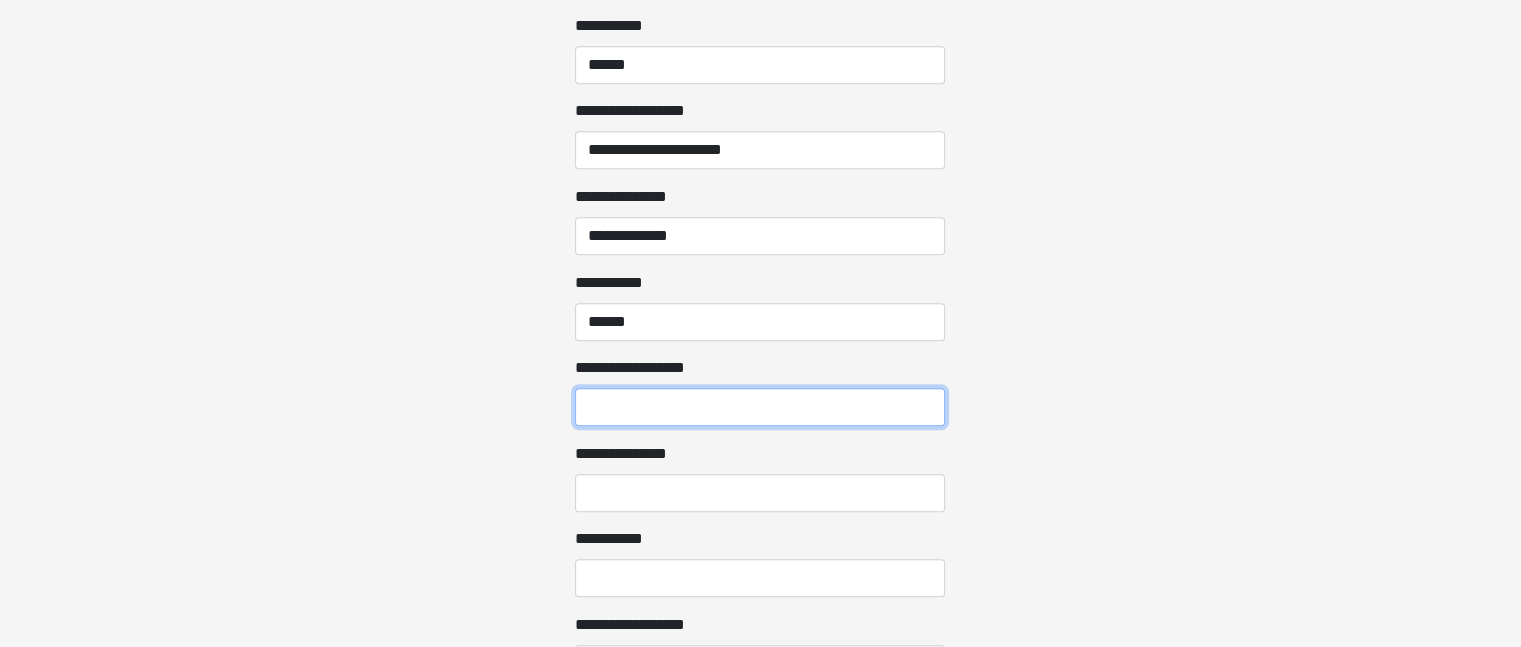 click on "**********" at bounding box center [760, 407] 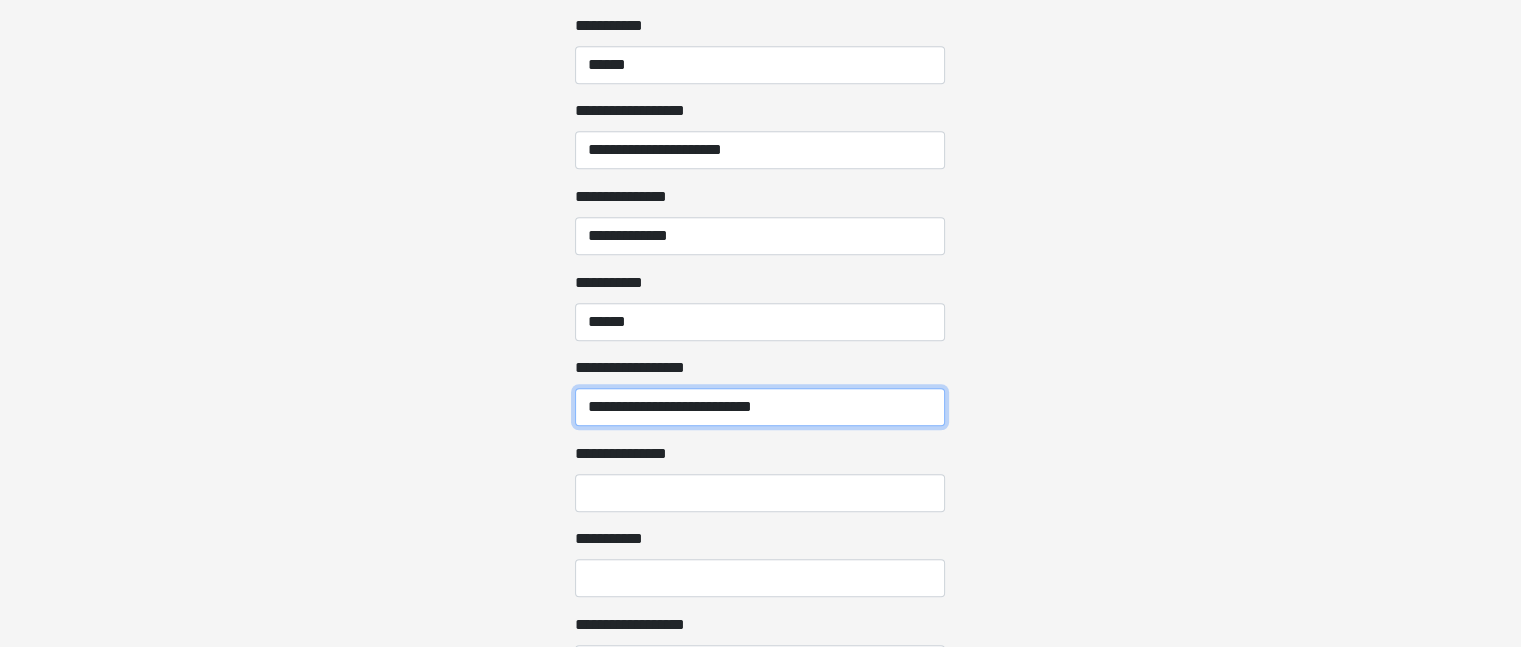 type on "**********" 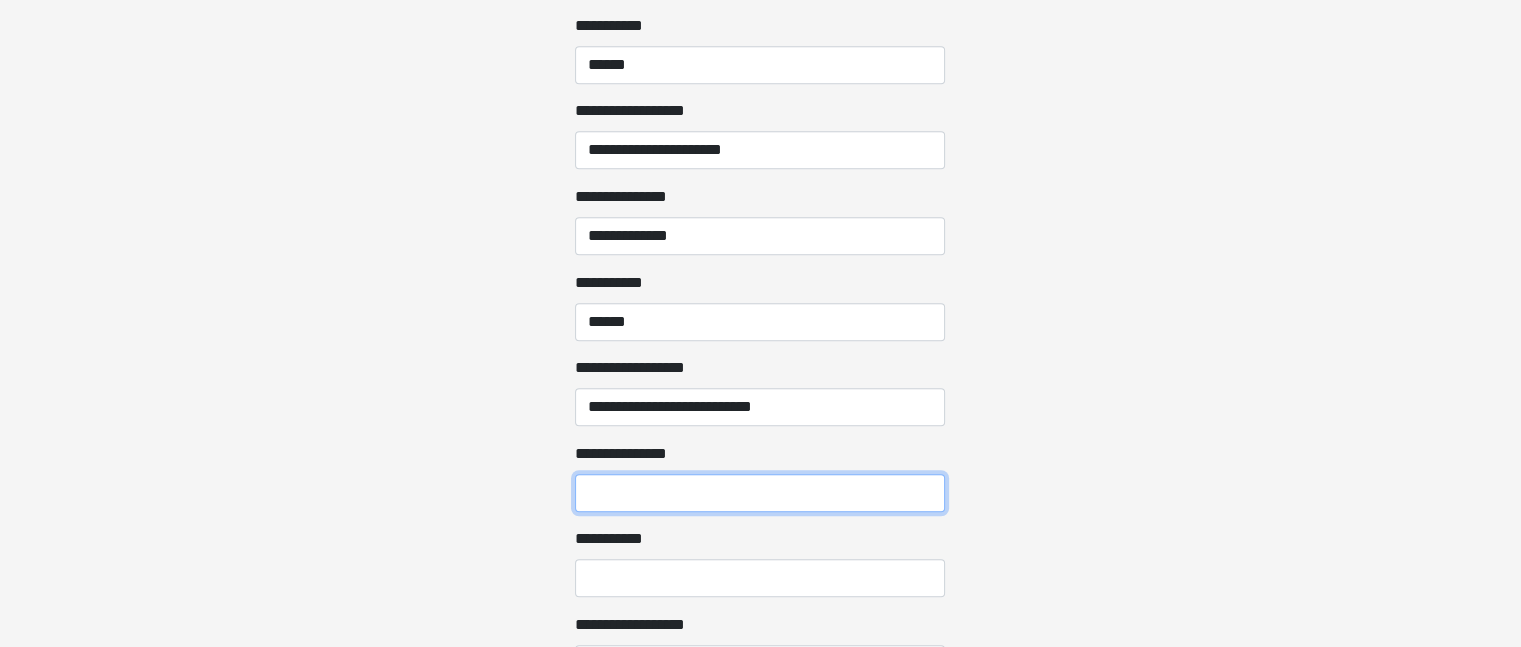 click on "**********" at bounding box center [760, 493] 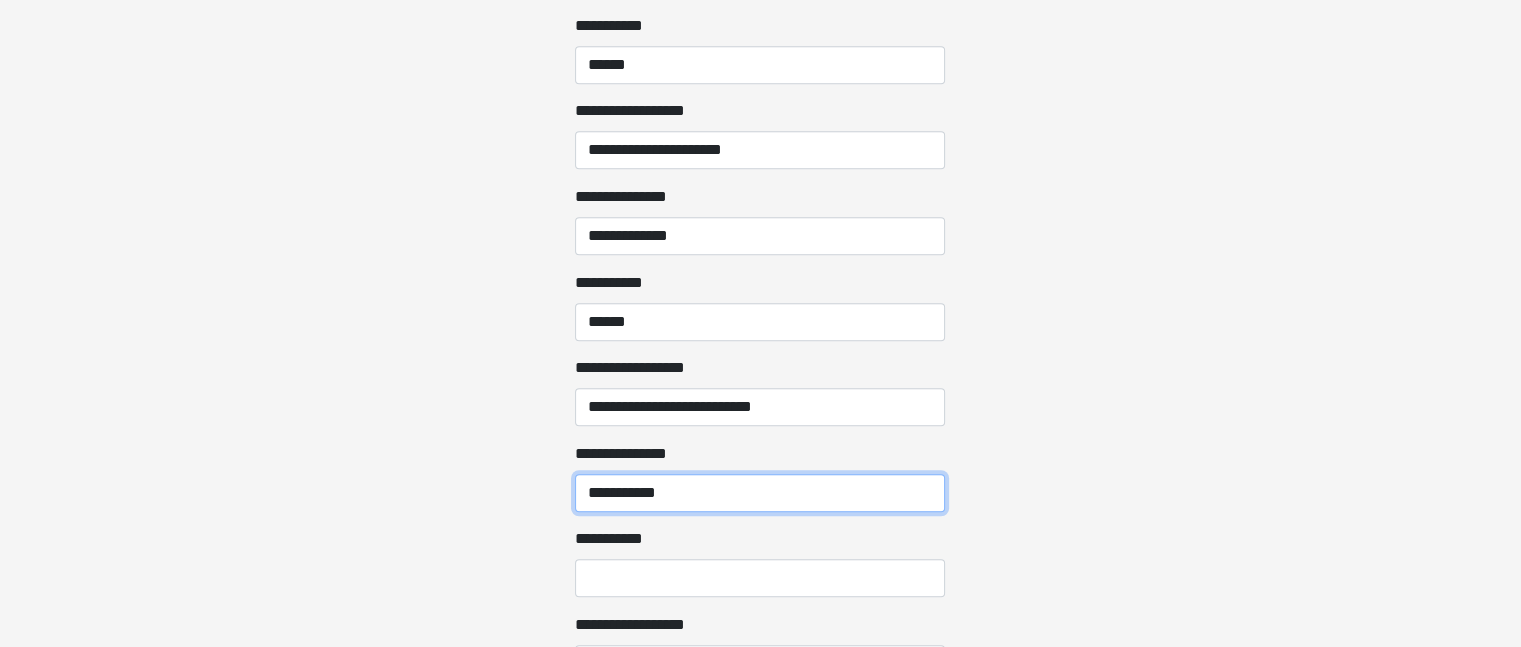 type on "**********" 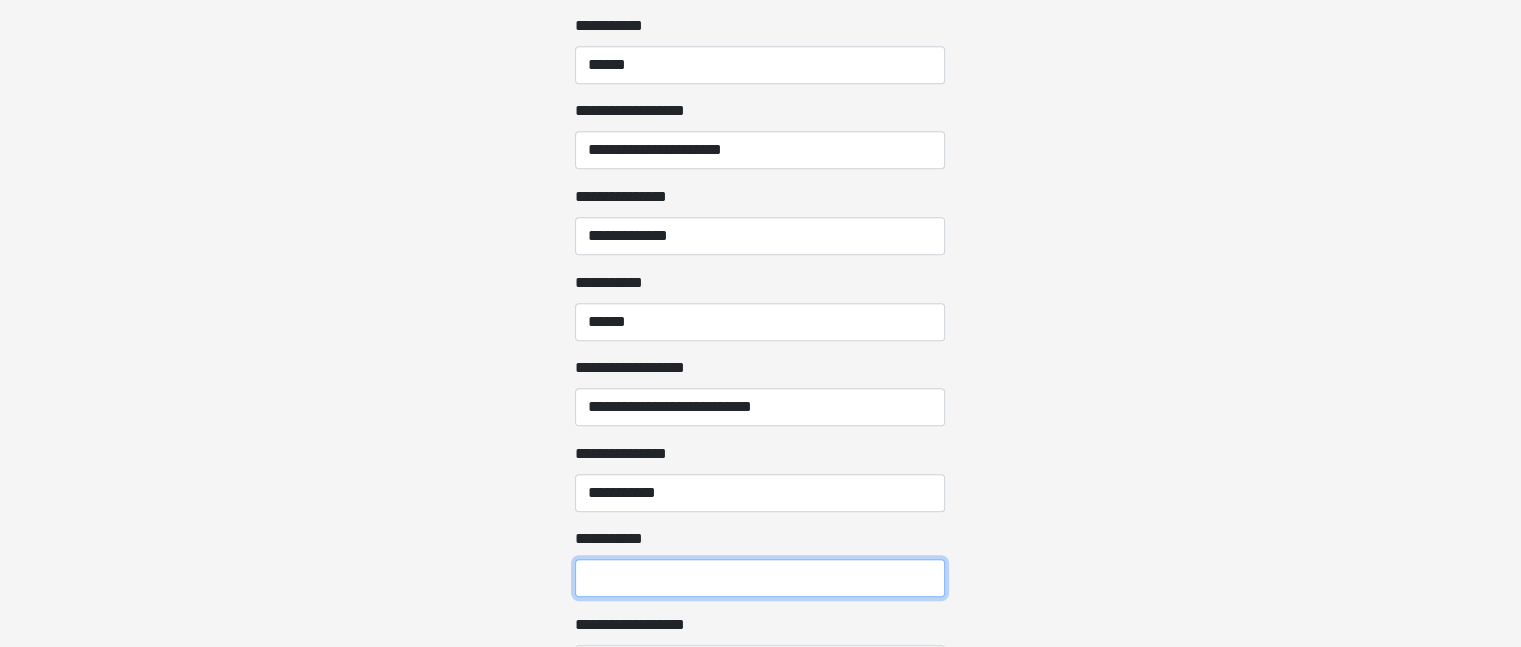 click on "**********" at bounding box center (760, 578) 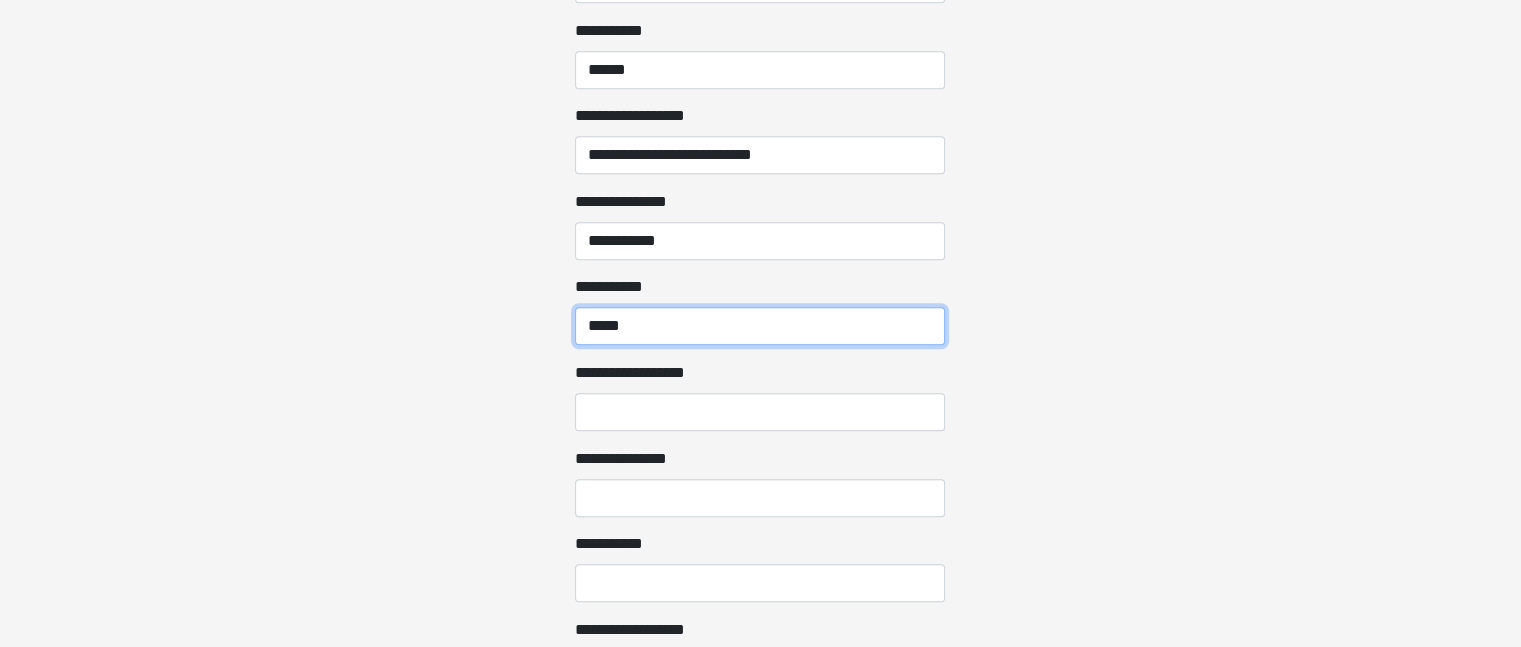 scroll, scrollTop: 1682, scrollLeft: 0, axis: vertical 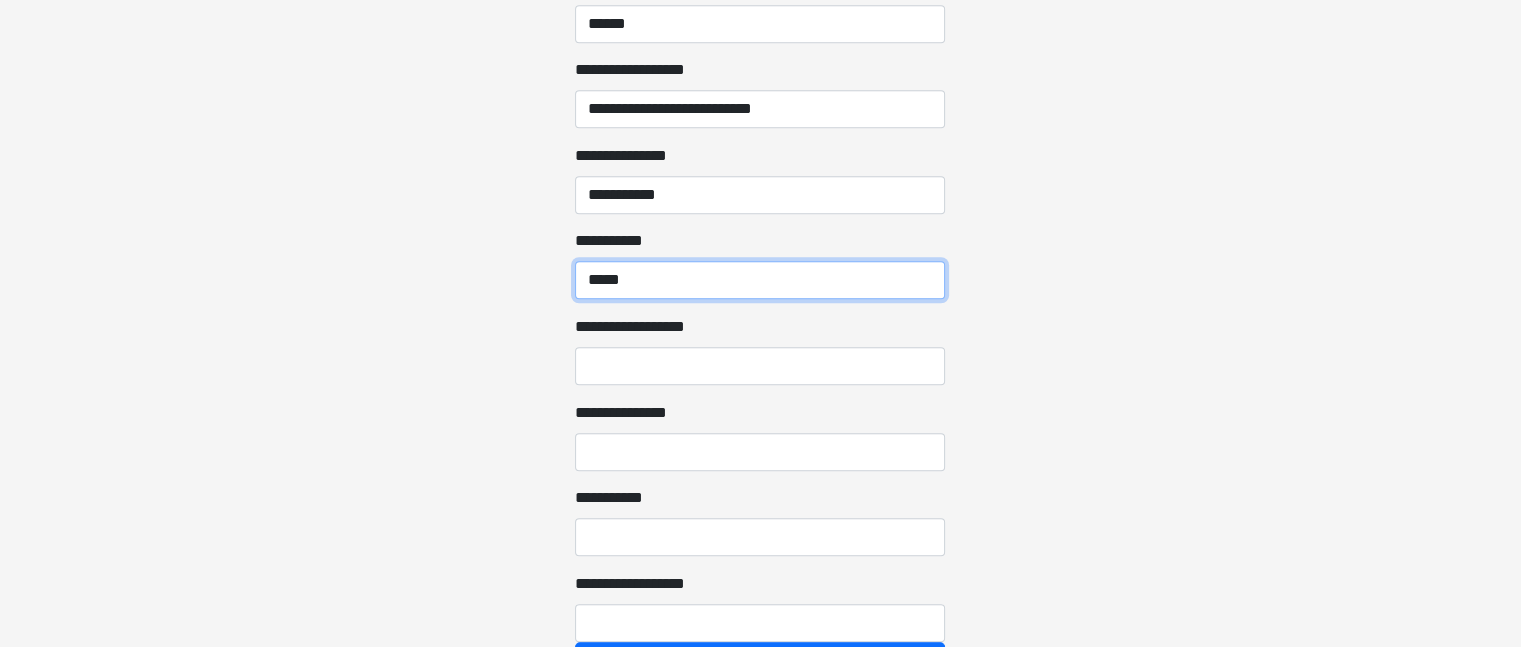 type on "*****" 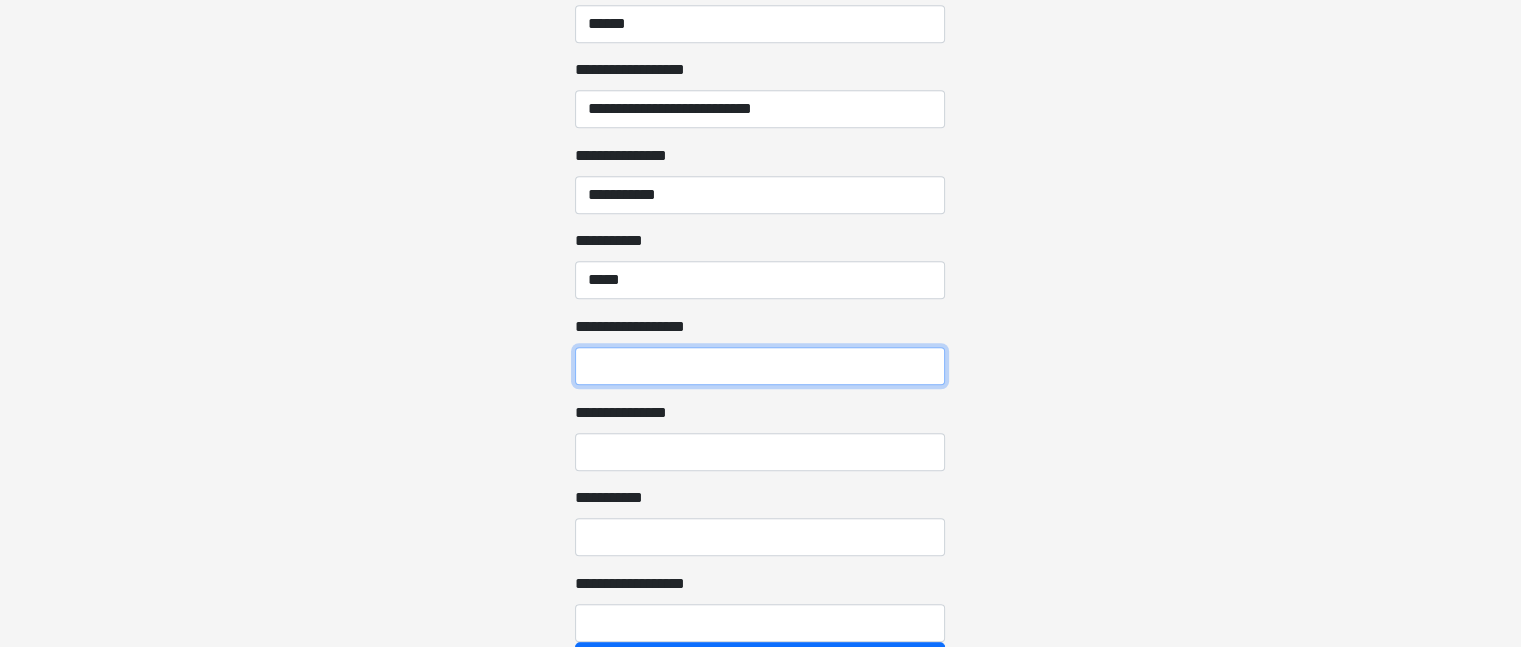 click on "**********" at bounding box center [760, 366] 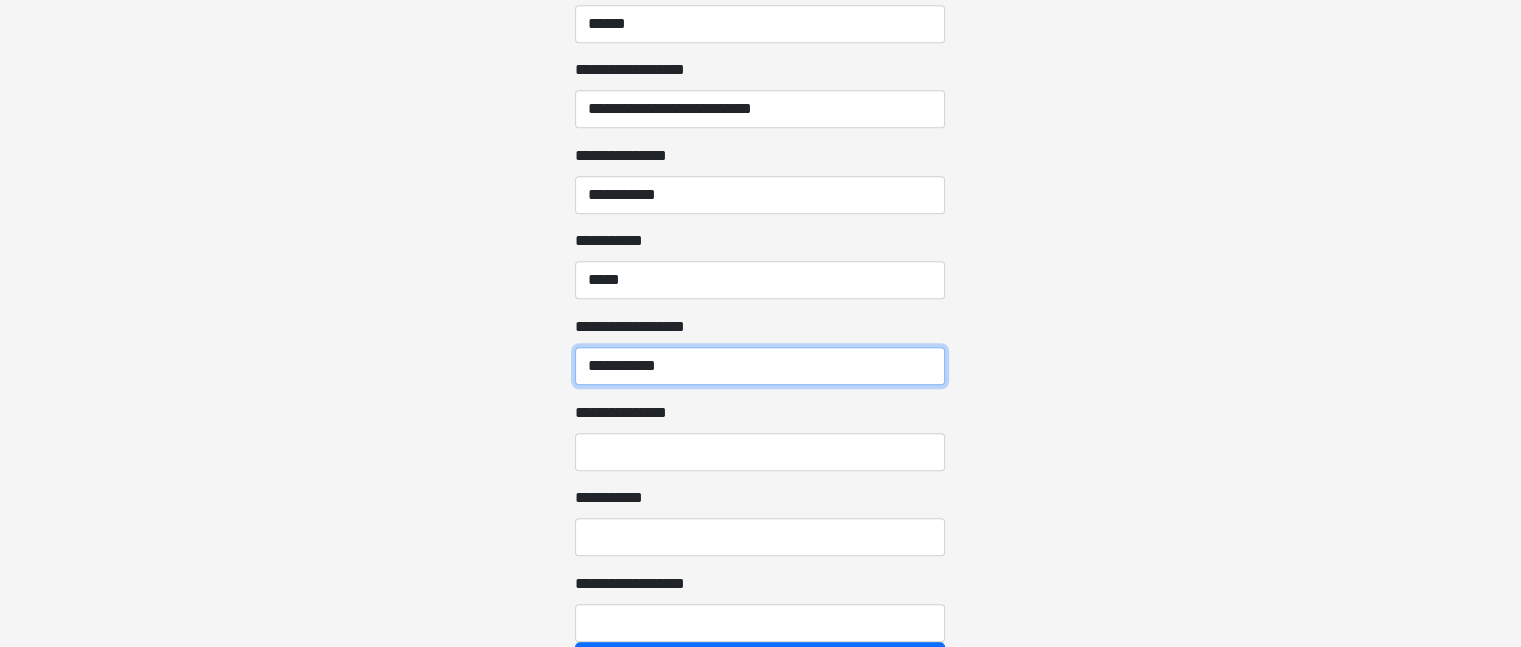drag, startPoint x: 598, startPoint y: 356, endPoint x: 688, endPoint y: 372, distance: 91.411156 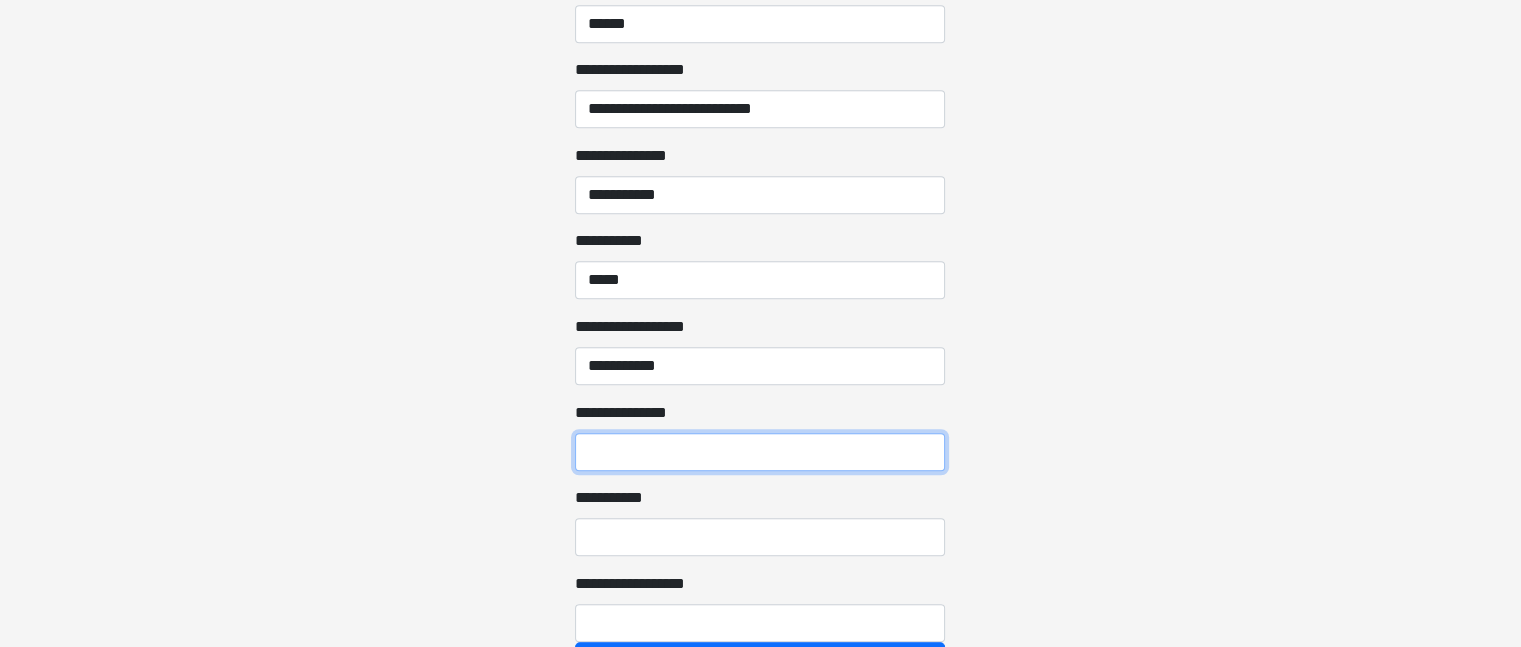 click on "**********" at bounding box center (760, 452) 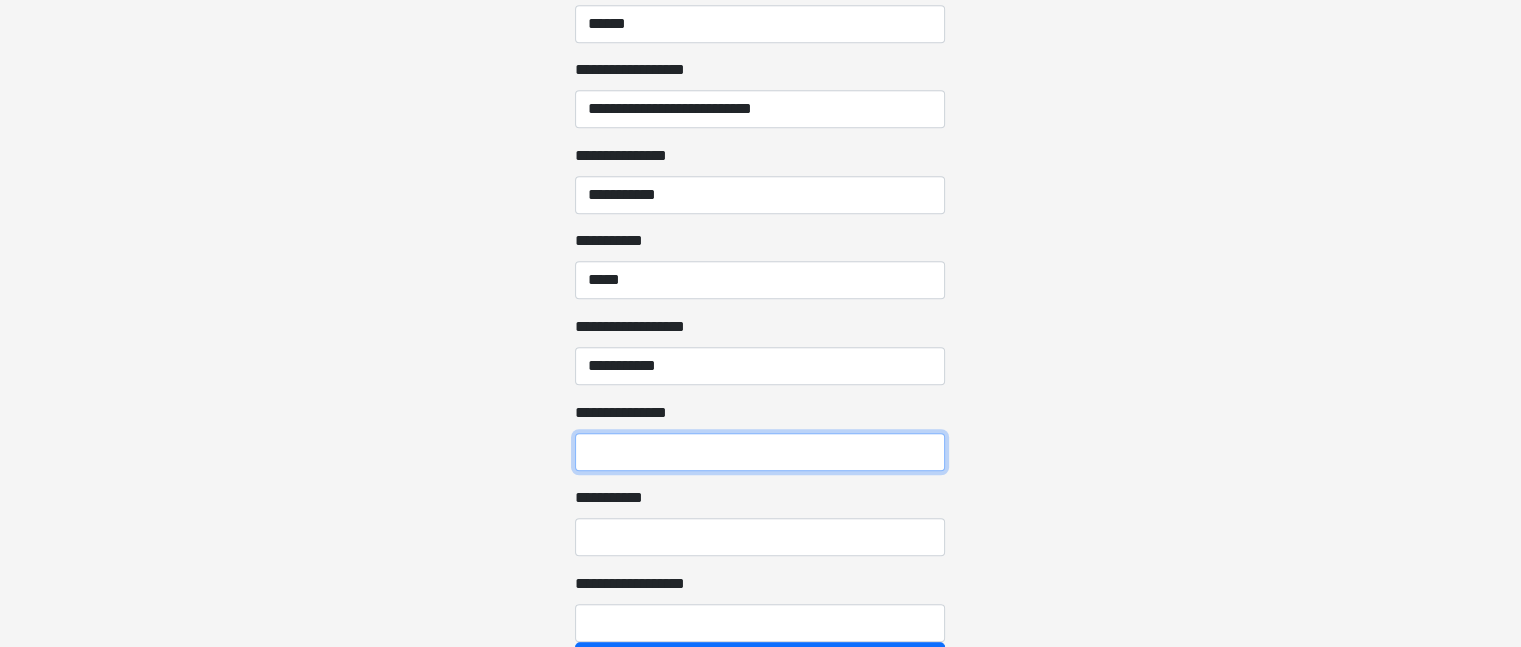 paste on "**********" 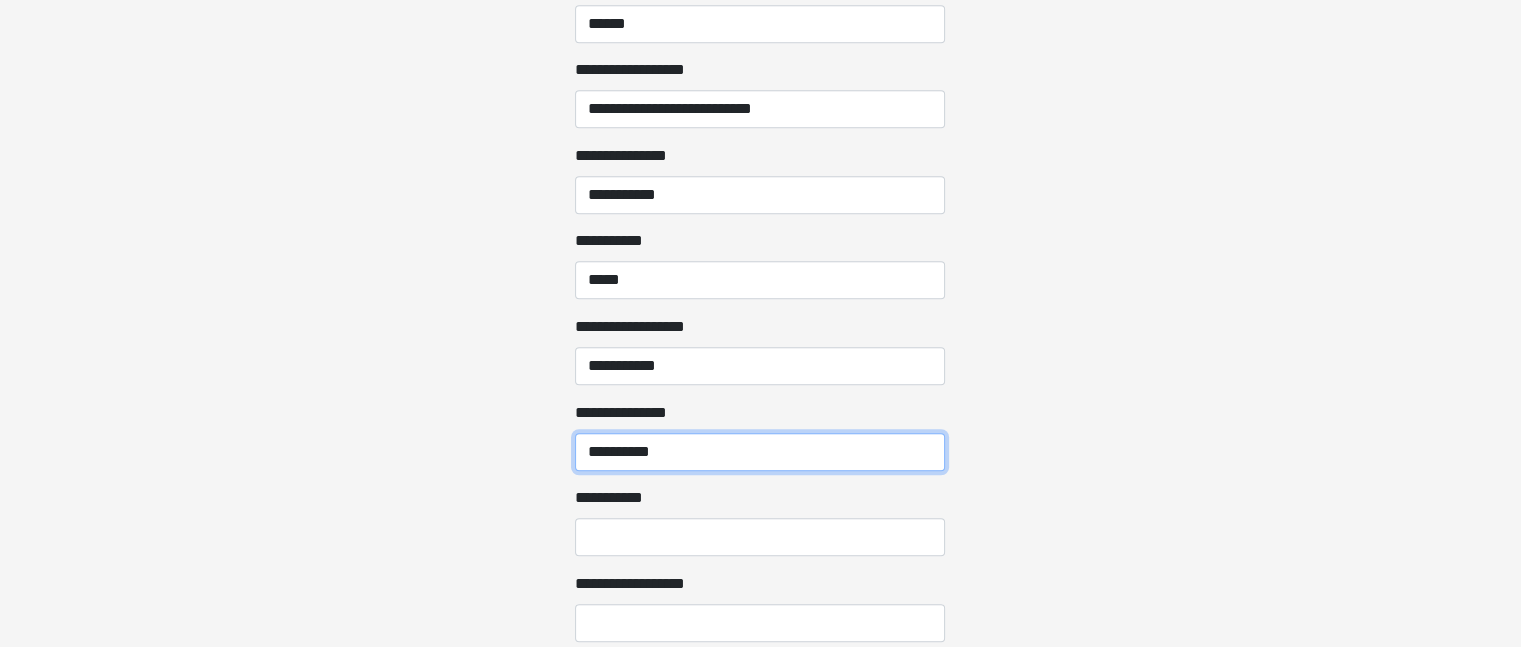 type on "**********" 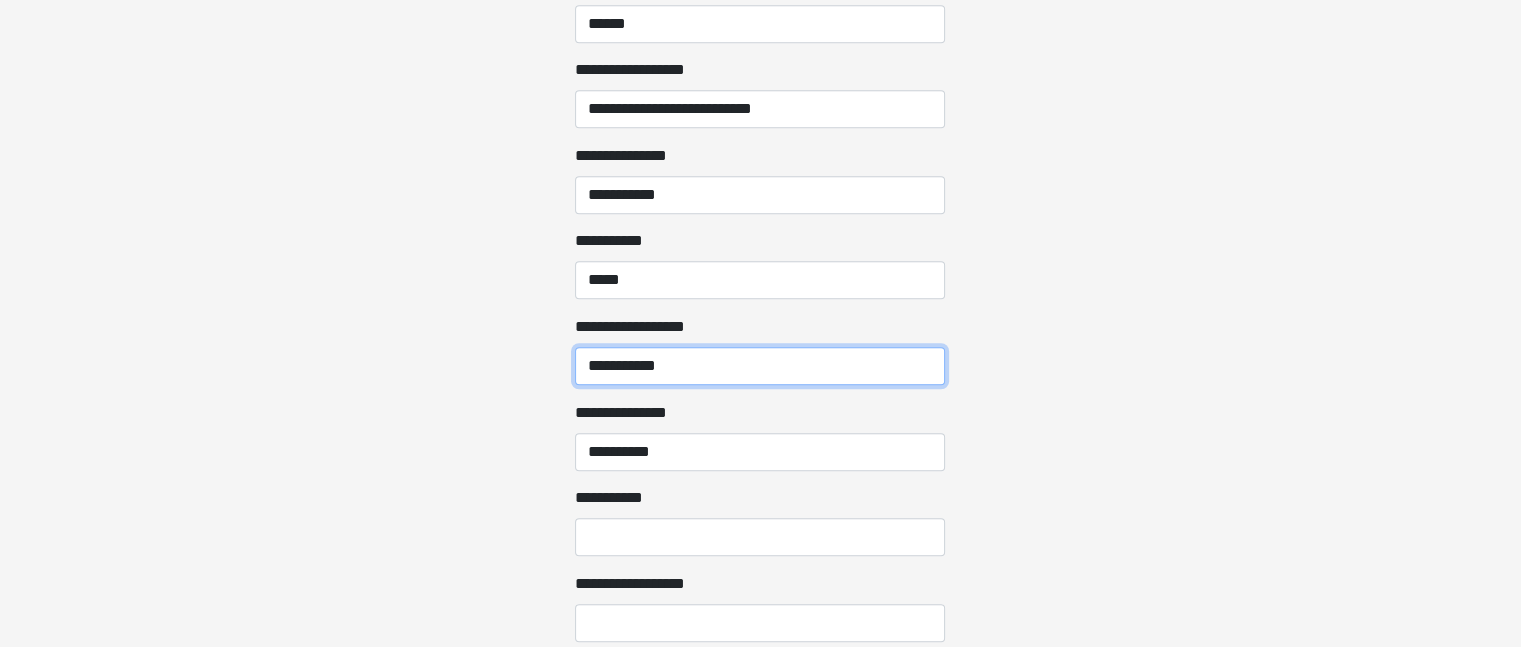 drag, startPoint x: 601, startPoint y: 366, endPoint x: 683, endPoint y: 372, distance: 82.219215 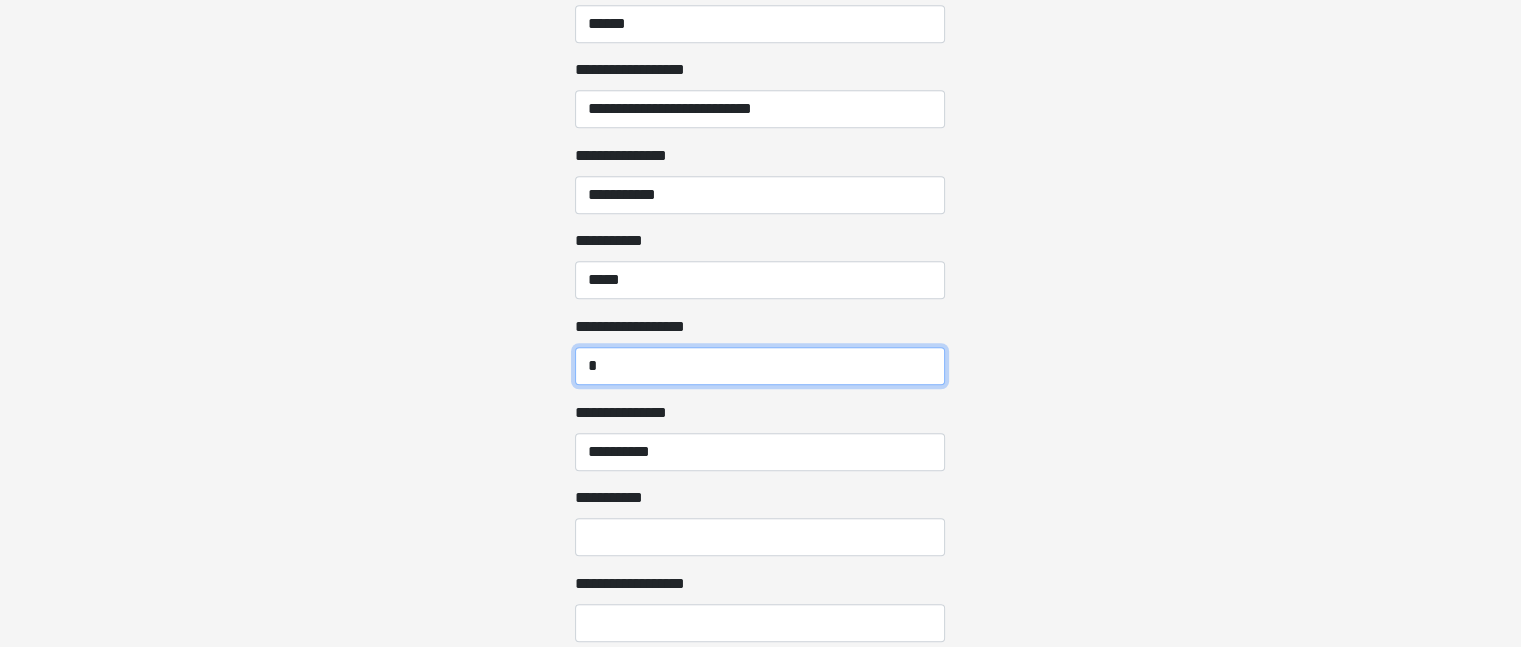 type on "*" 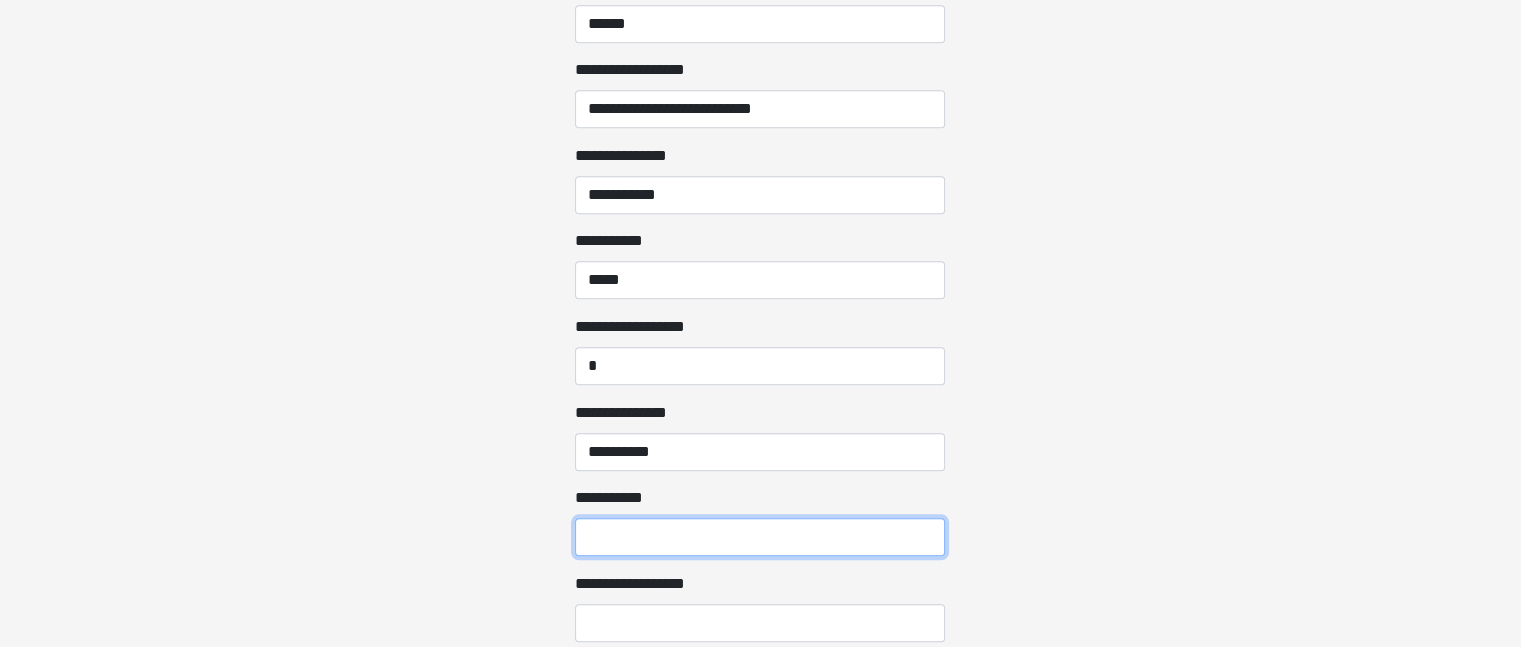 click on "**********" at bounding box center [760, 537] 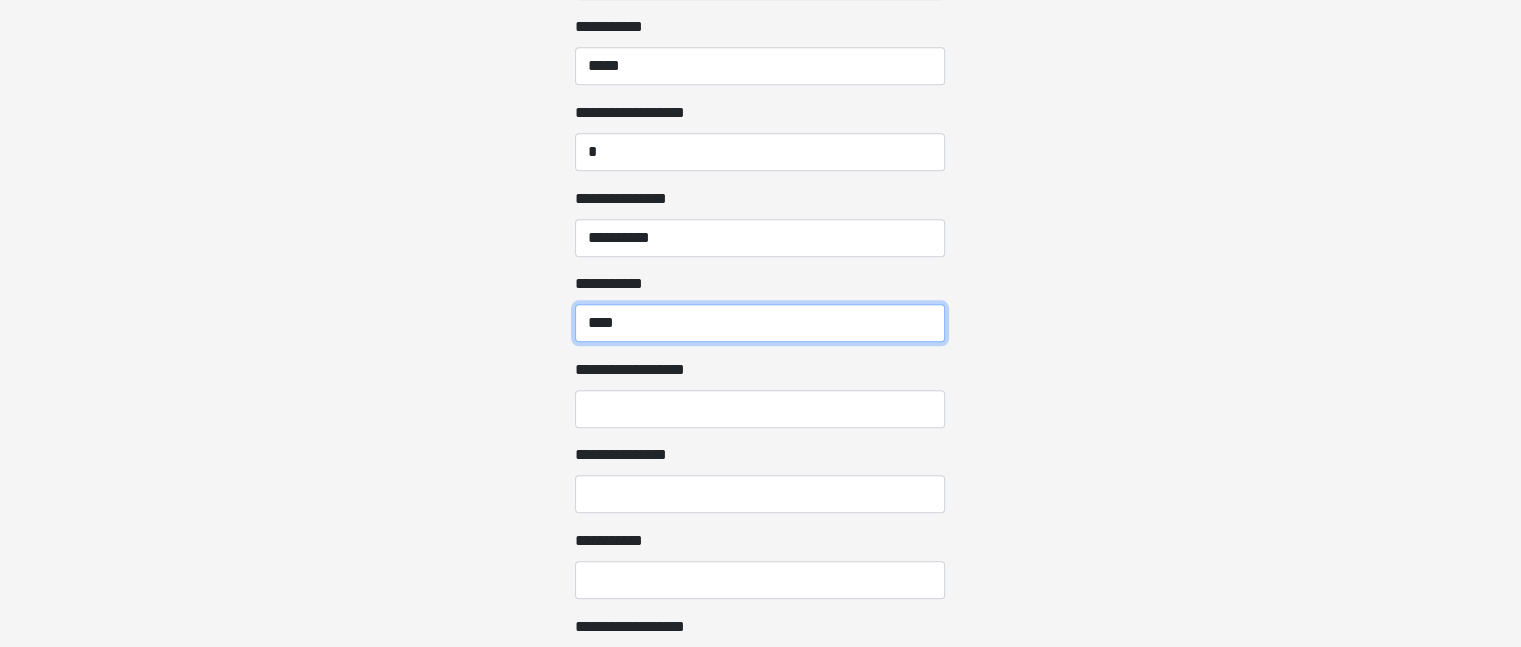 scroll, scrollTop: 1936, scrollLeft: 0, axis: vertical 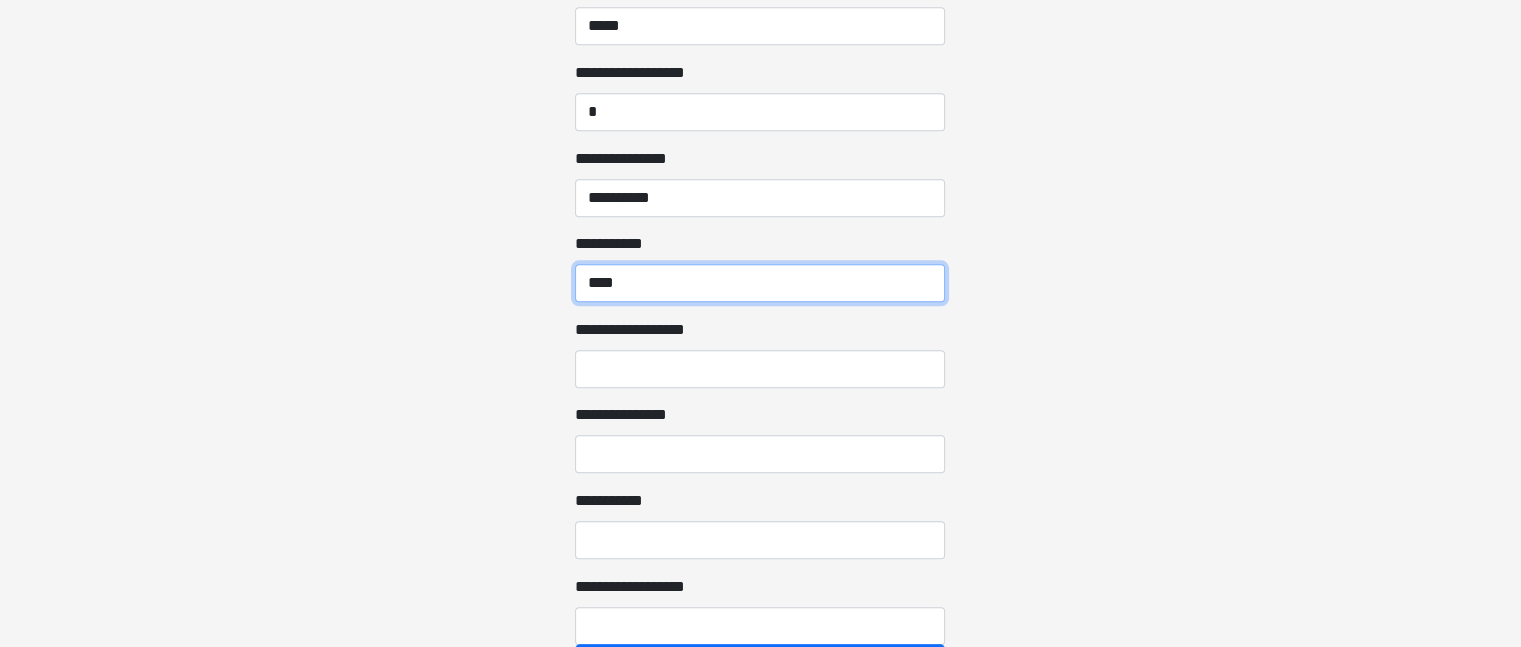 type on "****" 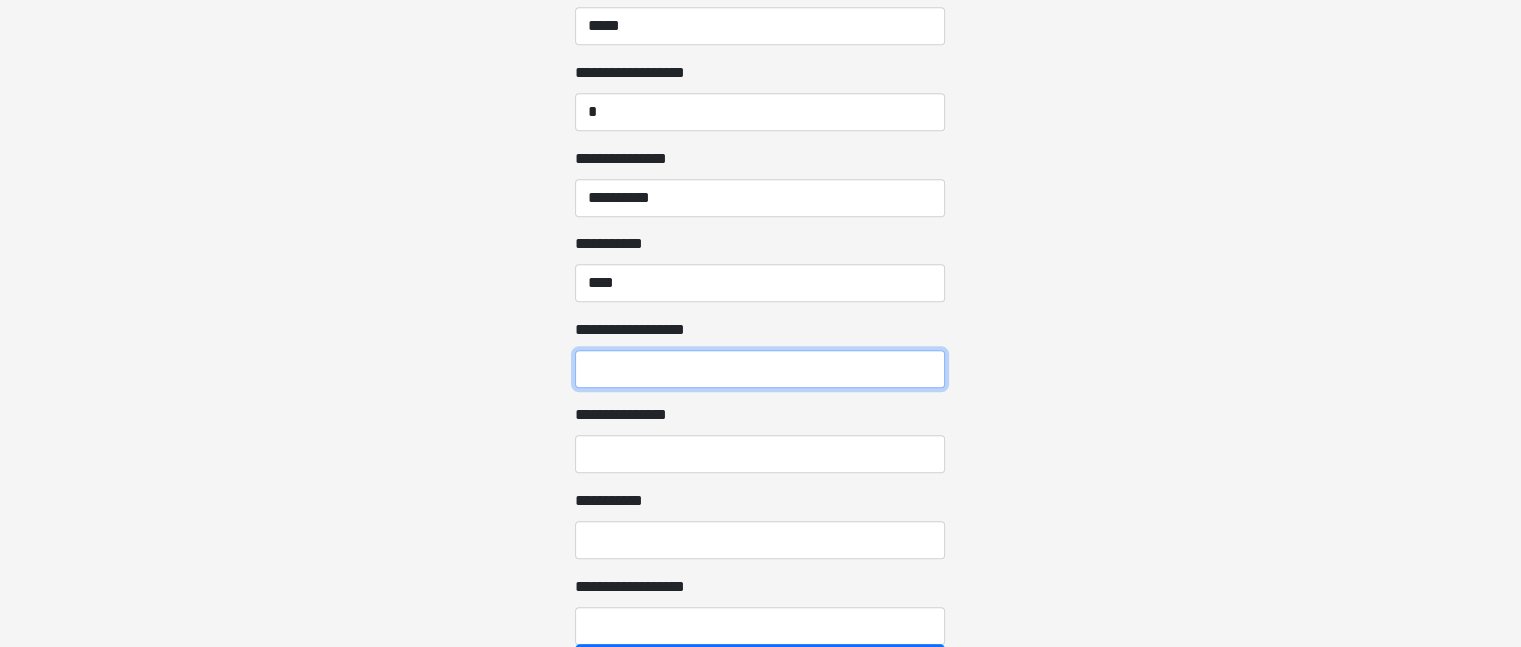 click on "**********" at bounding box center [760, 369] 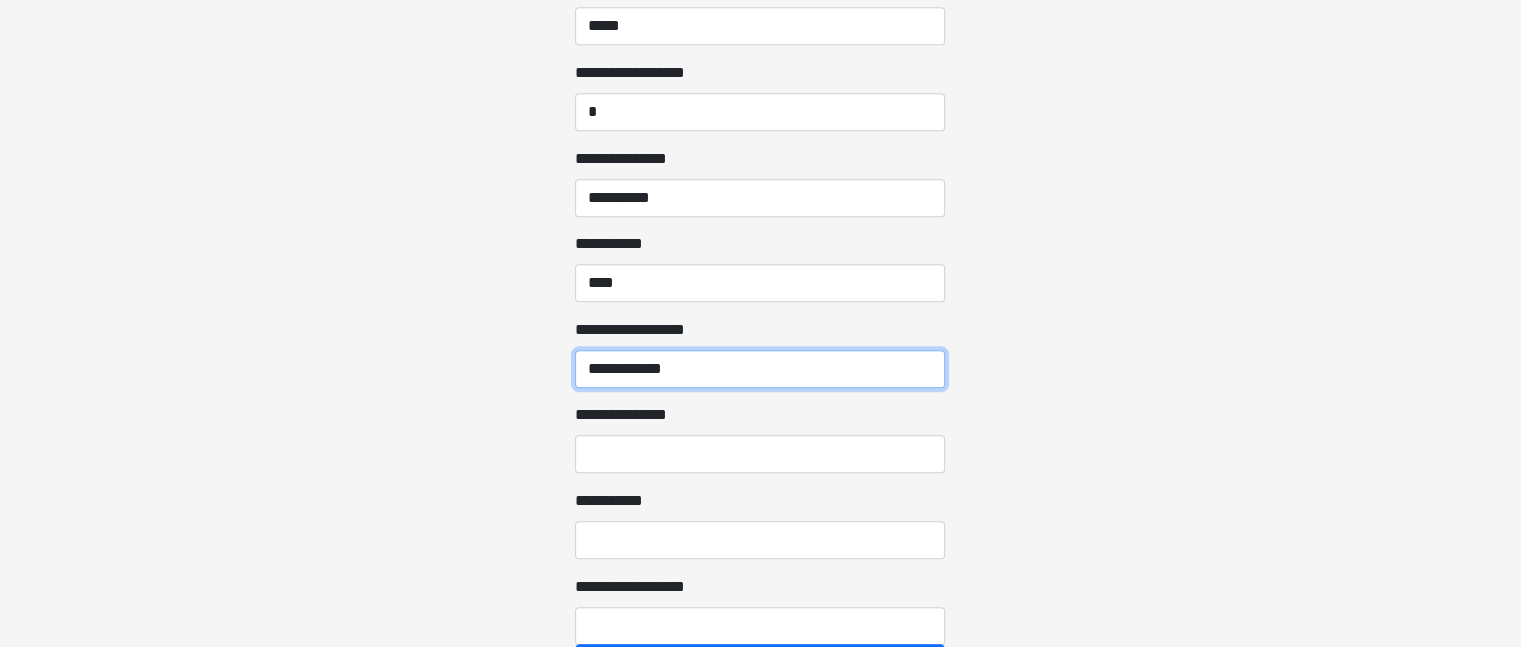type on "**********" 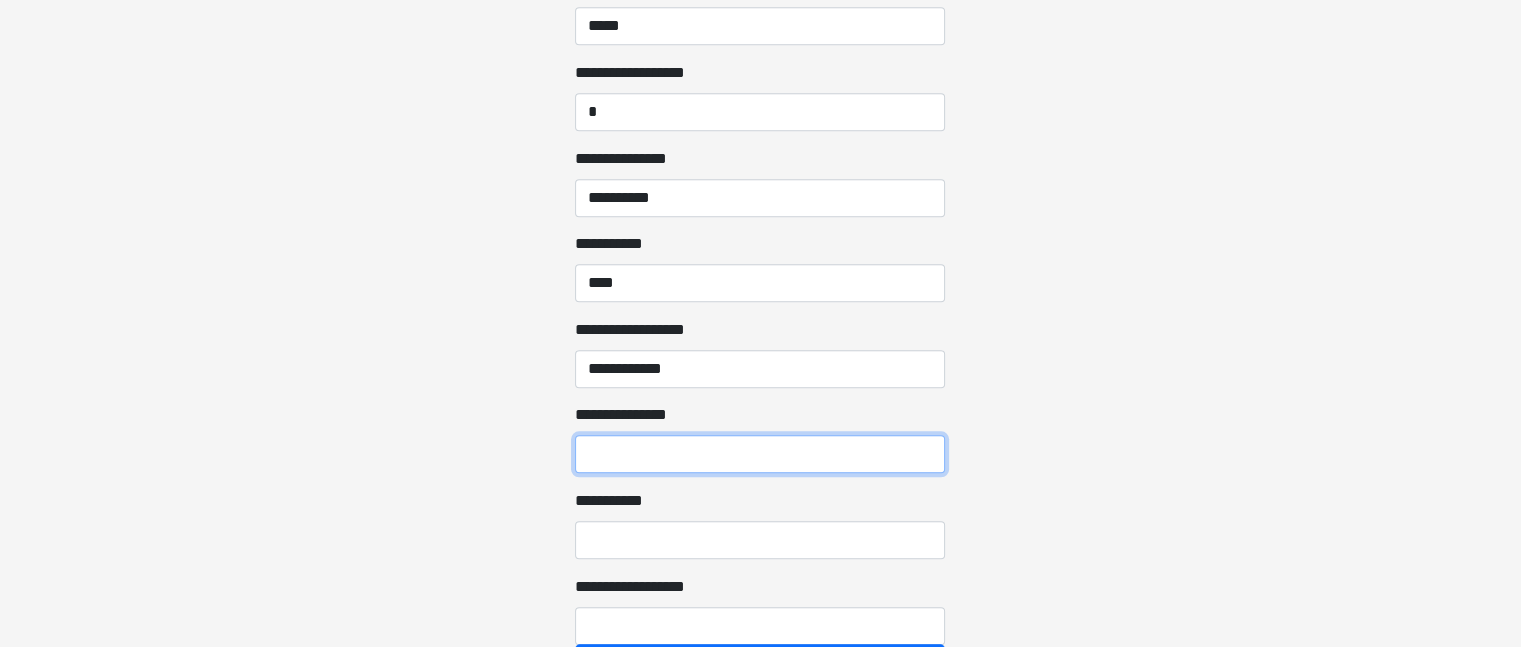 click on "**********" at bounding box center [760, 454] 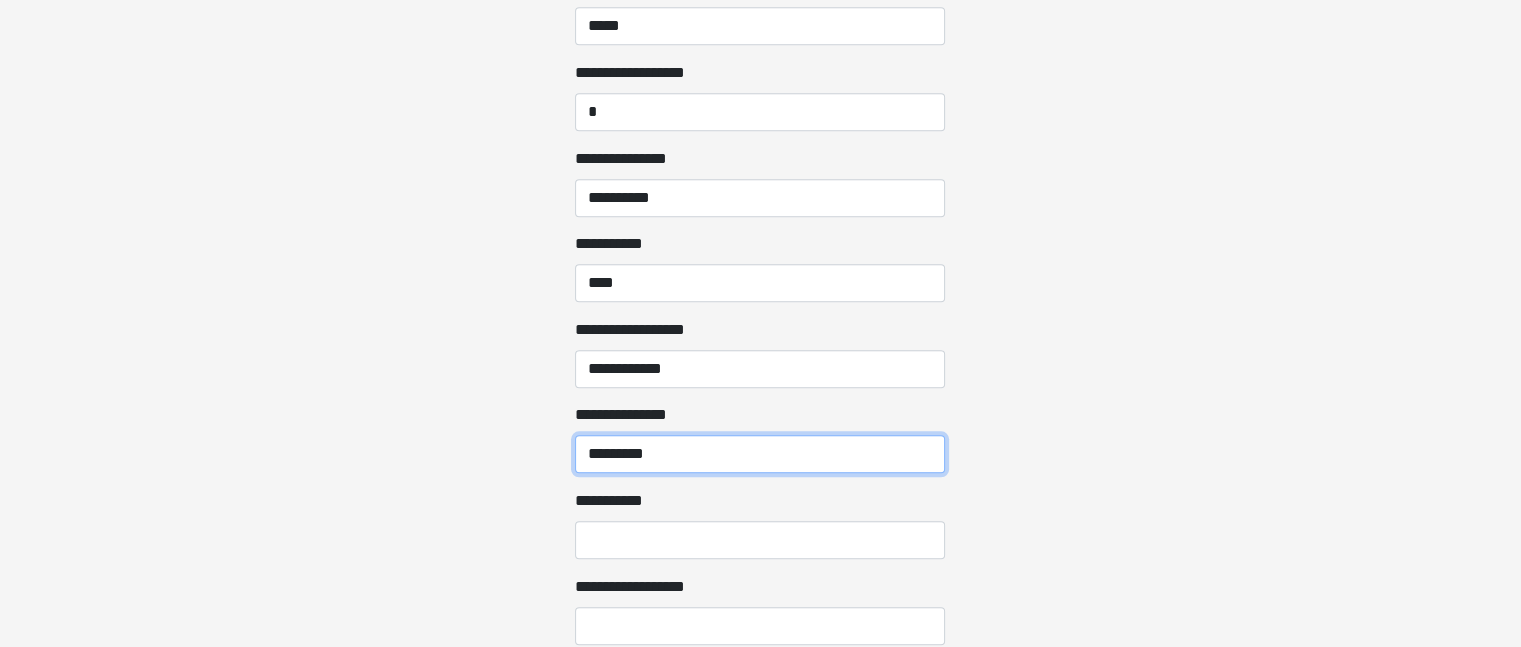 type on "*********" 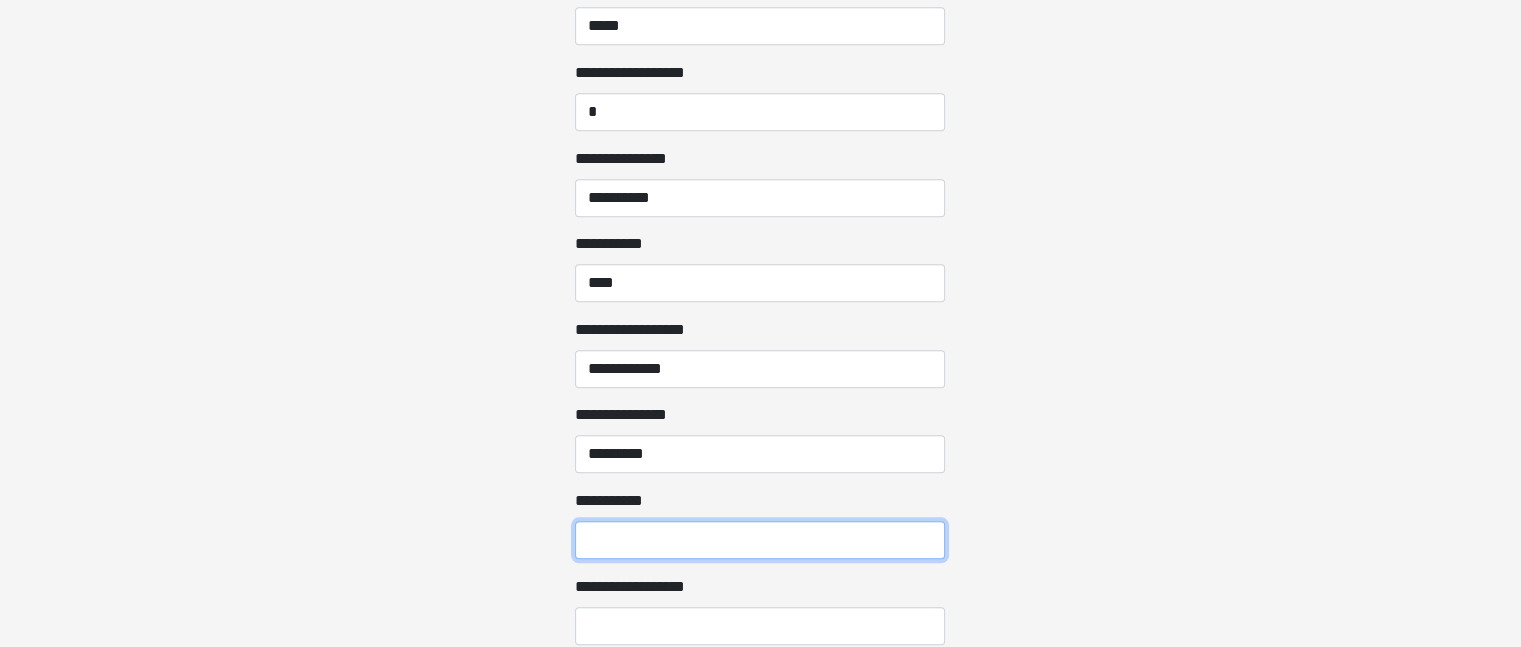 click on "**********" at bounding box center [760, 540] 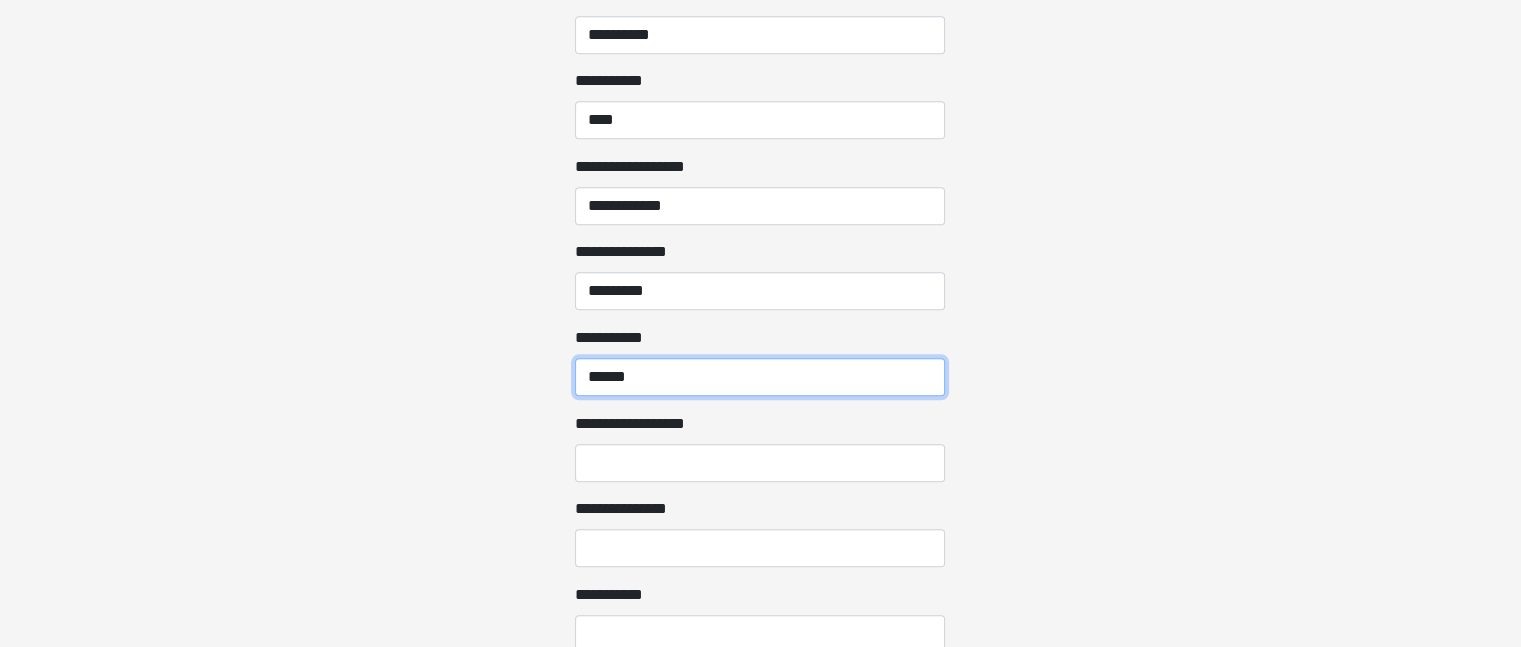 scroll, scrollTop: 2163, scrollLeft: 0, axis: vertical 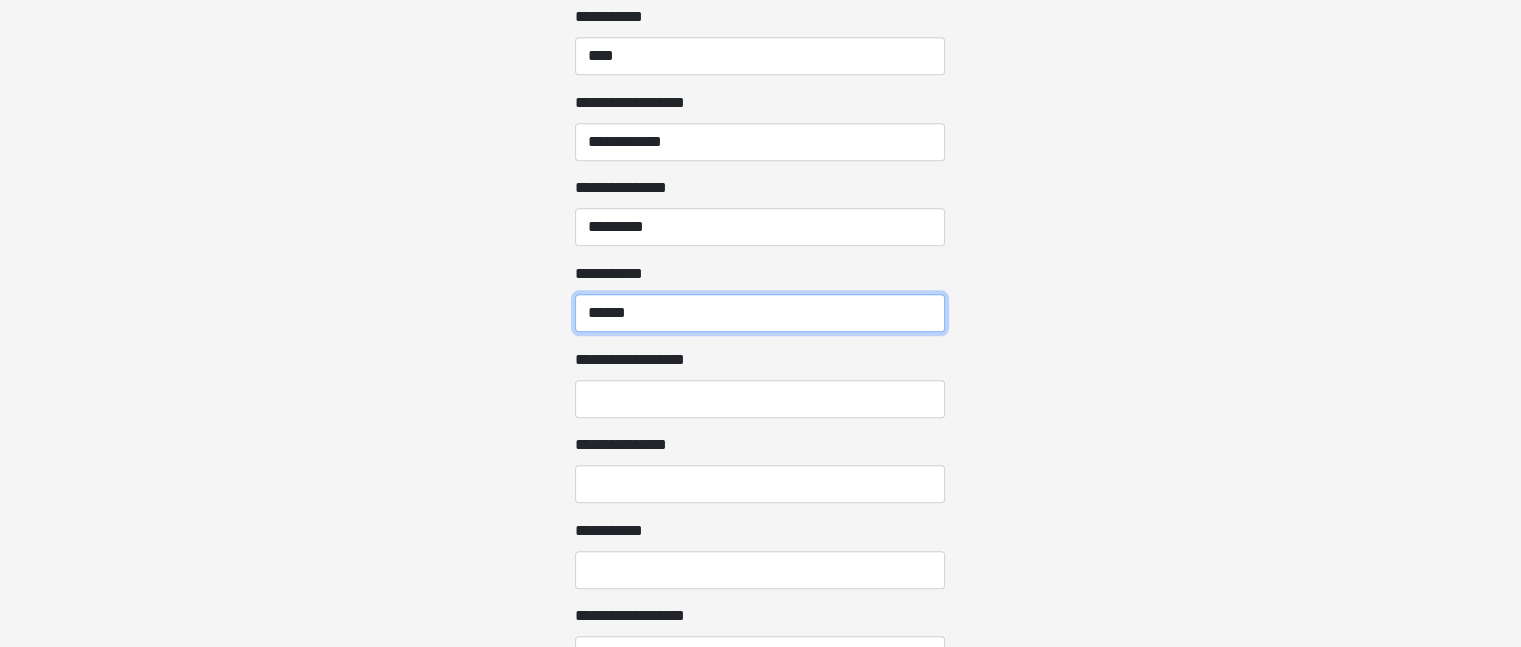 type on "******" 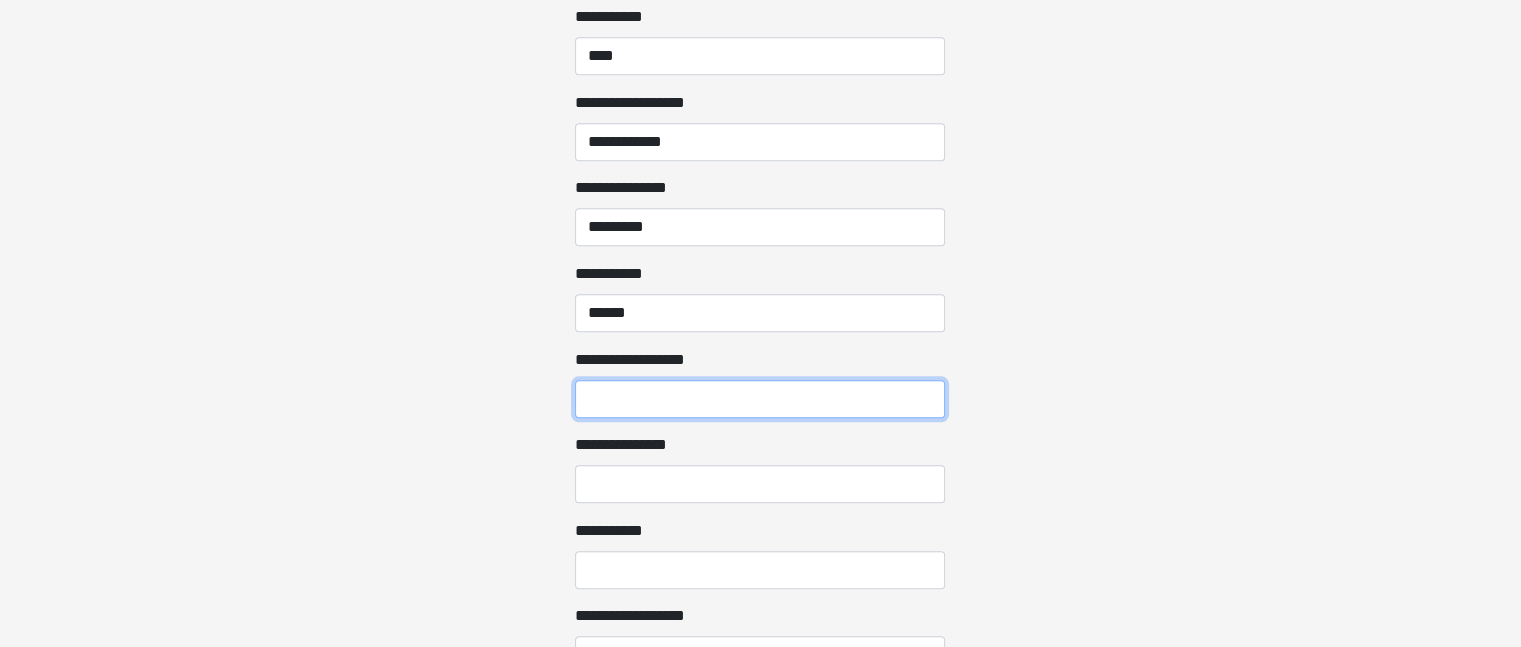 click on "**********" at bounding box center (760, 399) 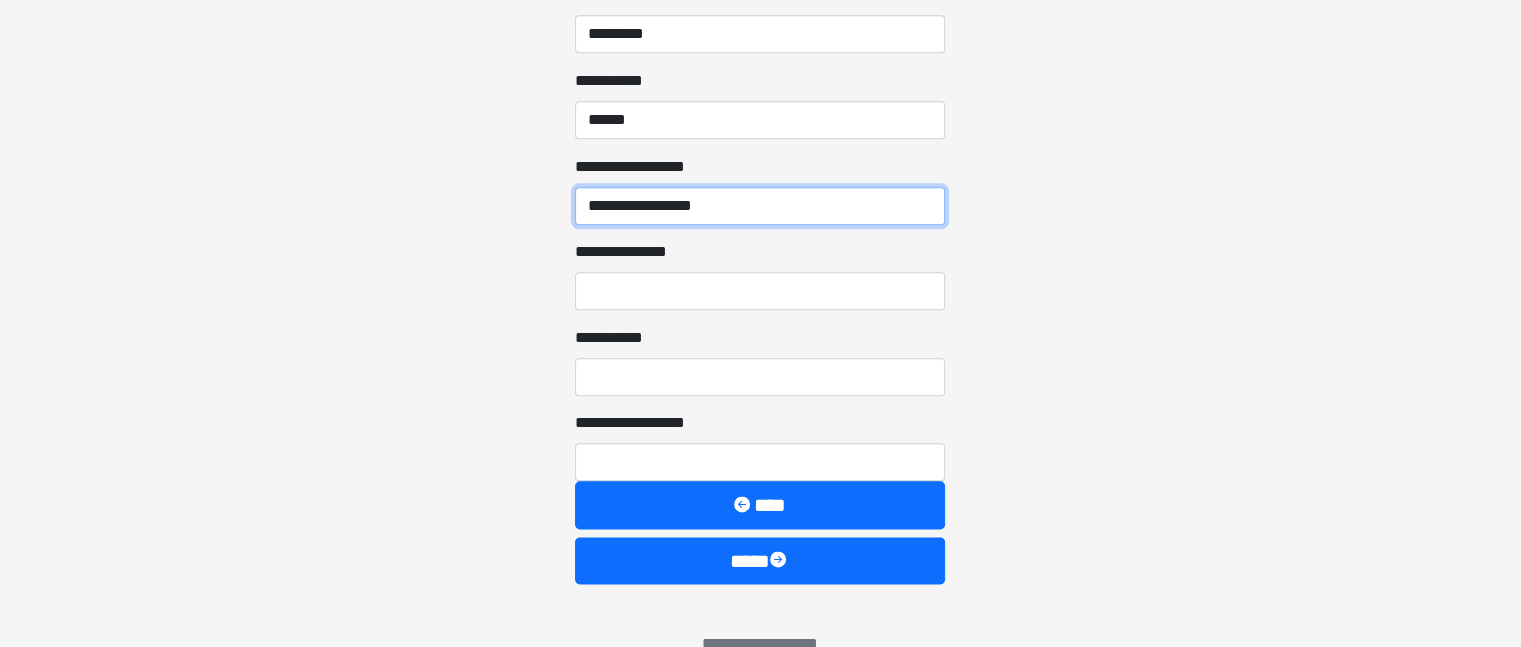 scroll, scrollTop: 2360, scrollLeft: 0, axis: vertical 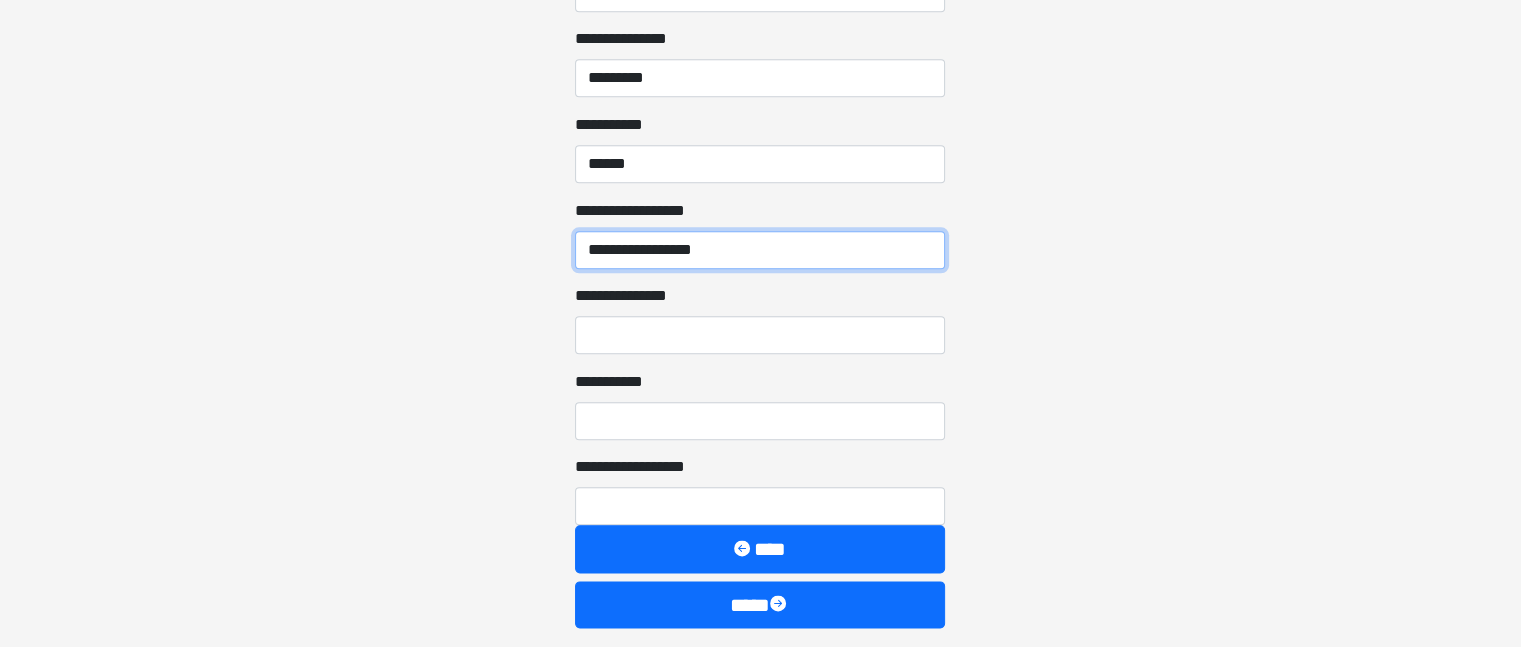 type on "**********" 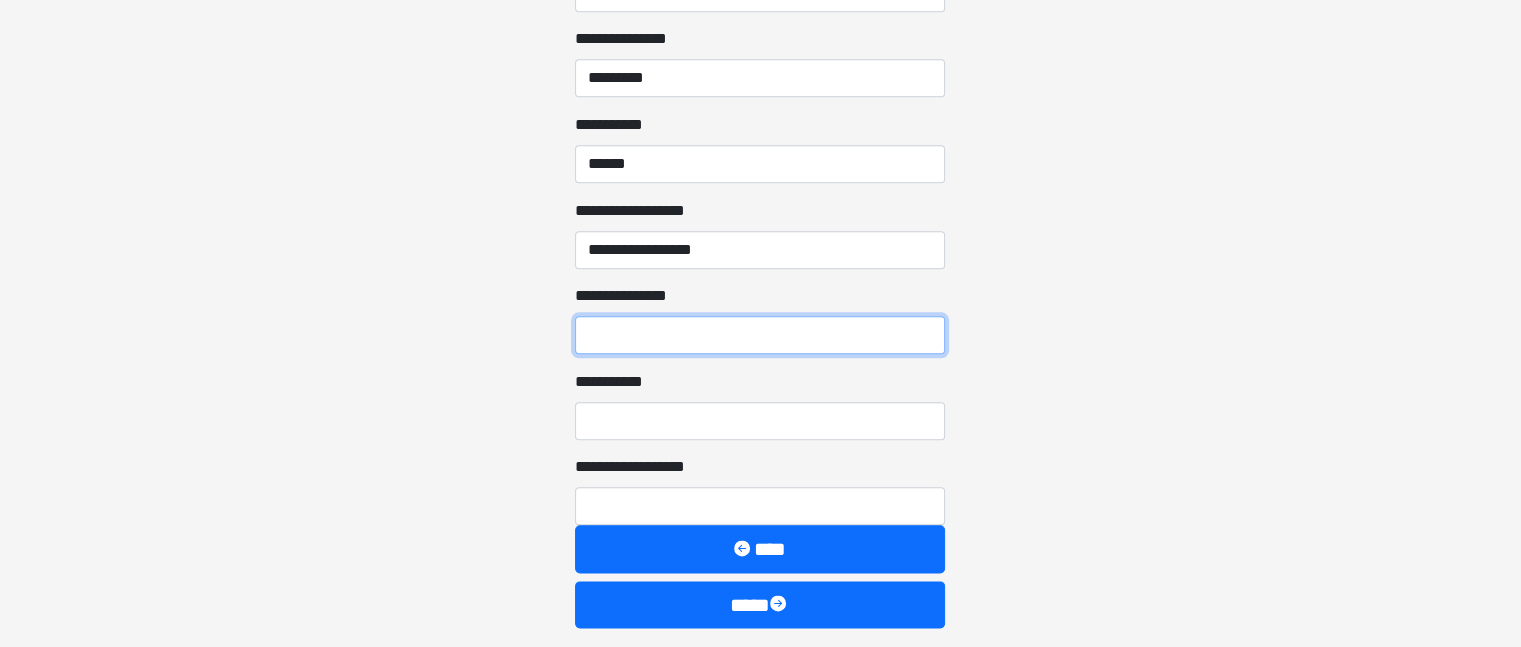 click on "**********" at bounding box center (760, 335) 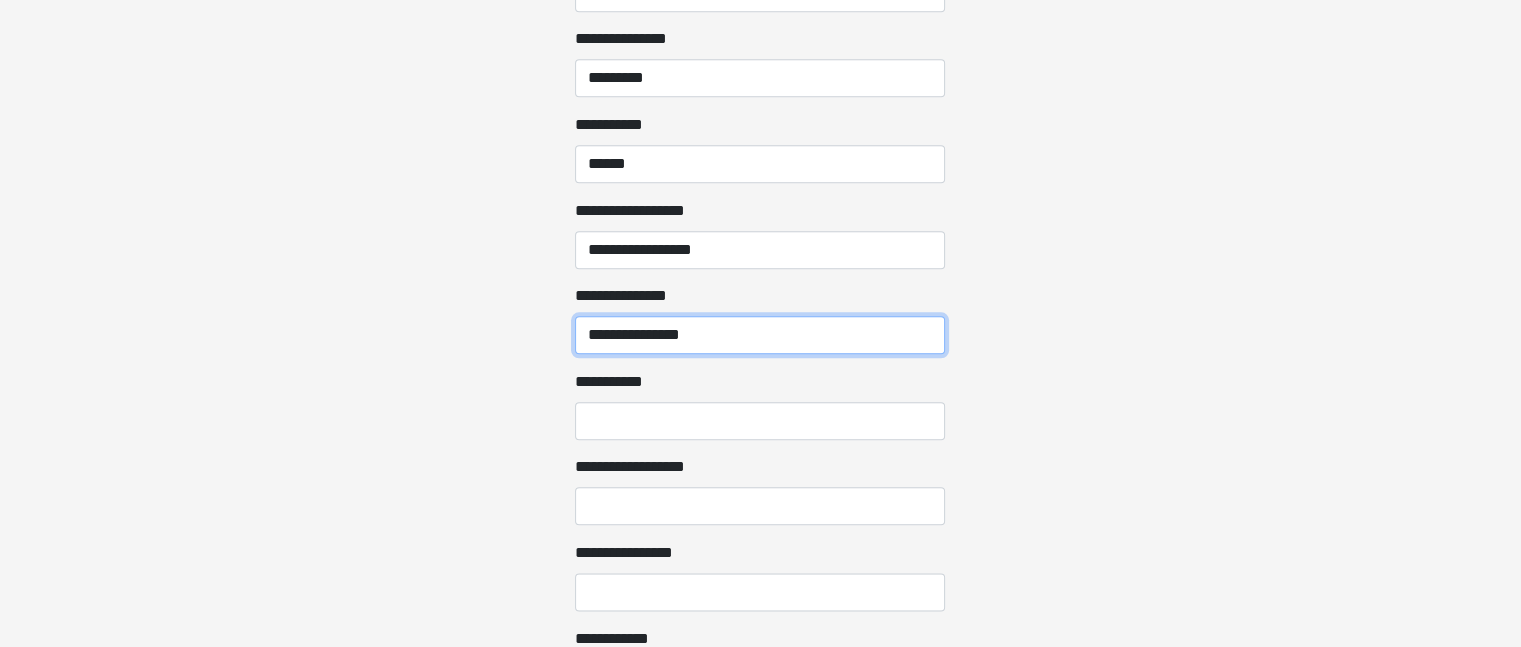 type on "**********" 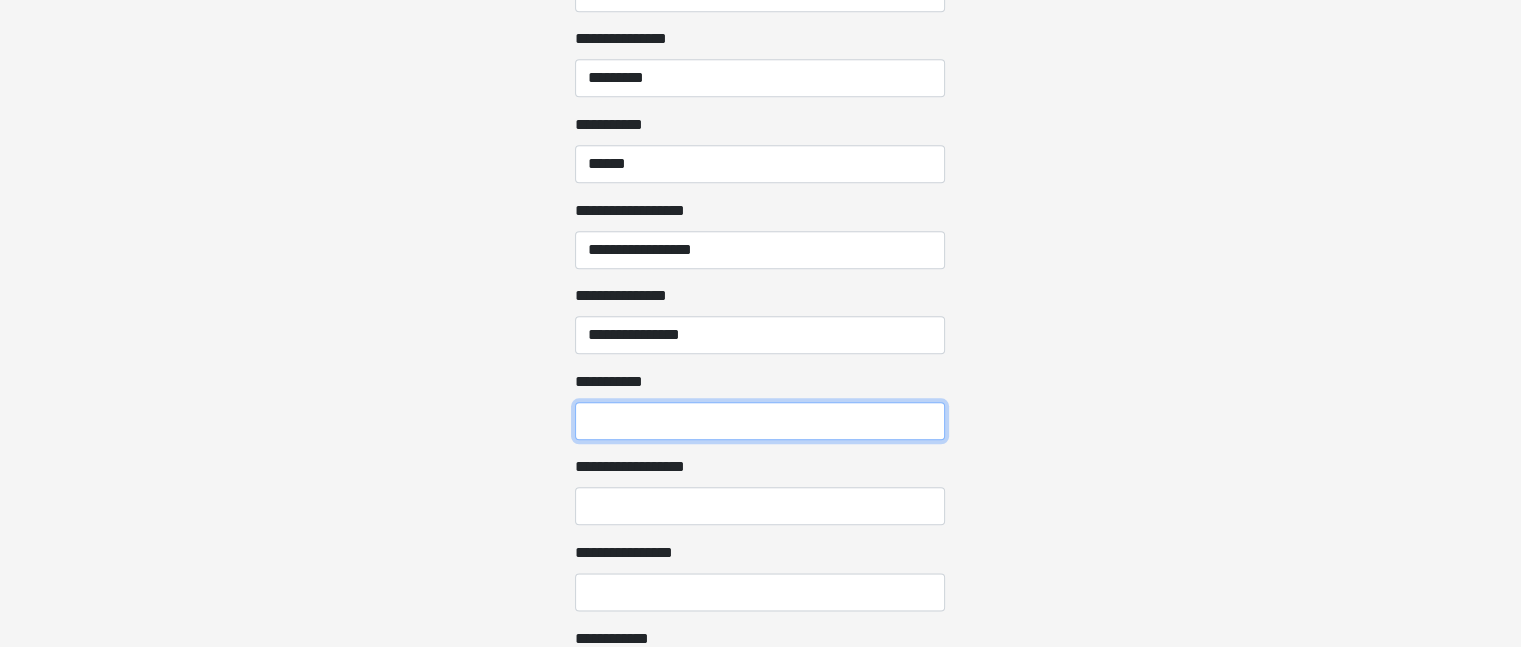 click on "**********" at bounding box center [760, 421] 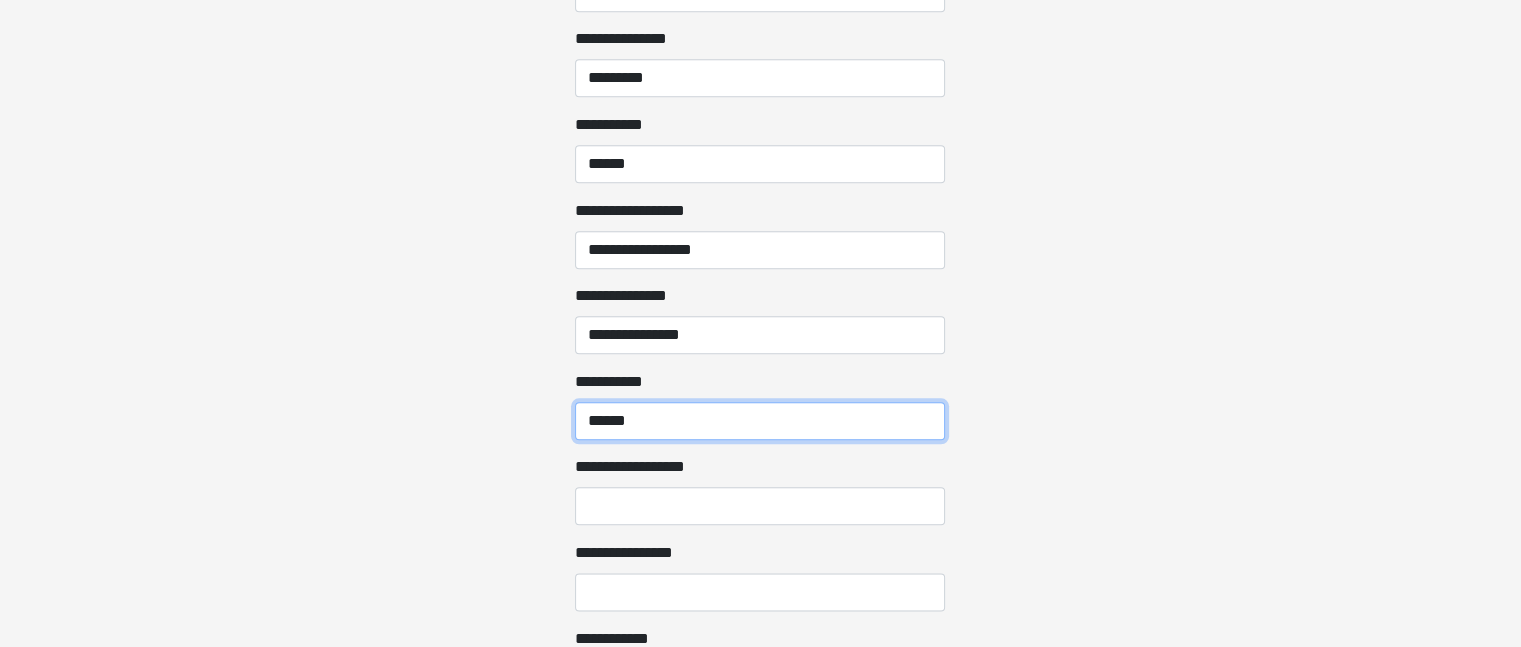 type on "******" 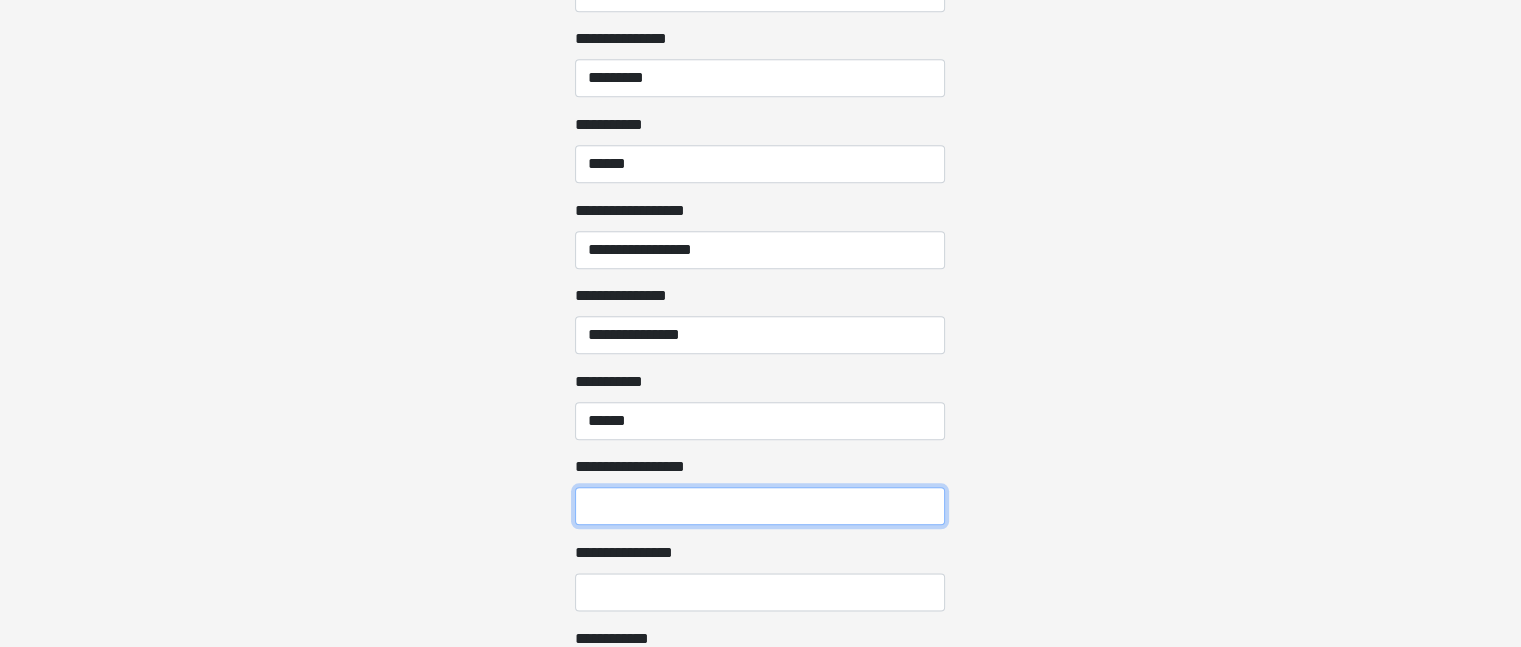 click on "**********" at bounding box center [760, 506] 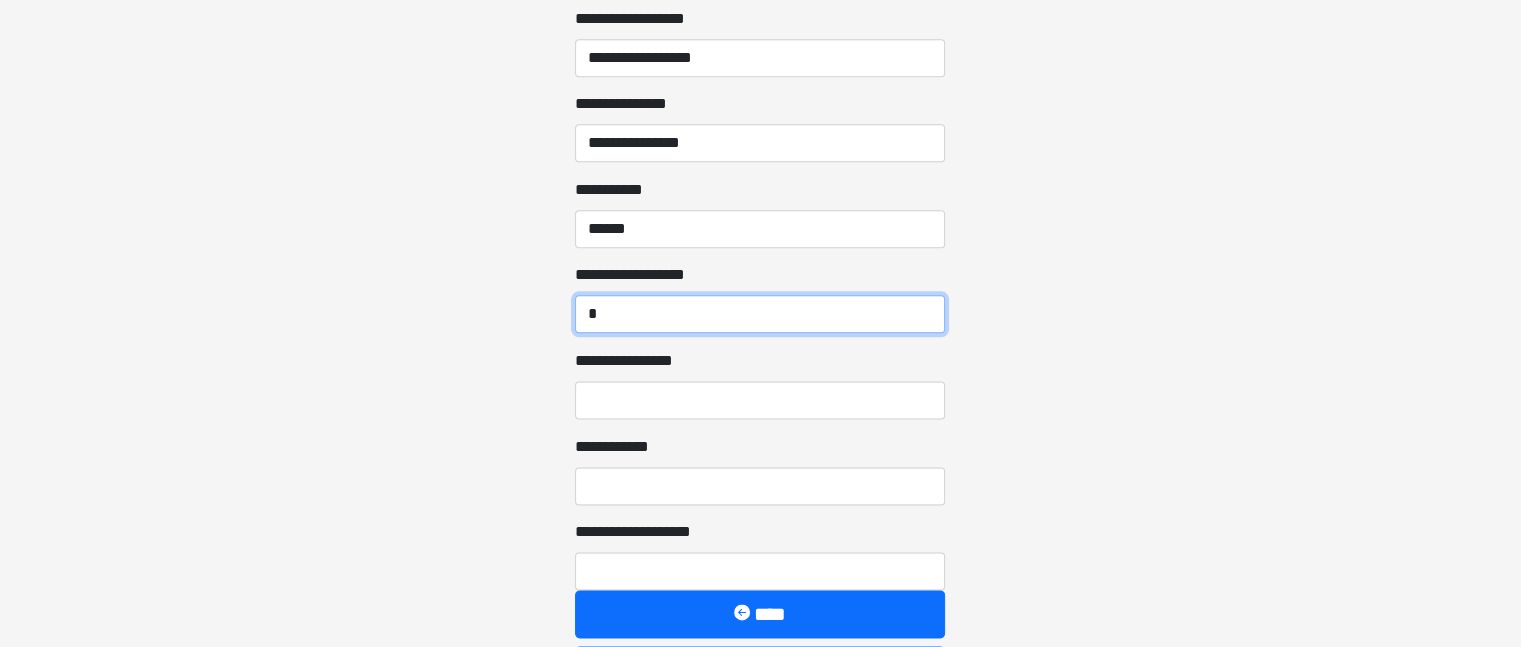 scroll, scrollTop: 2556, scrollLeft: 0, axis: vertical 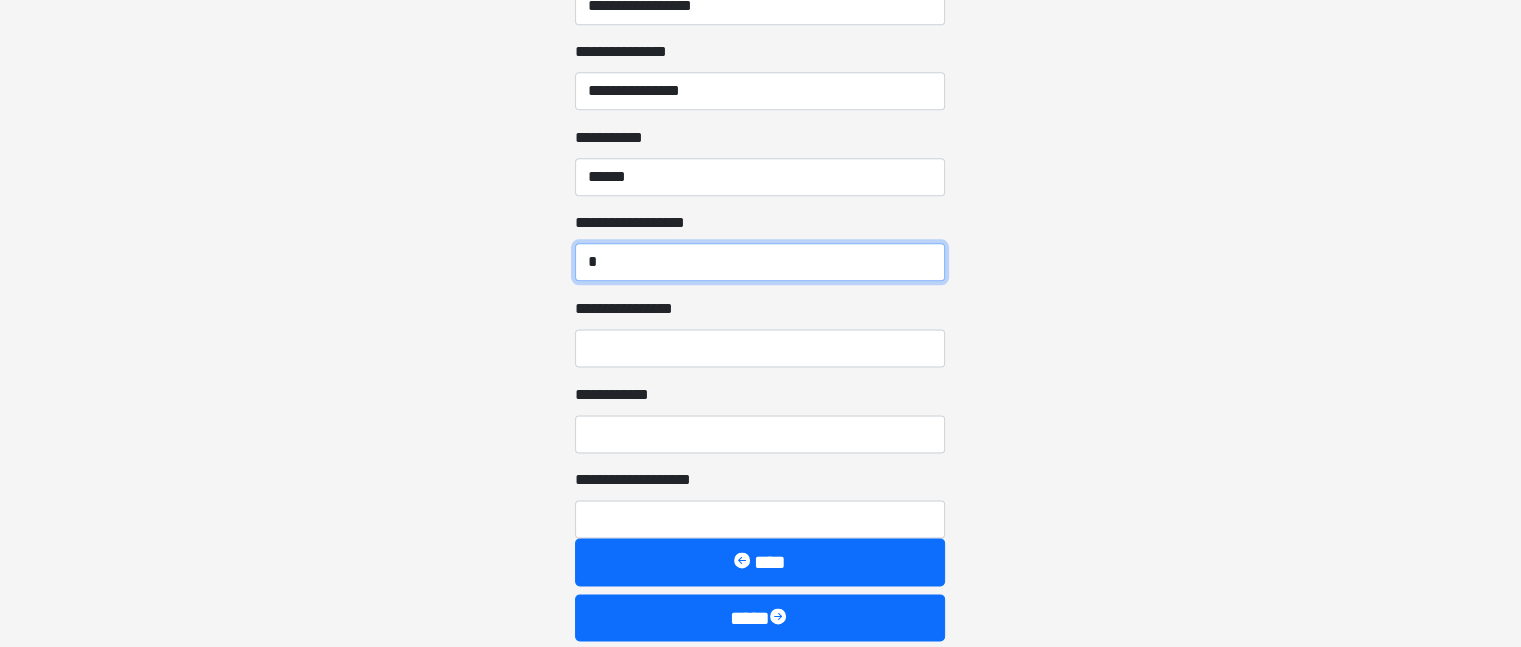 type on "*" 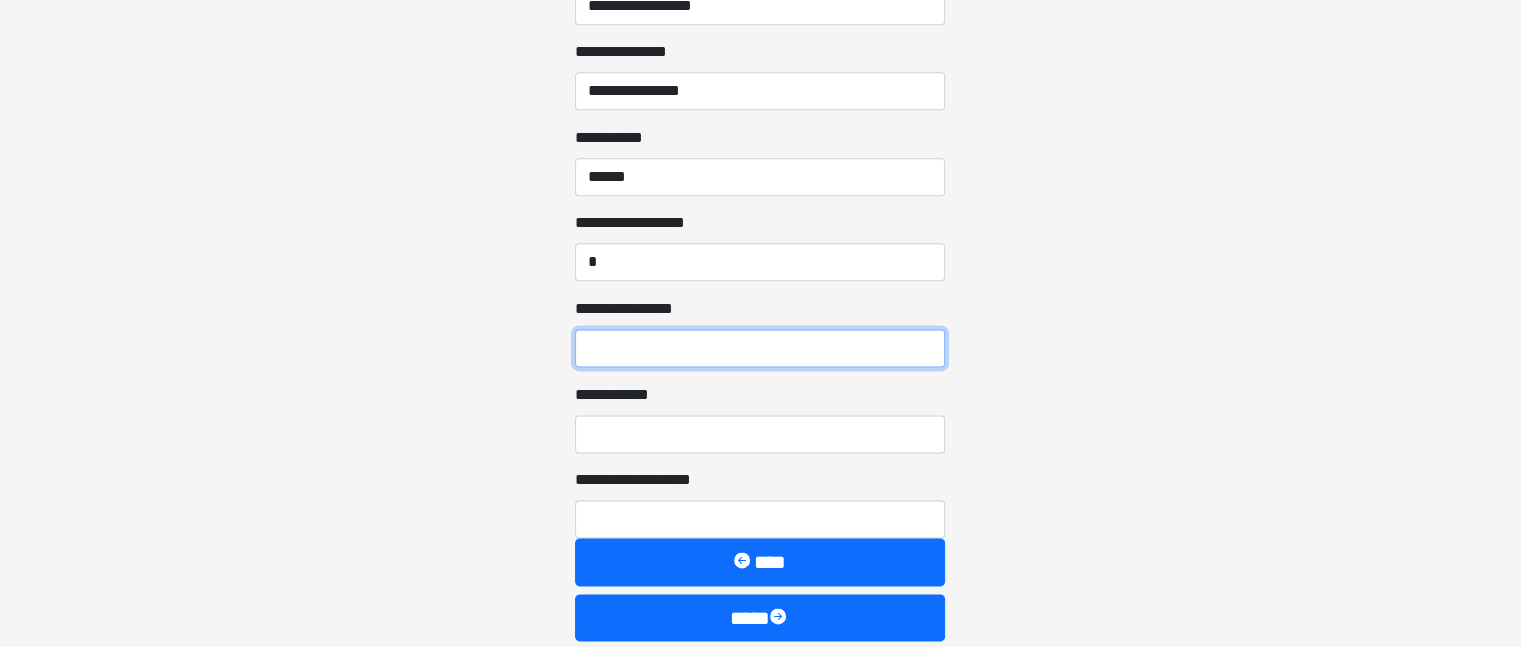 click on "**********" at bounding box center (760, 348) 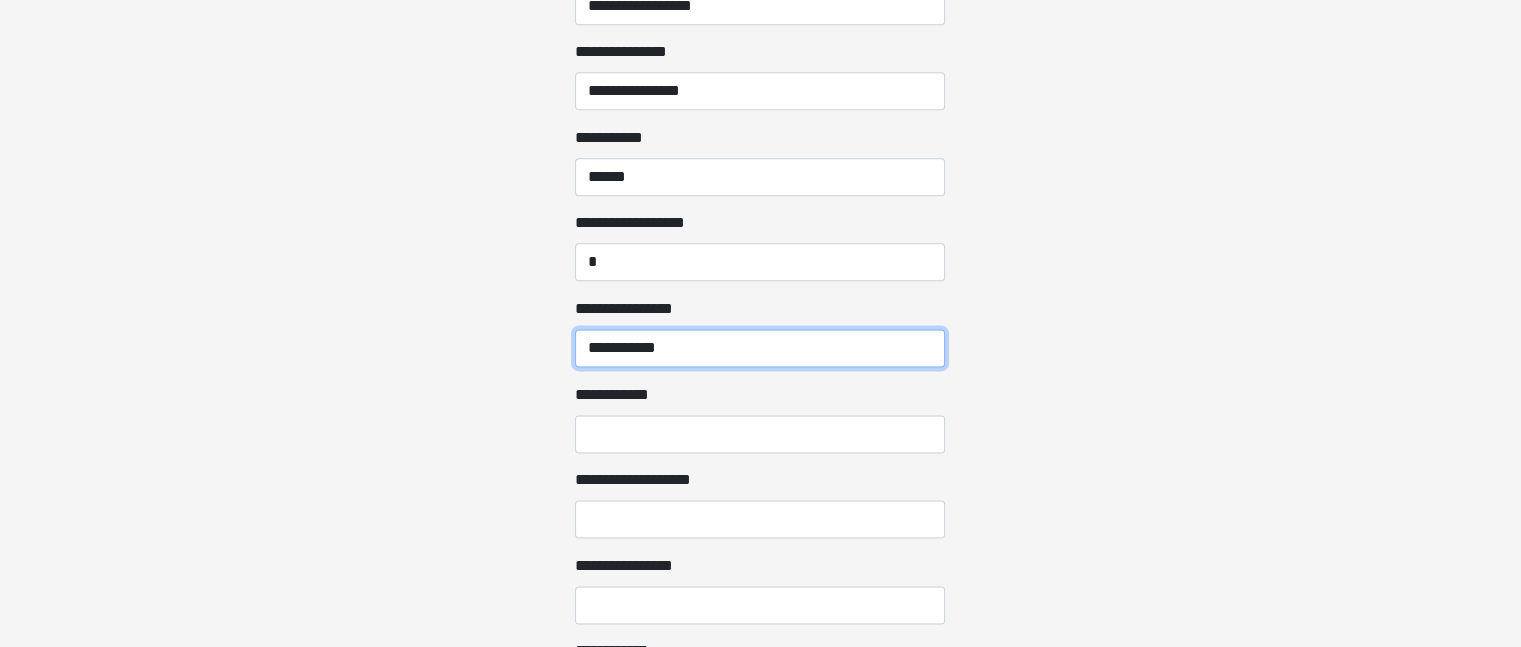 type on "**********" 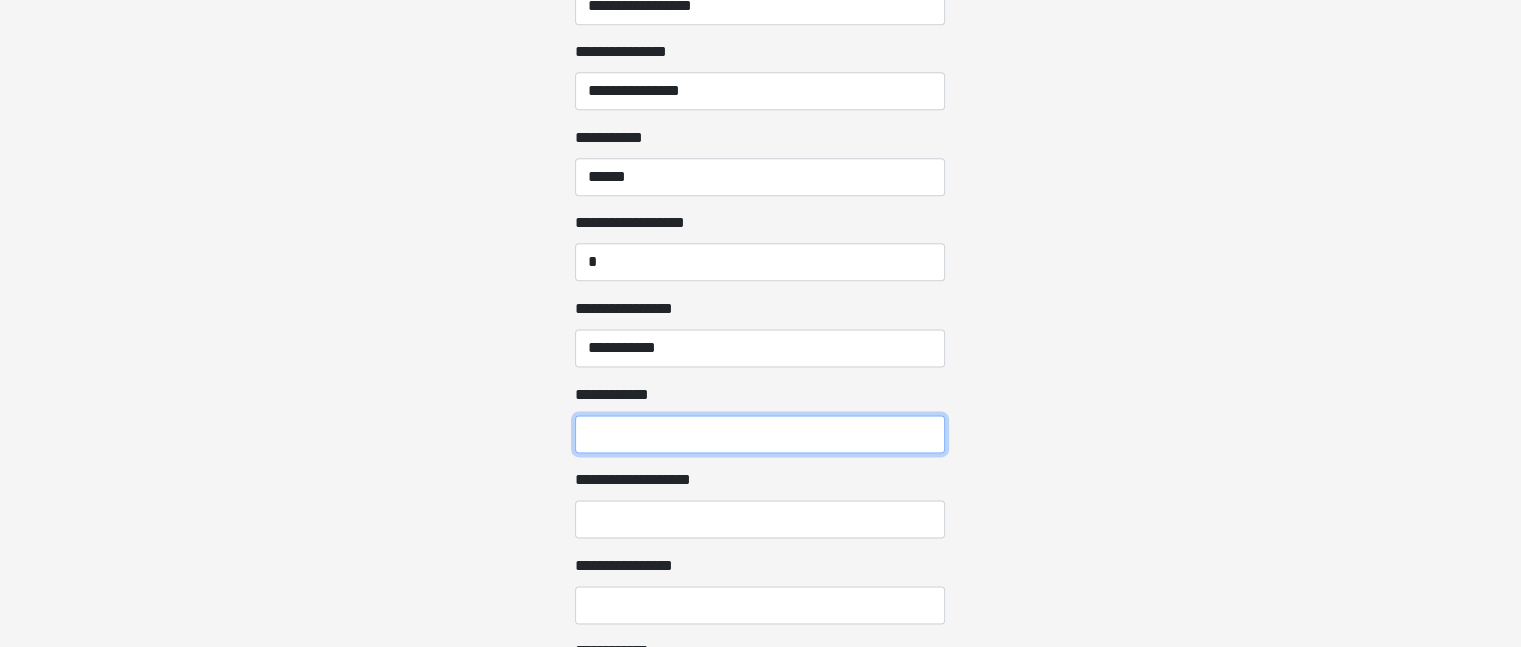 click on "**********" at bounding box center (760, 434) 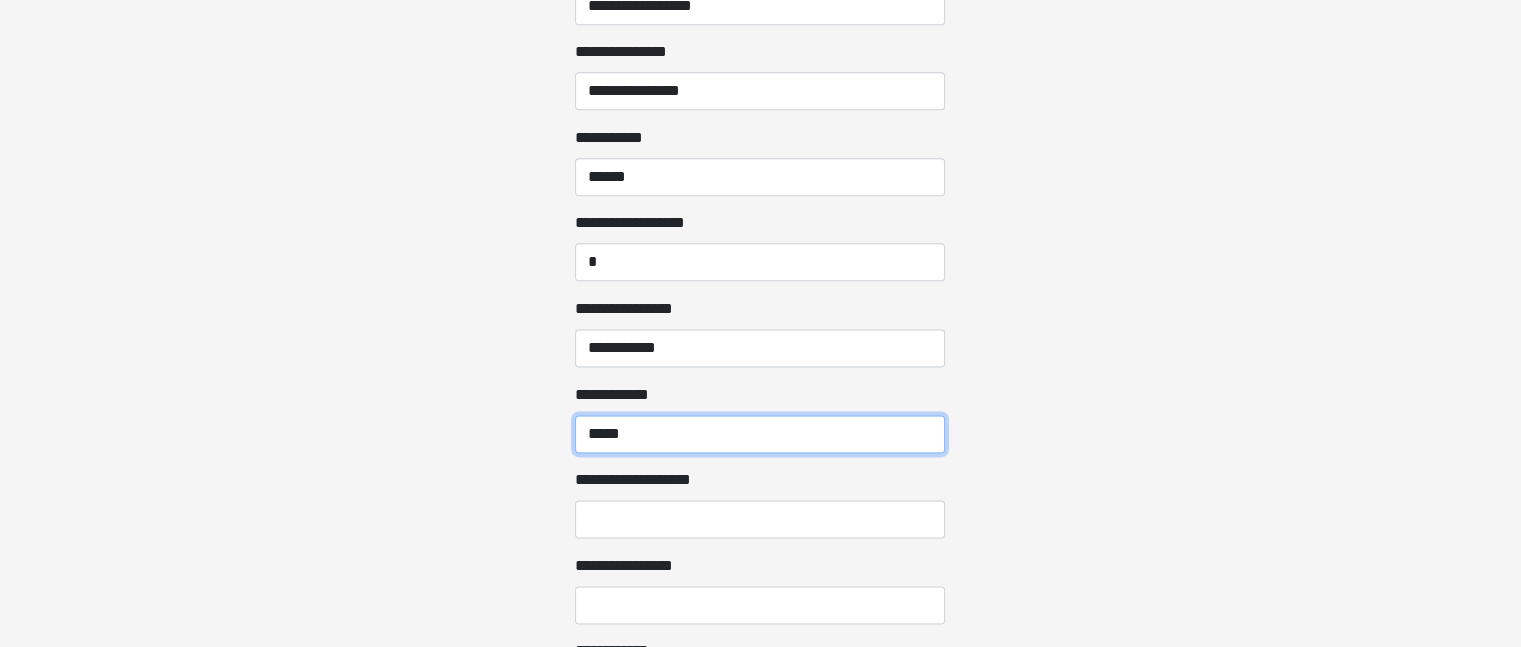 type on "*****" 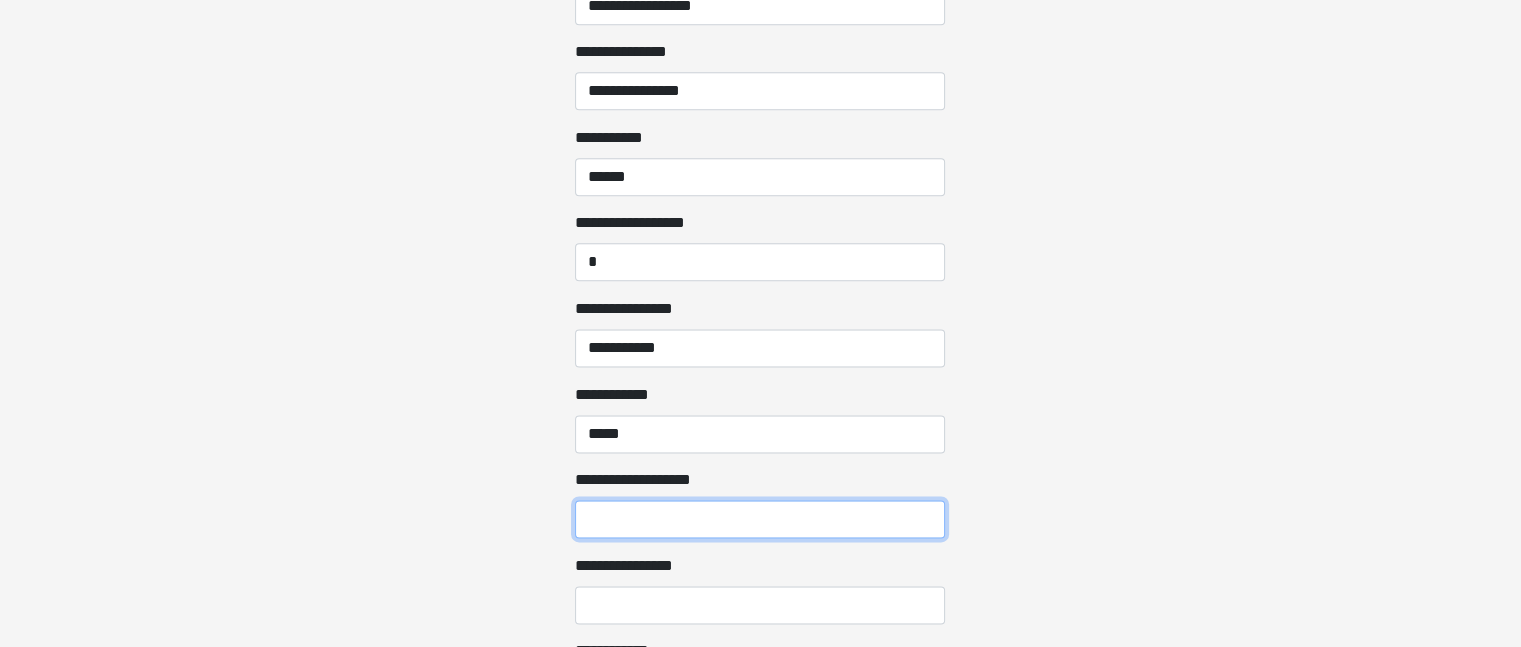 click on "**********" at bounding box center (760, 519) 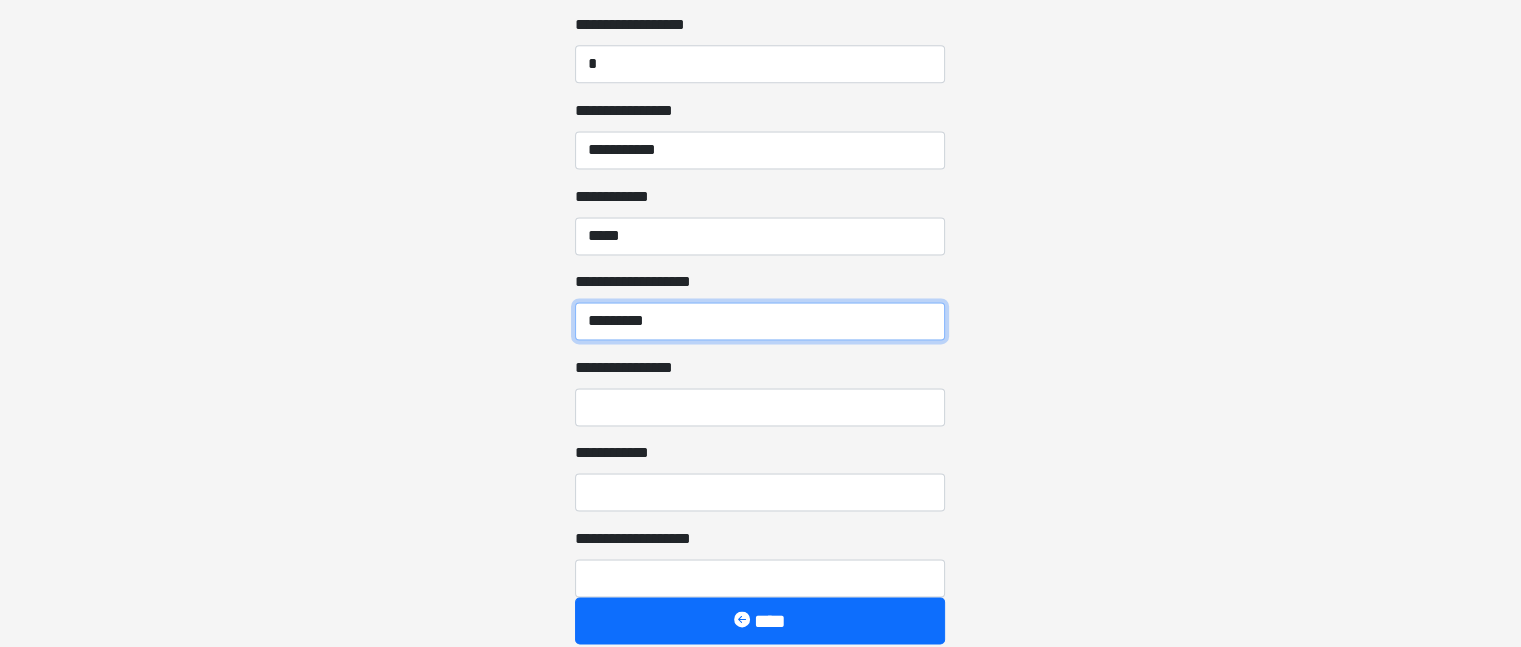 scroll, scrollTop: 2848, scrollLeft: 0, axis: vertical 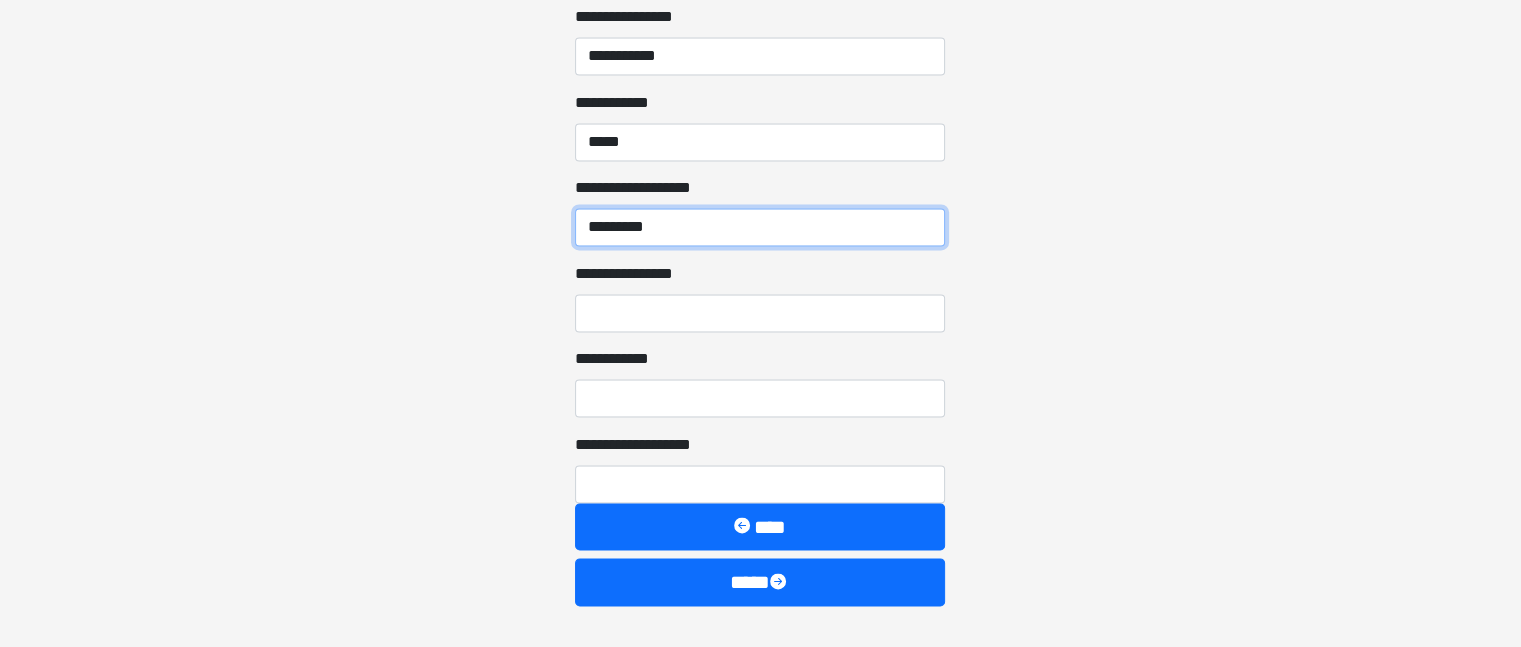 type on "*********" 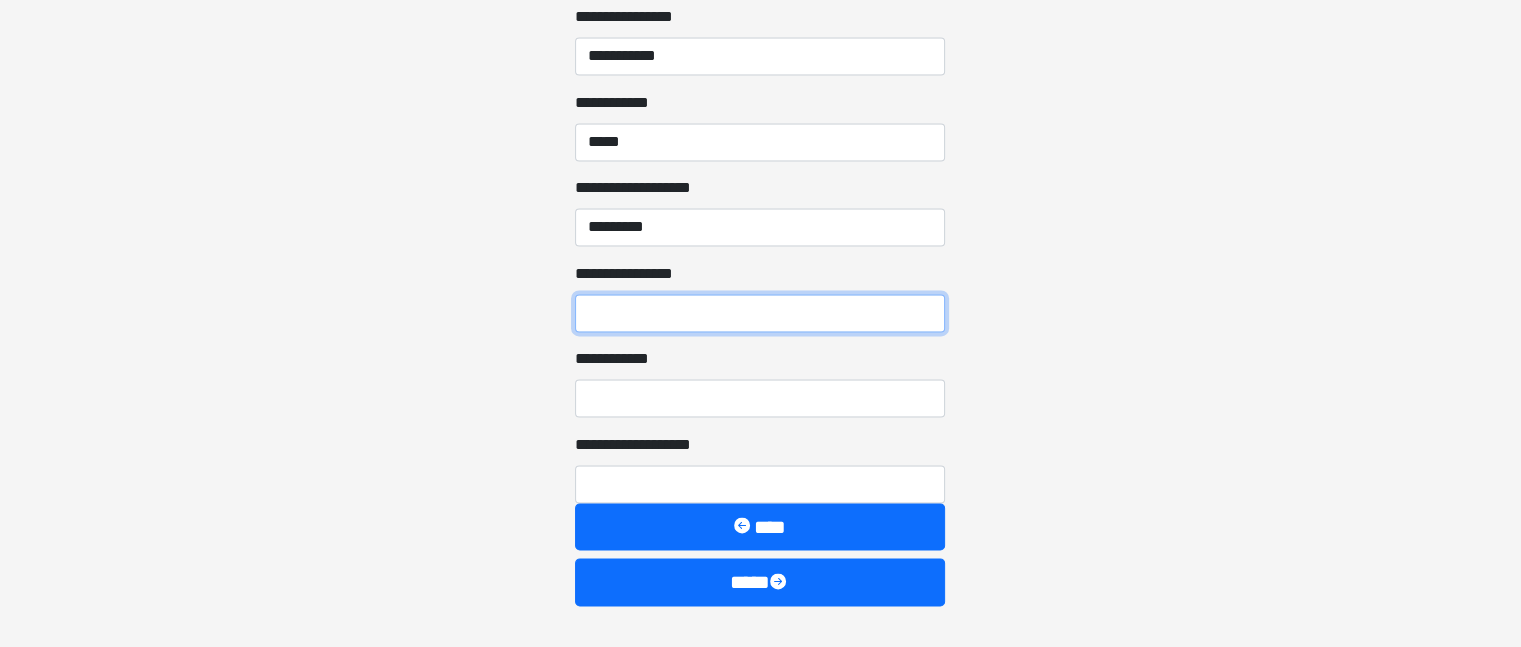 click on "**********" at bounding box center (760, 313) 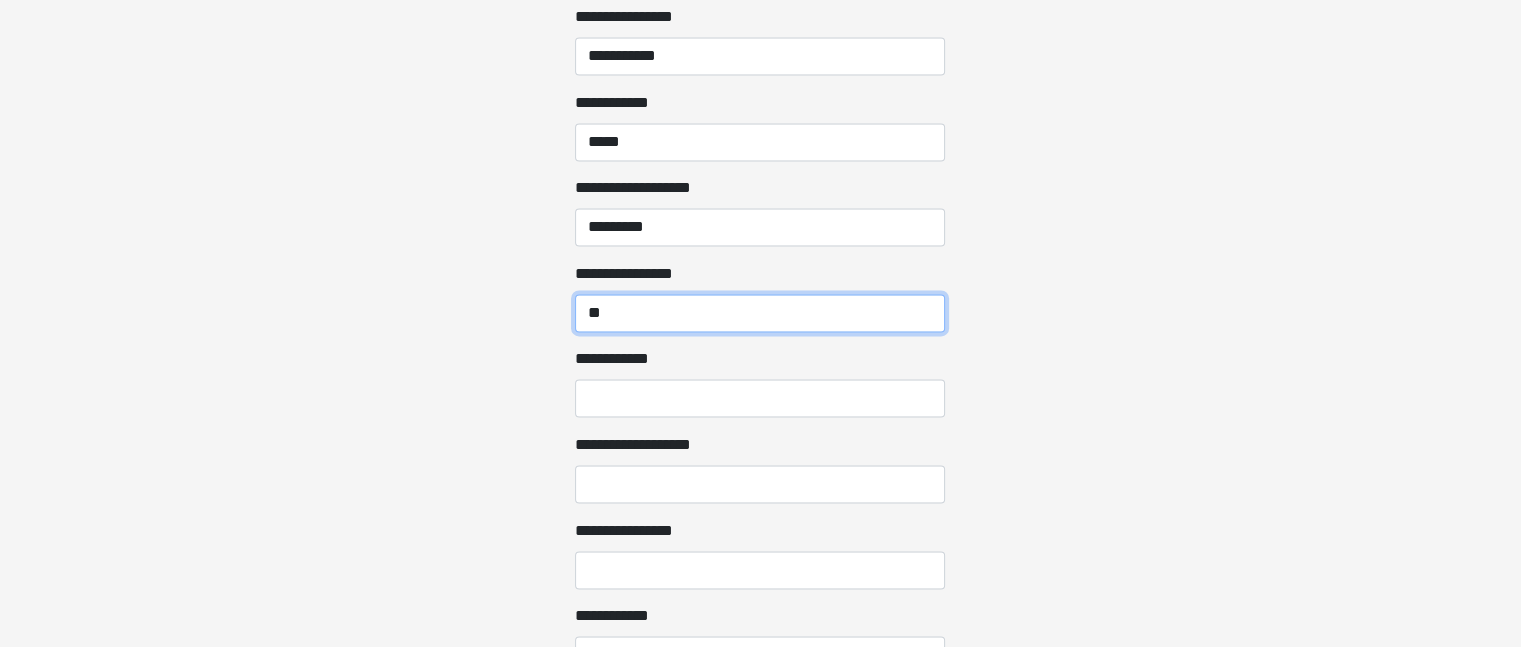 type on "**" 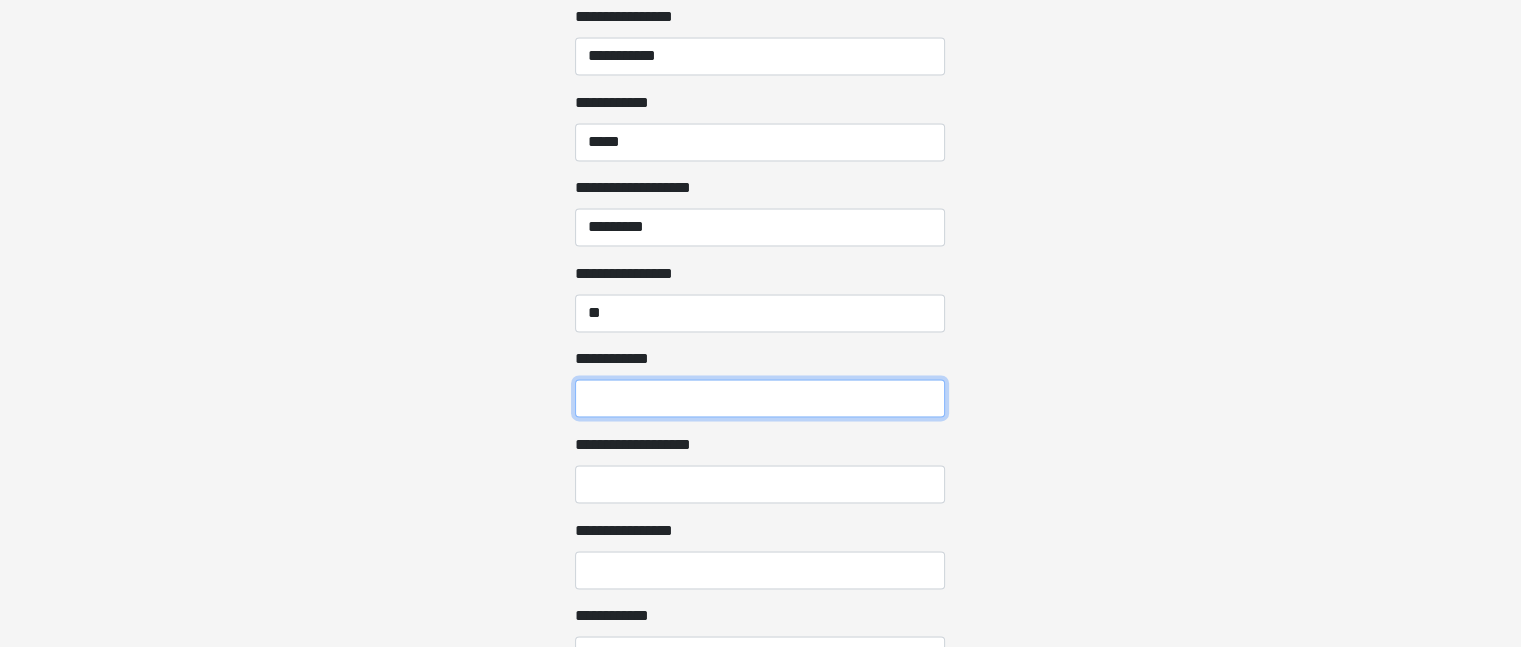 click on "**********" at bounding box center (760, 398) 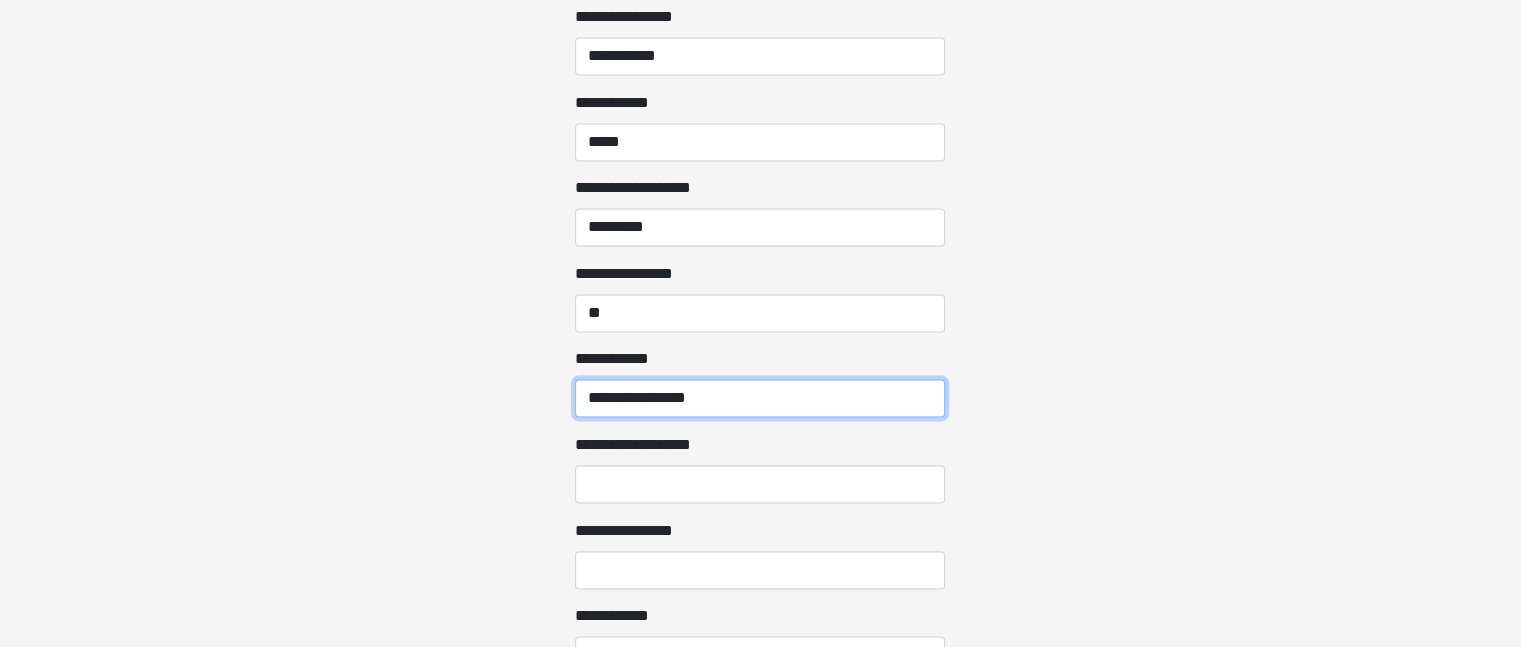 type on "**********" 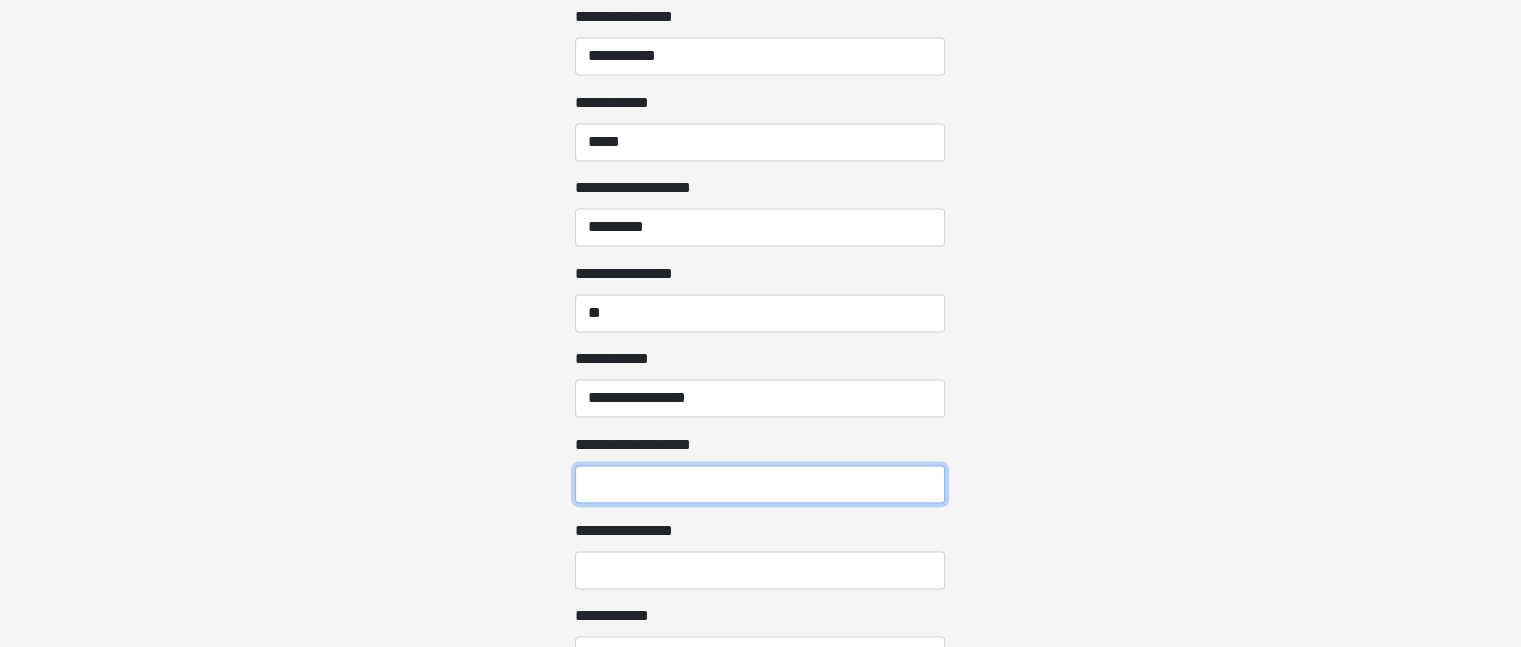 click on "**********" at bounding box center [760, 484] 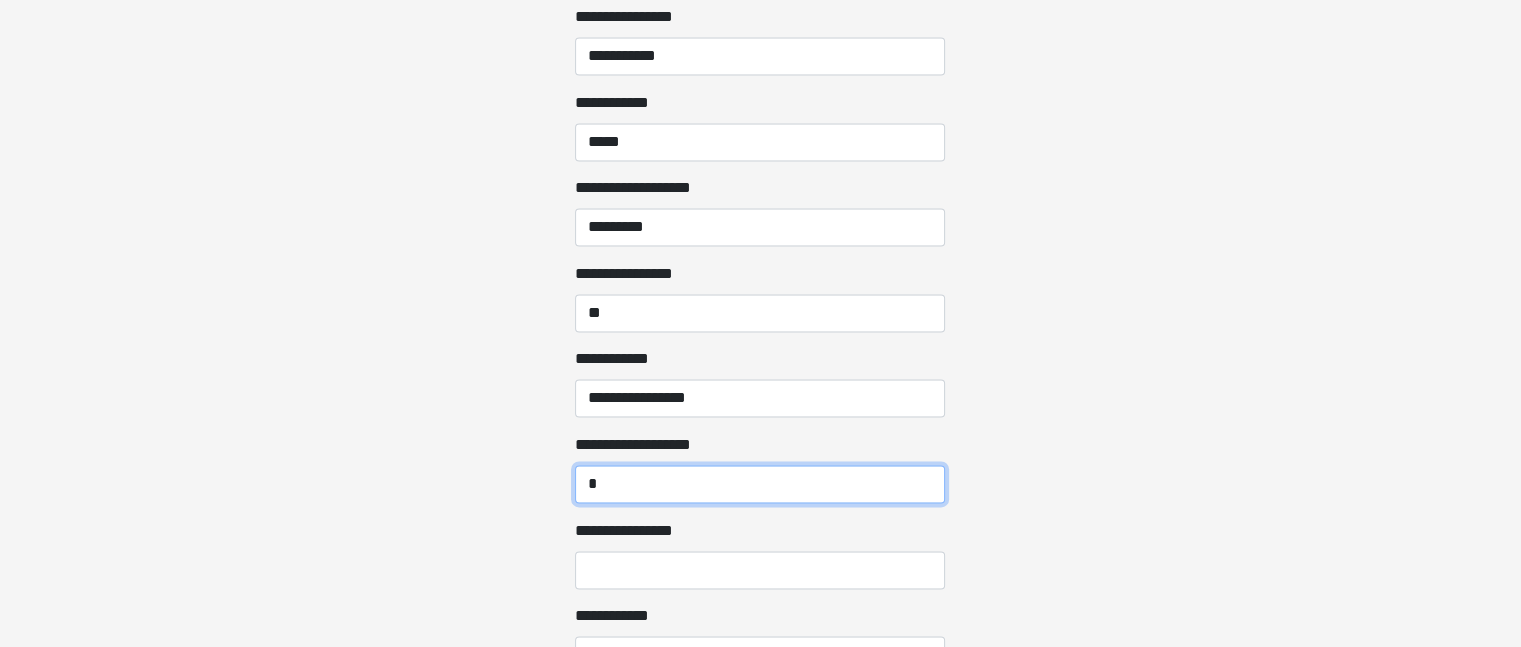 type on "*" 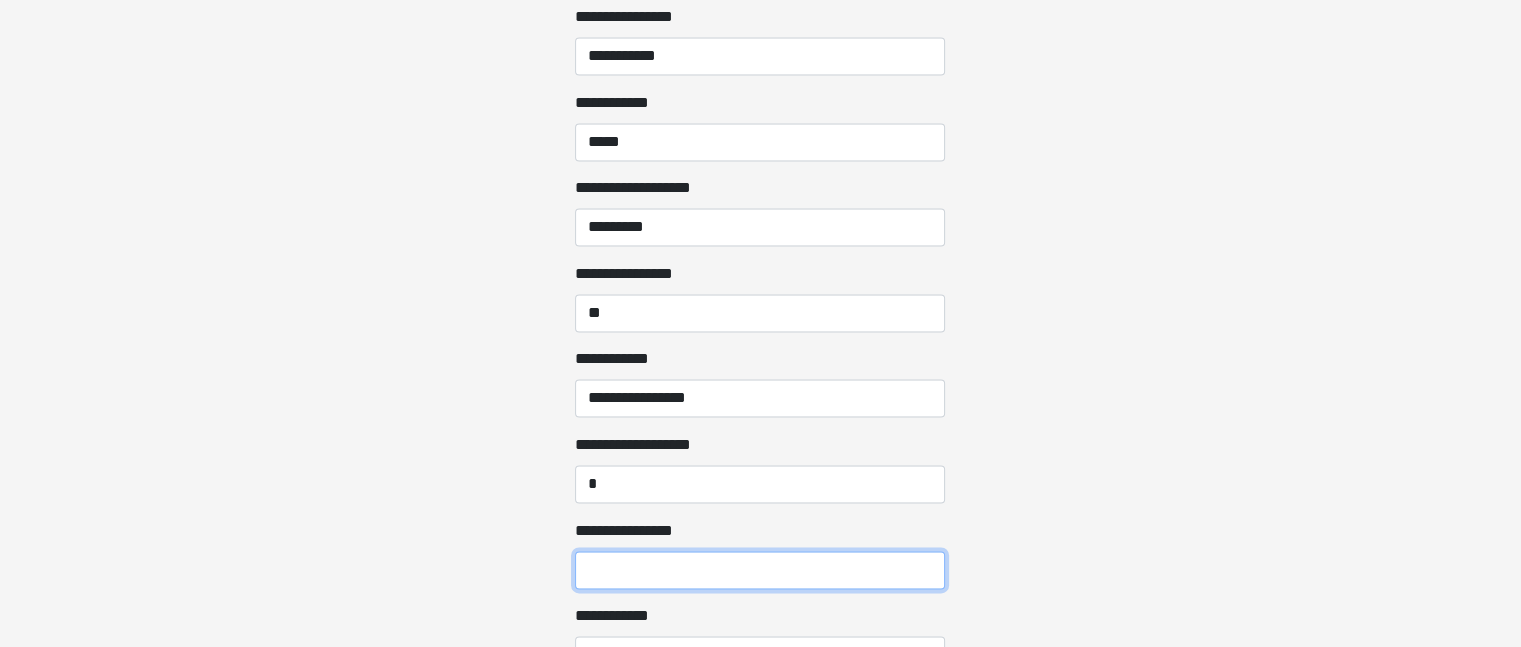 click on "**********" at bounding box center (760, 570) 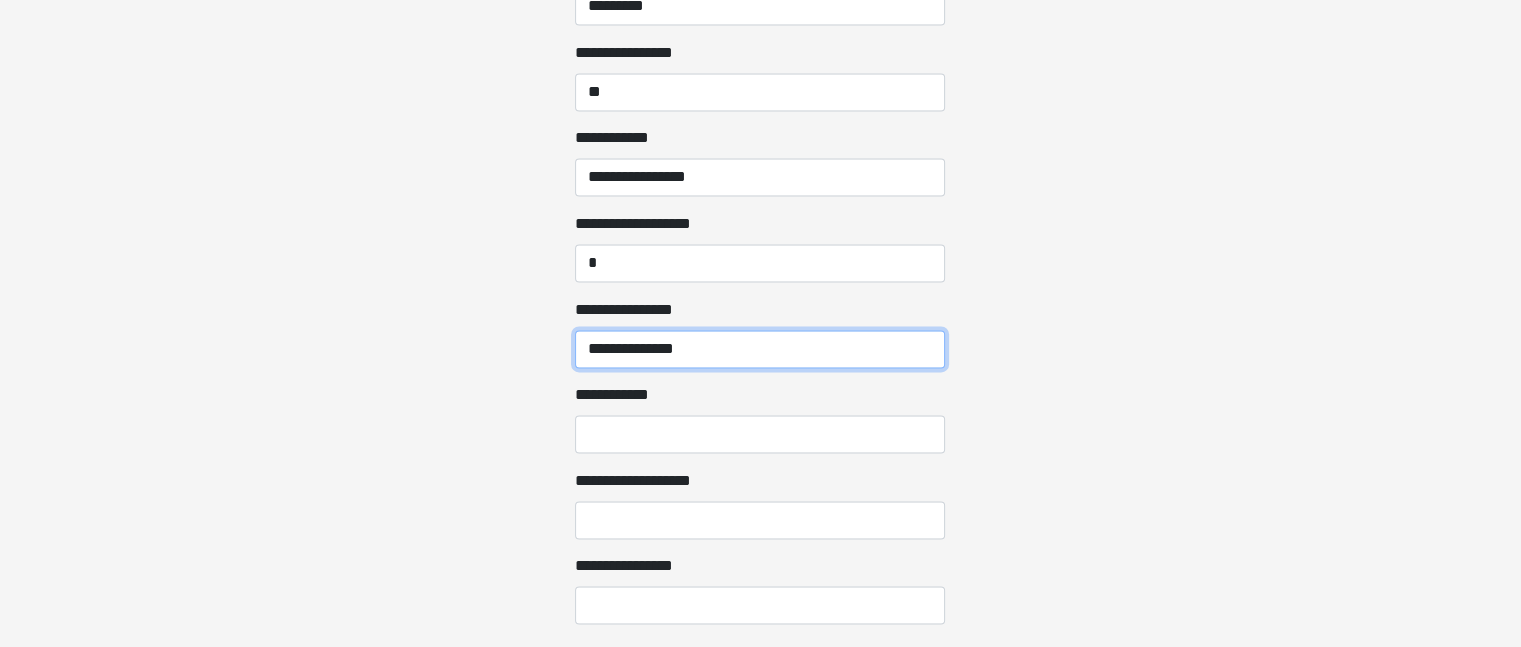 scroll, scrollTop: 3091, scrollLeft: 0, axis: vertical 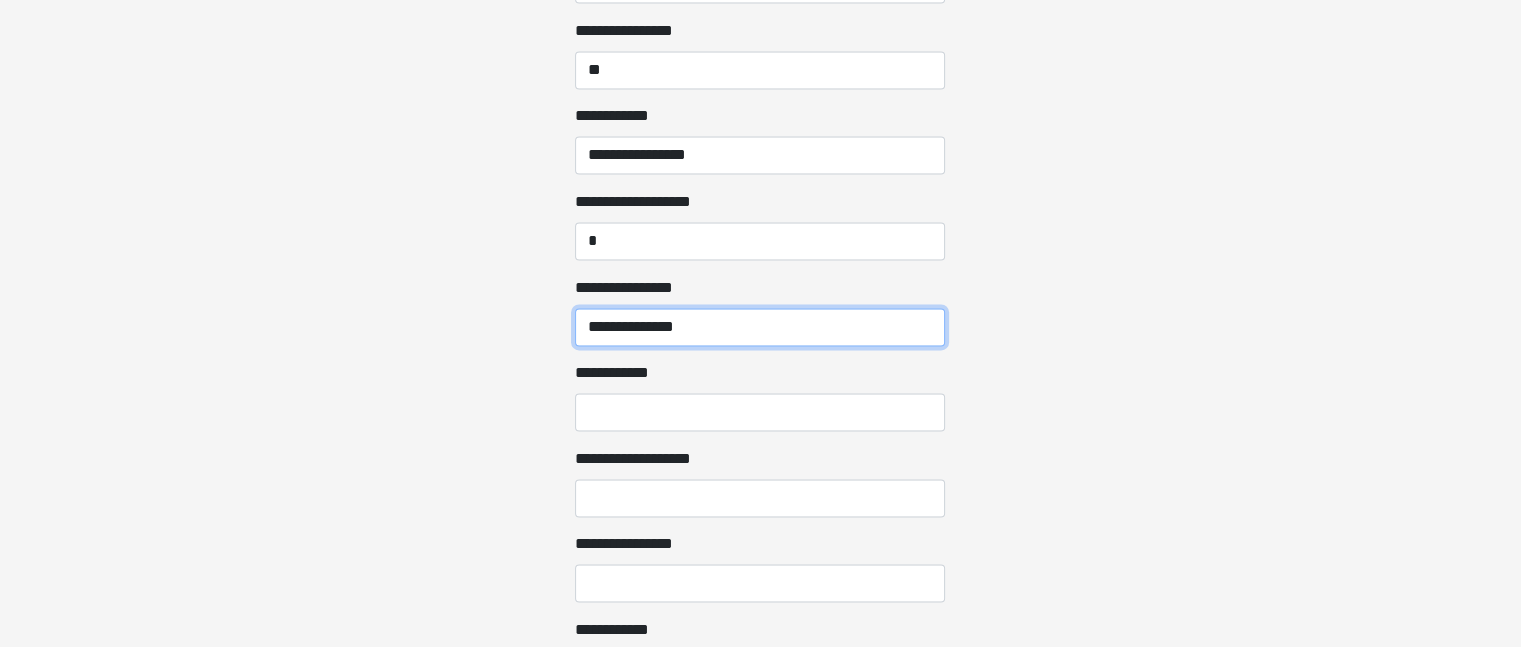type on "**********" 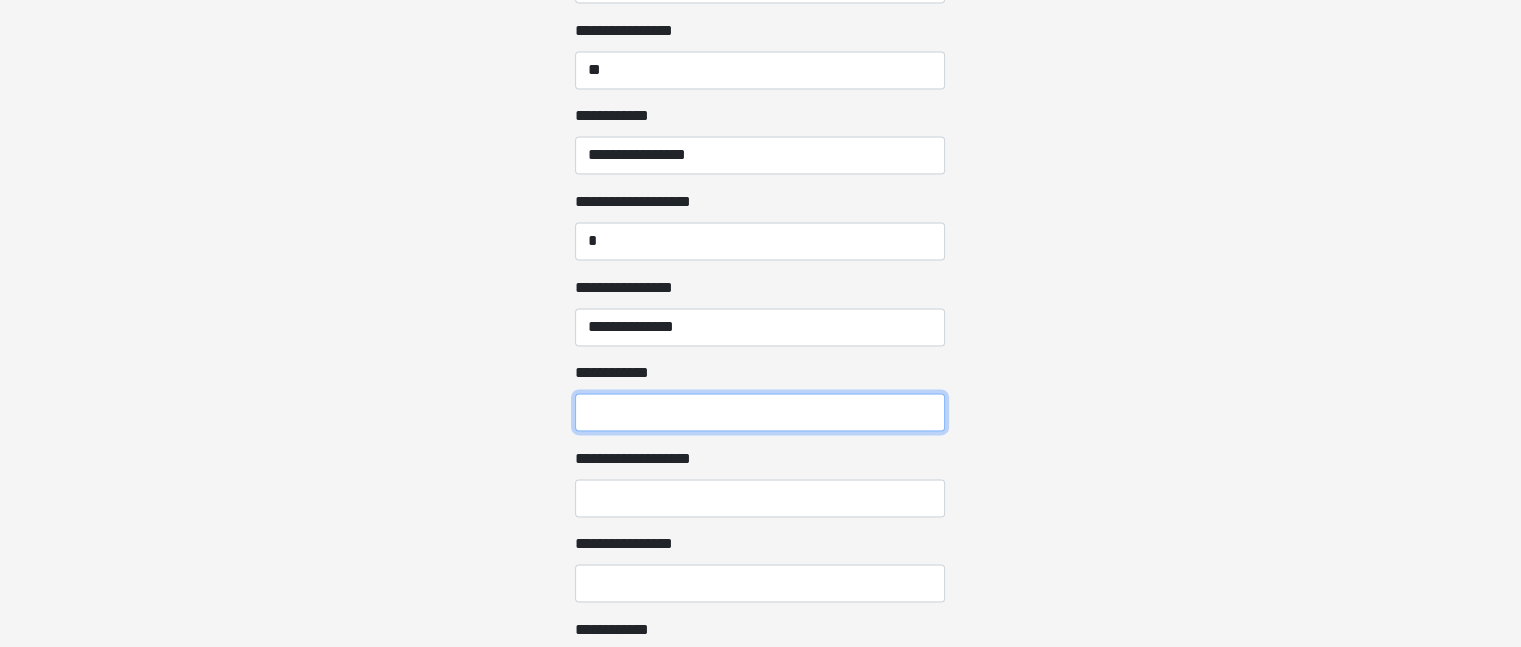 click on "**********" at bounding box center [760, 412] 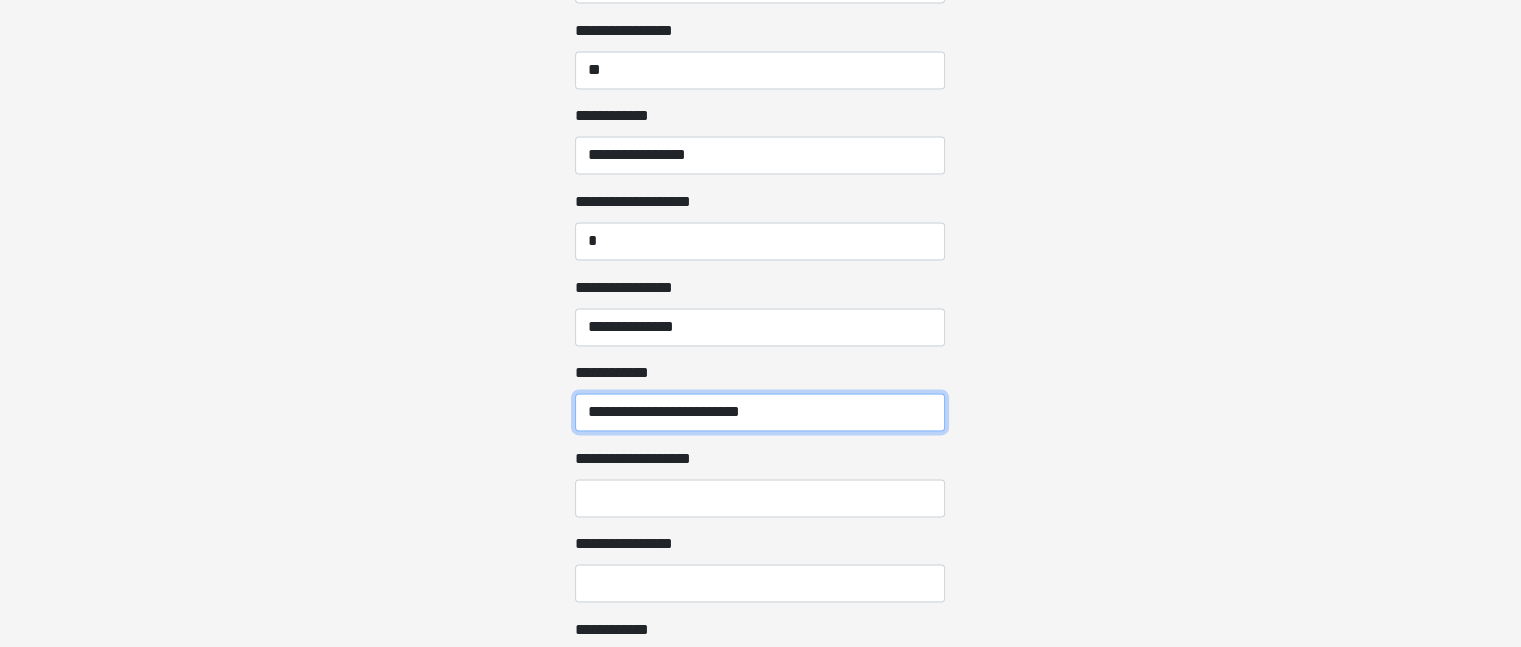 type on "**********" 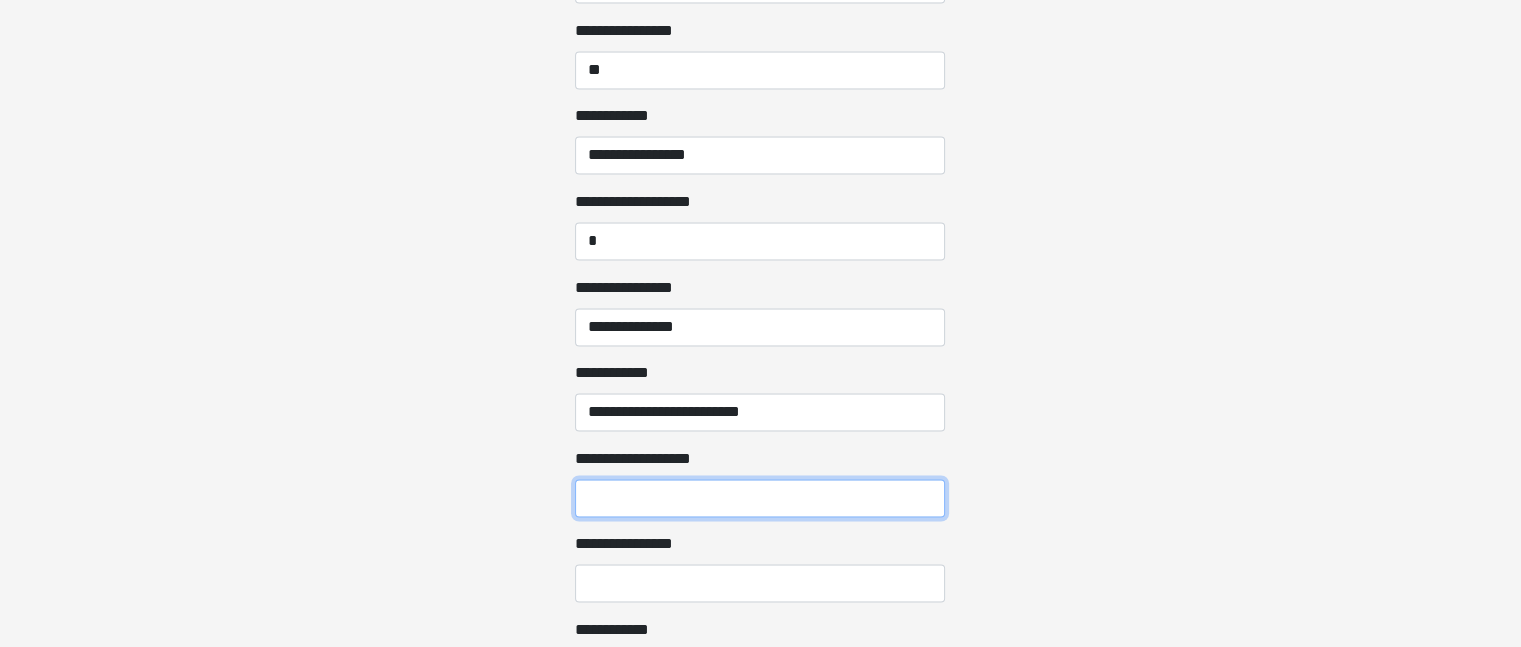 click on "**********" at bounding box center [760, 498] 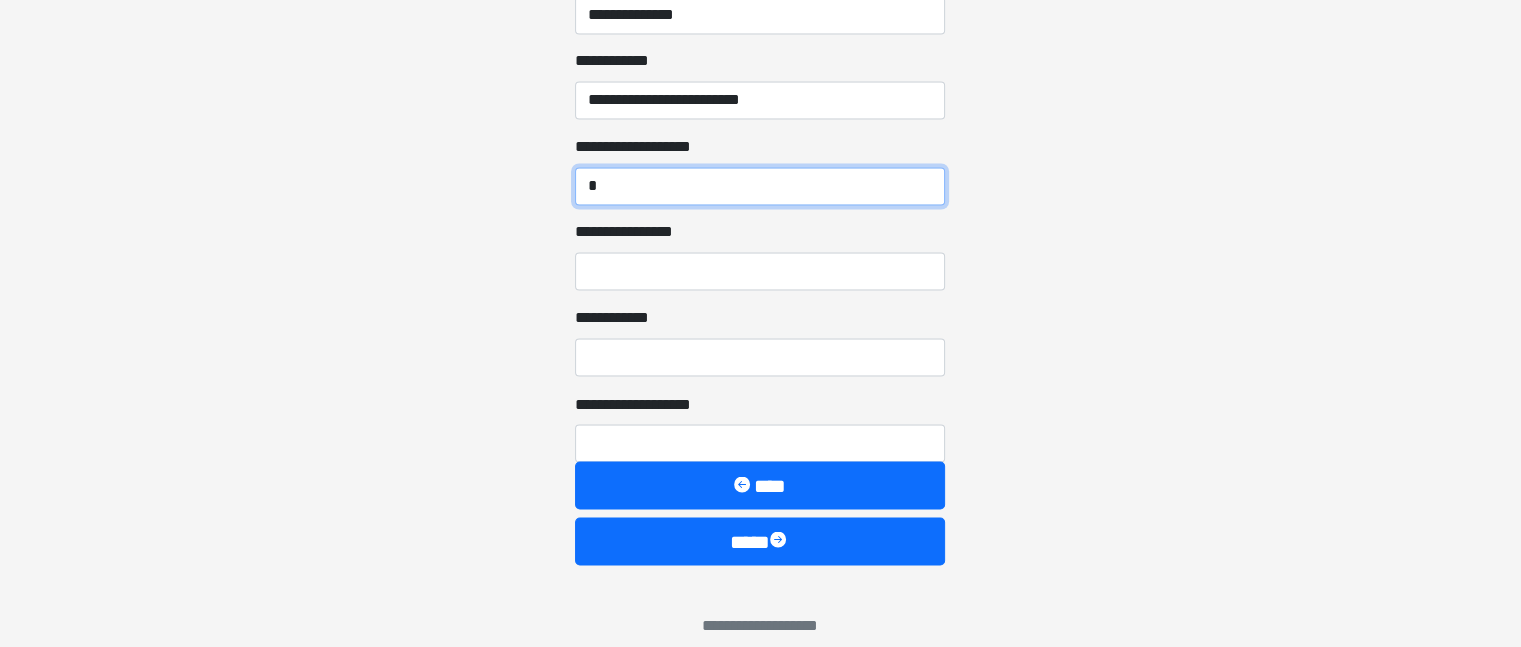 scroll, scrollTop: 3435, scrollLeft: 0, axis: vertical 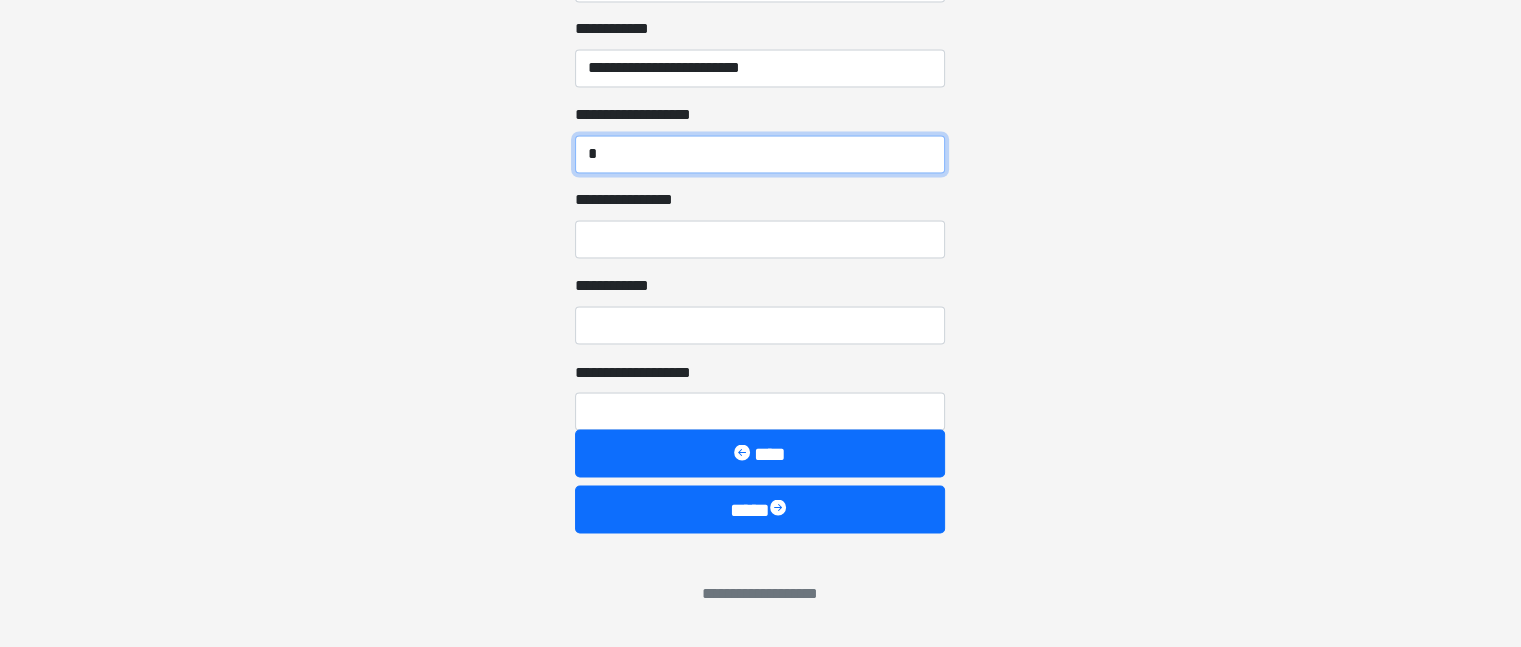 type on "*" 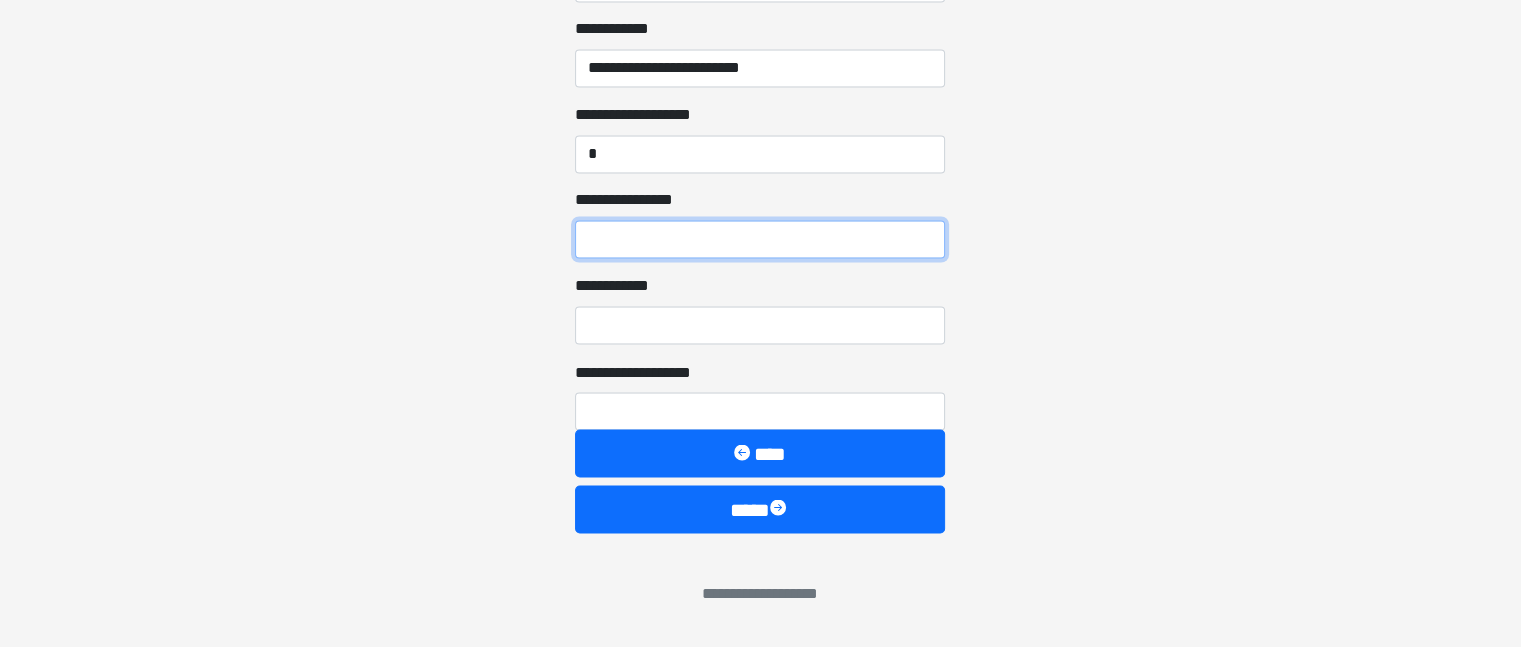 click on "**********" at bounding box center (760, 239) 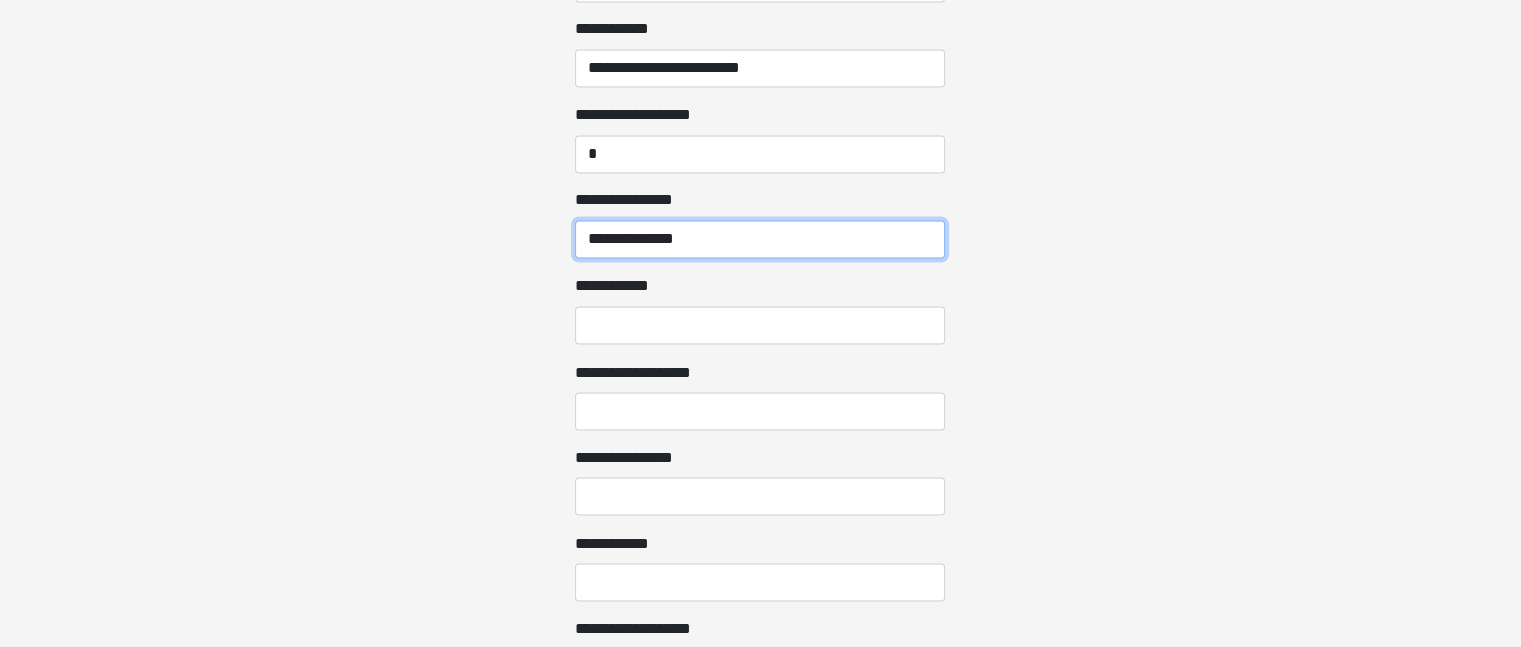 type on "**********" 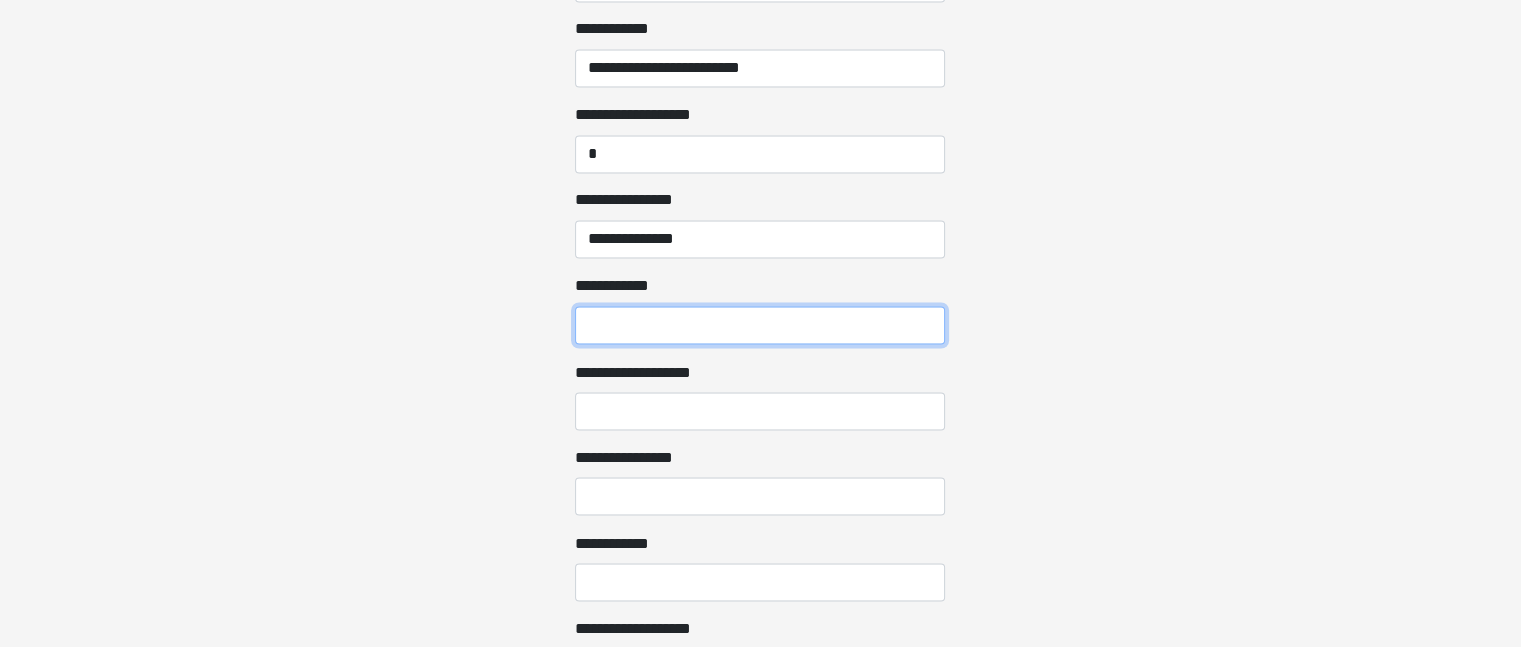 click on "**********" at bounding box center [760, 325] 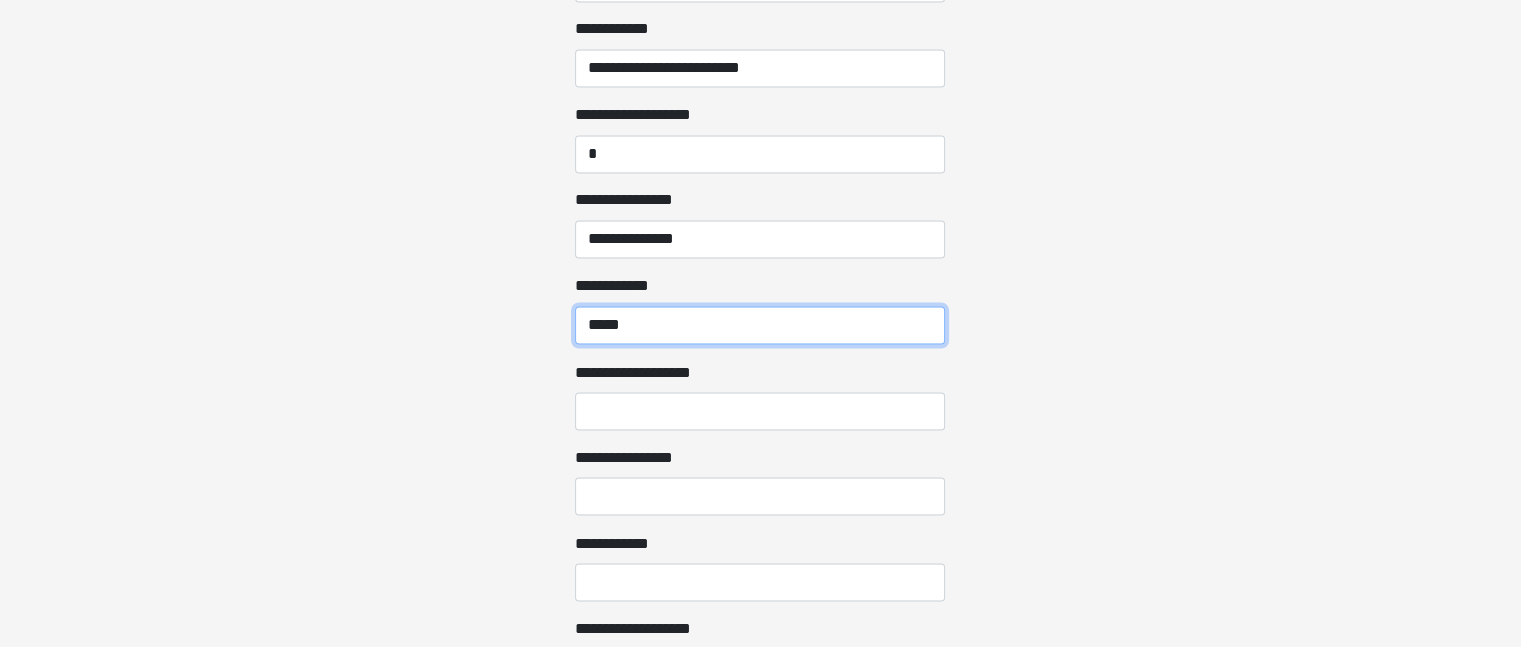 type on "*****" 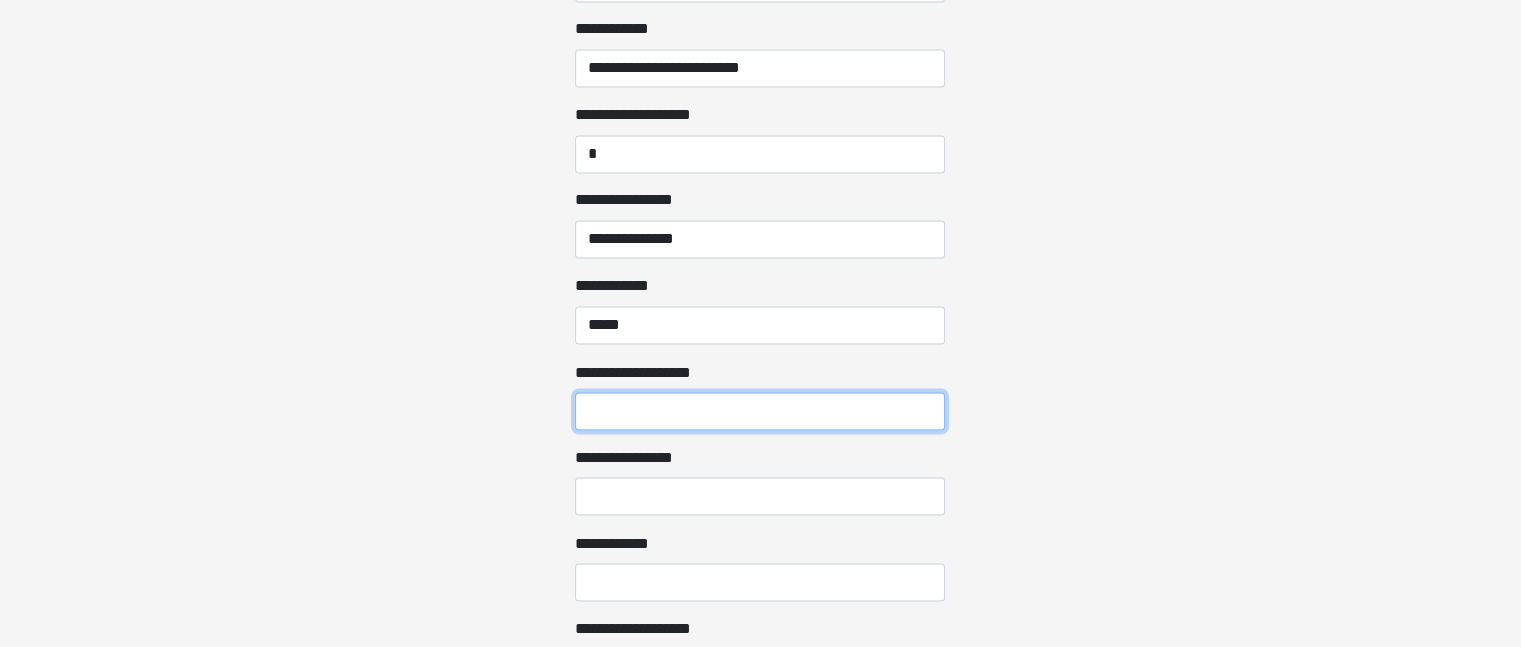 click on "**********" at bounding box center [760, 411] 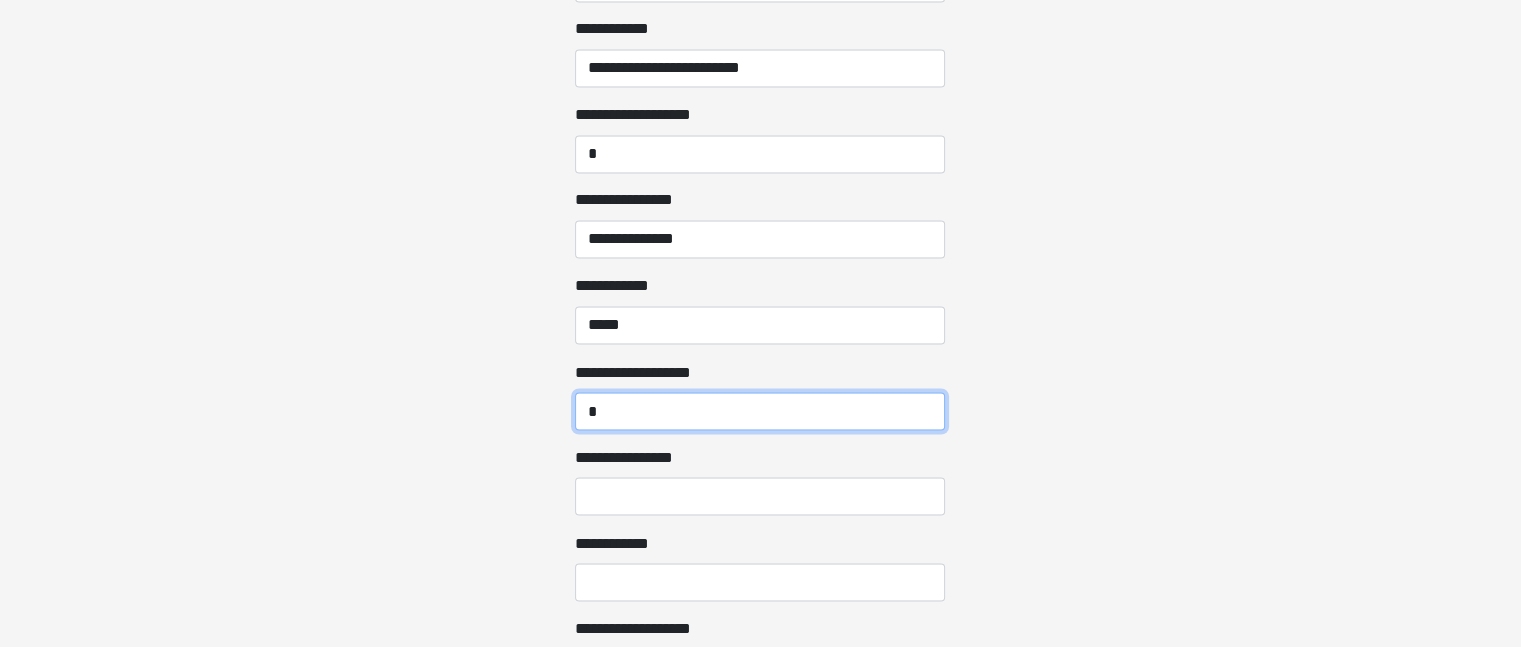 type on "*" 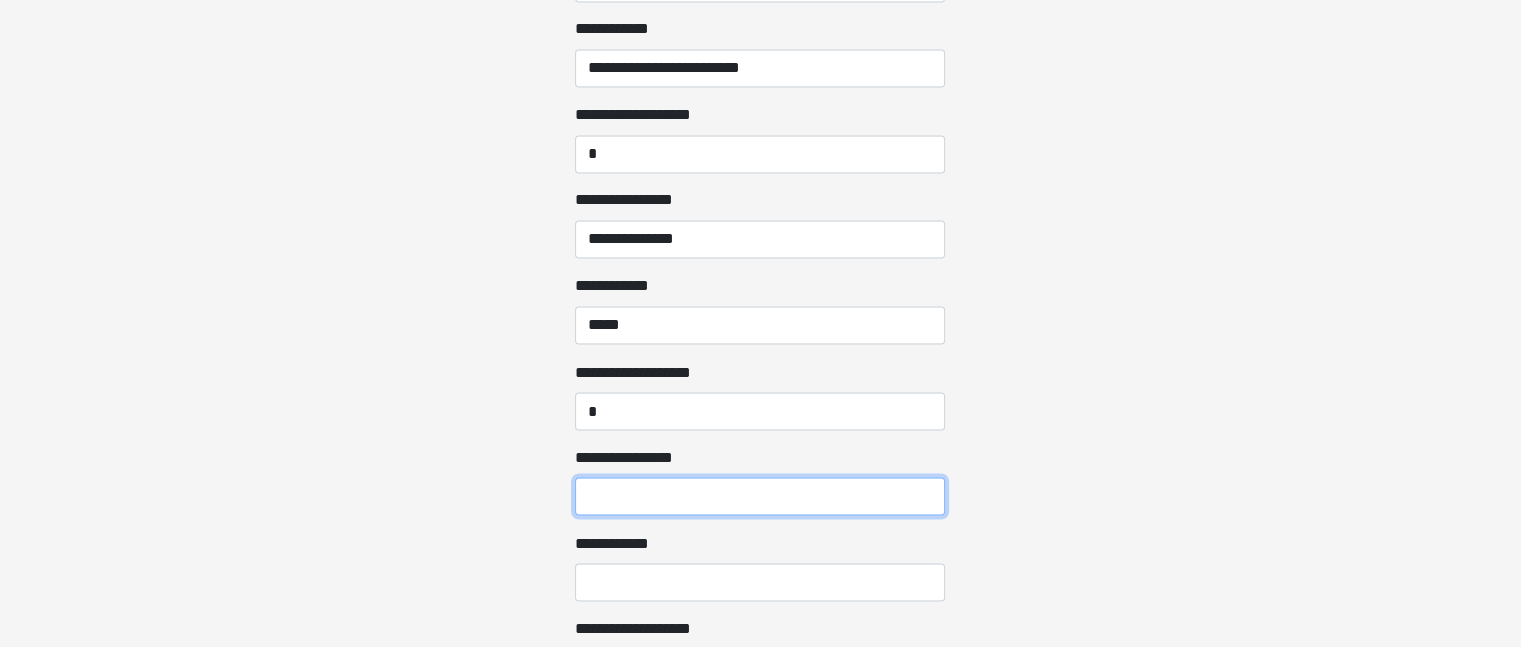 click on "**********" at bounding box center [760, 496] 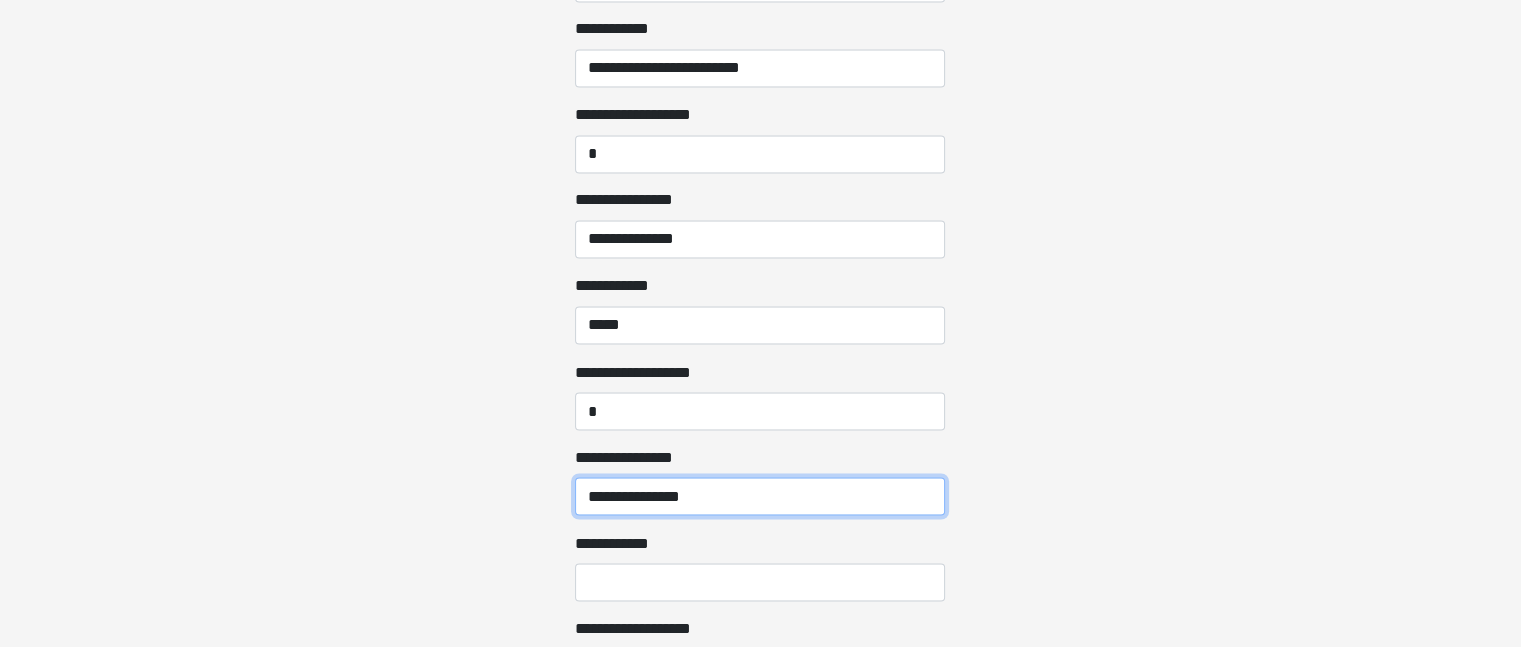 type on "**********" 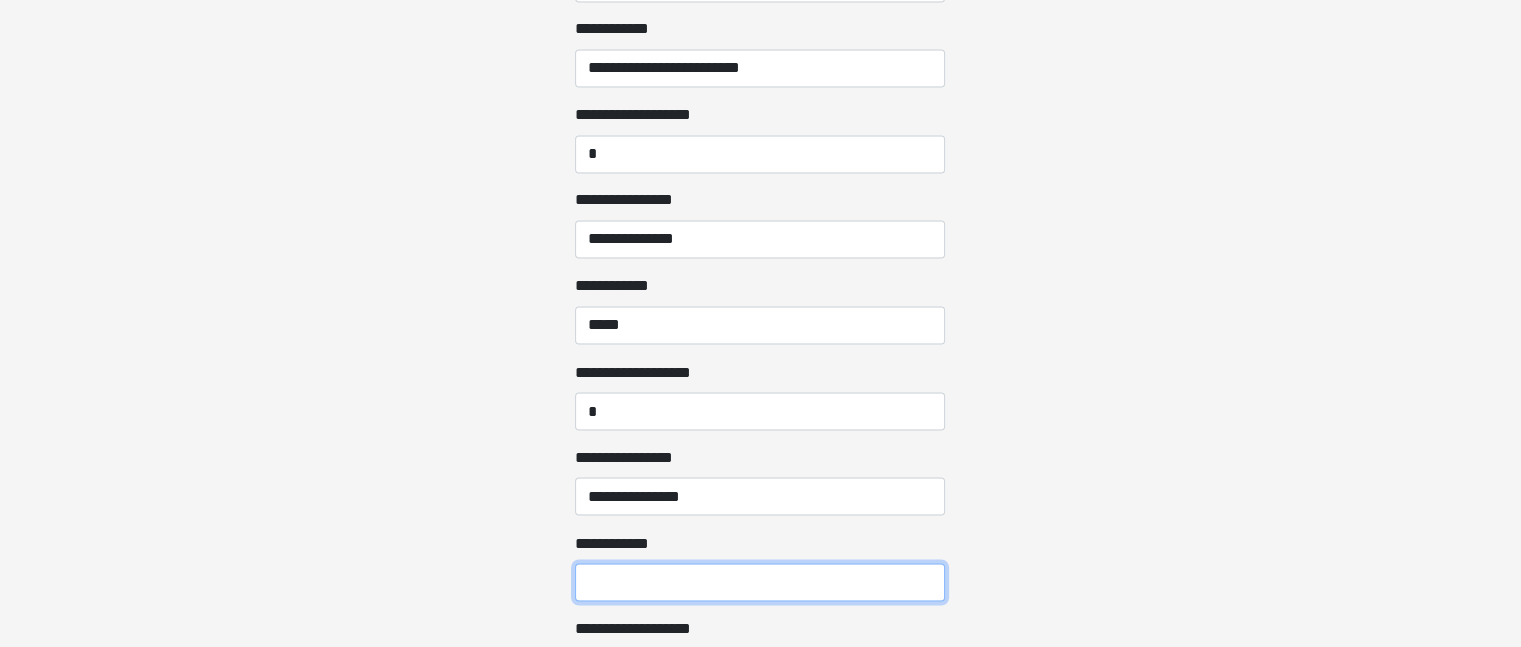 click on "**********" at bounding box center [760, 582] 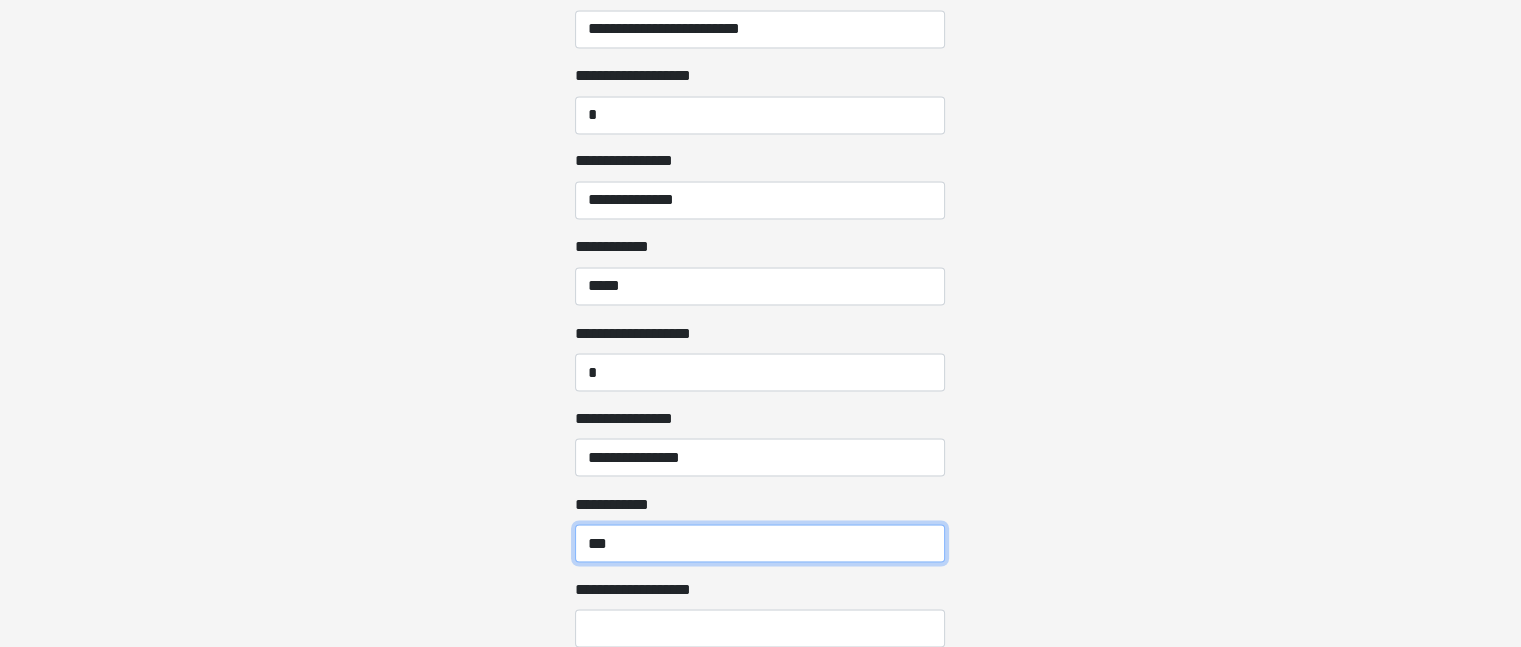 scroll, scrollTop: 3476, scrollLeft: 0, axis: vertical 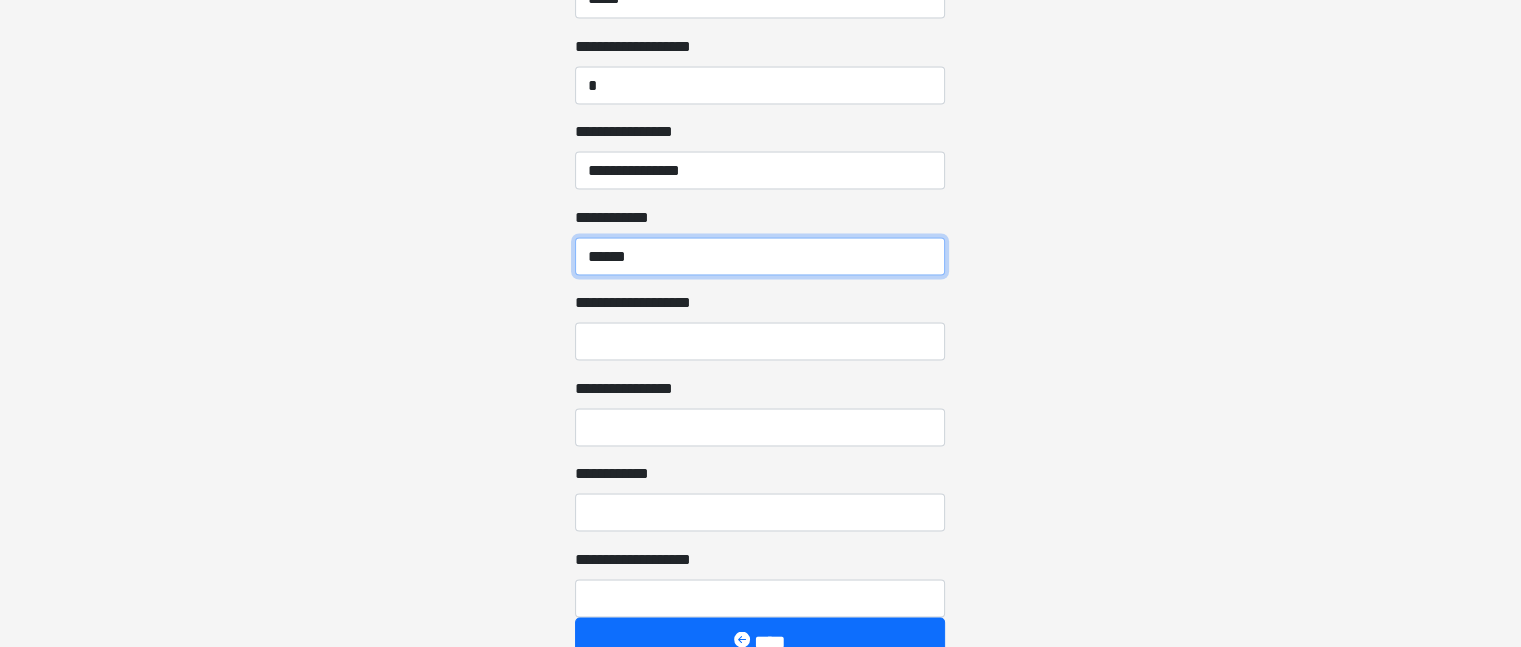 type on "******" 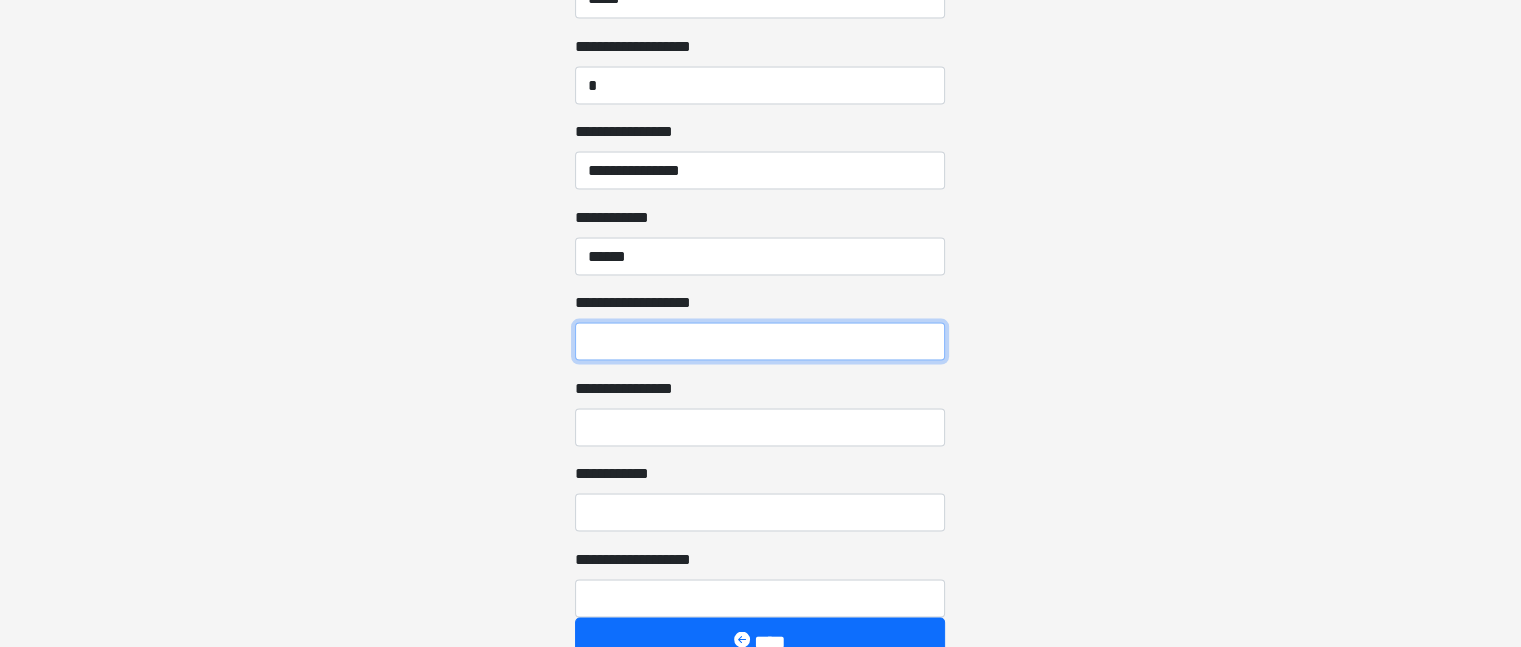 click on "**********" at bounding box center (760, 341) 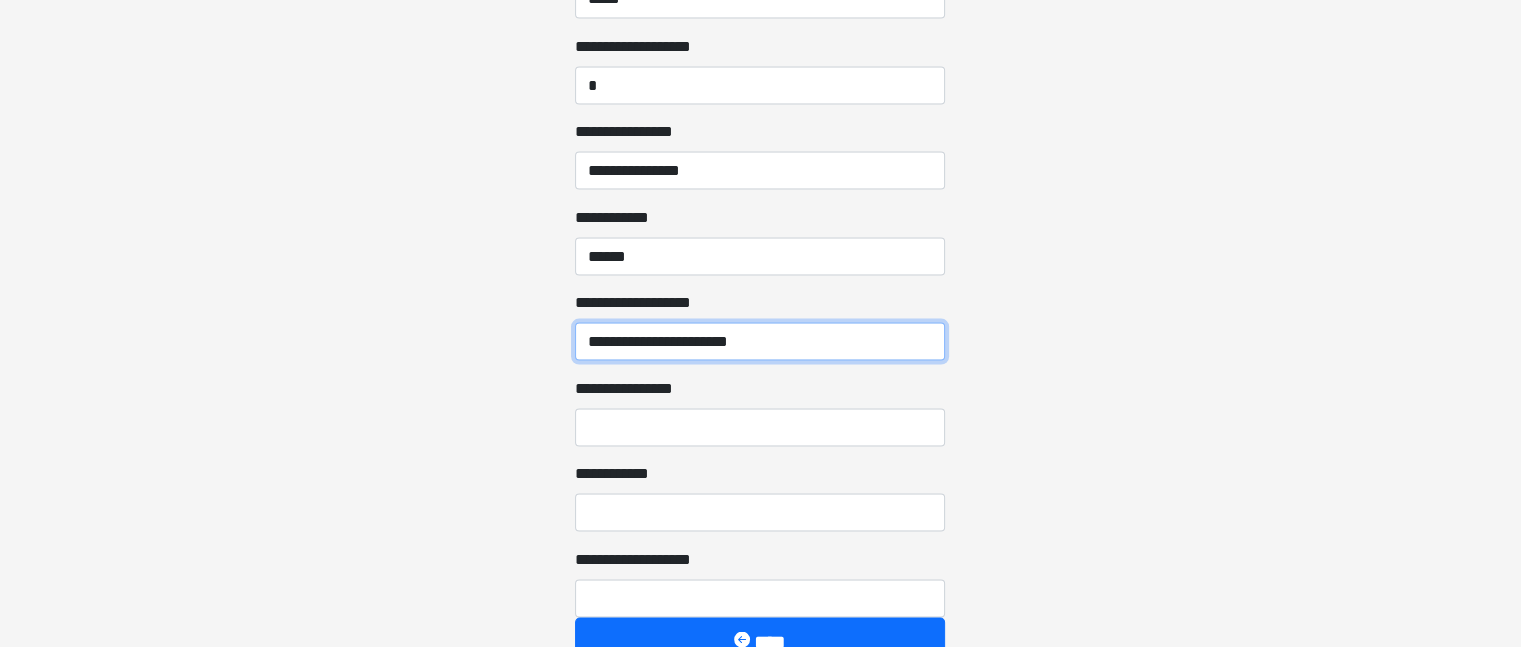 type on "**********" 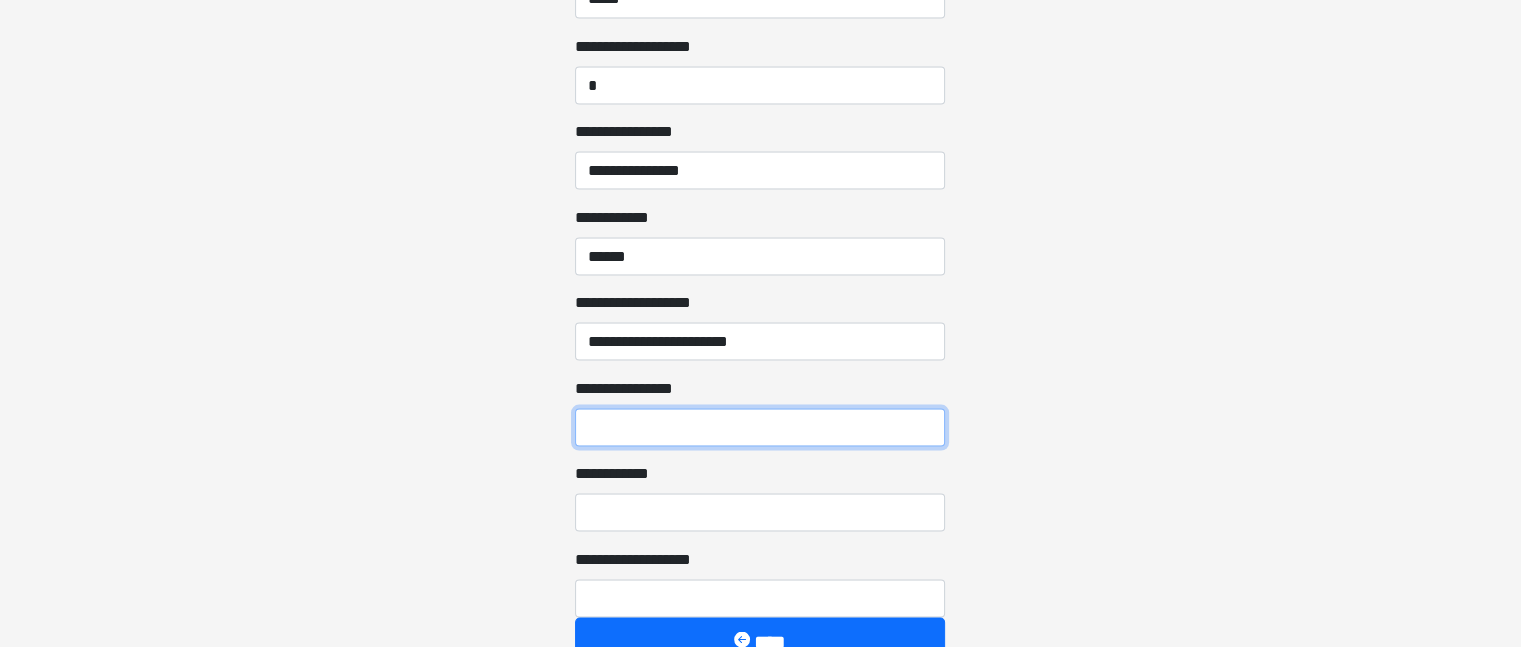 click on "**********" at bounding box center [760, 427] 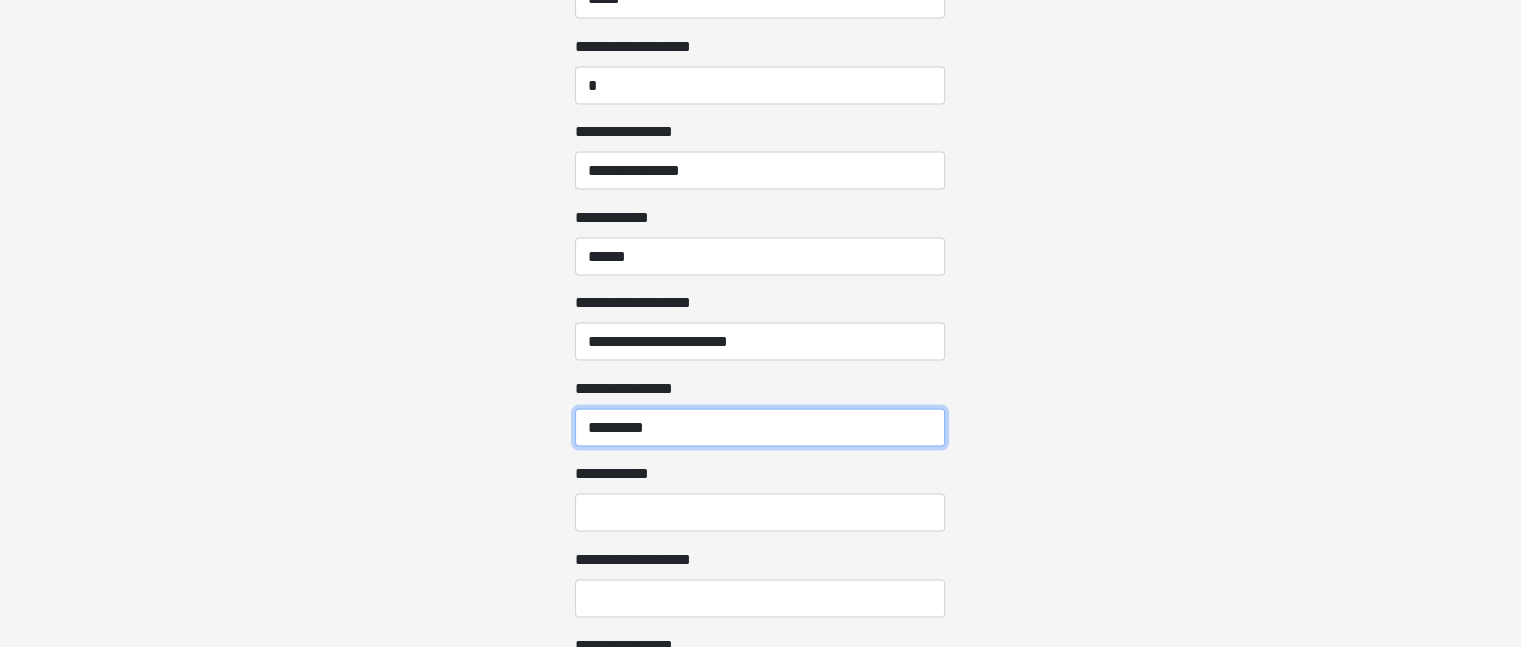 type on "*********" 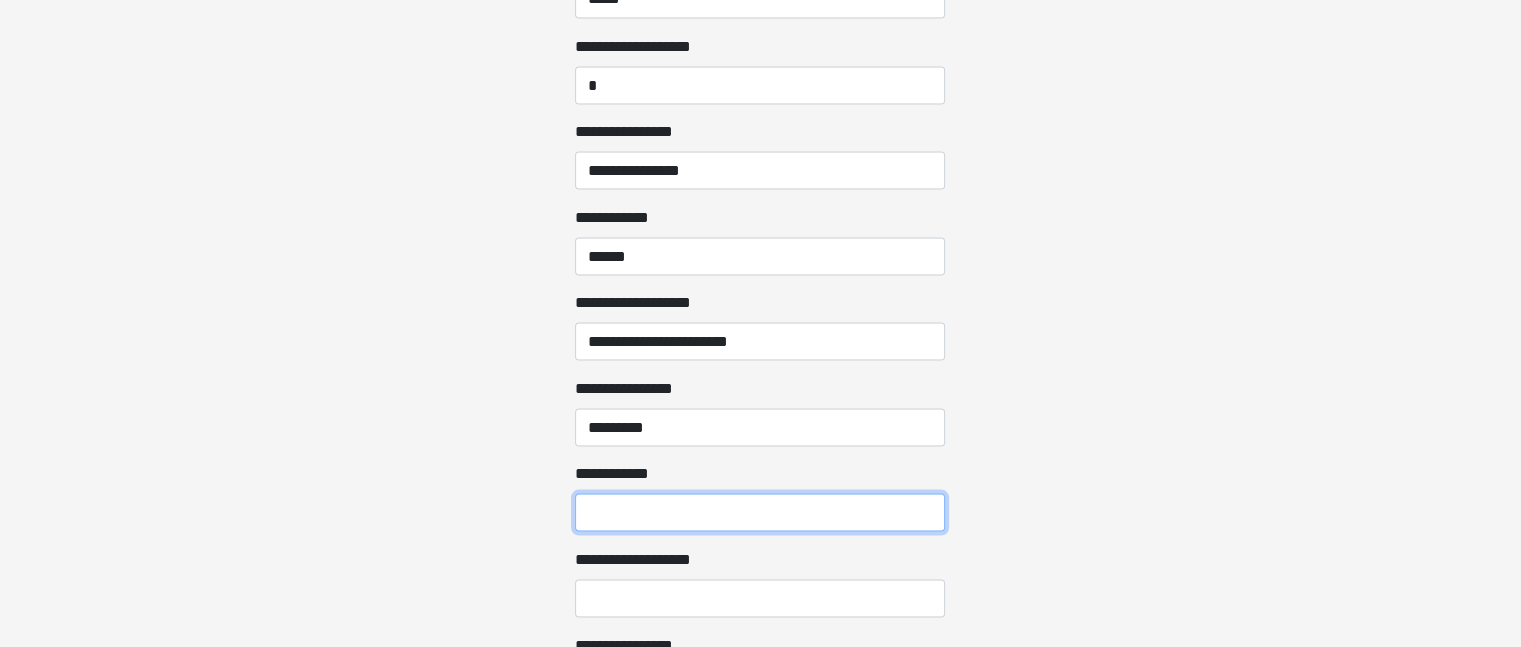 click on "**********" at bounding box center [760, 512] 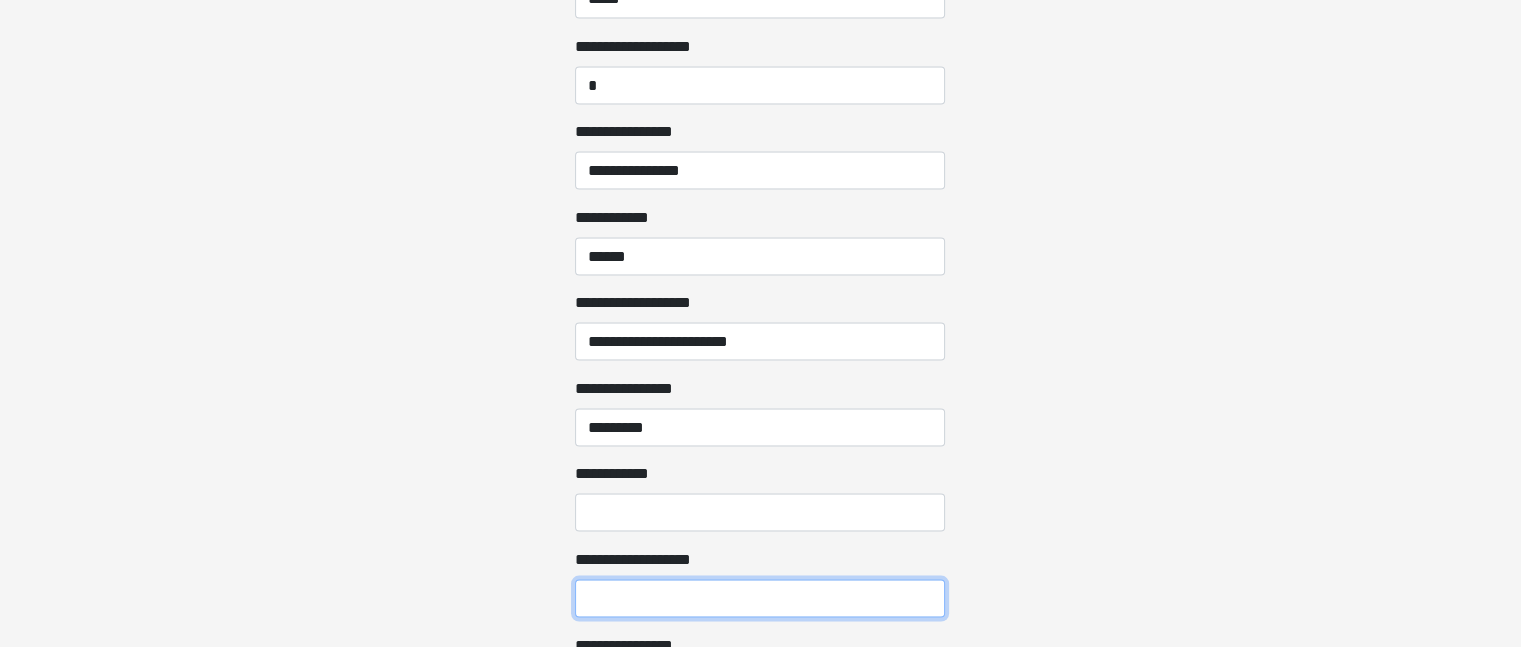 click on "**********" at bounding box center (760, 598) 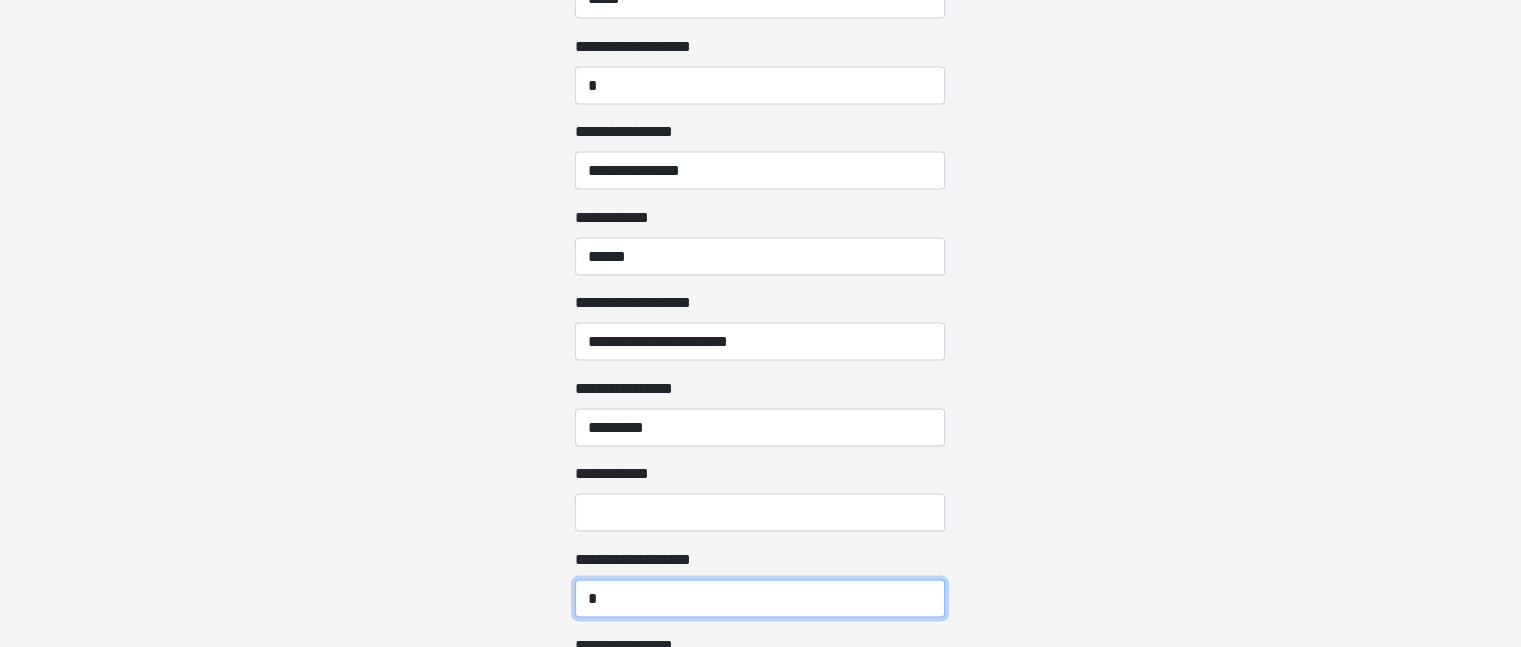 type on "*" 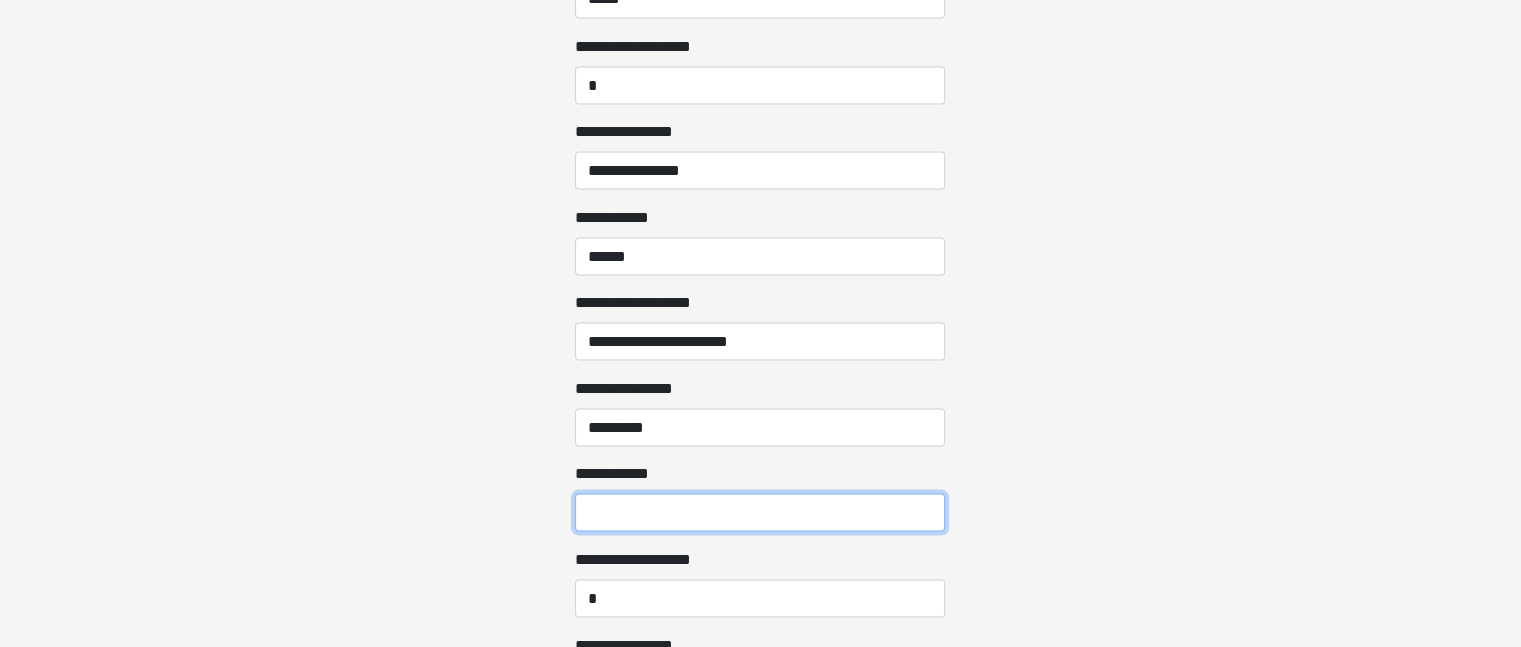 click on "**********" at bounding box center [760, 512] 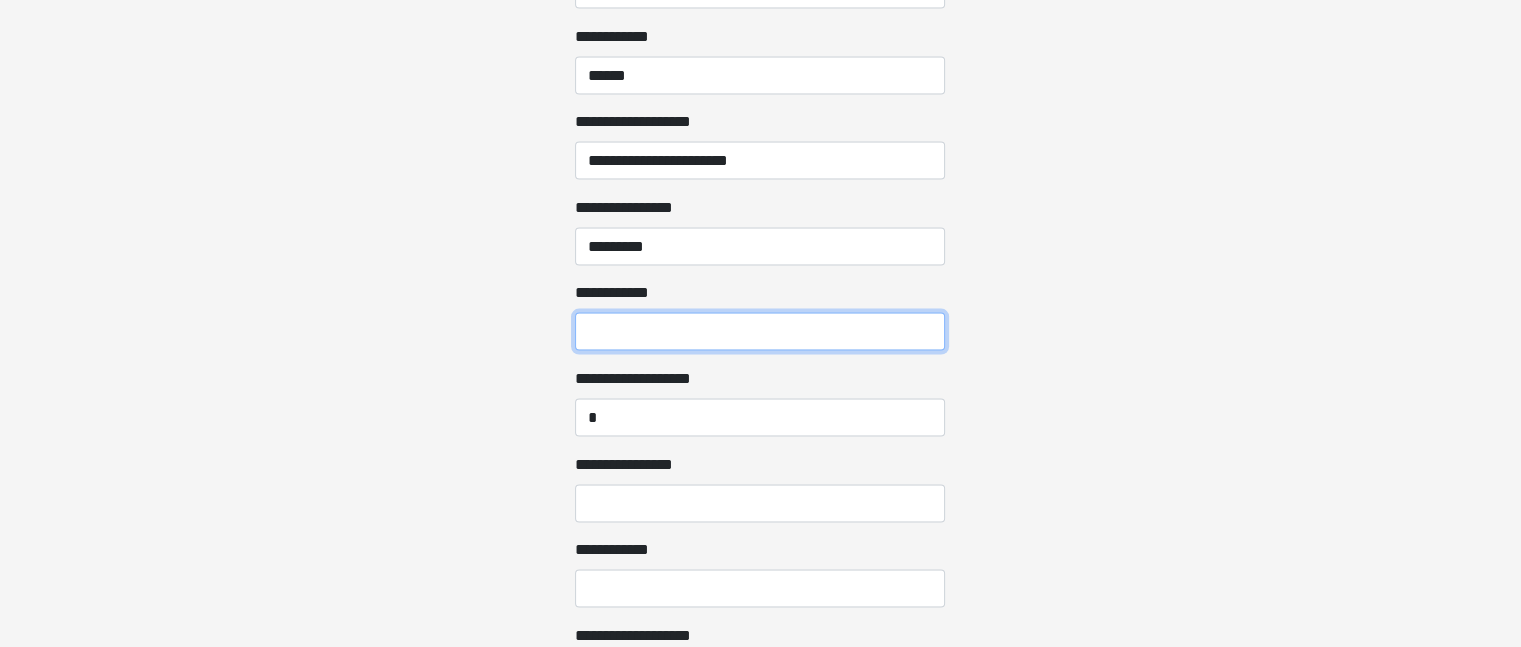 scroll, scrollTop: 4024, scrollLeft: 0, axis: vertical 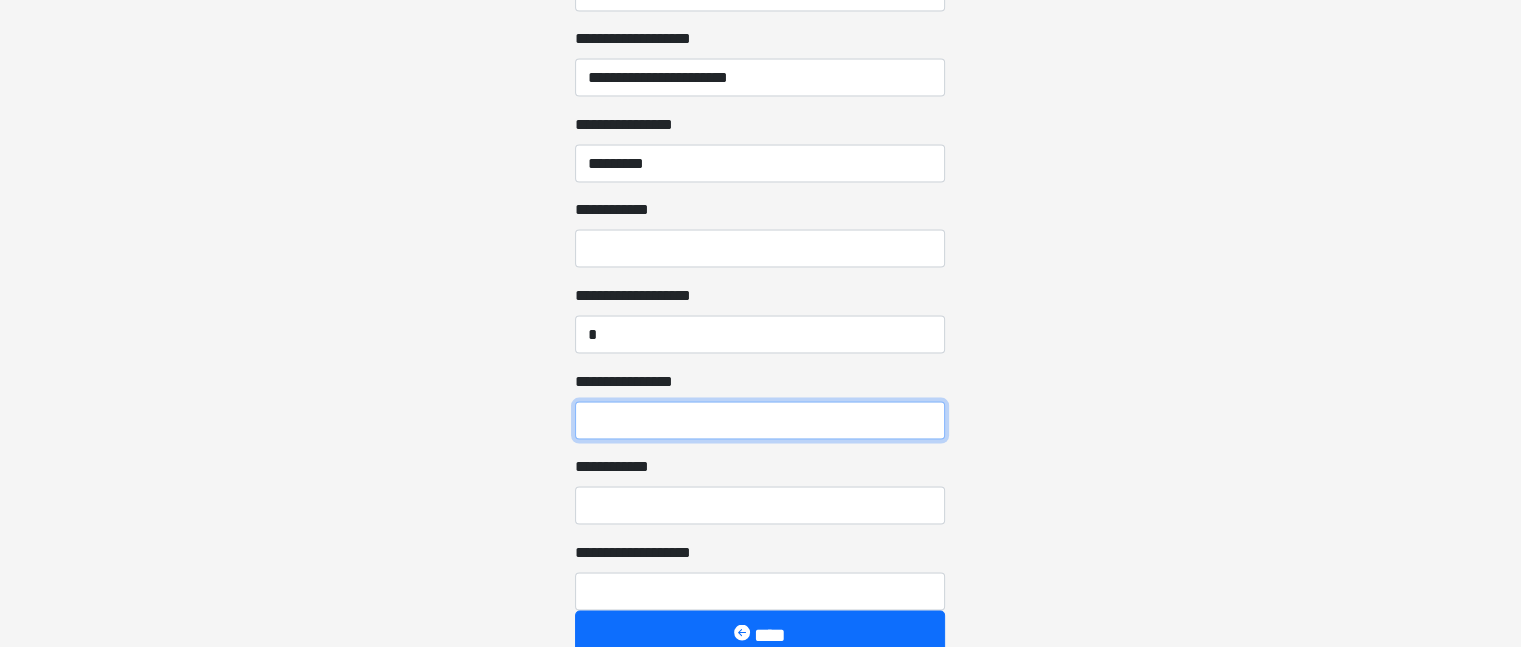 click on "**********" at bounding box center [760, 421] 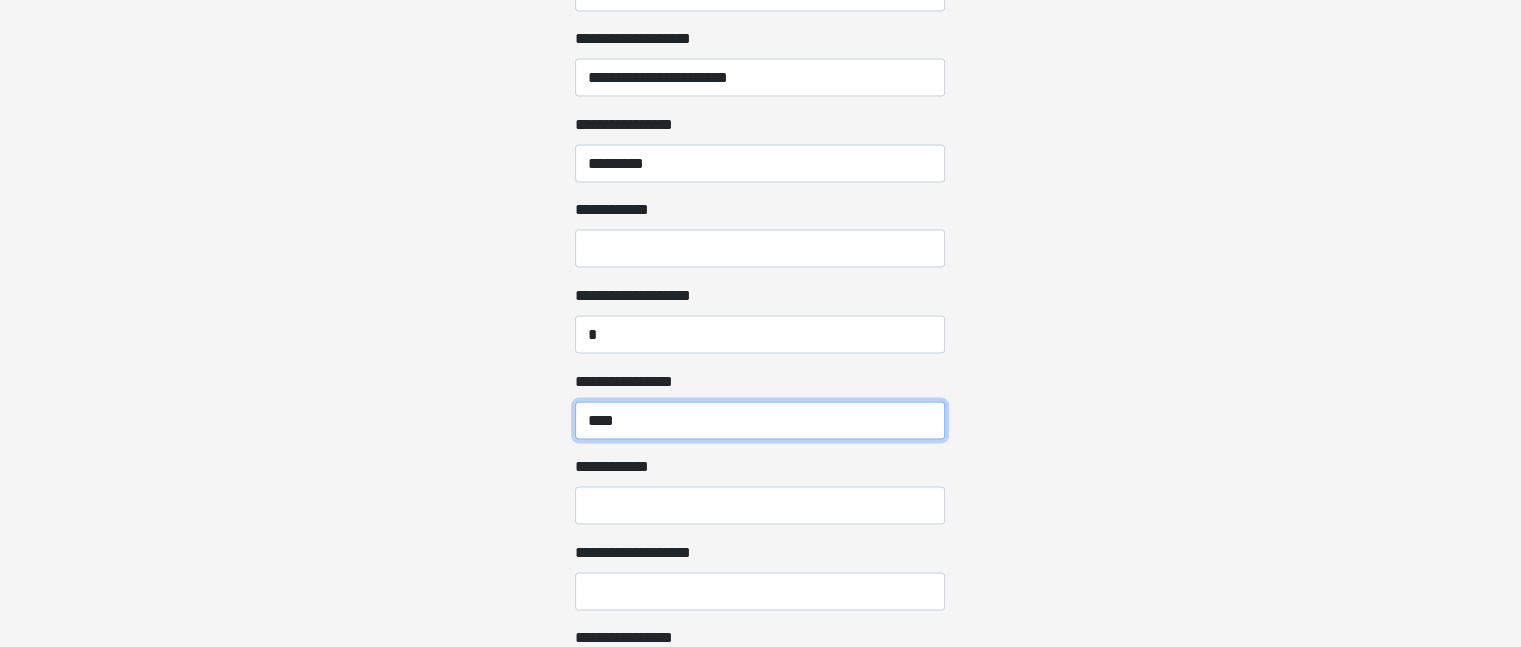 type on "****" 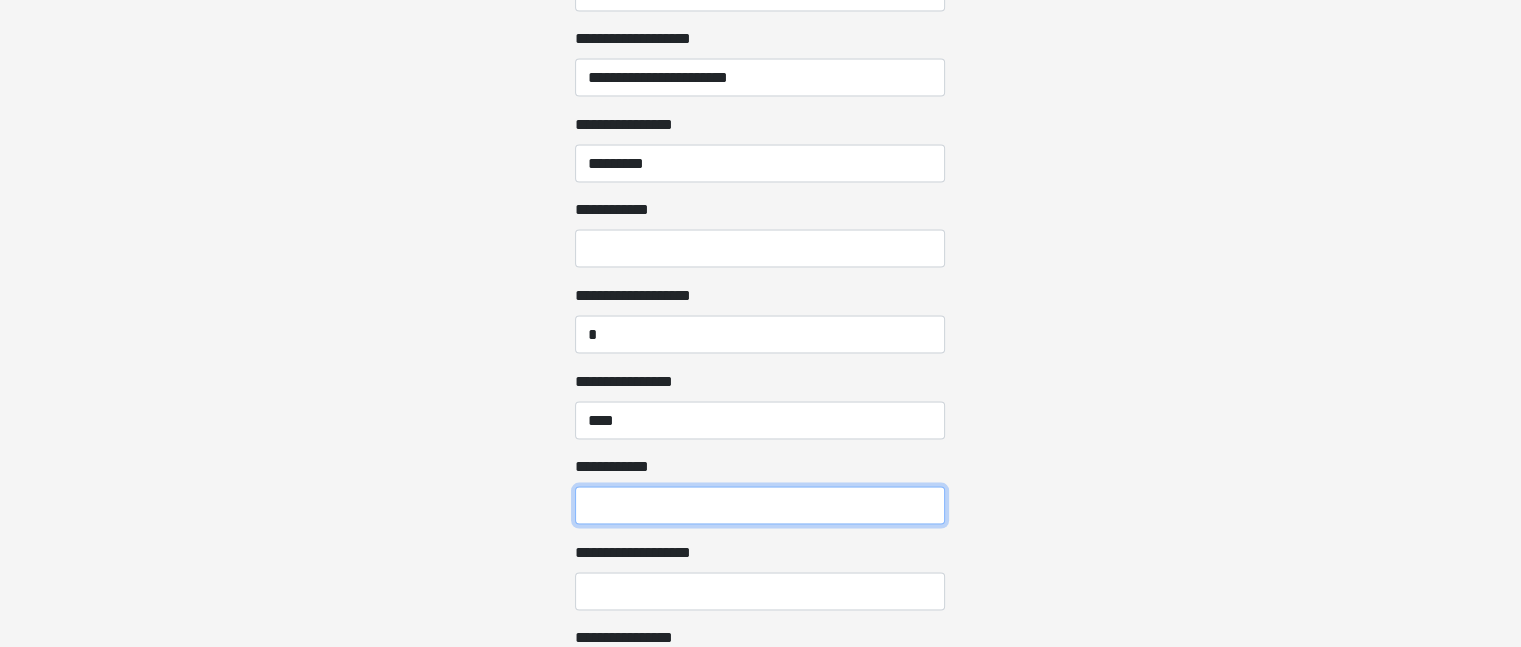 click on "**********" at bounding box center (760, 506) 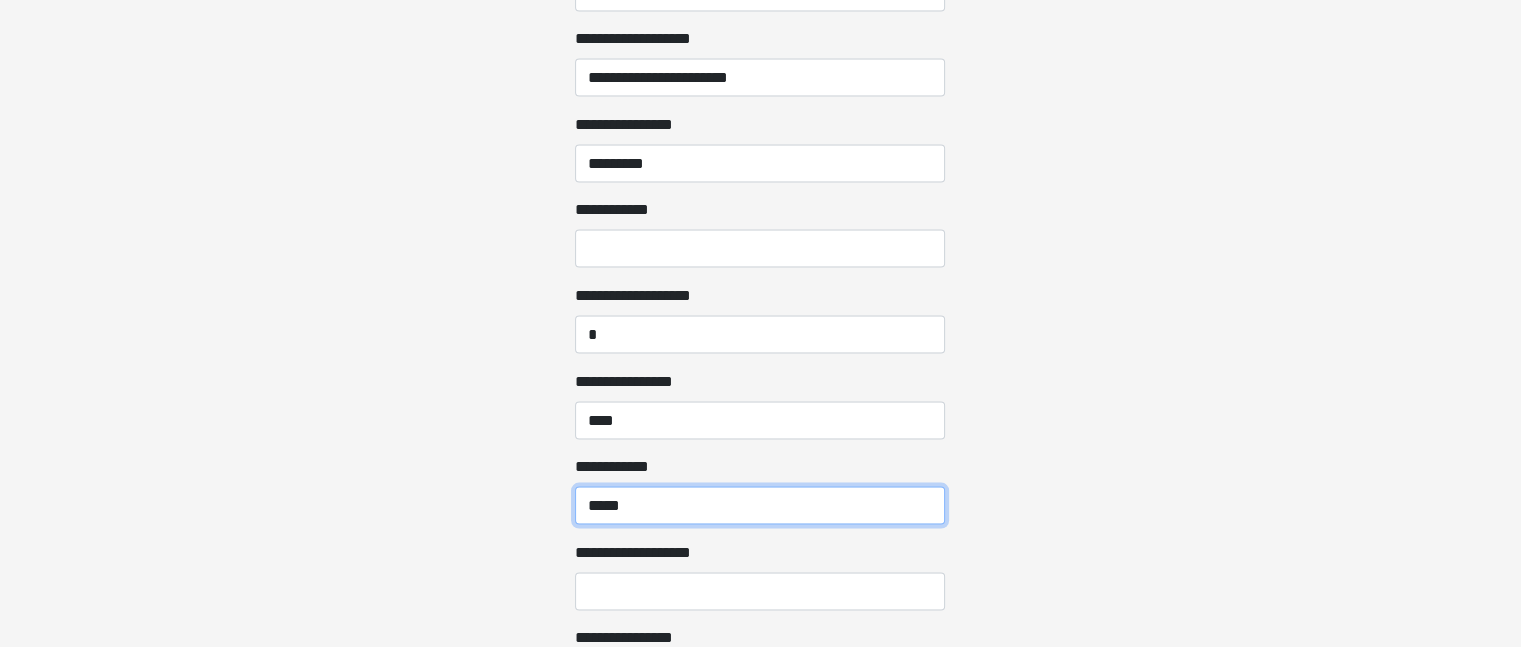 type on "*****" 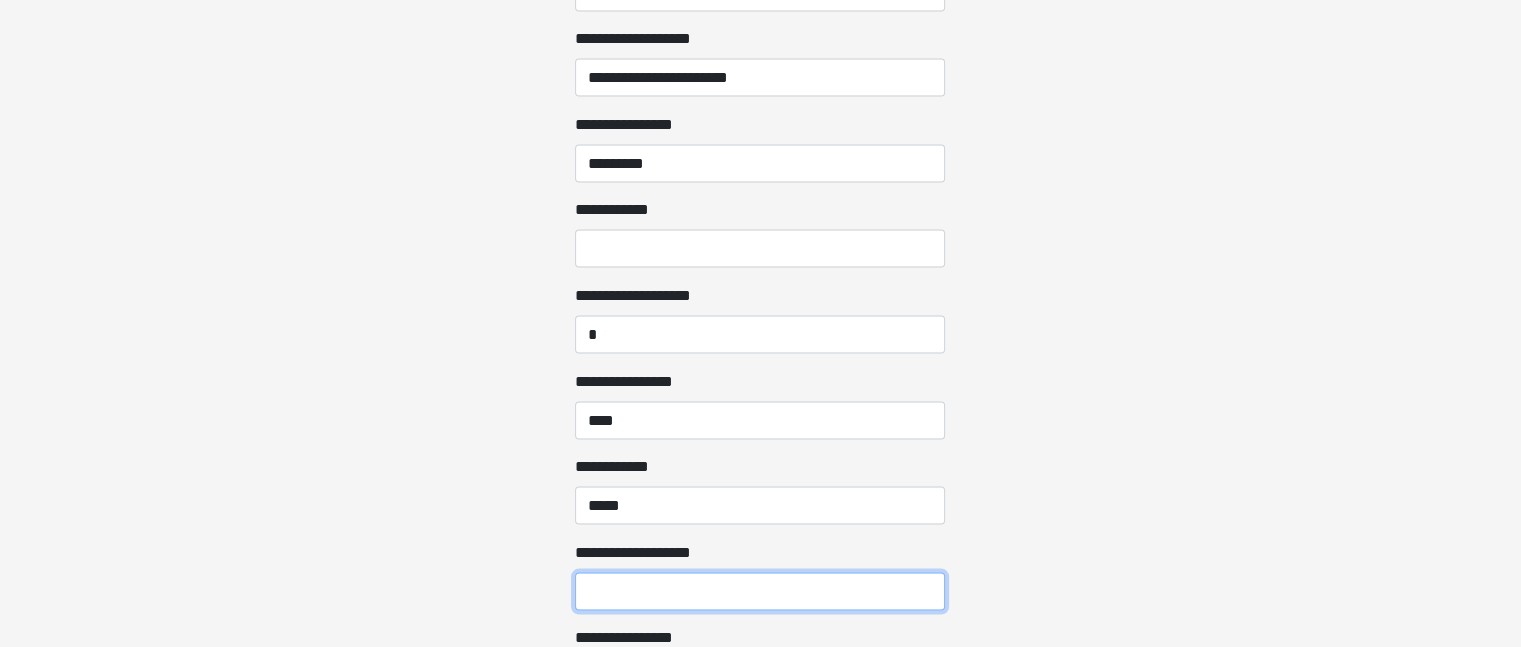 click on "**********" at bounding box center [760, 592] 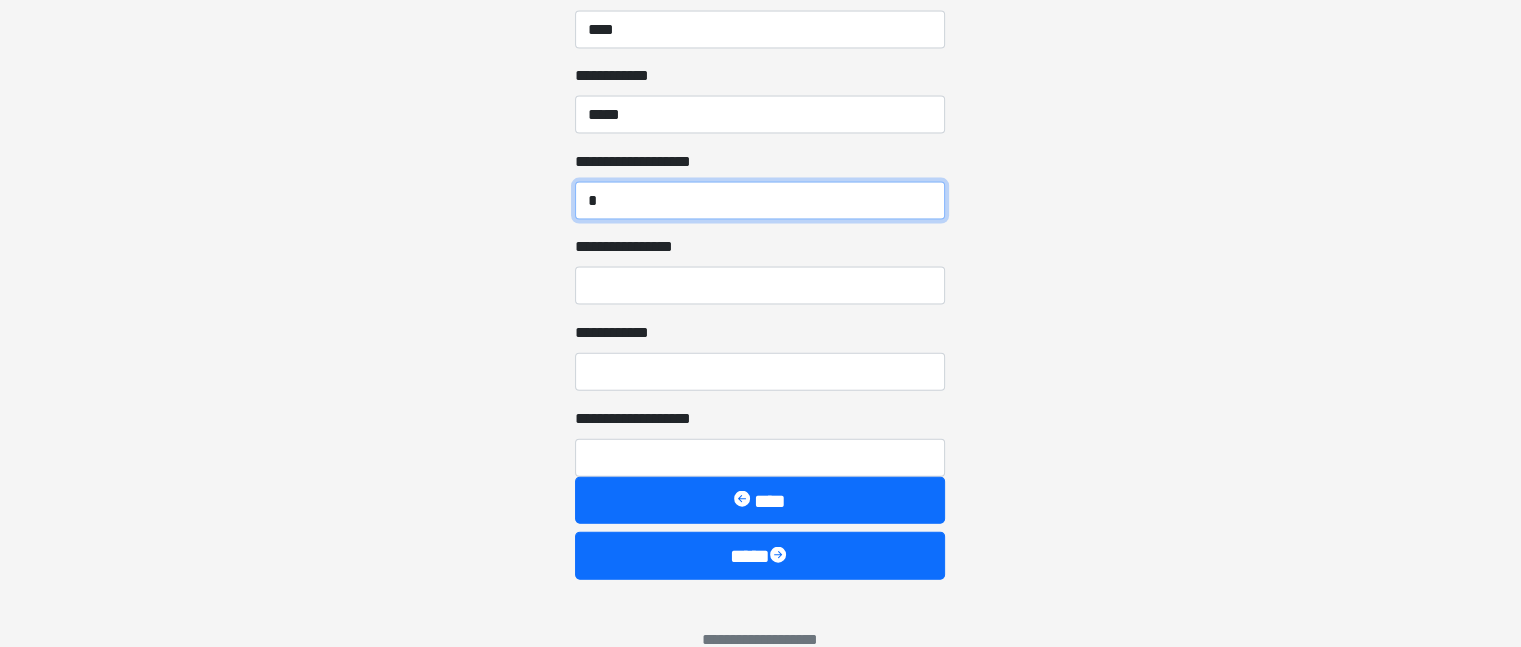 scroll, scrollTop: 4466, scrollLeft: 0, axis: vertical 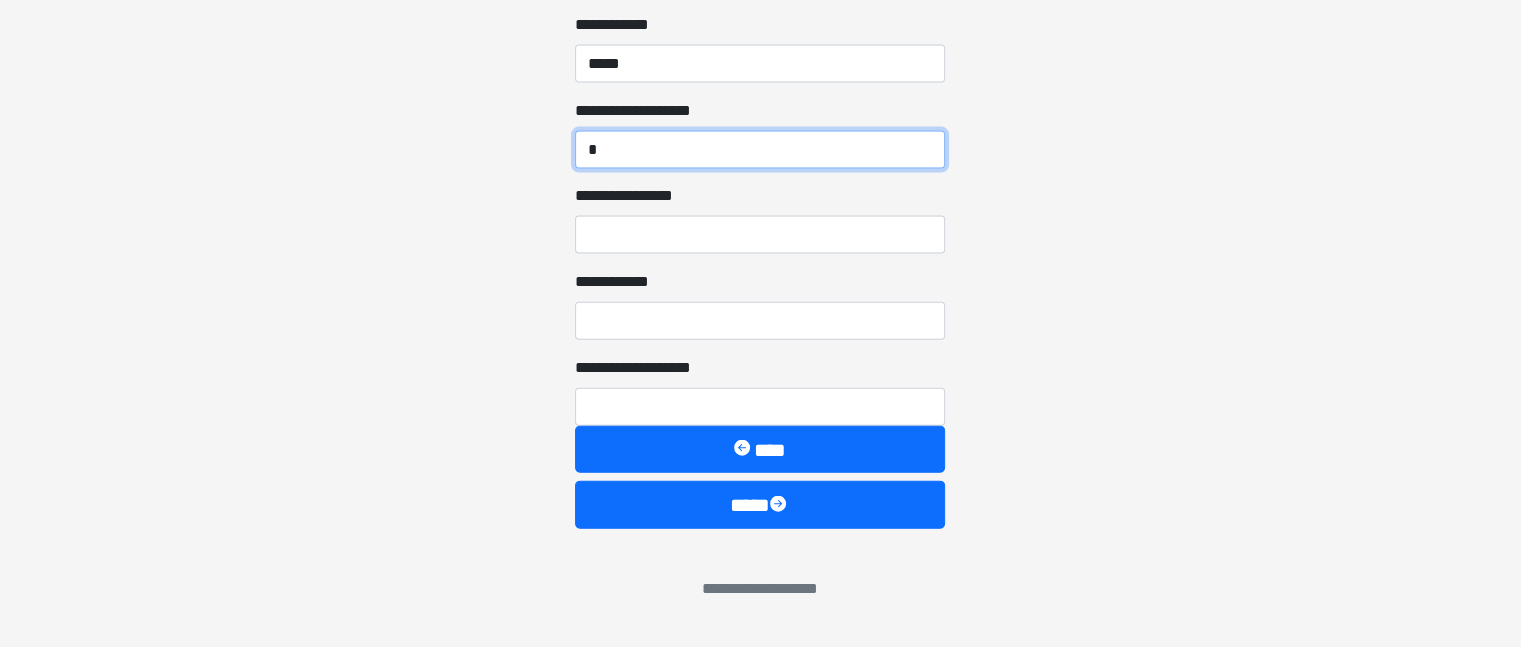 type on "*" 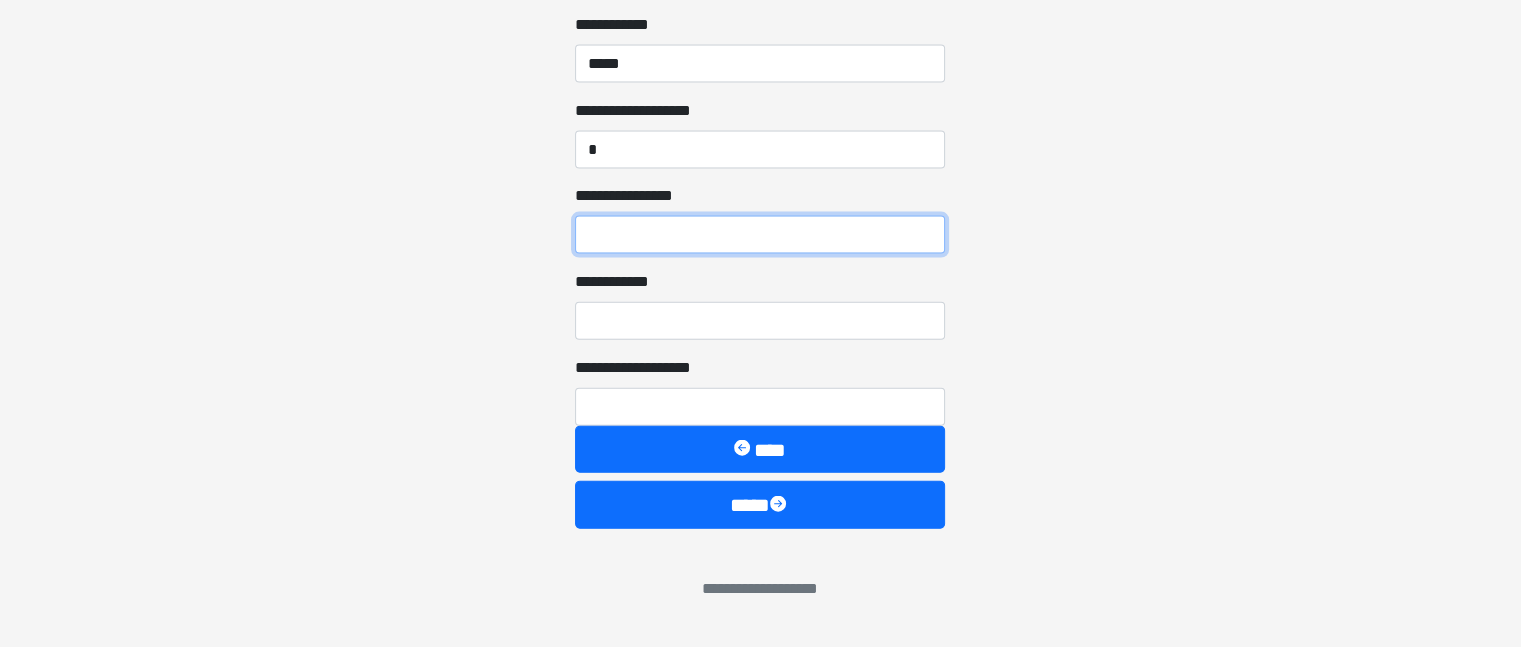 click on "**********" at bounding box center [760, 235] 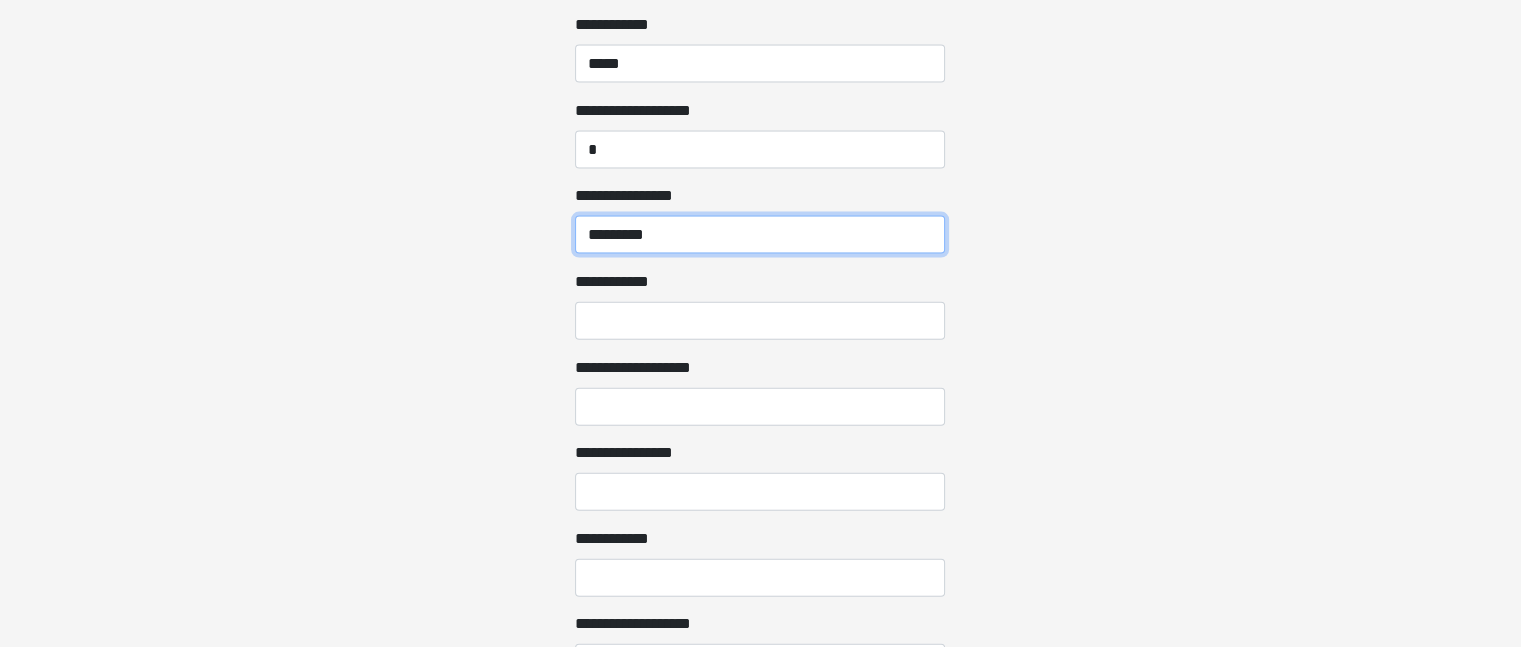 type on "*********" 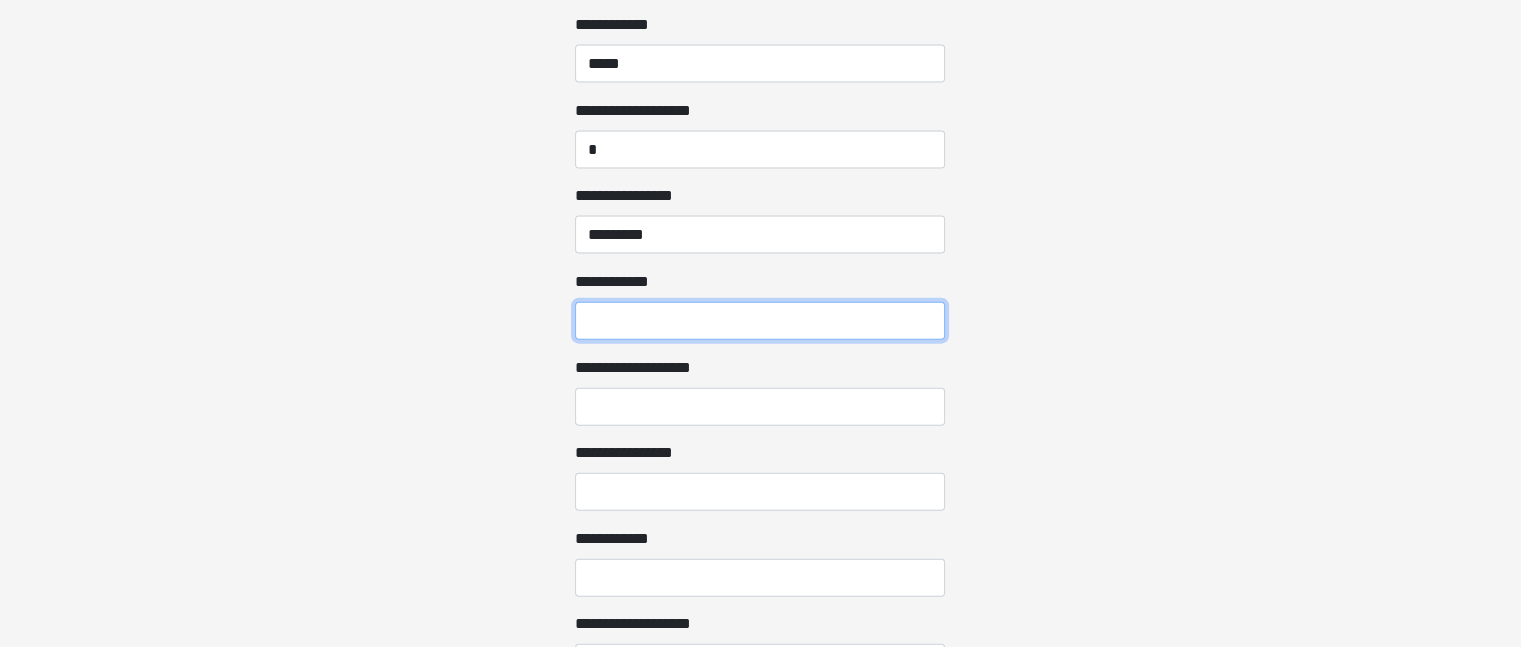 click on "**********" at bounding box center (760, 321) 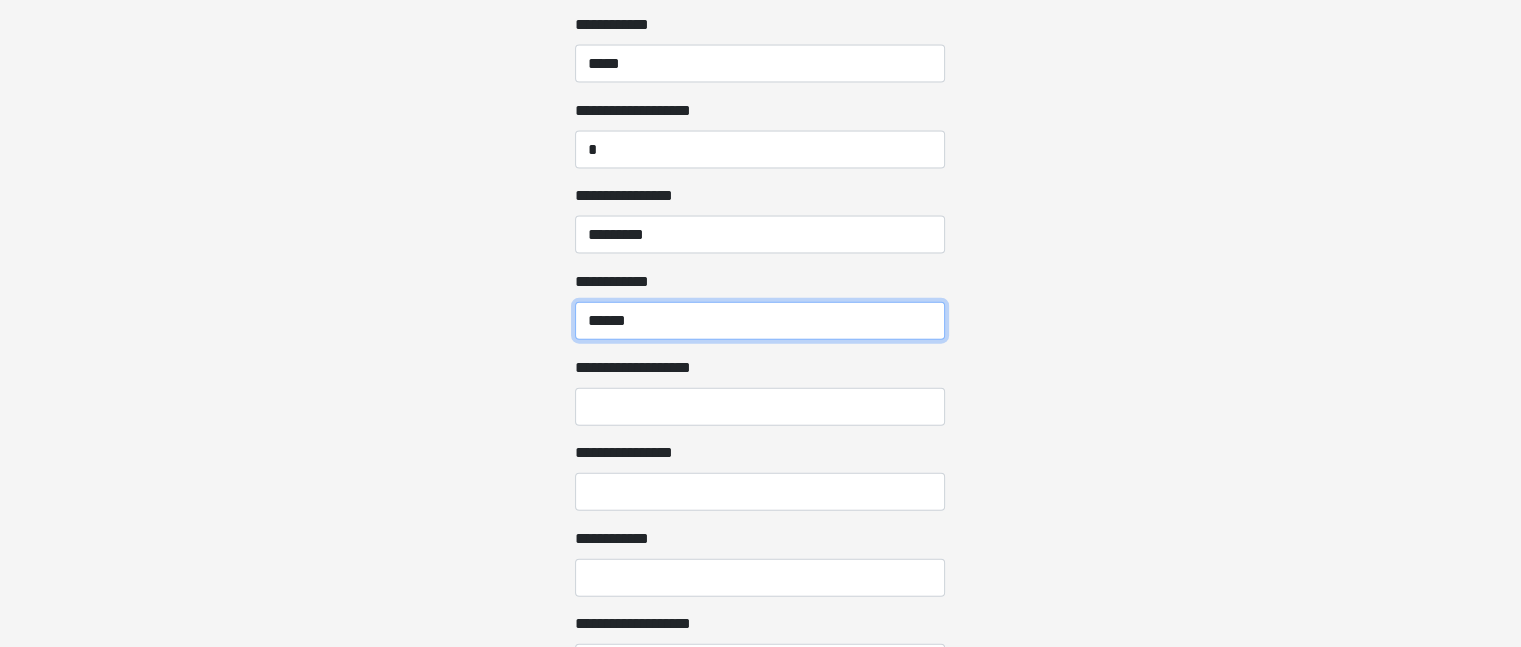 type on "******" 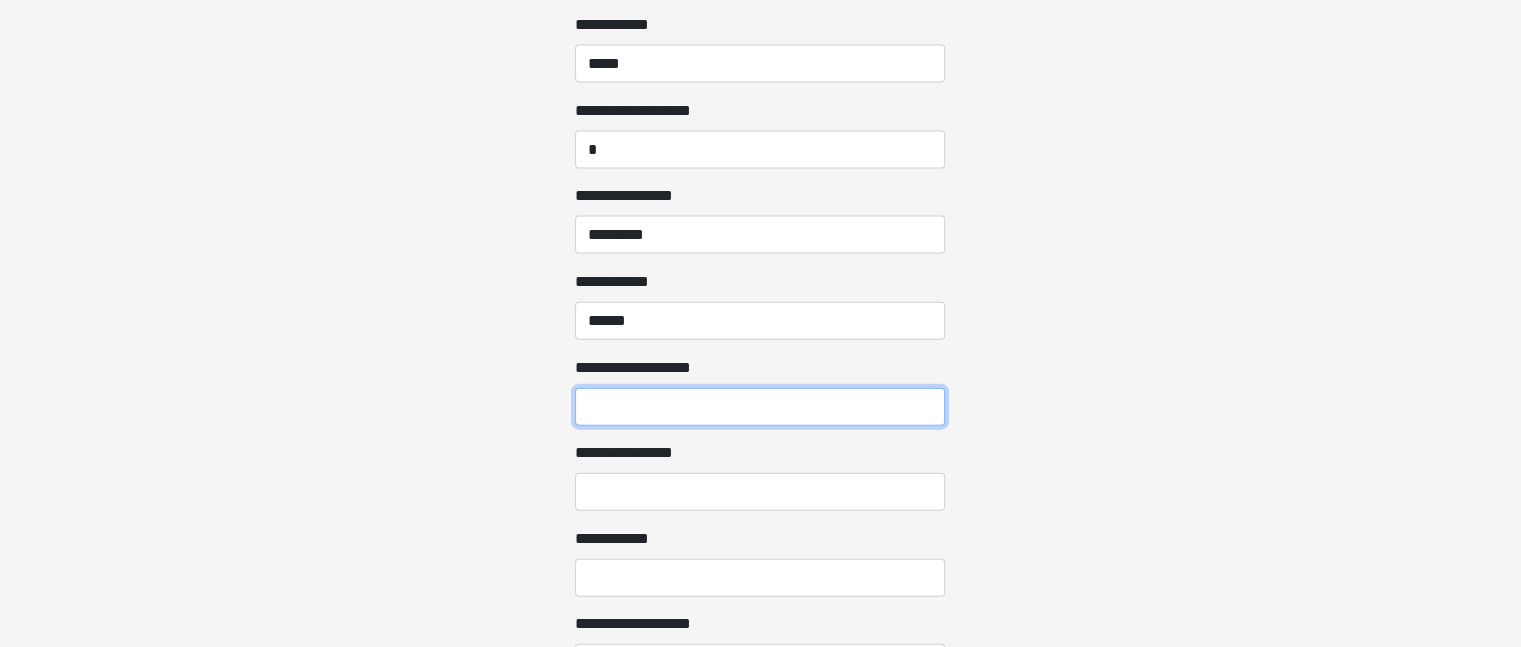 click on "**********" at bounding box center (760, 407) 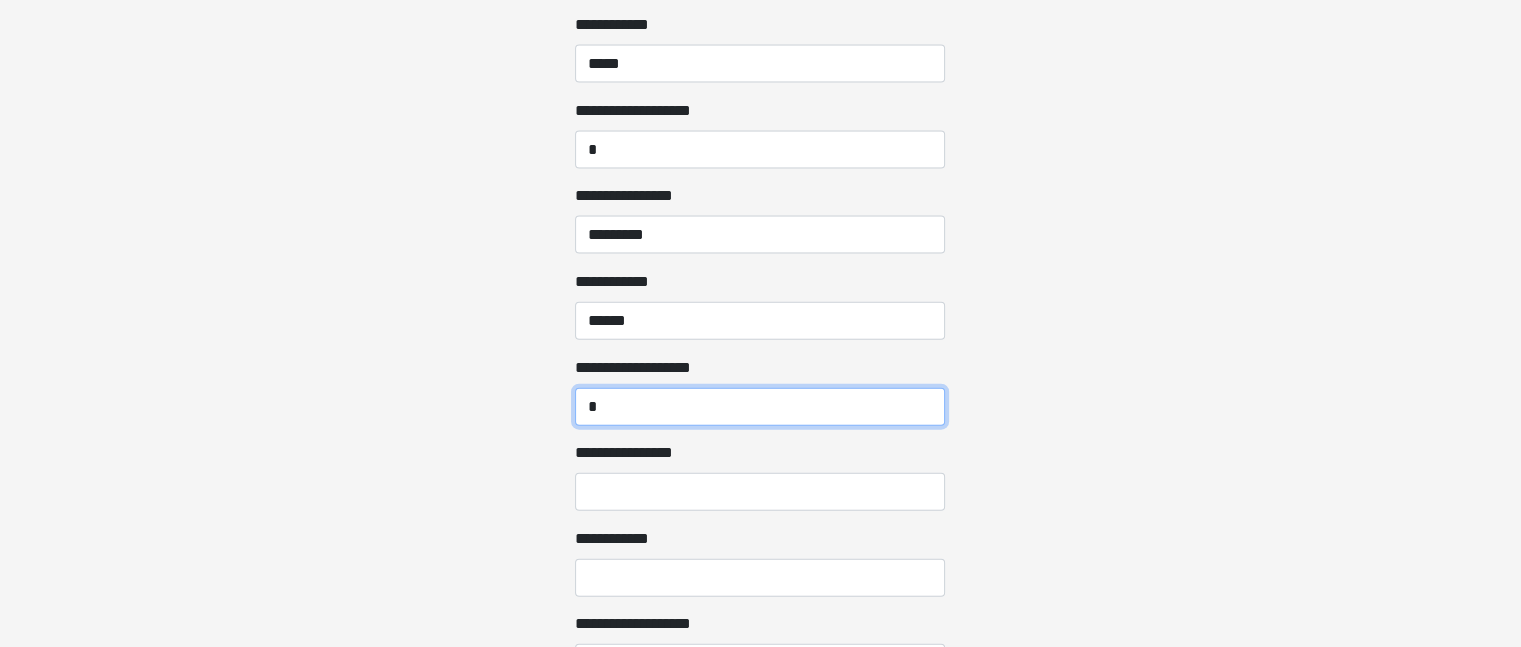 type on "*" 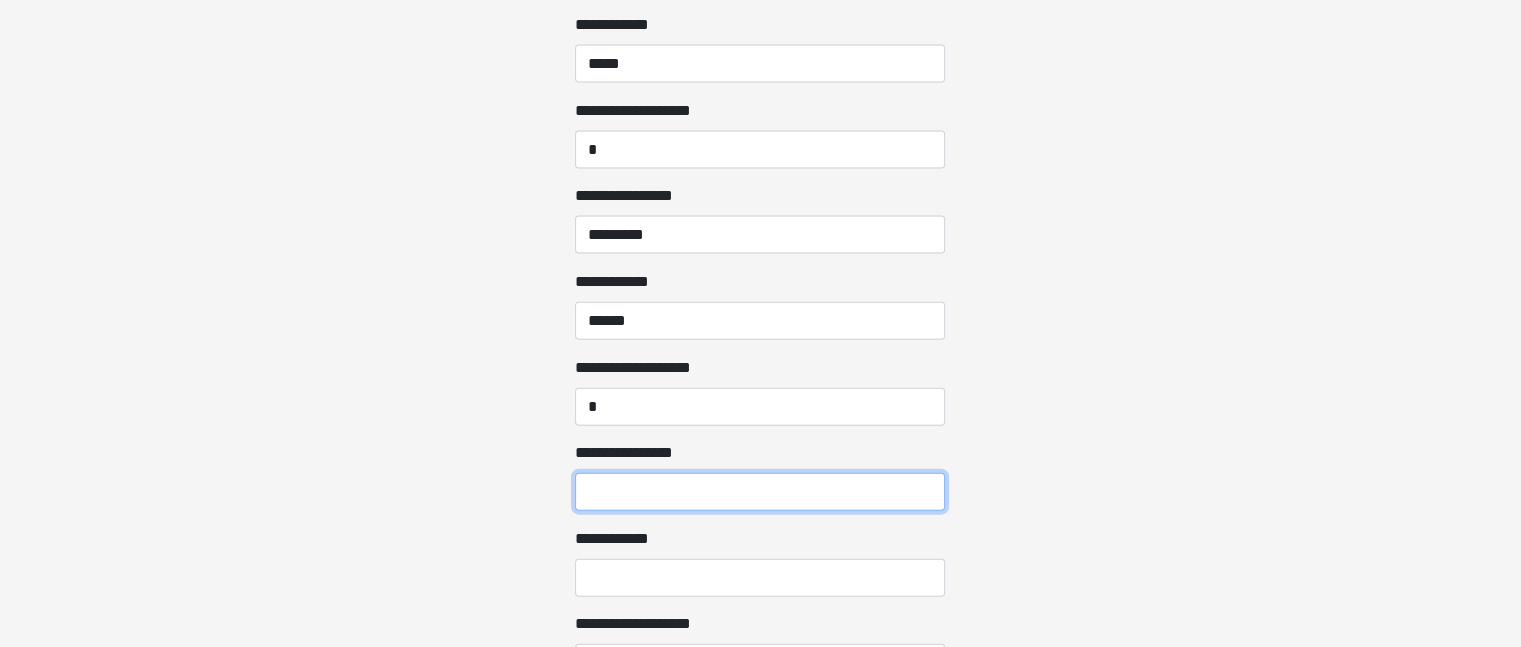 click on "**********" at bounding box center (760, 492) 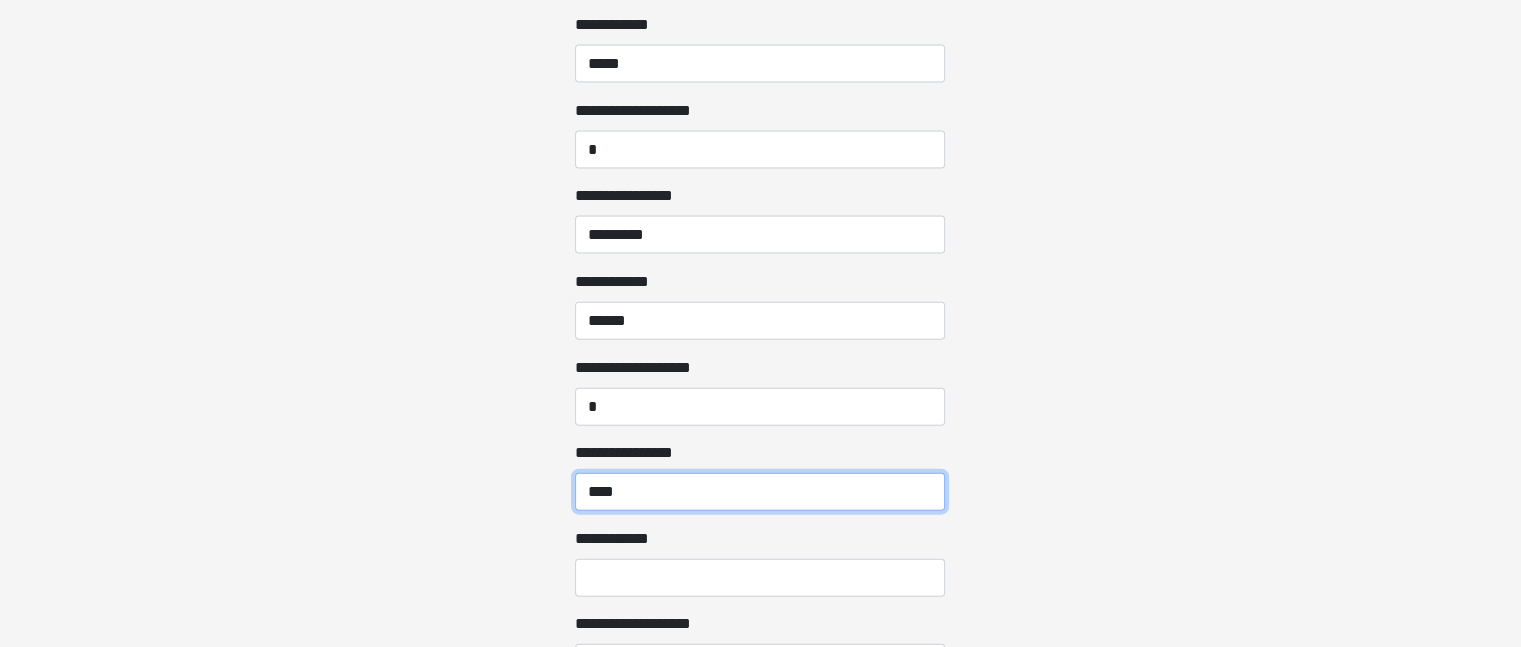 type on "****" 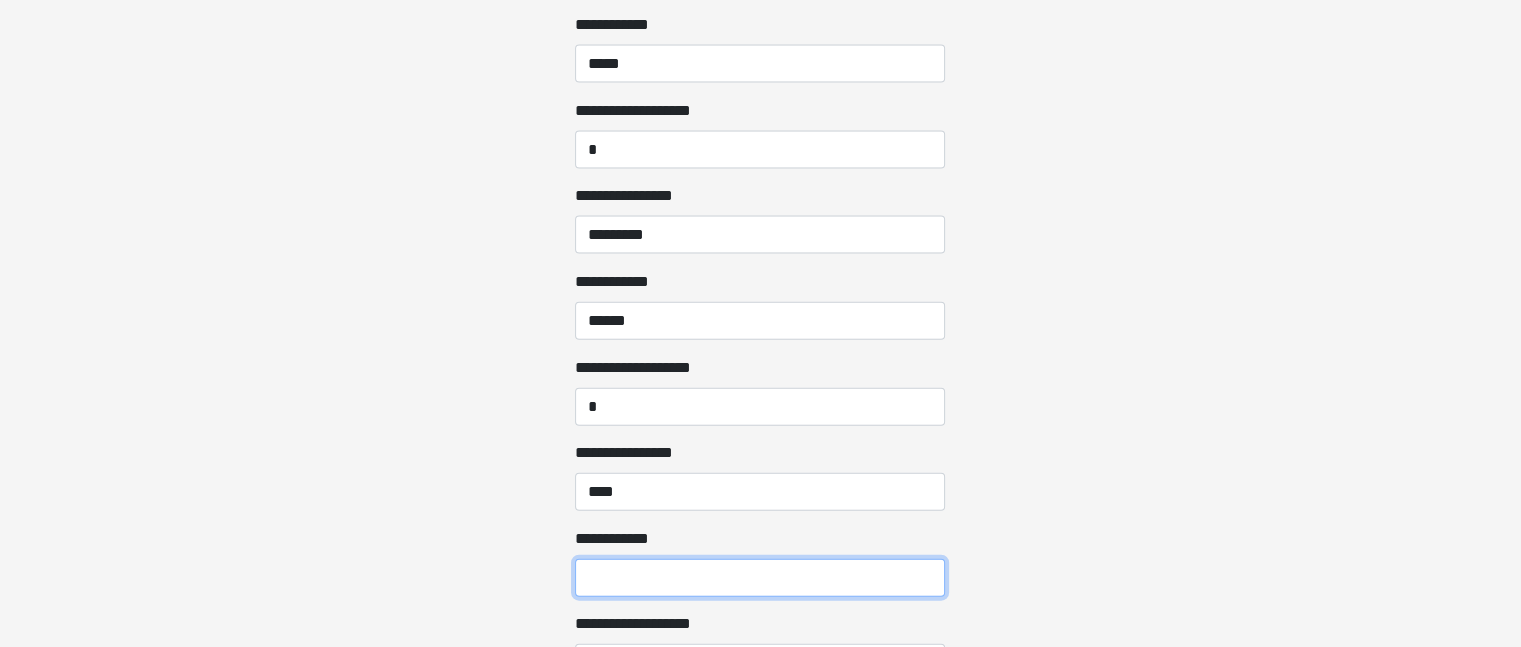 click on "**********" at bounding box center (760, 578) 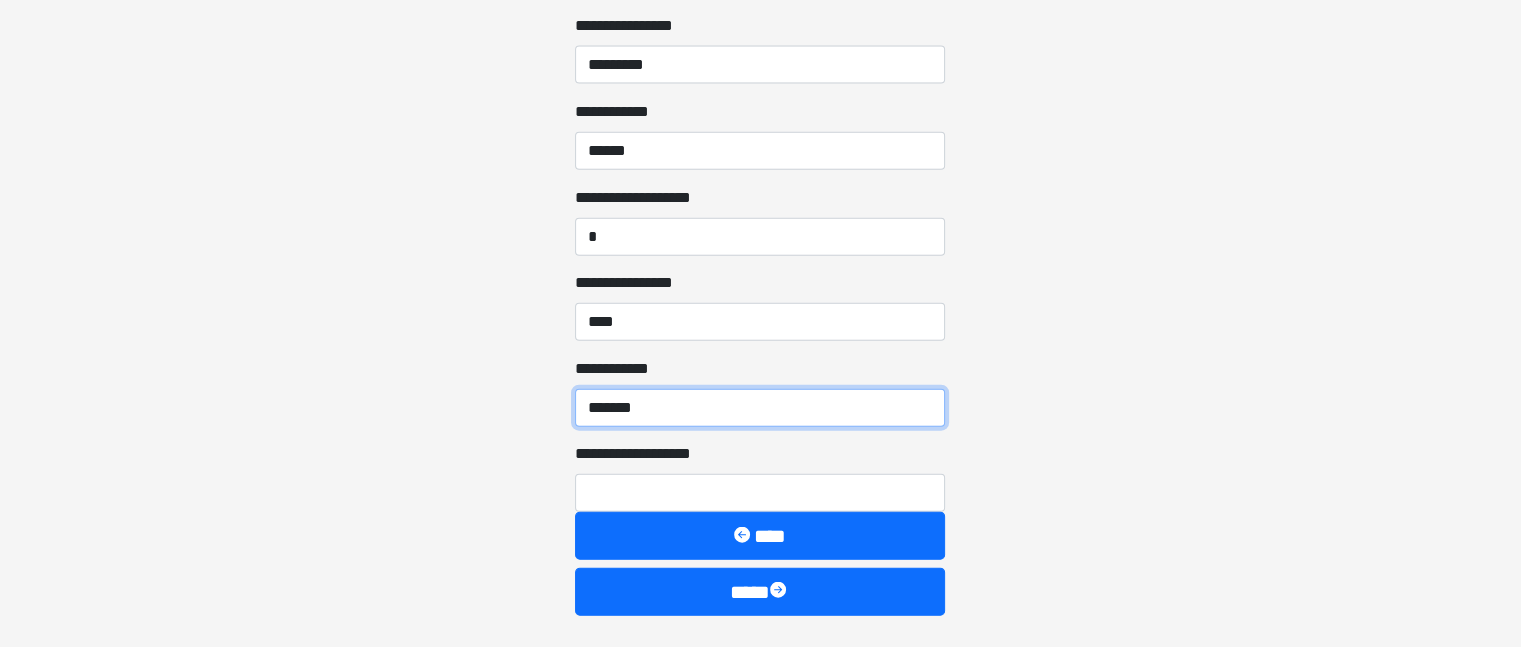 scroll, scrollTop: 4723, scrollLeft: 0, axis: vertical 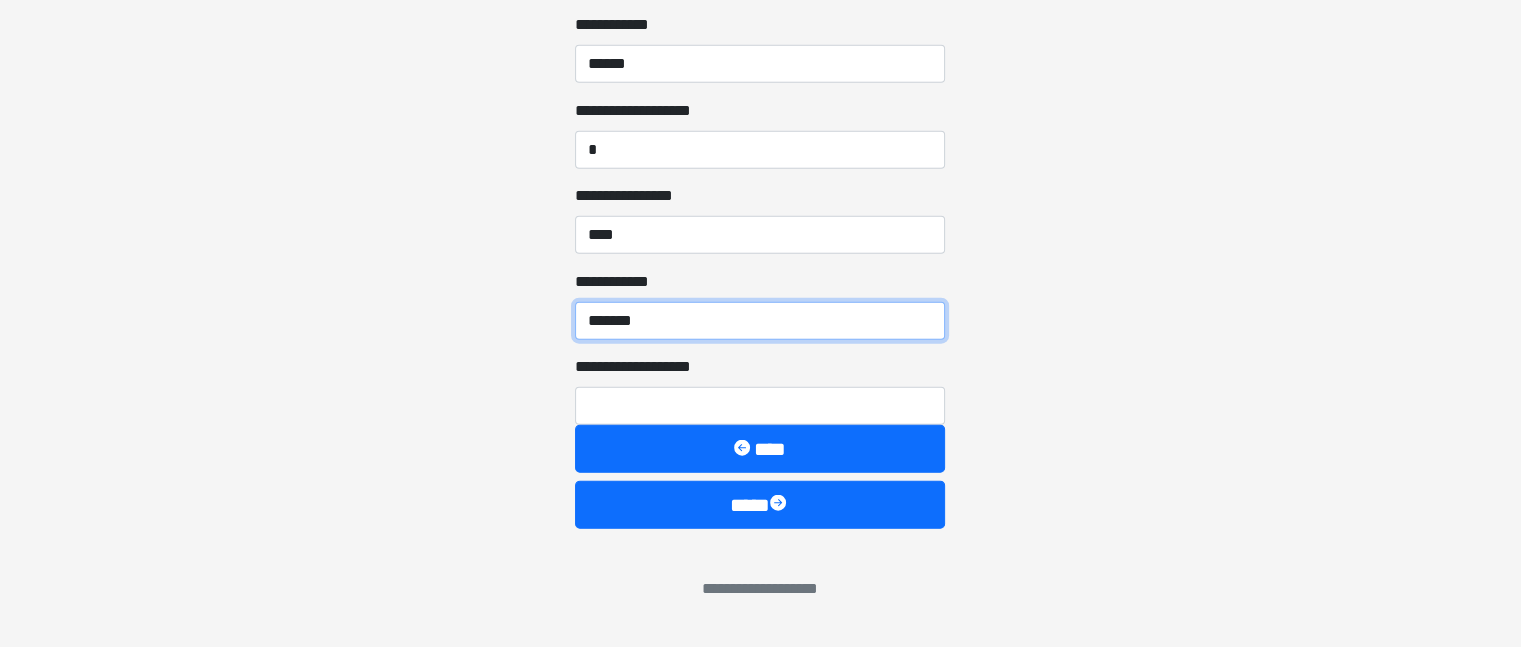 type on "*******" 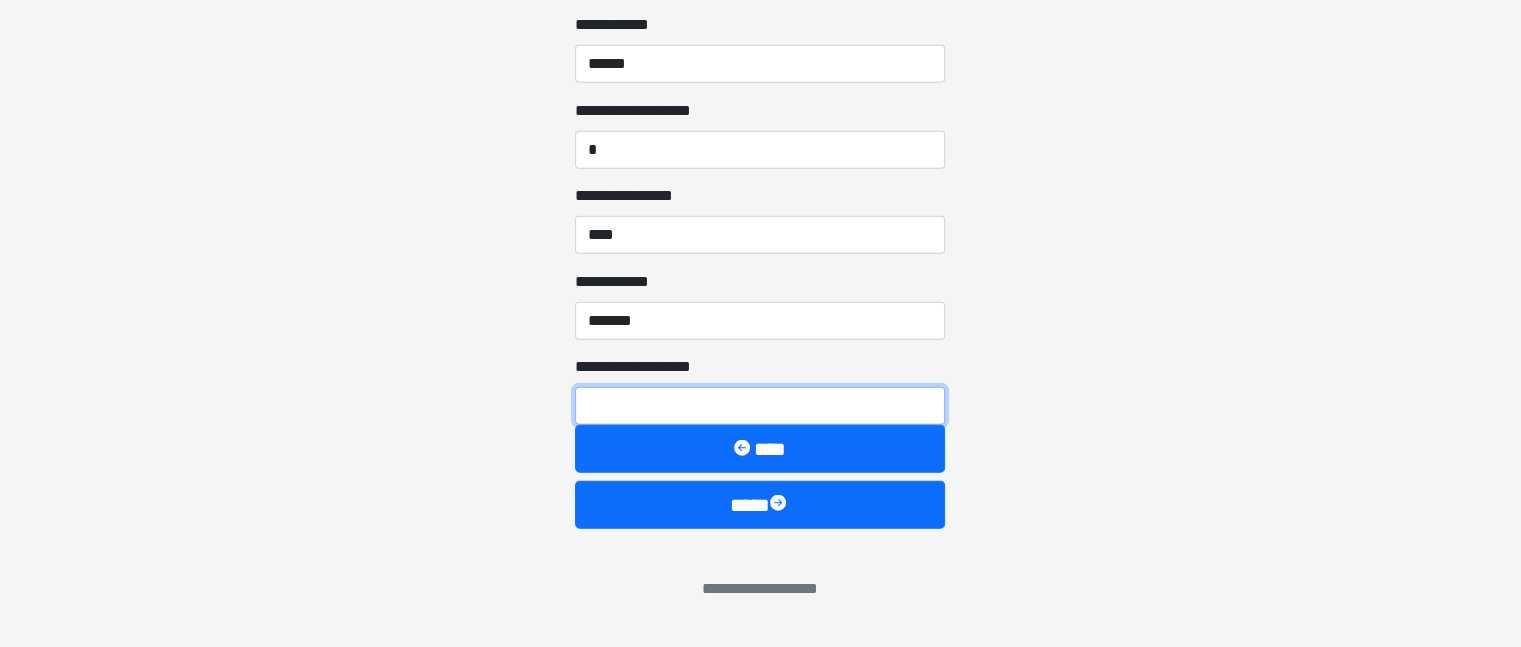 click on "**********" at bounding box center [760, 406] 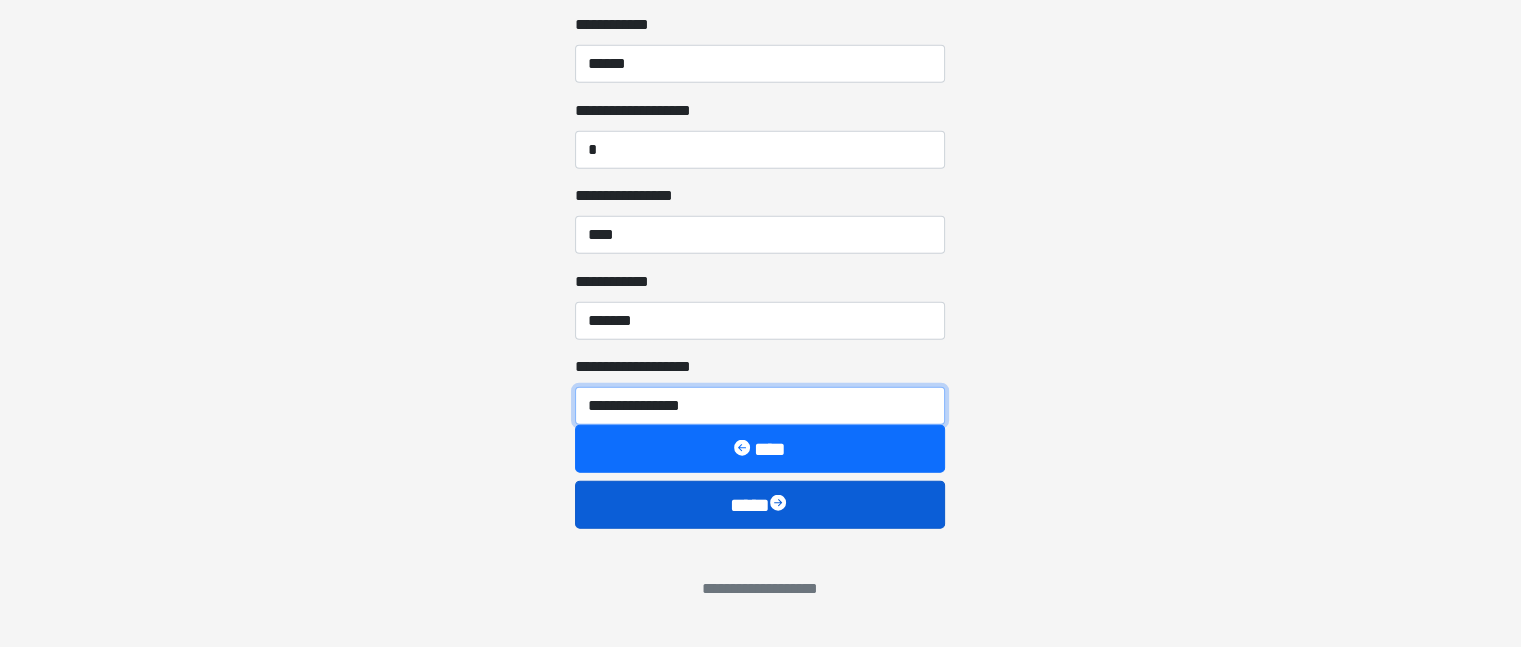 type on "**********" 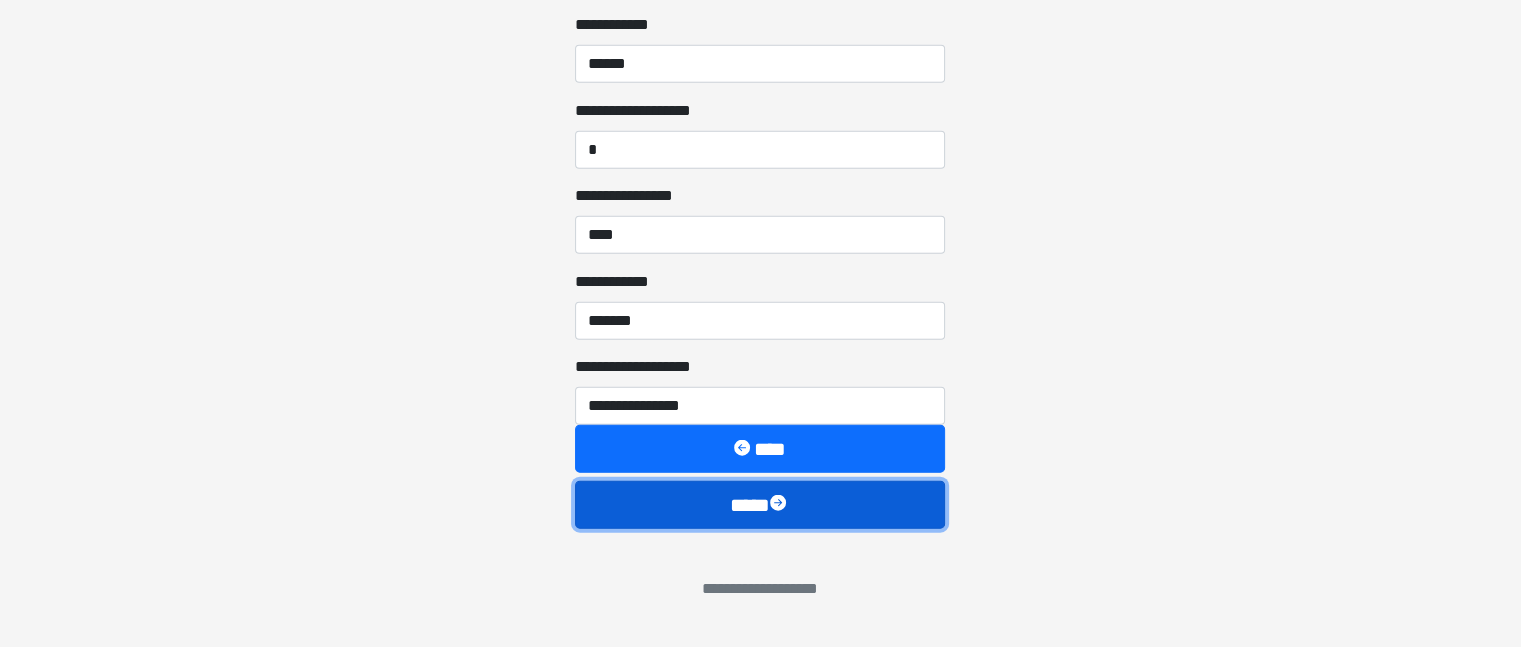 click on "****" at bounding box center [760, 505] 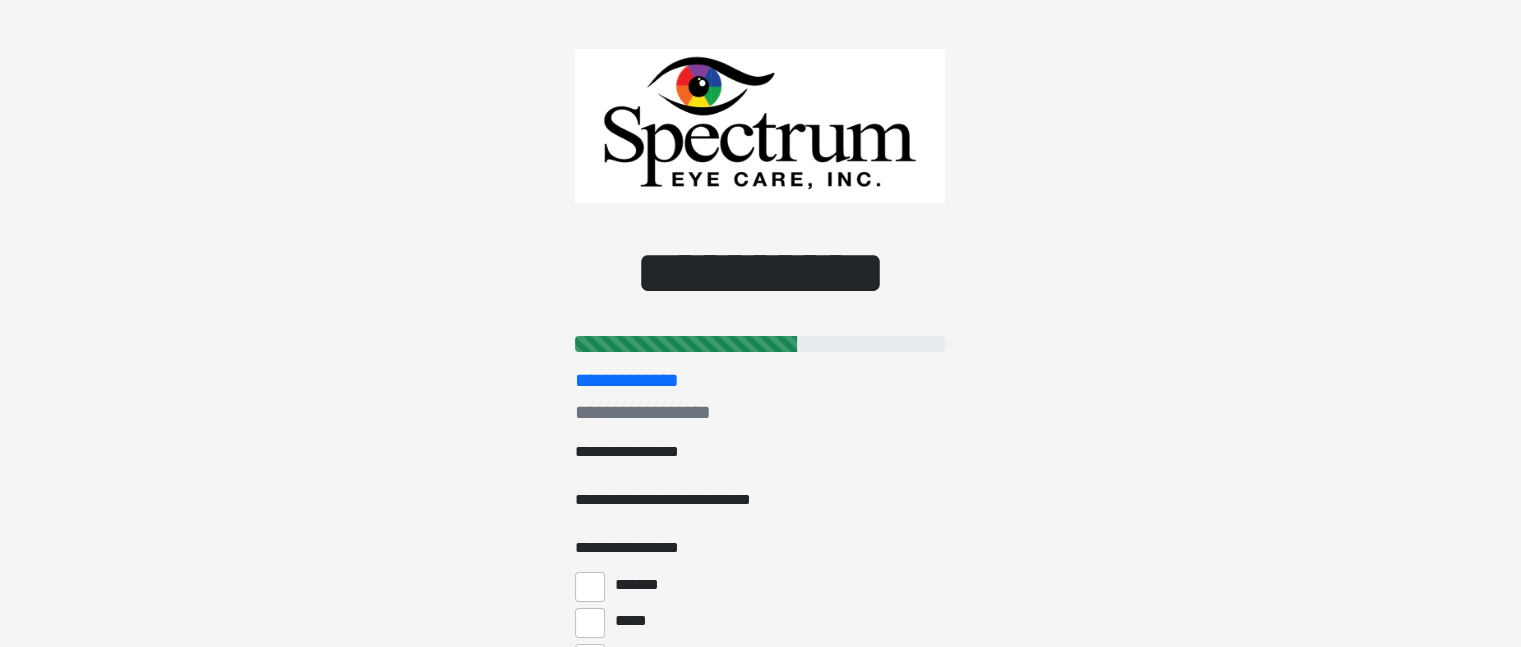 scroll, scrollTop: 0, scrollLeft: 0, axis: both 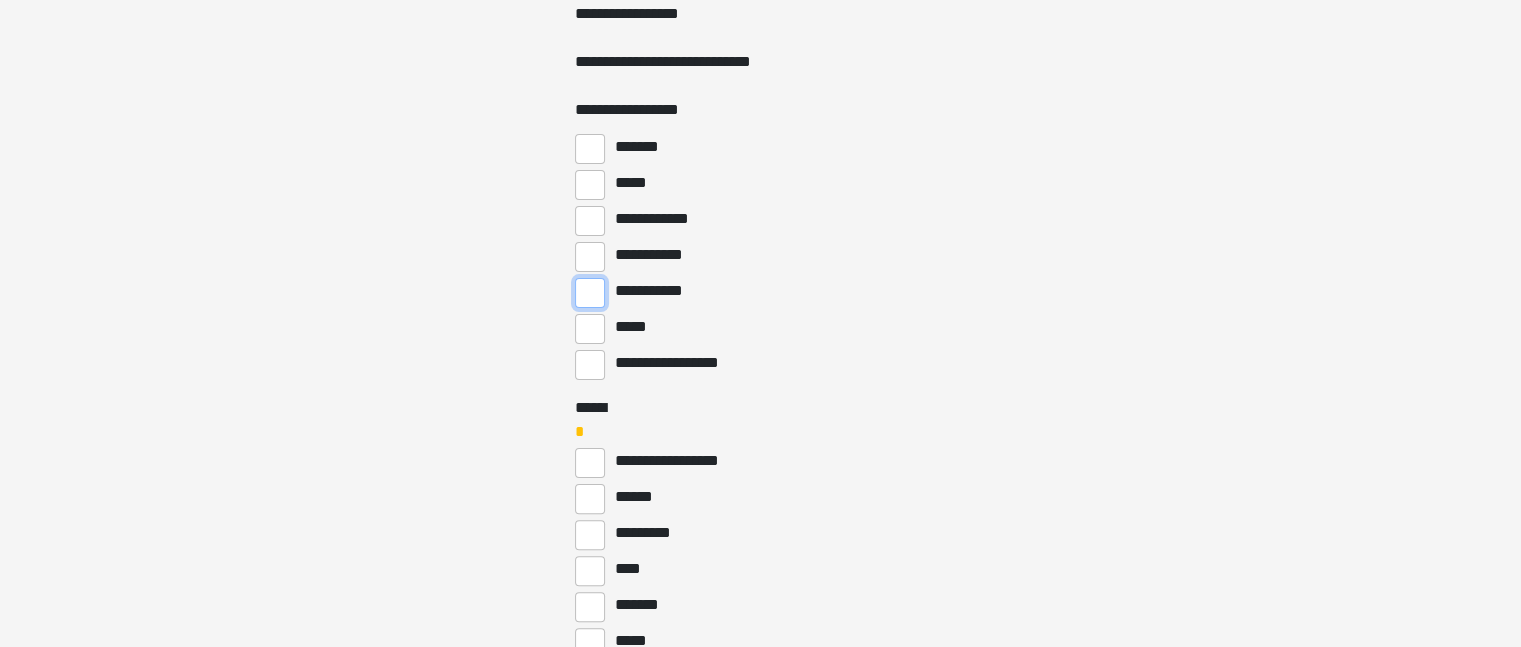 click on "**********" at bounding box center [590, 293] 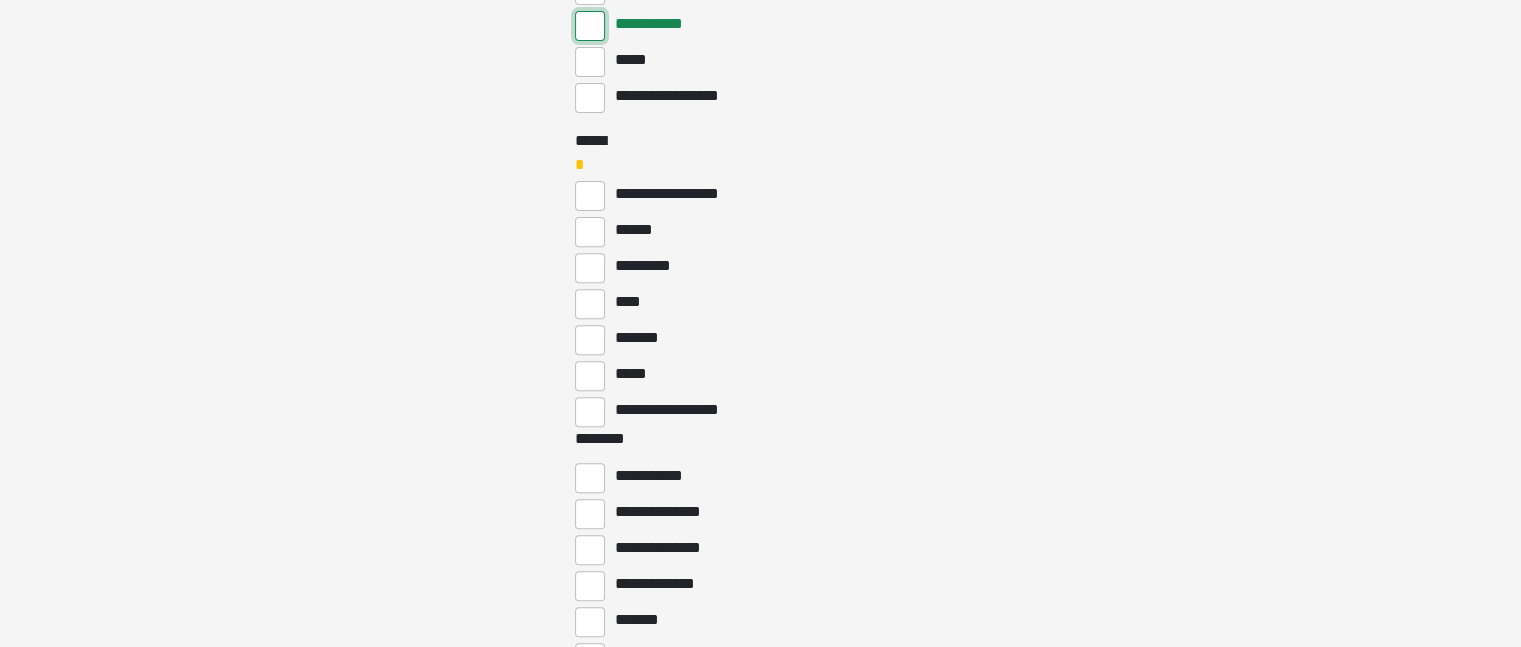 scroll, scrollTop: 810, scrollLeft: 0, axis: vertical 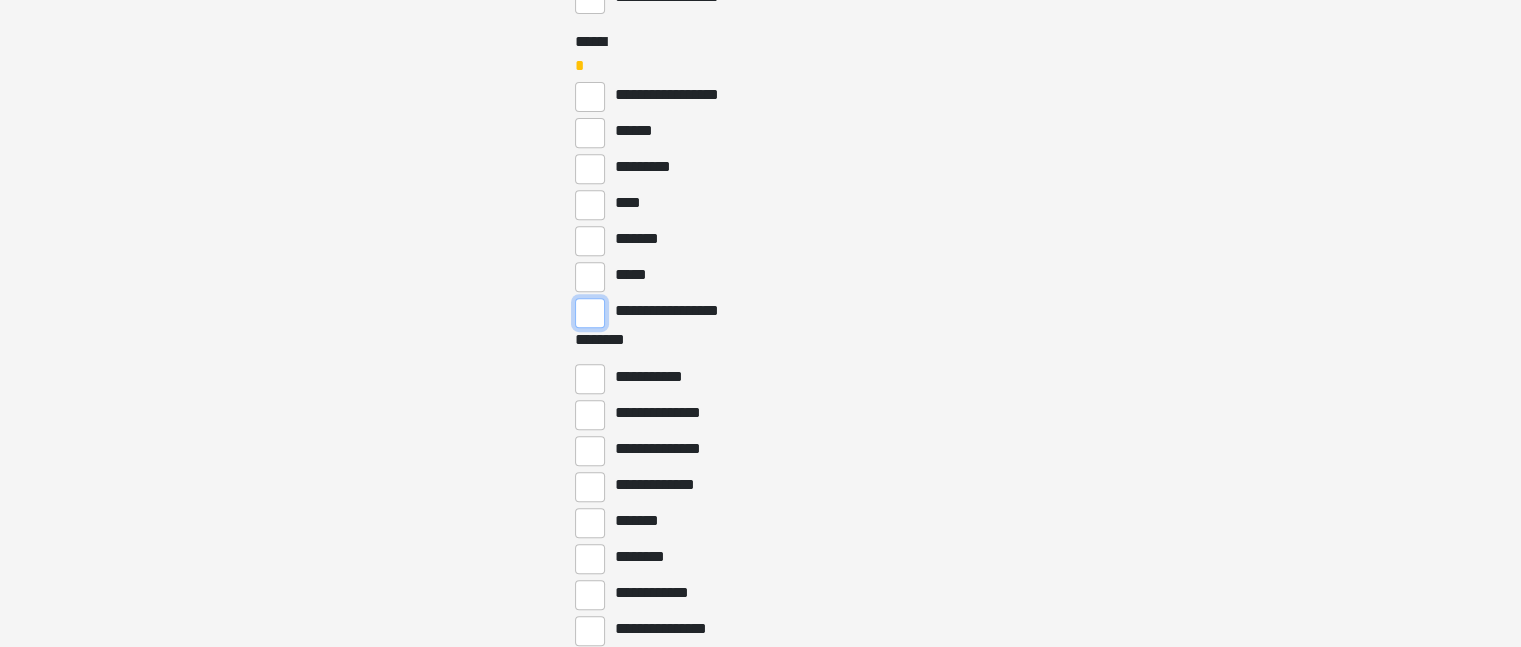 click on "**********" at bounding box center [590, 313] 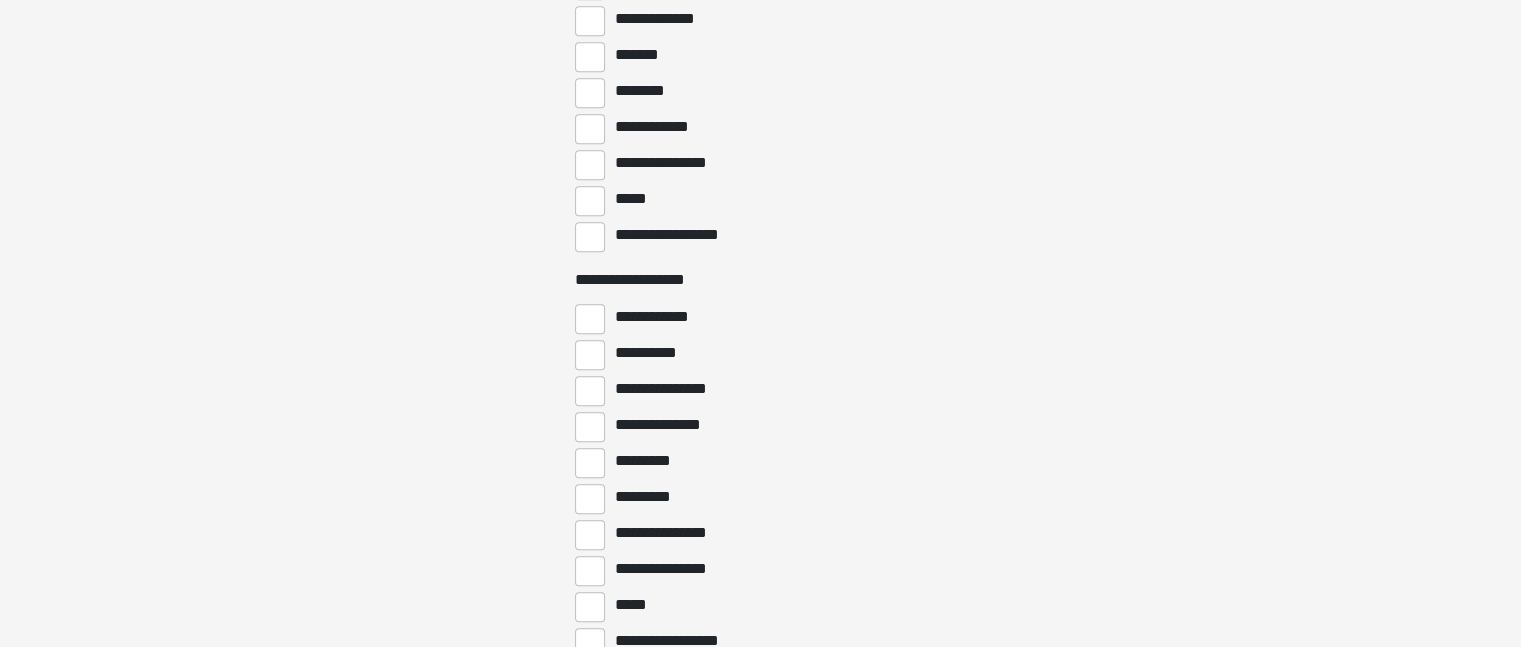 scroll, scrollTop: 1408, scrollLeft: 0, axis: vertical 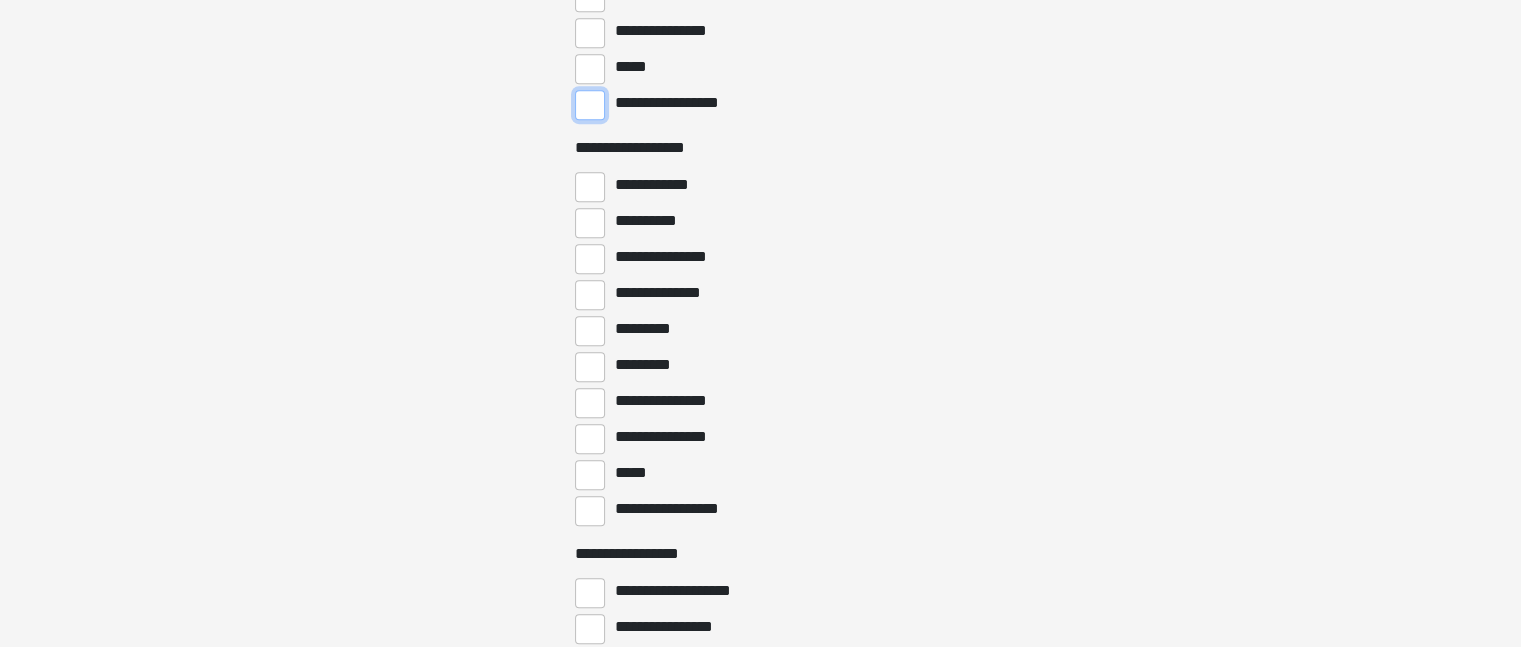 click on "**********" at bounding box center [590, 105] 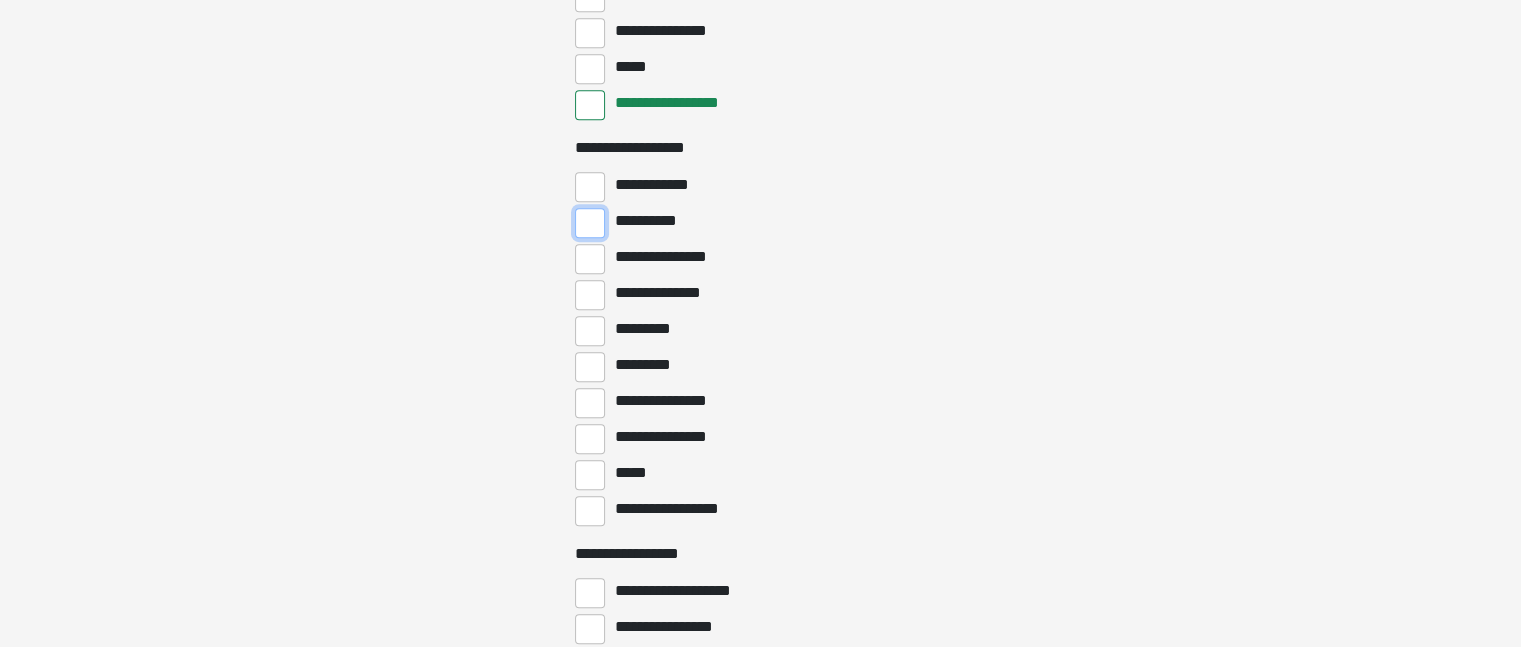 click on "**********" at bounding box center (590, 223) 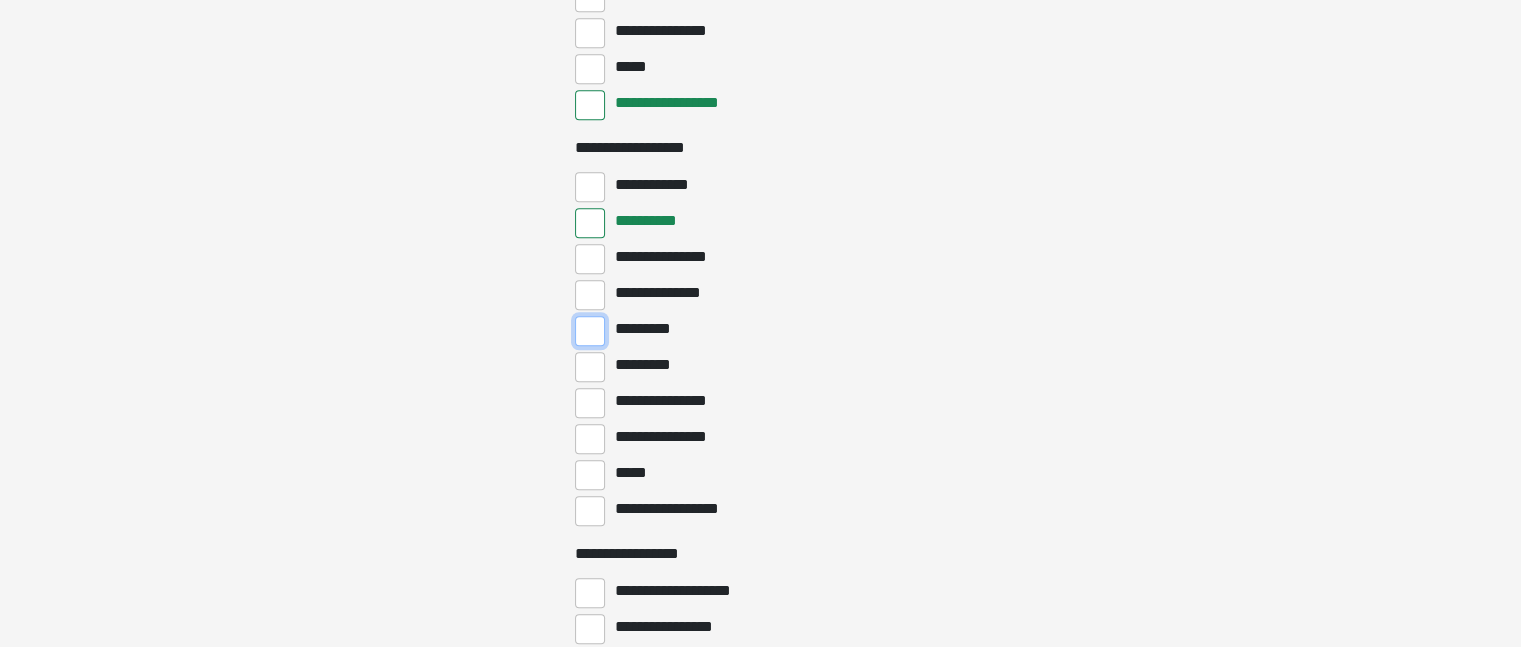 click on "*********" at bounding box center (590, 331) 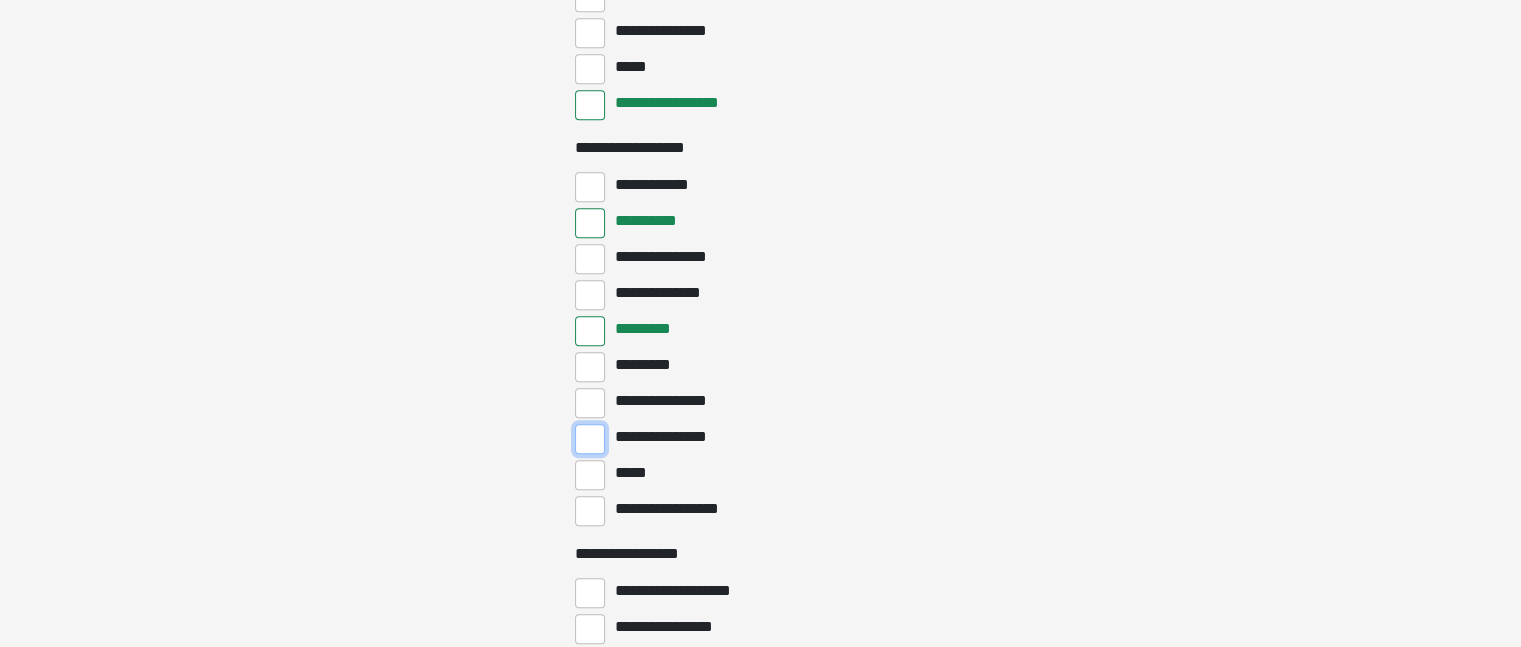 click on "**********" at bounding box center (590, 439) 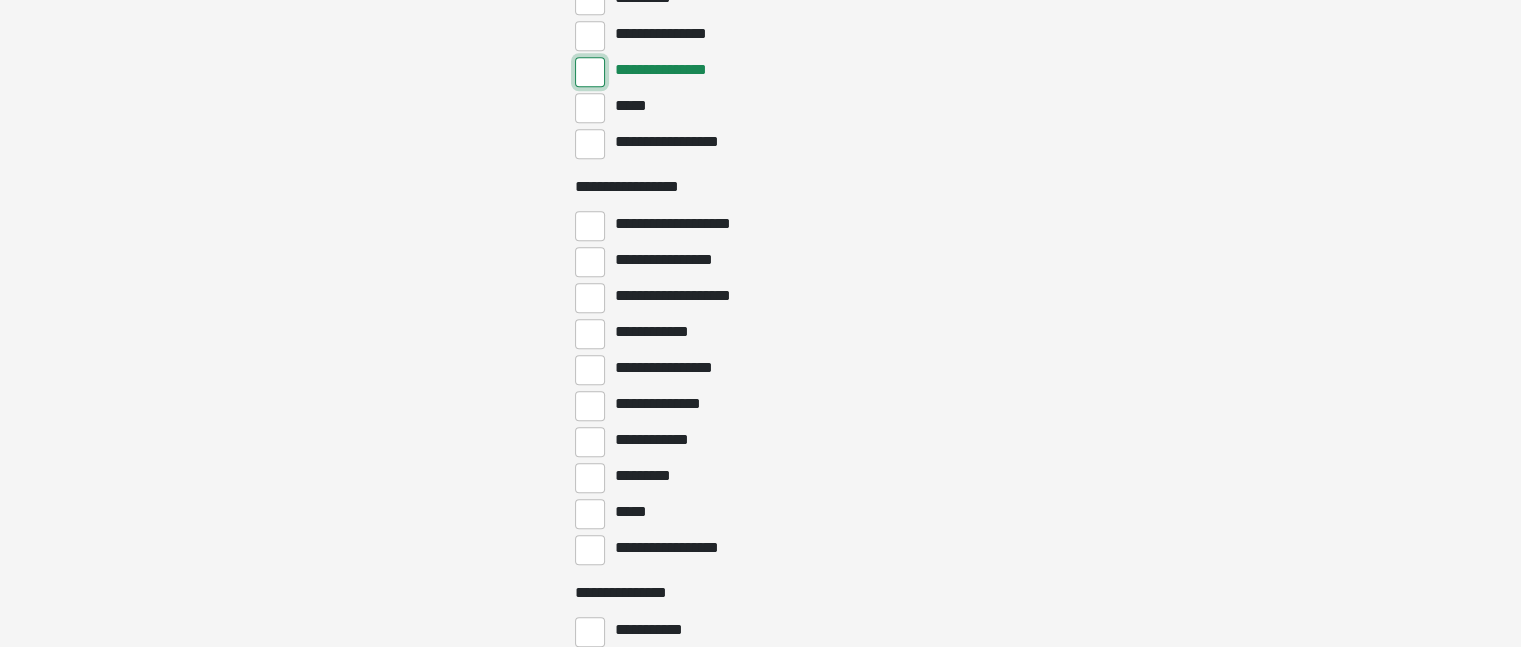 scroll, scrollTop: 1841, scrollLeft: 0, axis: vertical 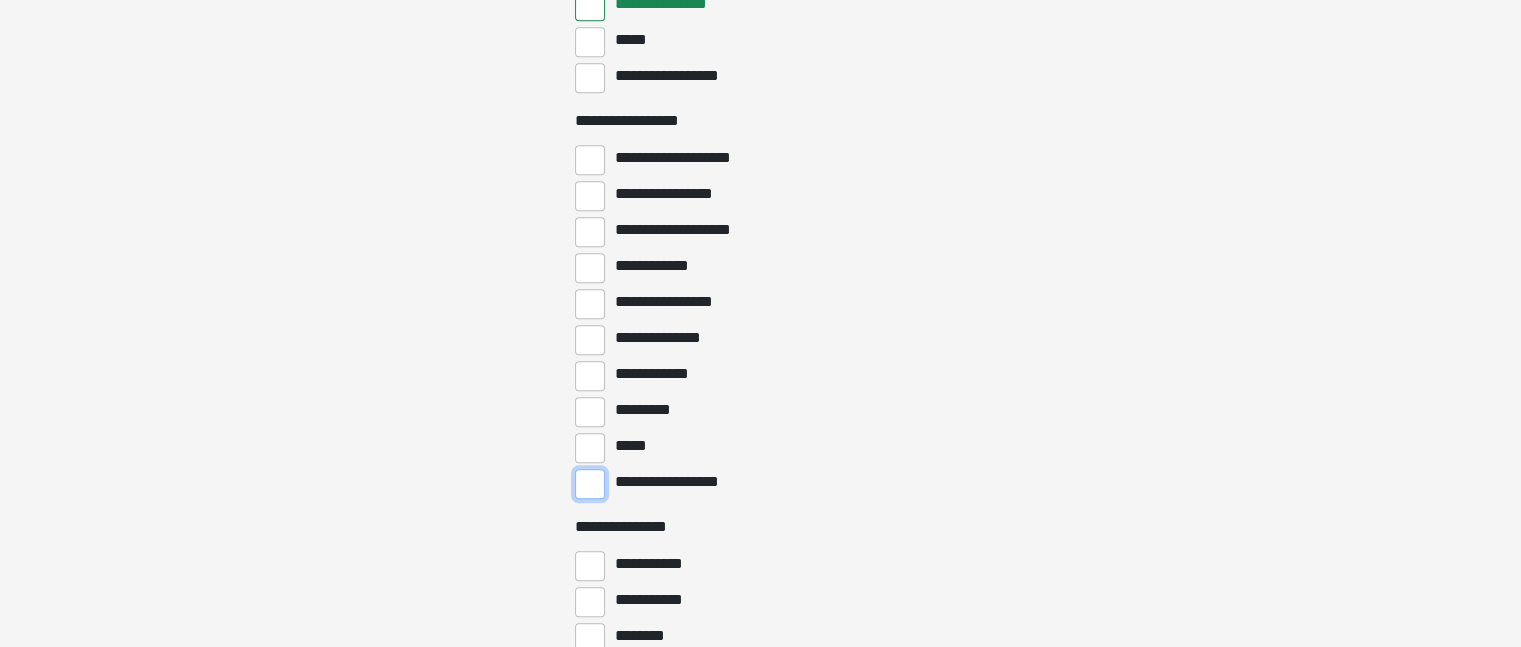 click on "**********" at bounding box center [590, 484] 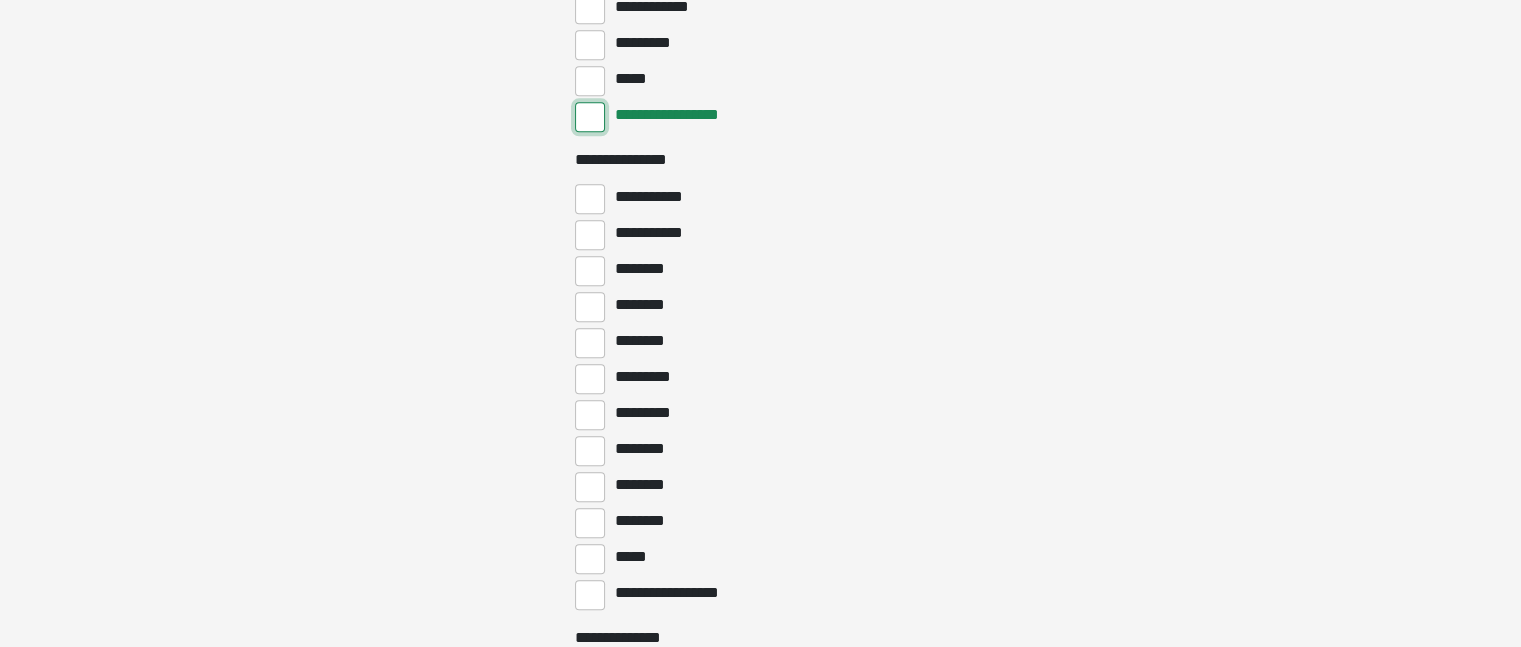 scroll, scrollTop: 2307, scrollLeft: 0, axis: vertical 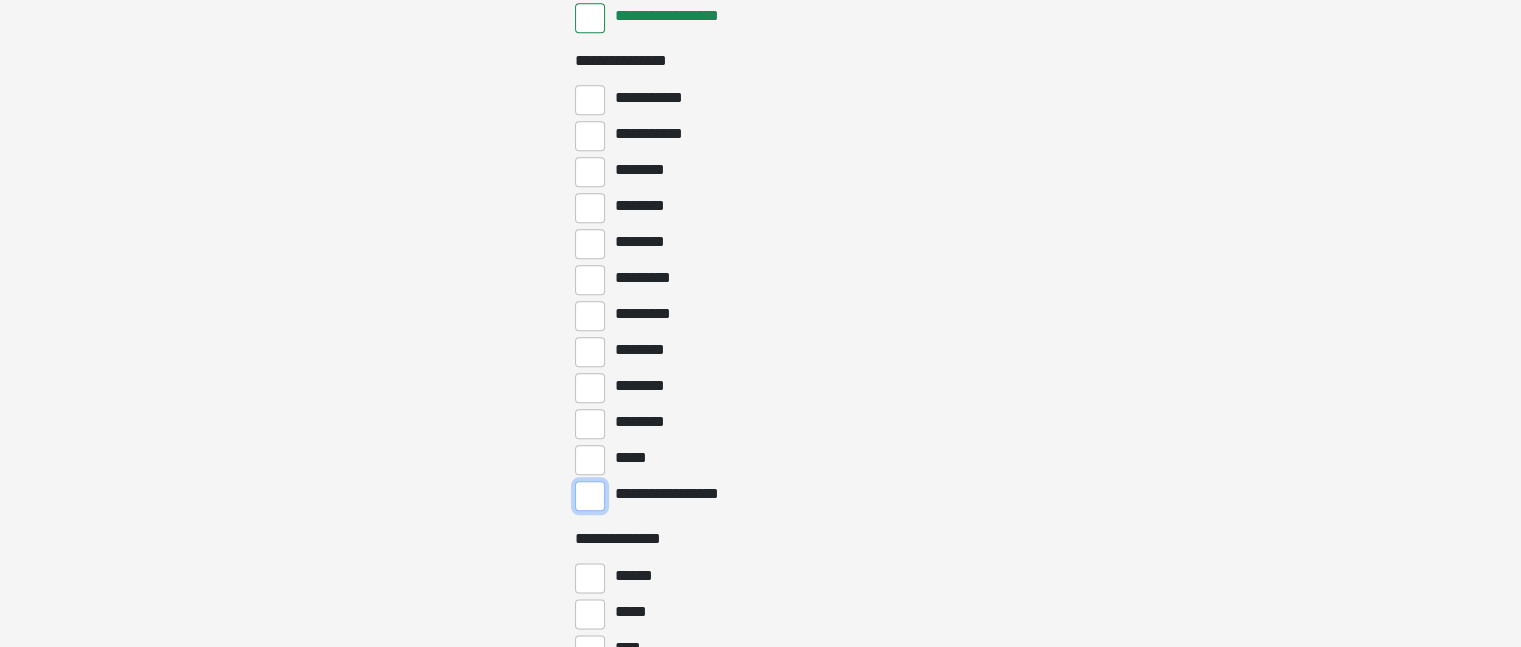 click on "**********" at bounding box center [590, 496] 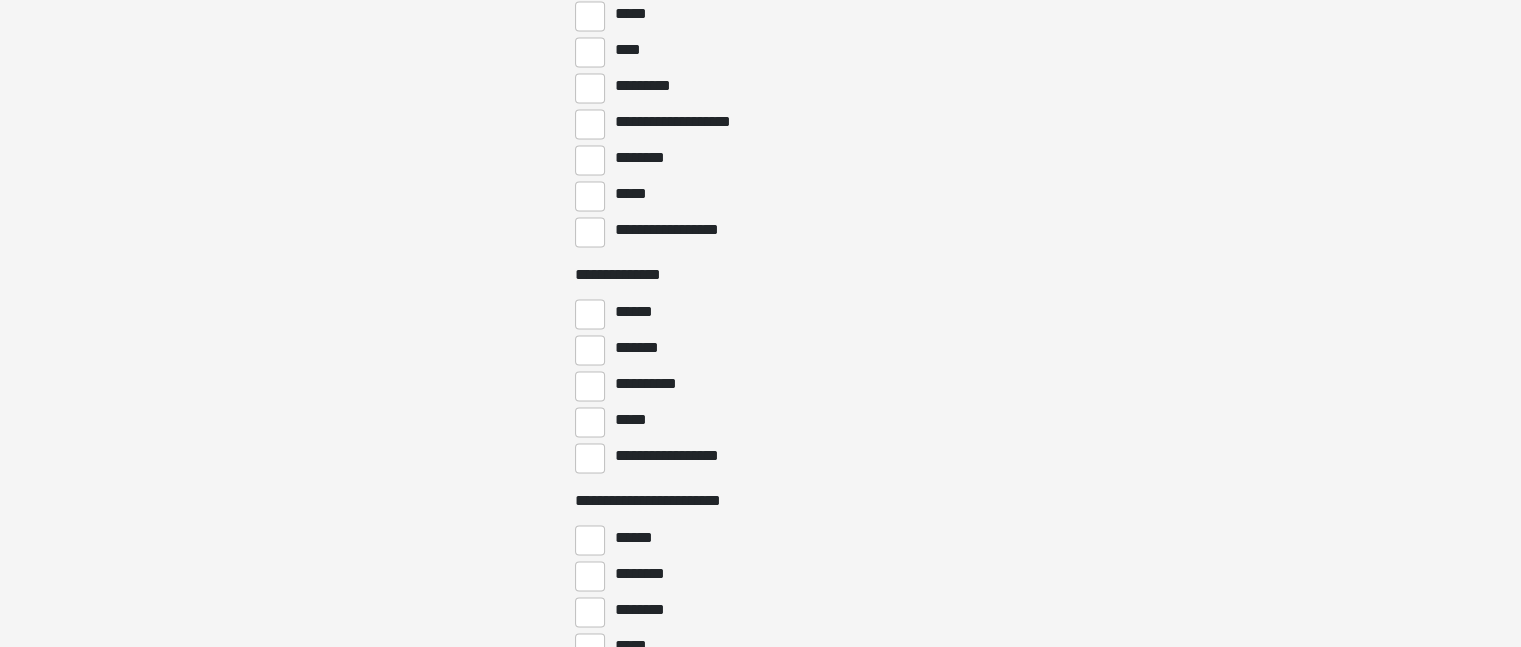 scroll, scrollTop: 2938, scrollLeft: 0, axis: vertical 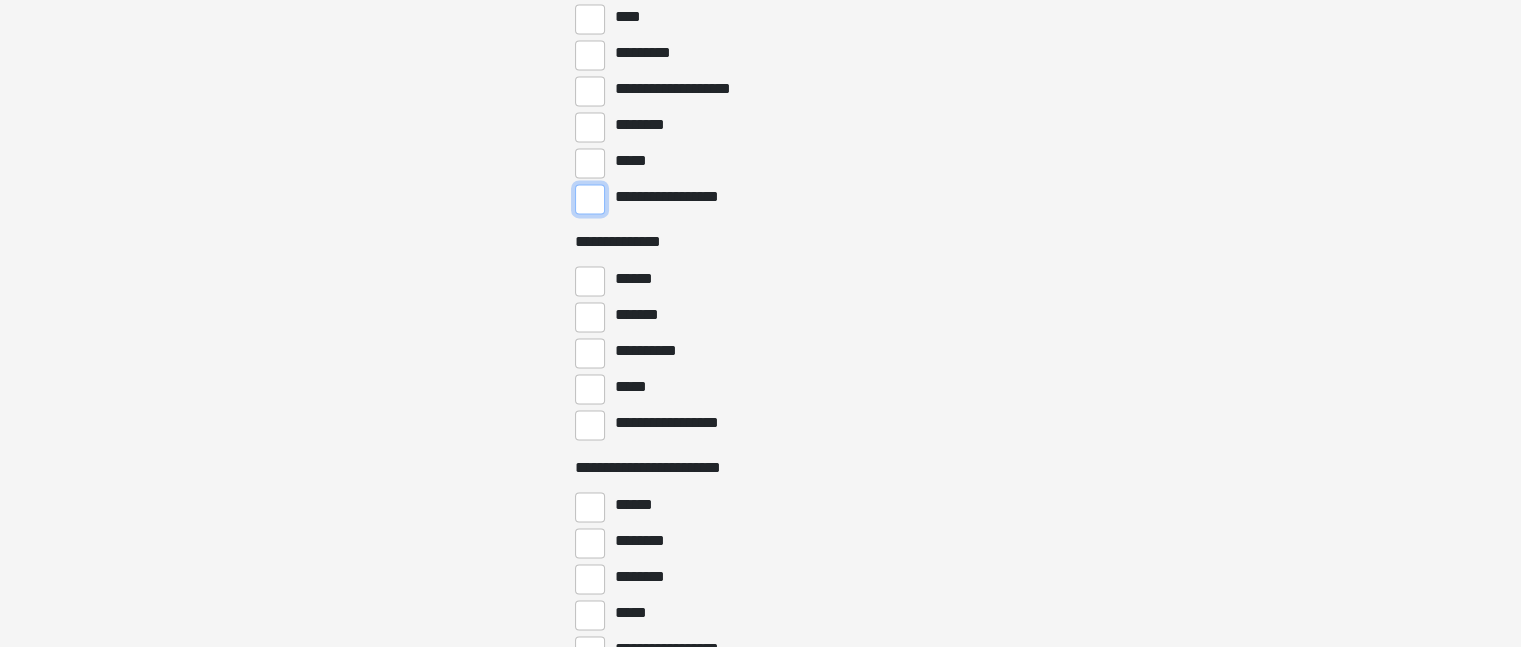 click on "**********" at bounding box center [590, 199] 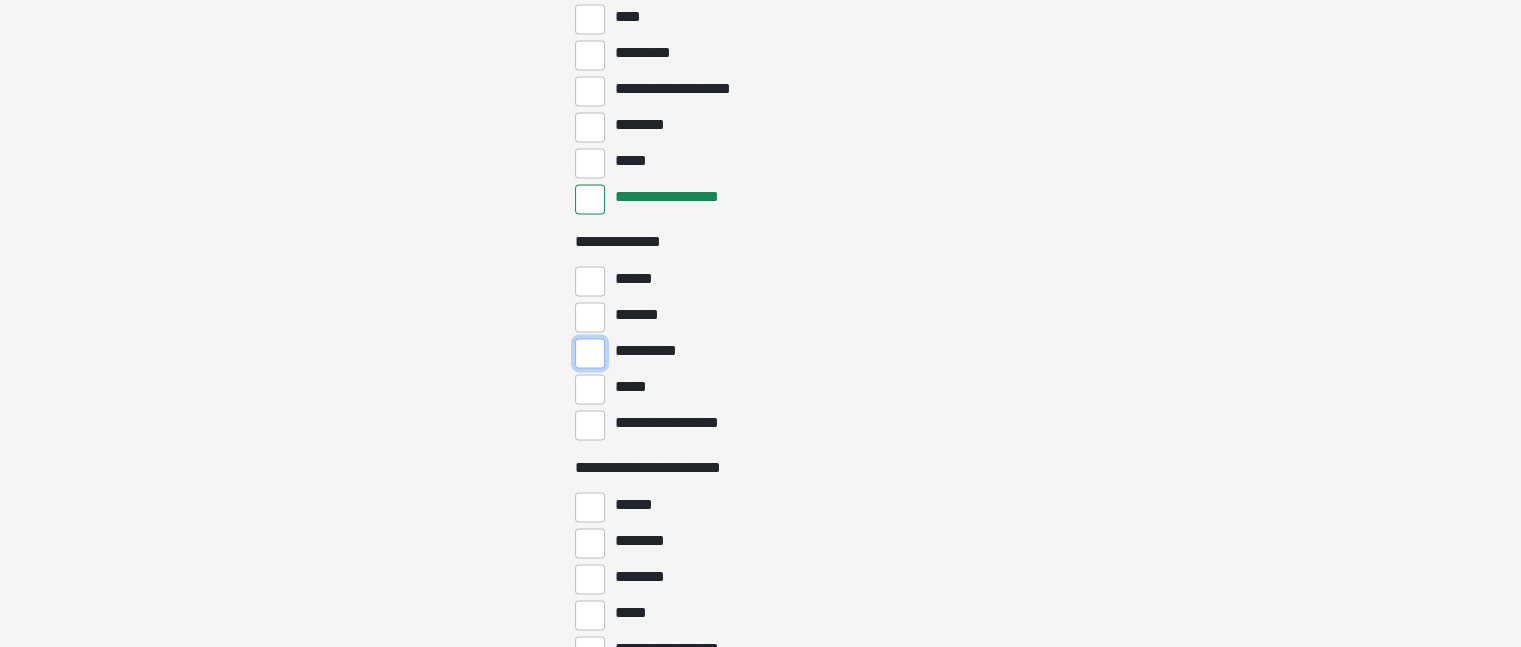 click on "**********" at bounding box center (590, 353) 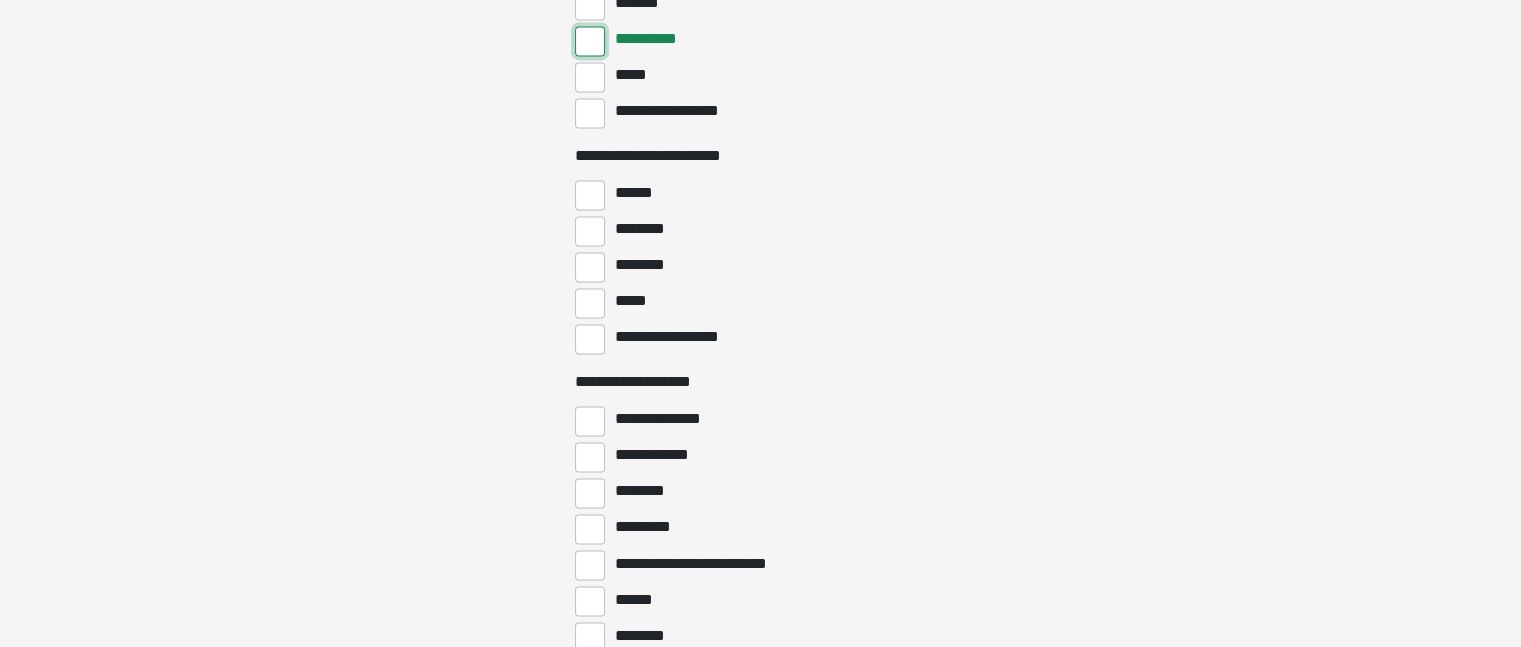 scroll, scrollTop: 3261, scrollLeft: 0, axis: vertical 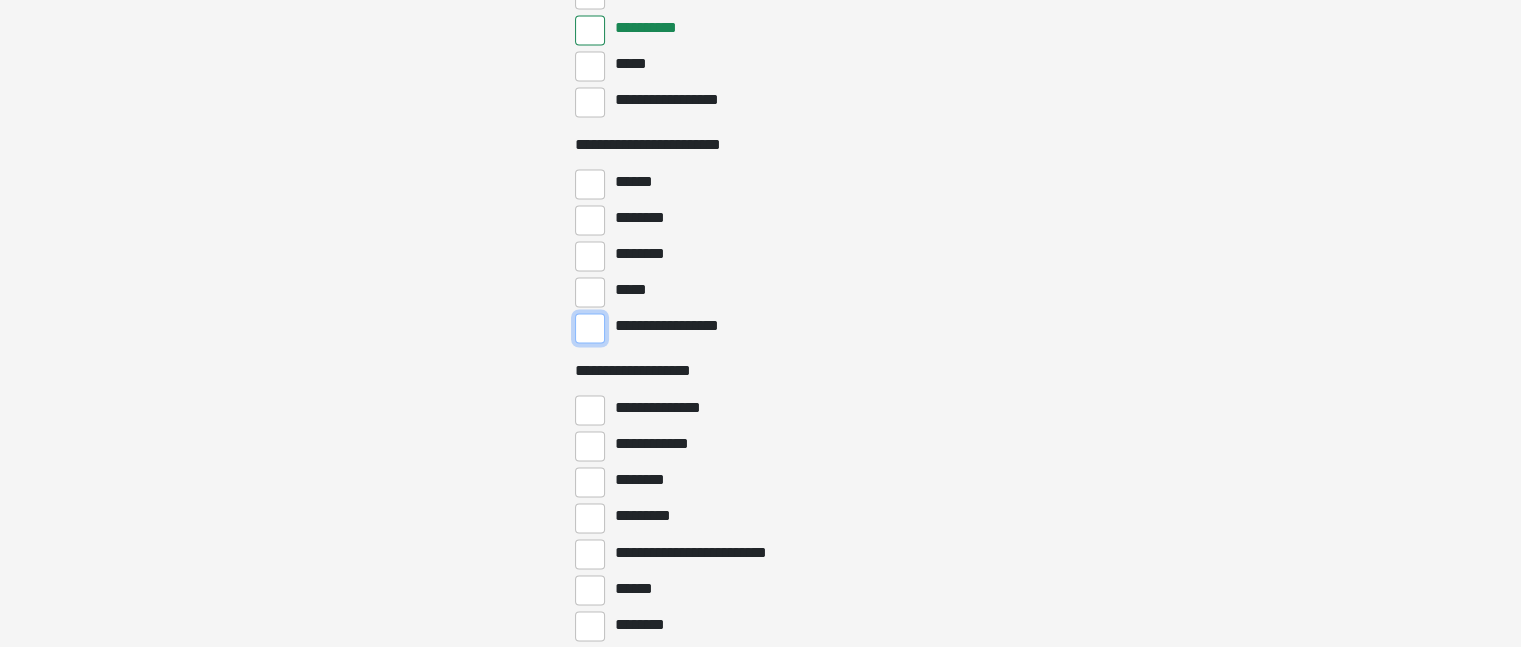 click on "**********" at bounding box center [590, 328] 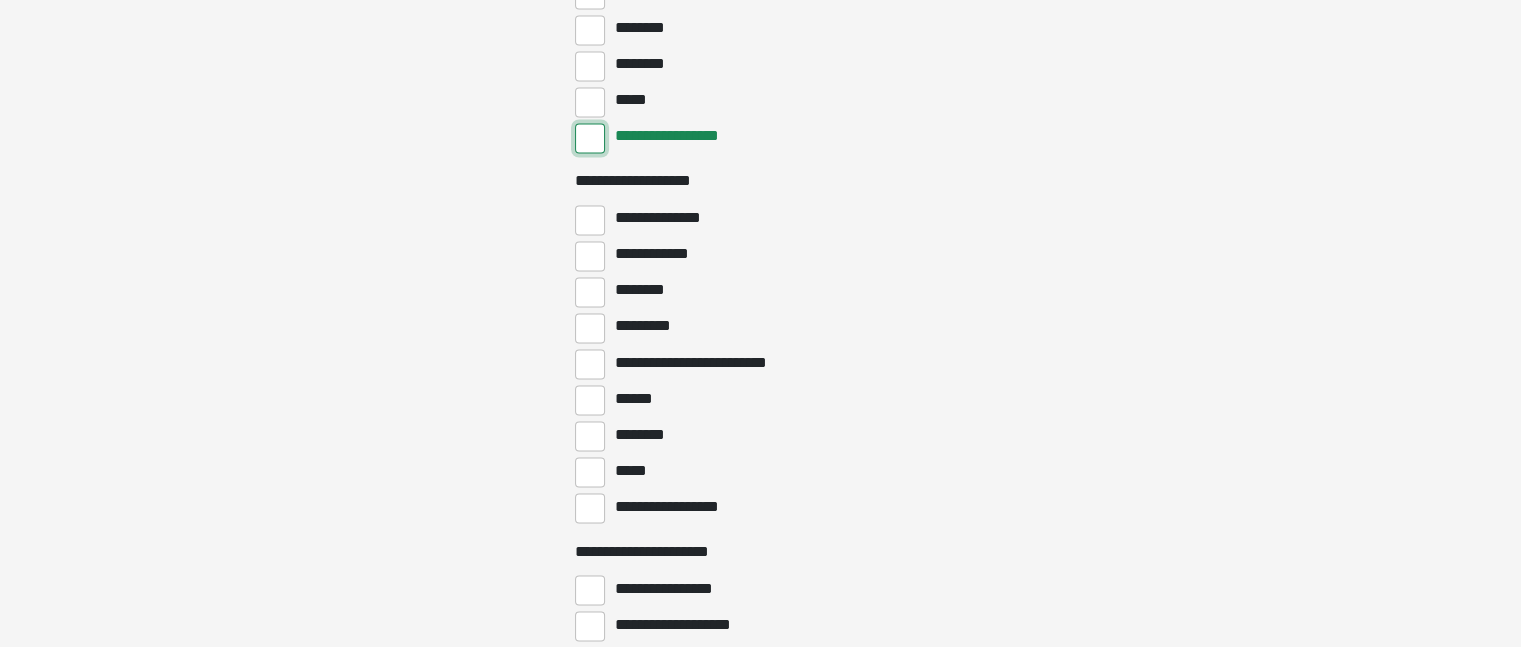 scroll, scrollTop: 3484, scrollLeft: 0, axis: vertical 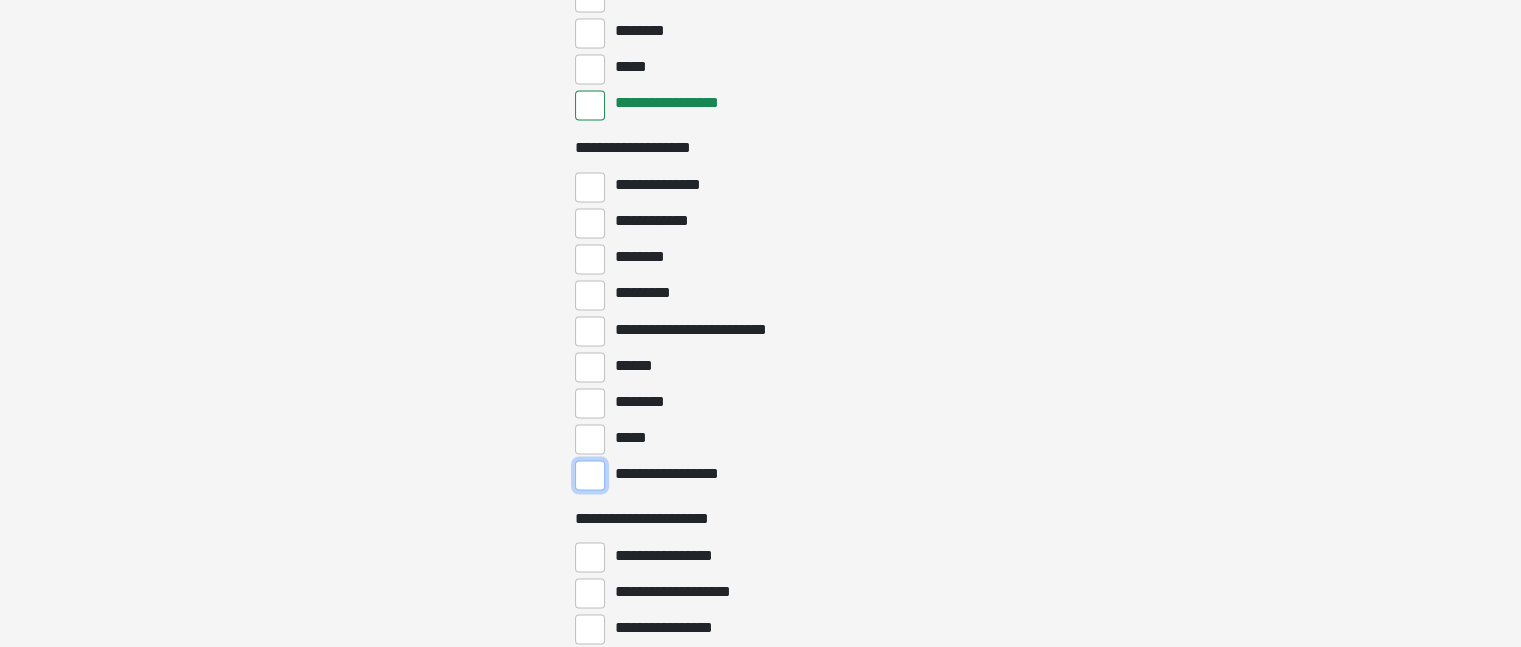 click on "**********" at bounding box center [590, 475] 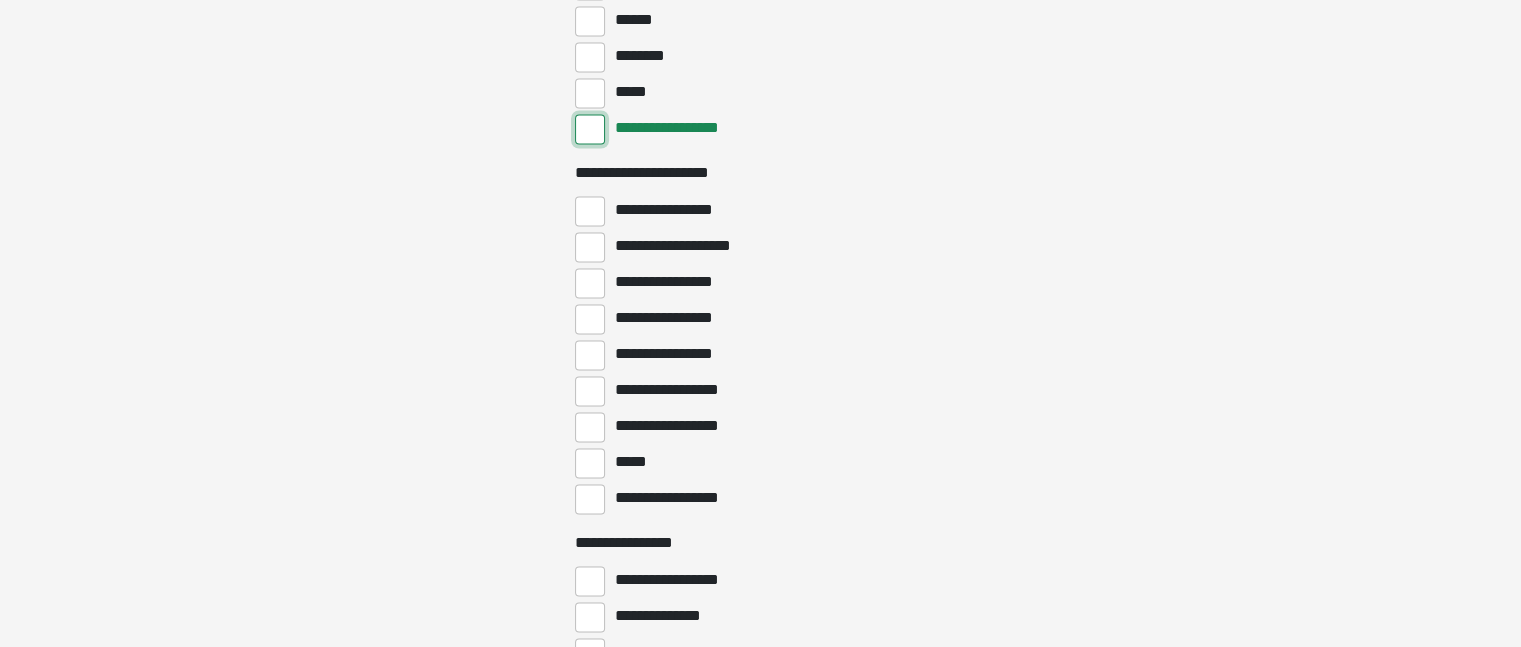 scroll, scrollTop: 3895, scrollLeft: 0, axis: vertical 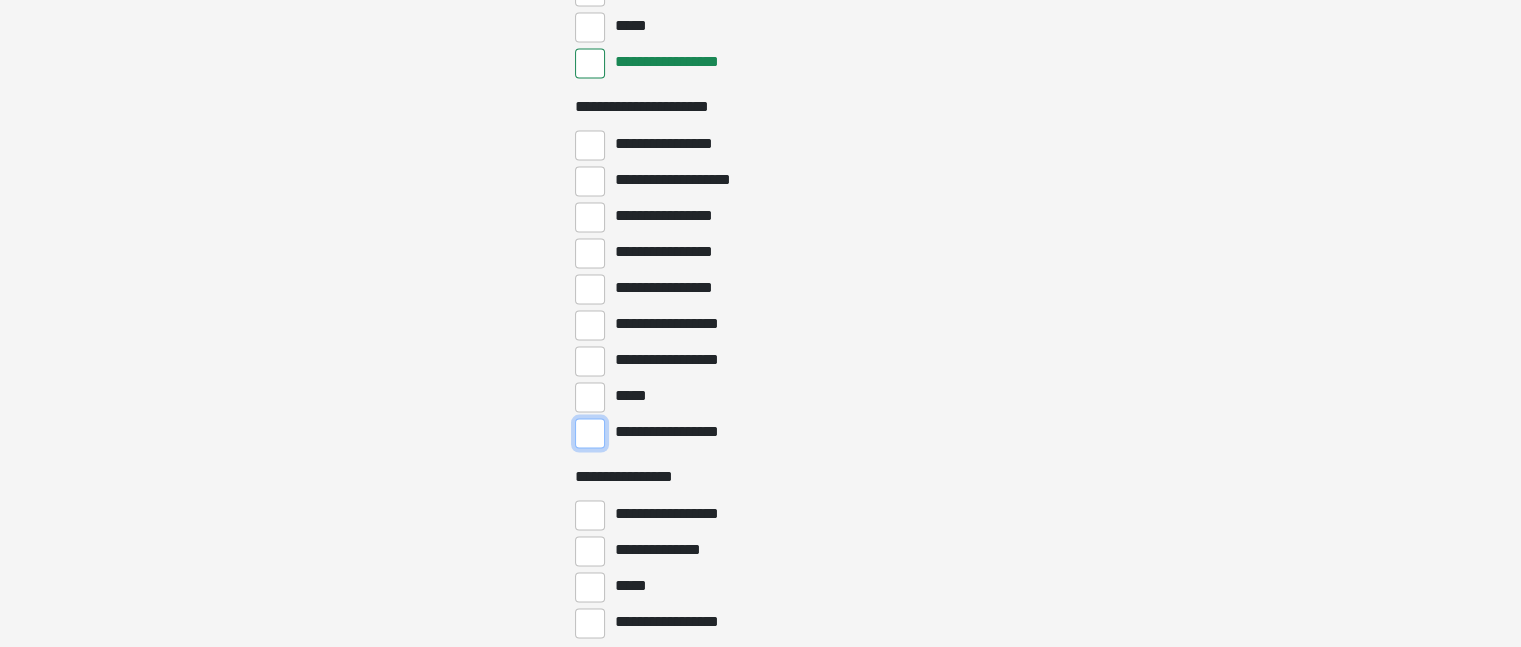 click on "**********" at bounding box center (590, 434) 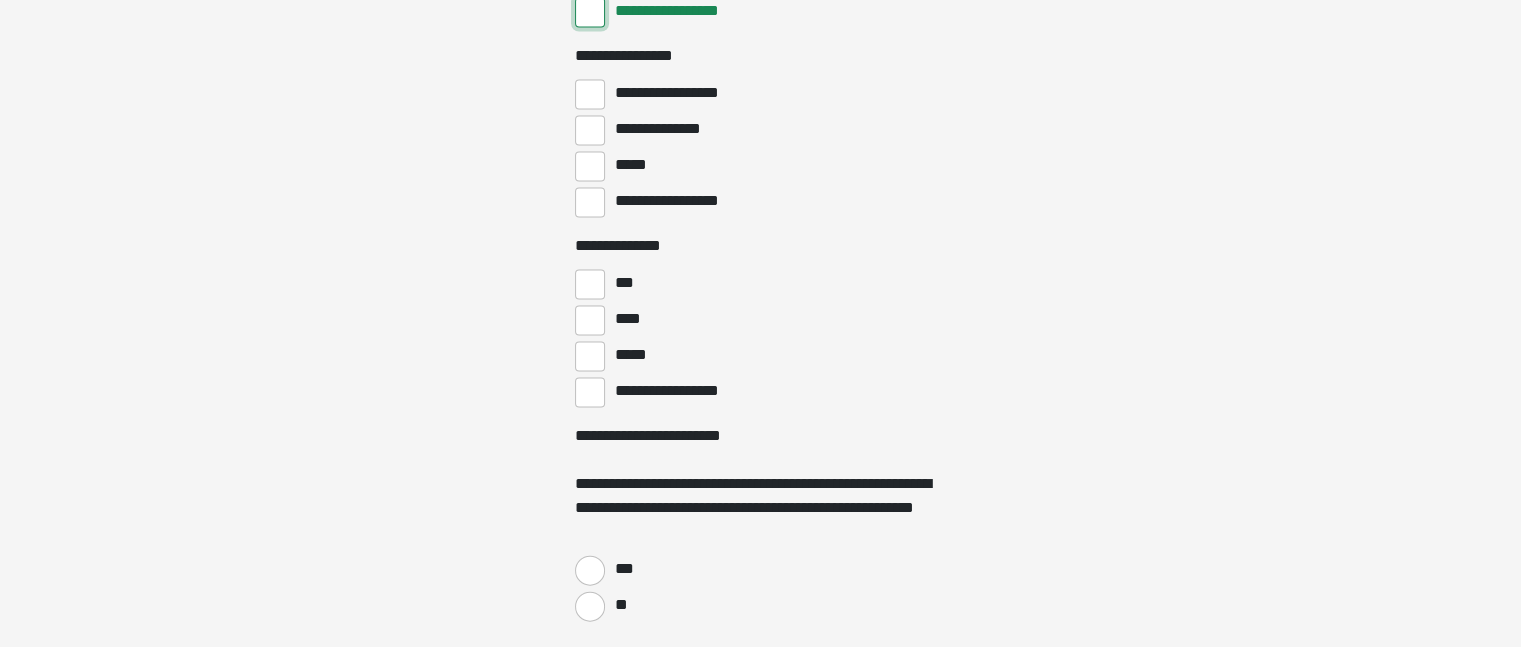 scroll, scrollTop: 4350, scrollLeft: 0, axis: vertical 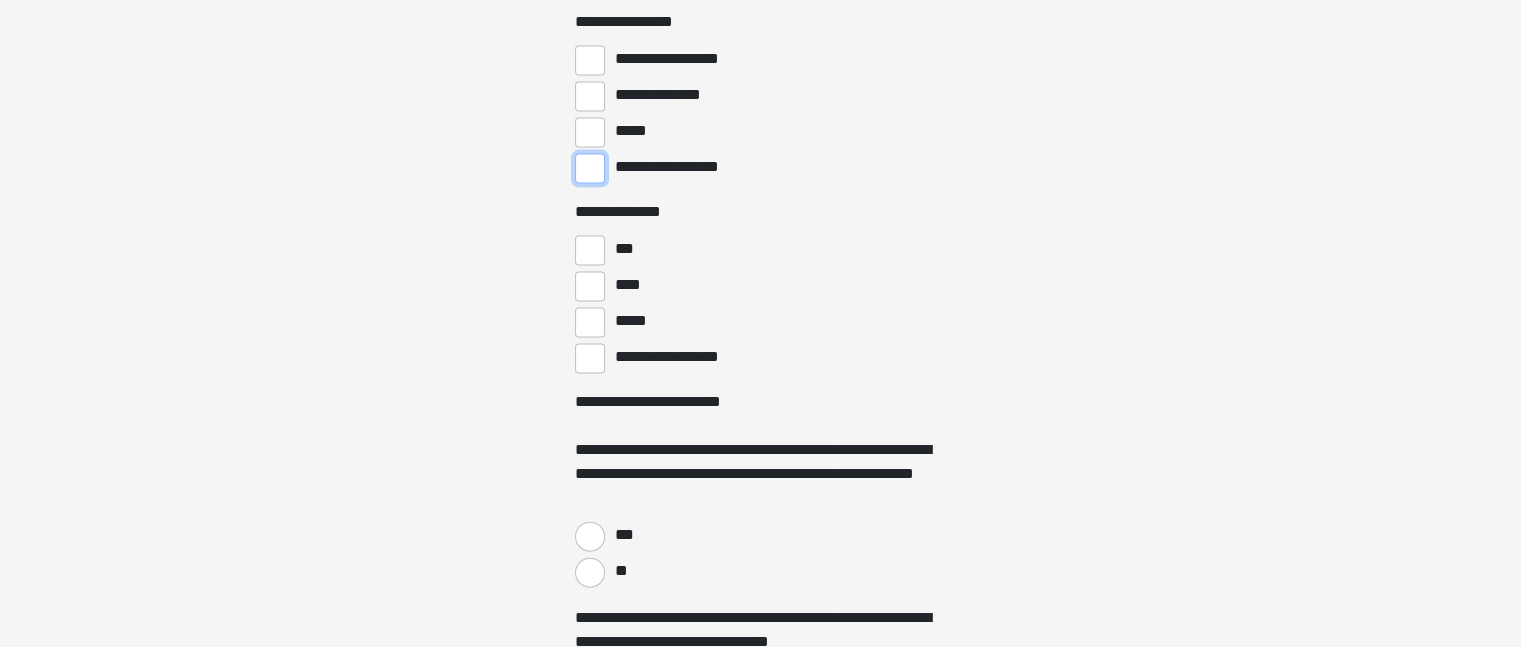 drag, startPoint x: 596, startPoint y: 167, endPoint x: 596, endPoint y: 186, distance: 19 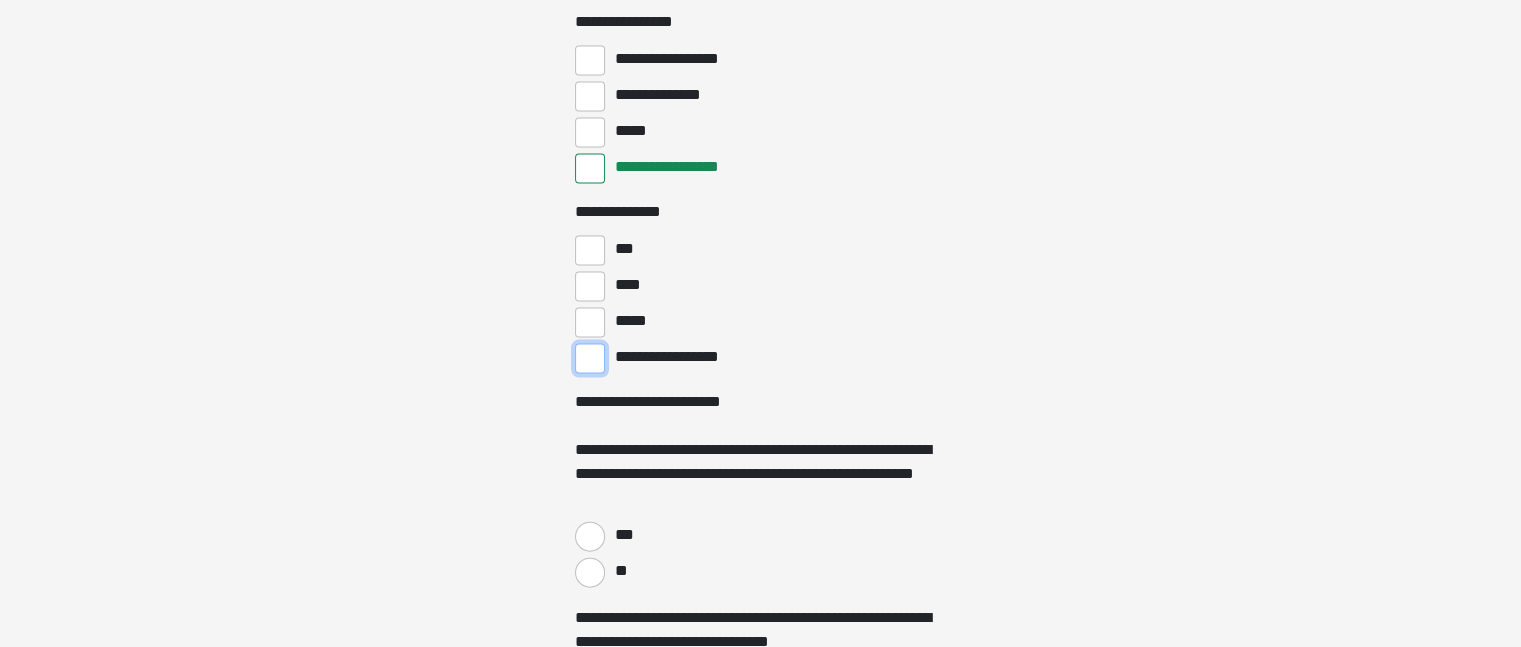 click on "**********" at bounding box center (590, 359) 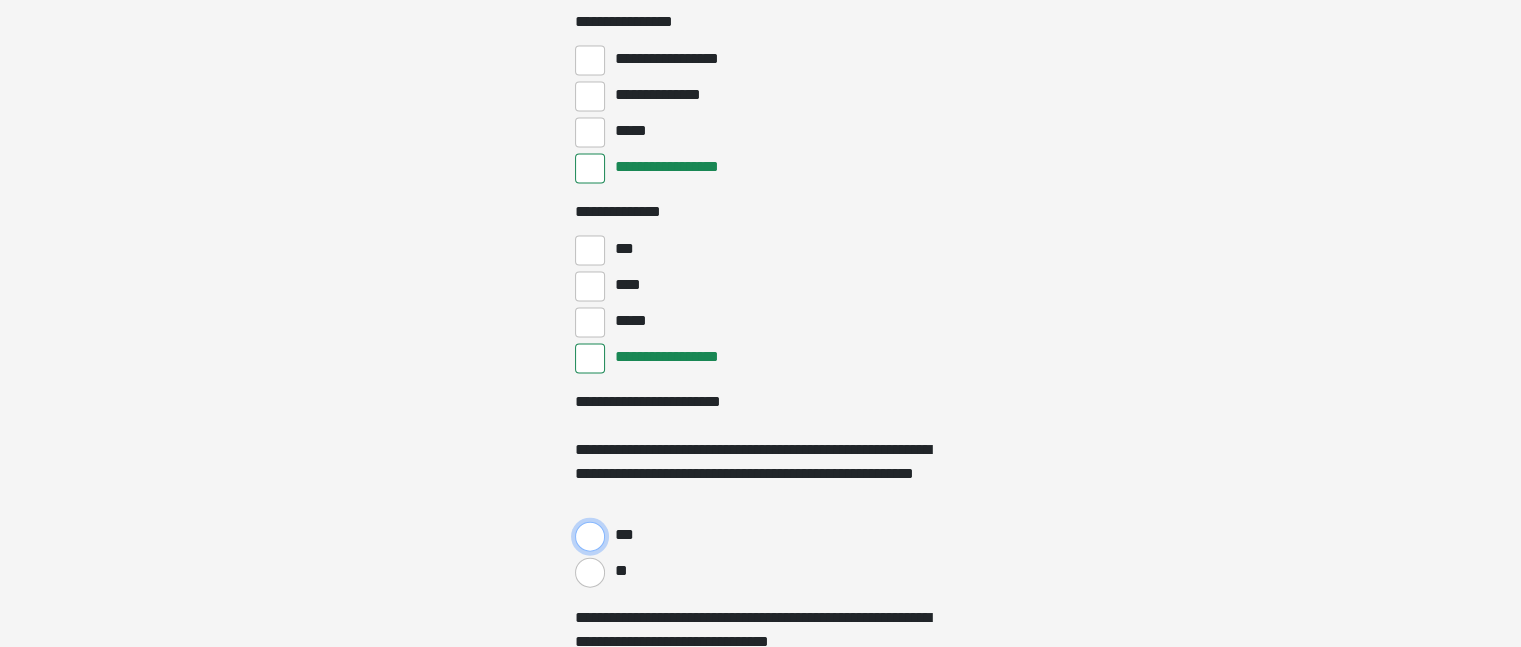 click on "***" at bounding box center (590, 537) 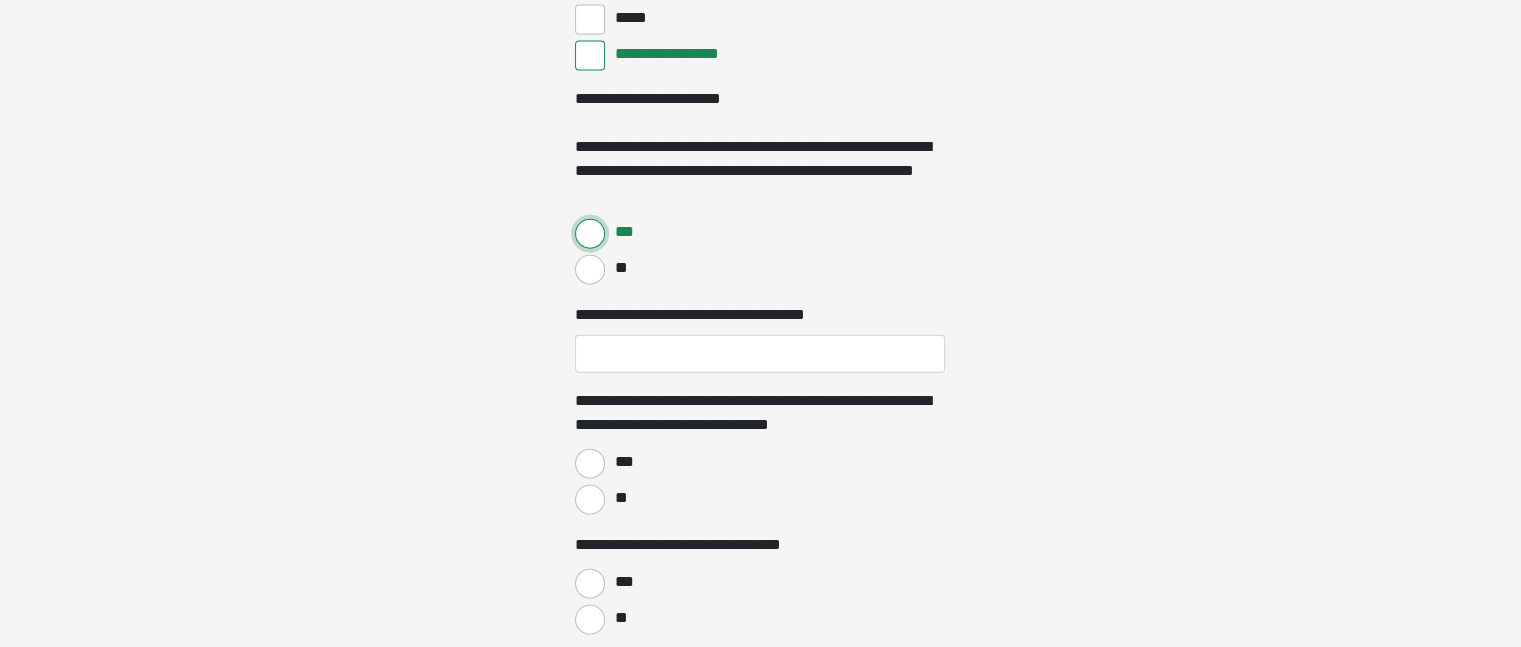 scroll, scrollTop: 4820, scrollLeft: 0, axis: vertical 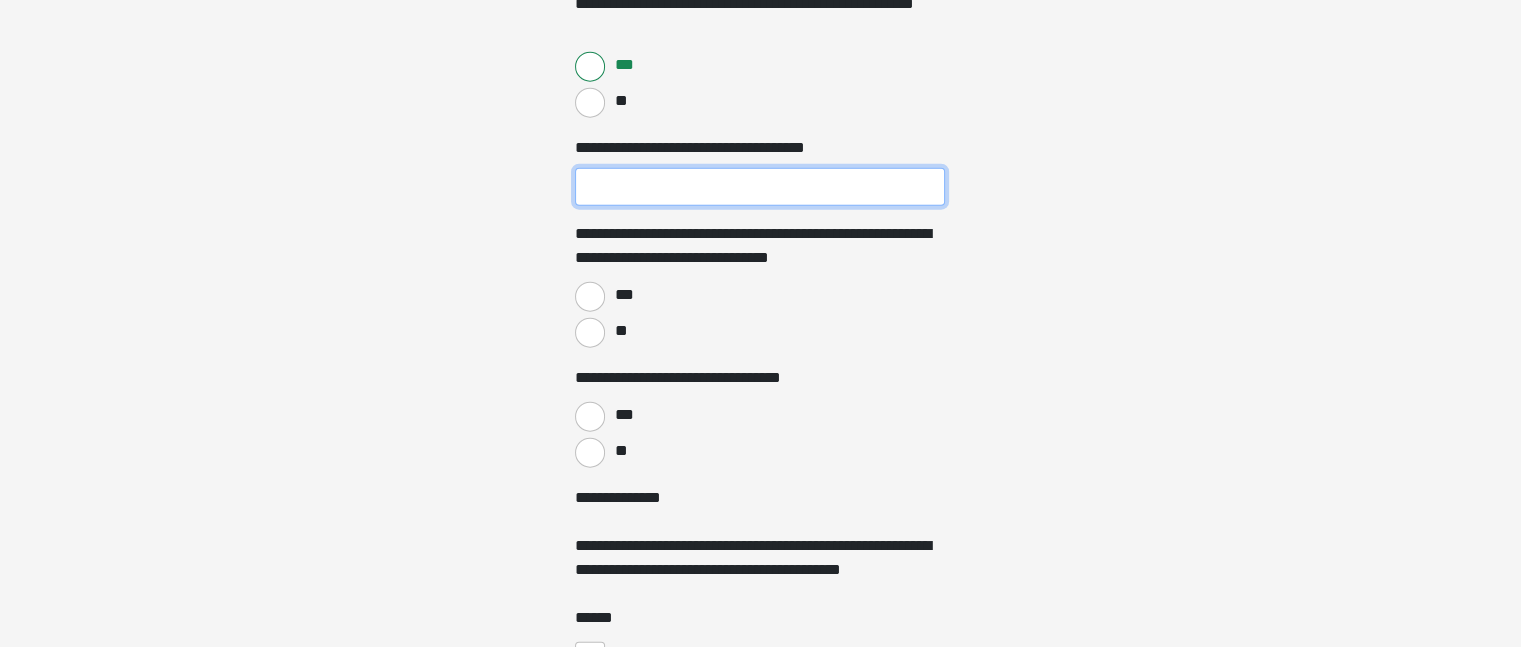 click on "**********" at bounding box center [760, 187] 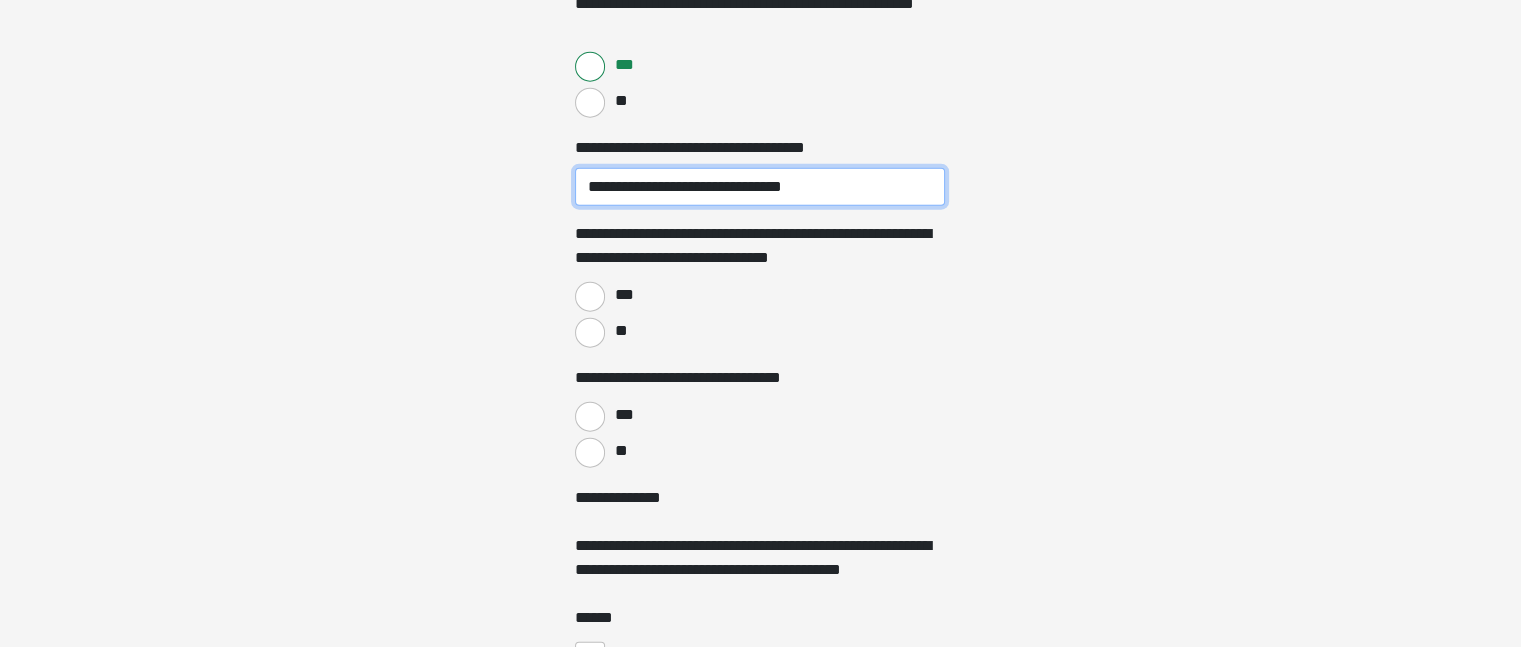 type on "**********" 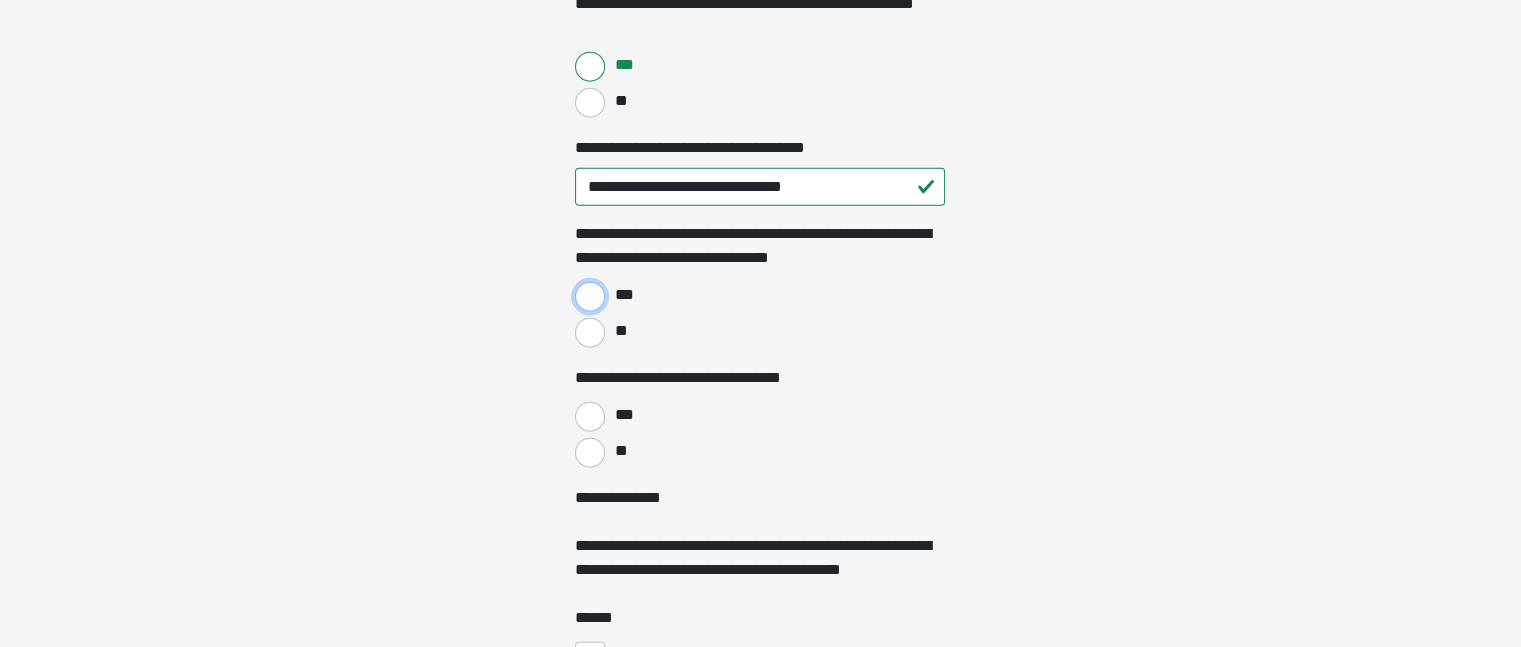 click on "***" at bounding box center (590, 297) 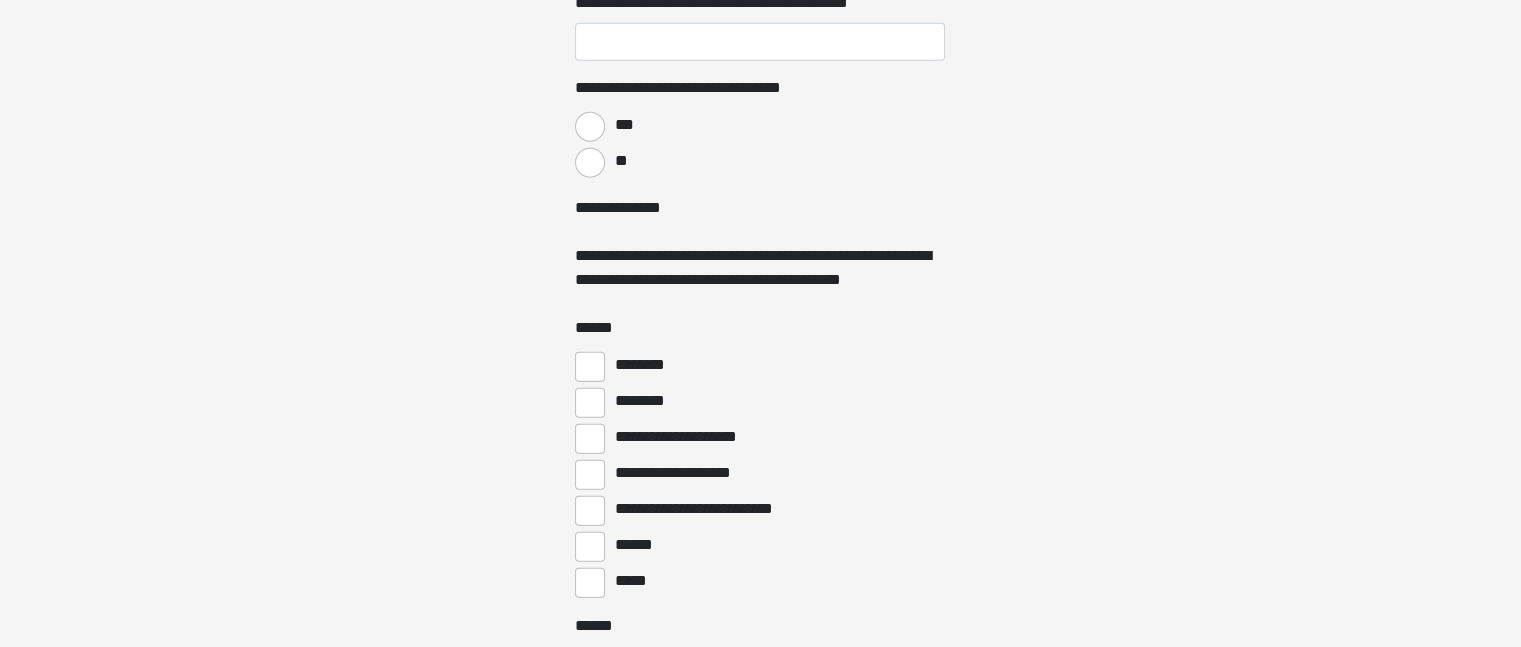 scroll, scrollTop: 5037, scrollLeft: 0, axis: vertical 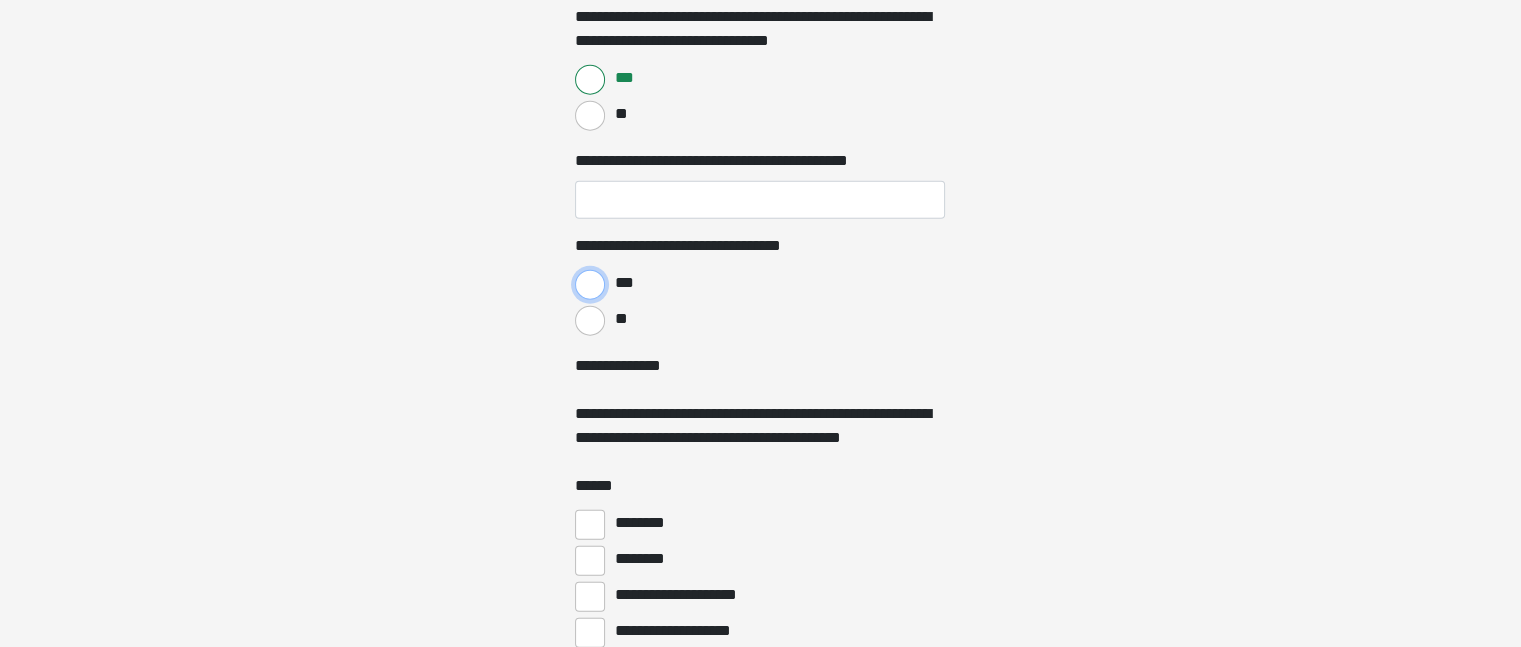 click on "***" at bounding box center [590, 285] 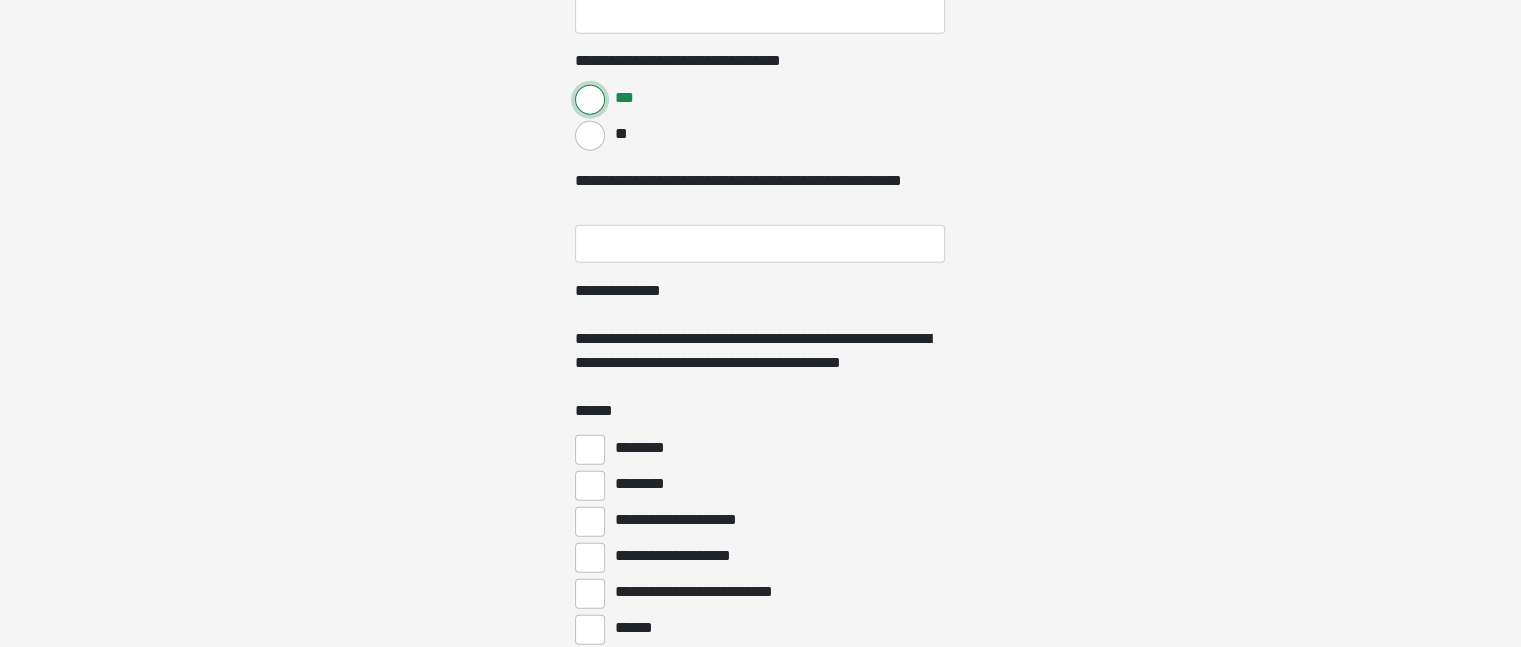 scroll, scrollTop: 5268, scrollLeft: 0, axis: vertical 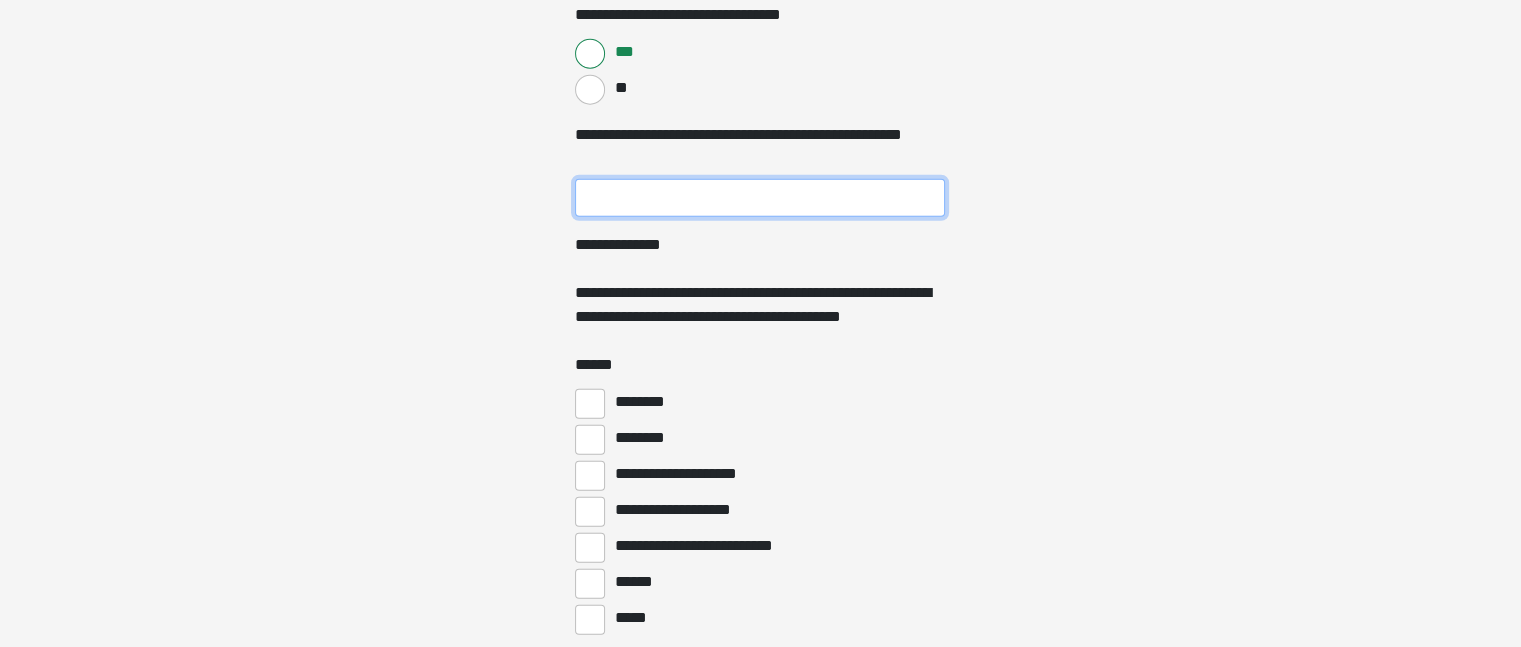 click on "**********" at bounding box center [760, 198] 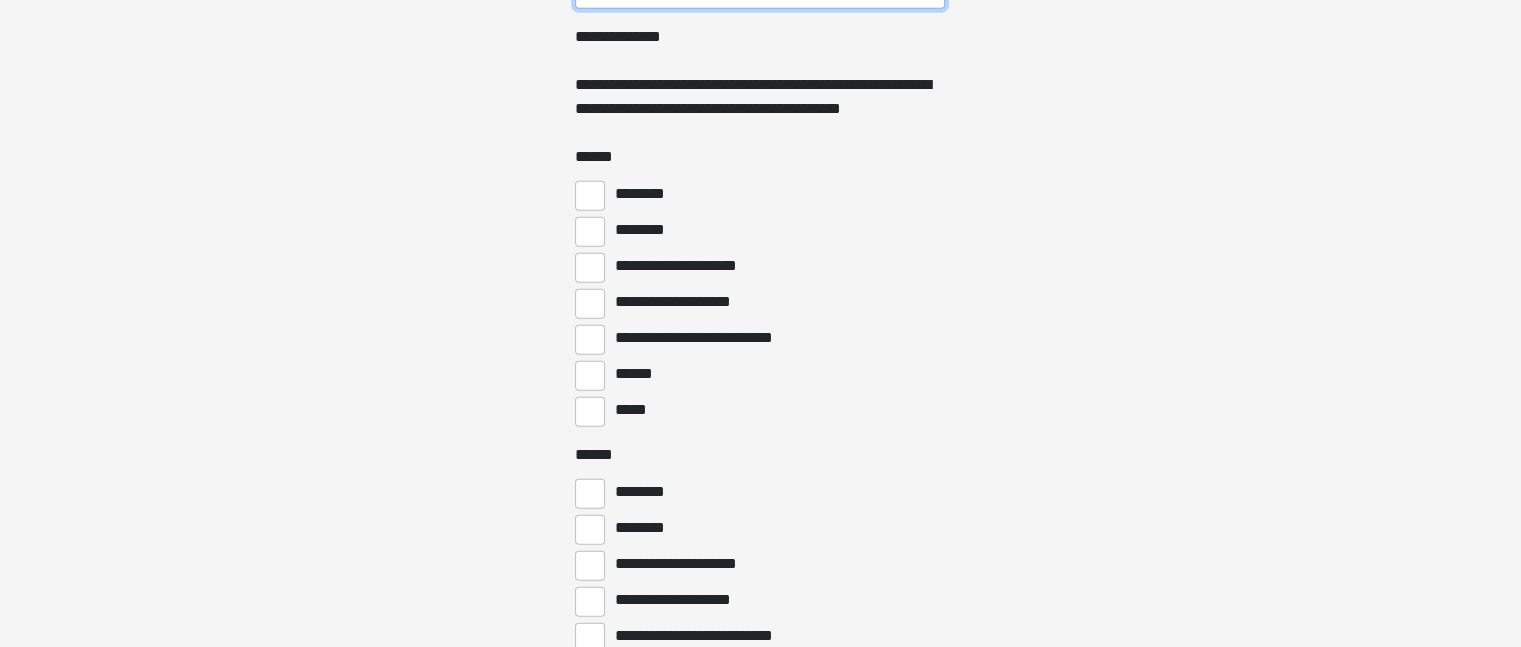 scroll, scrollTop: 5532, scrollLeft: 0, axis: vertical 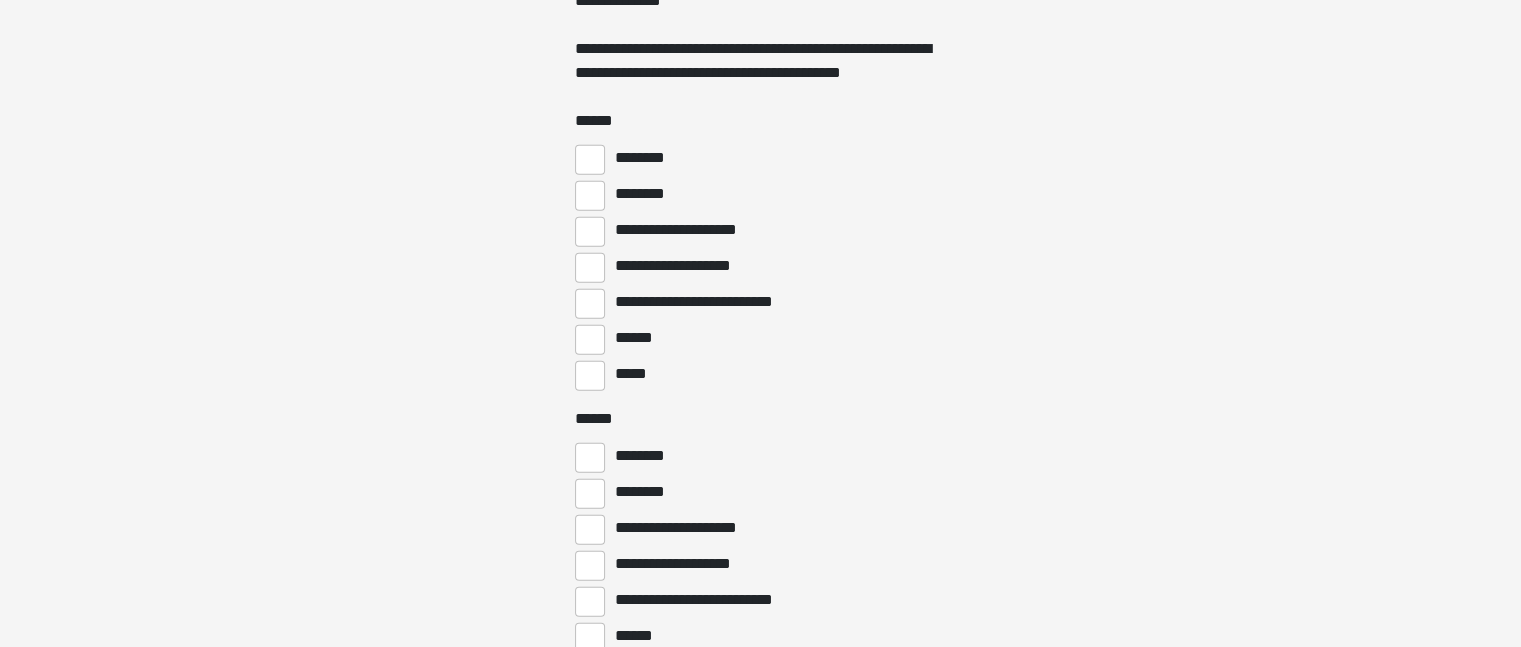 type on "**********" 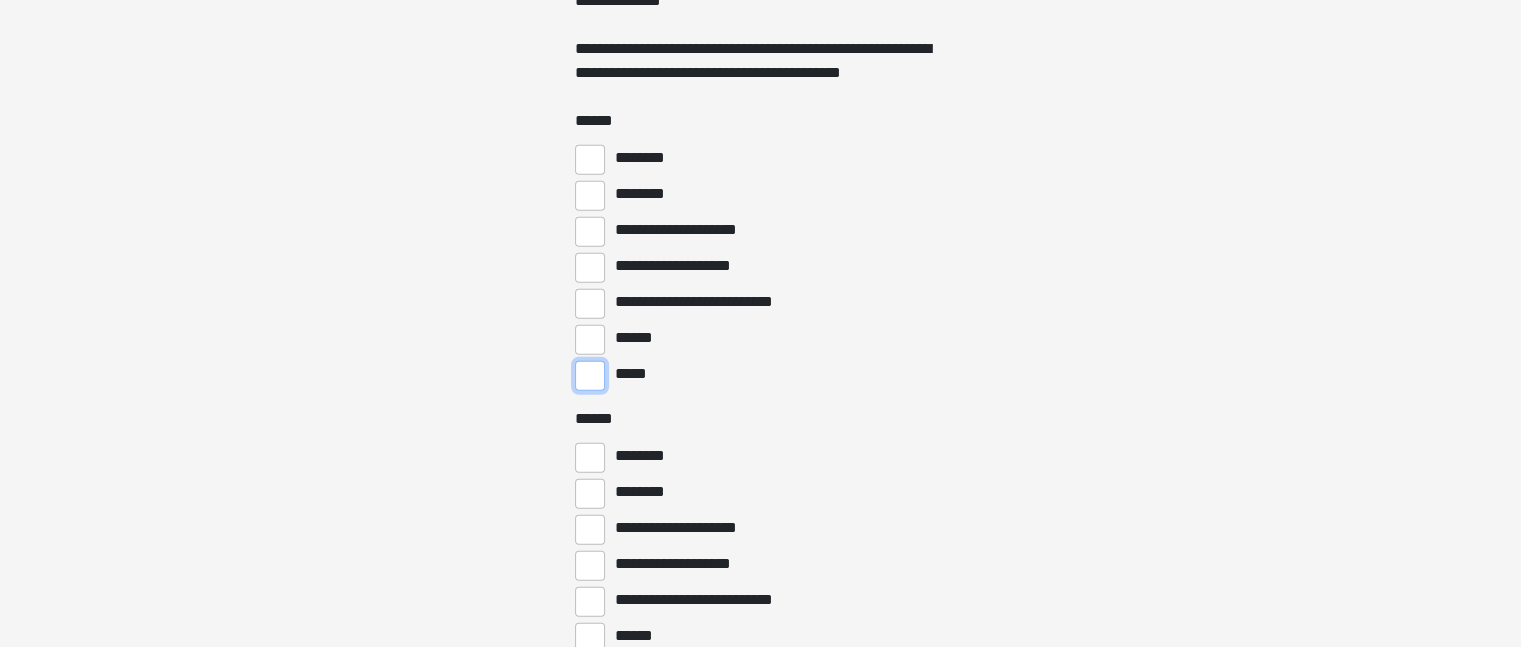 click on "*****" at bounding box center (590, 376) 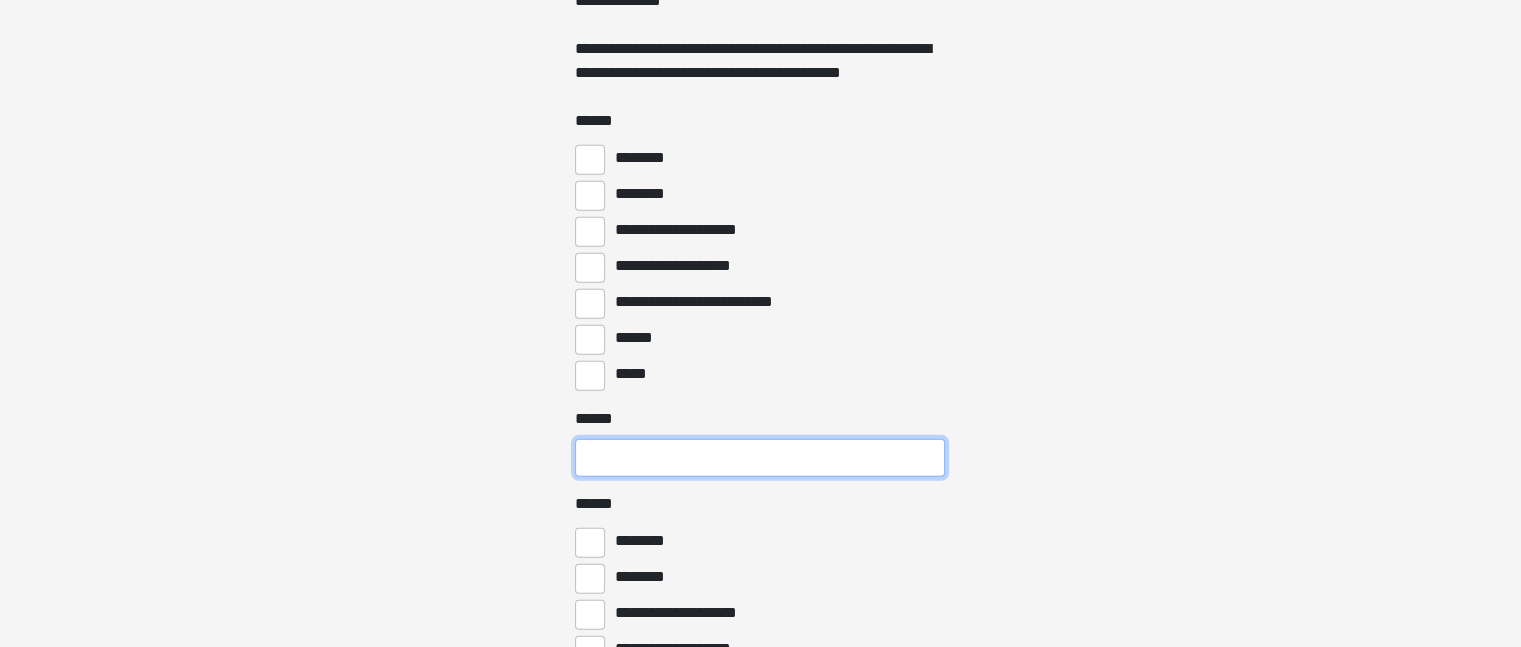 click on "******" at bounding box center [760, 458] 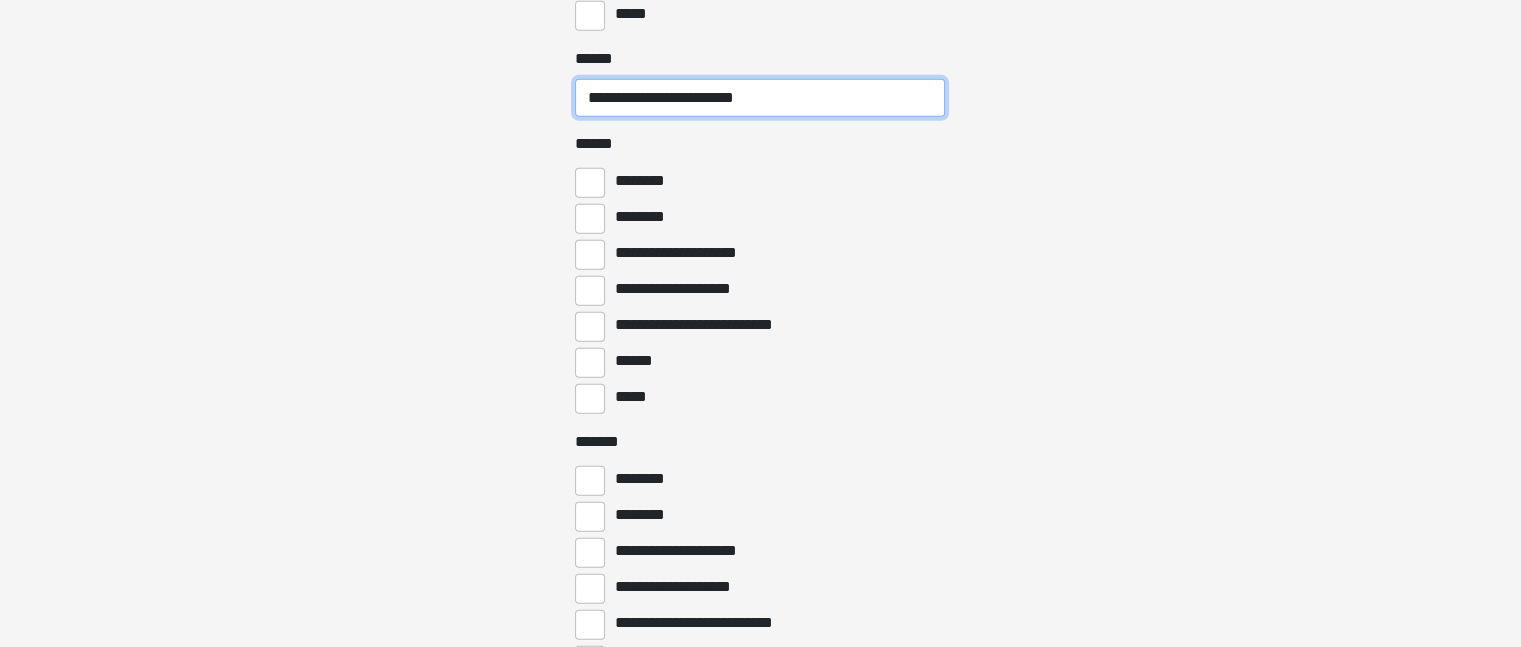 scroll, scrollTop: 5906, scrollLeft: 0, axis: vertical 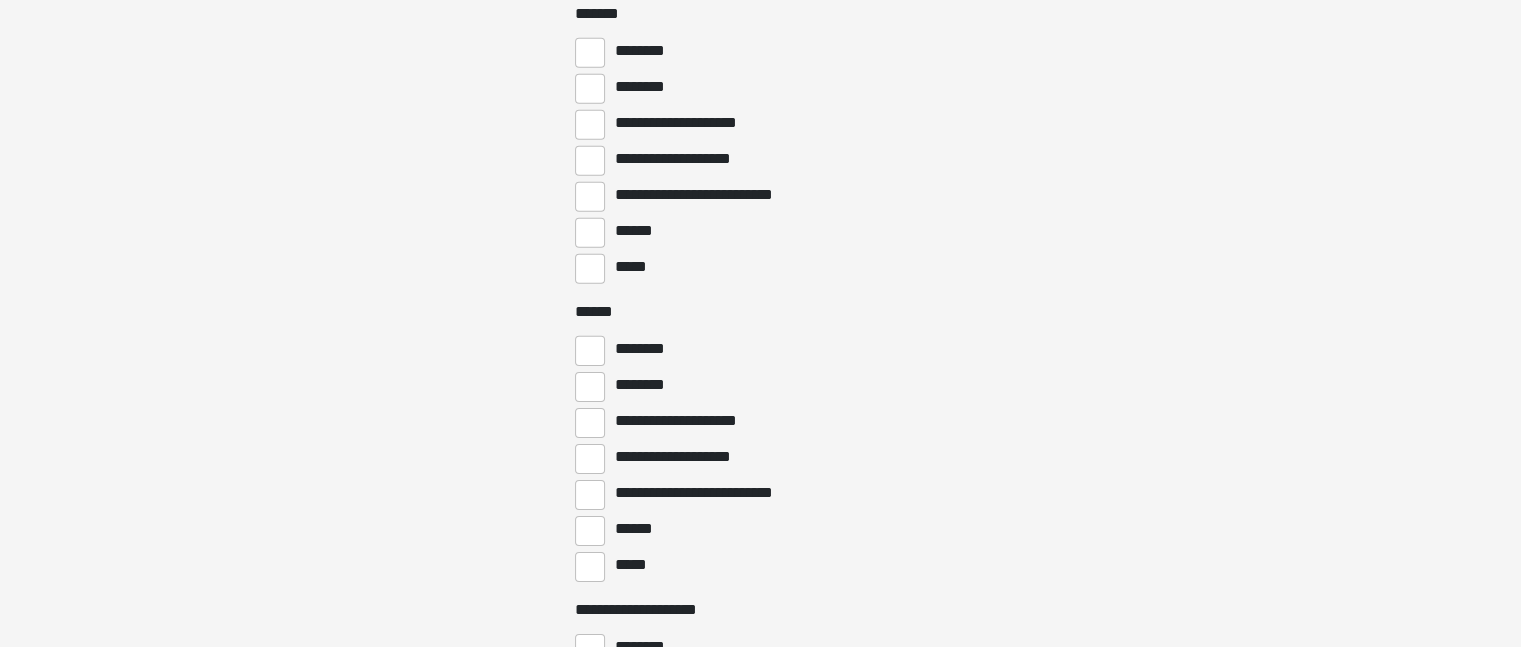 type on "**********" 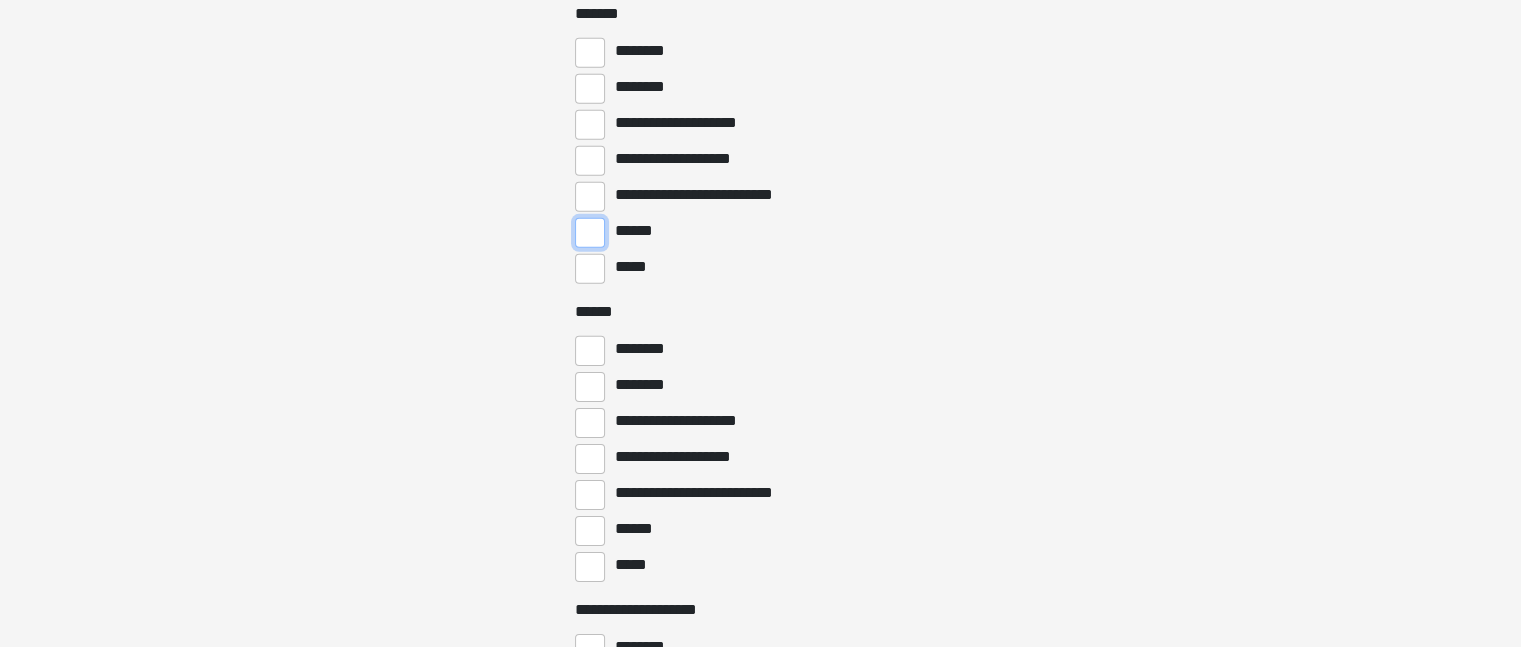 click on "******" at bounding box center [590, 233] 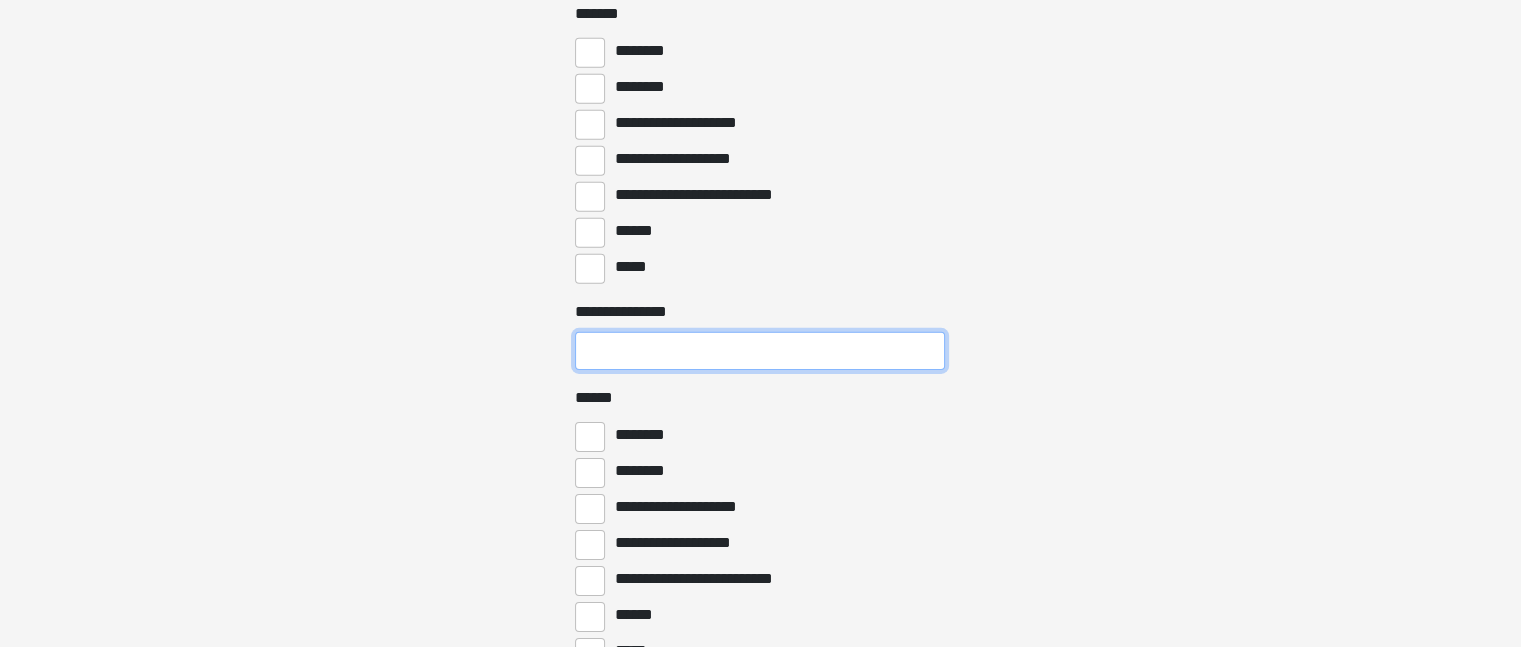 click on "**********" at bounding box center (760, 351) 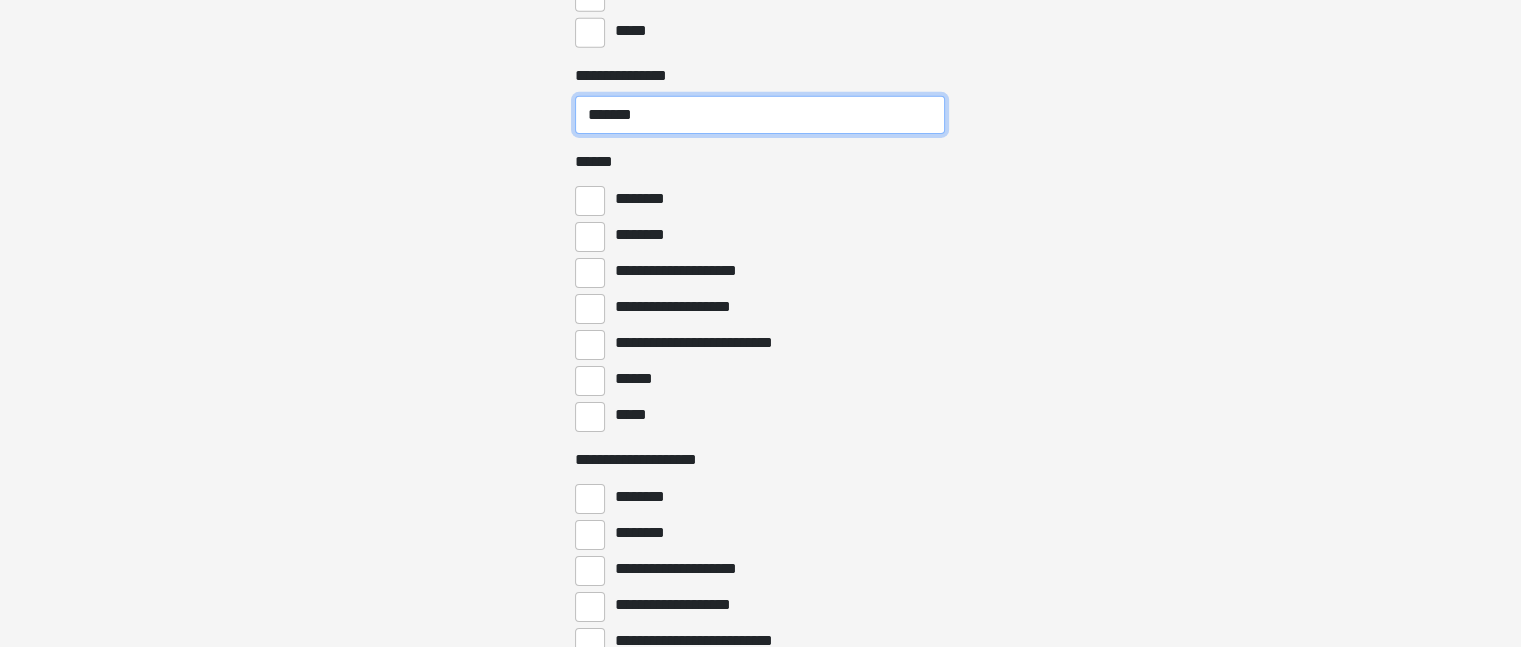 scroll, scrollTop: 6547, scrollLeft: 0, axis: vertical 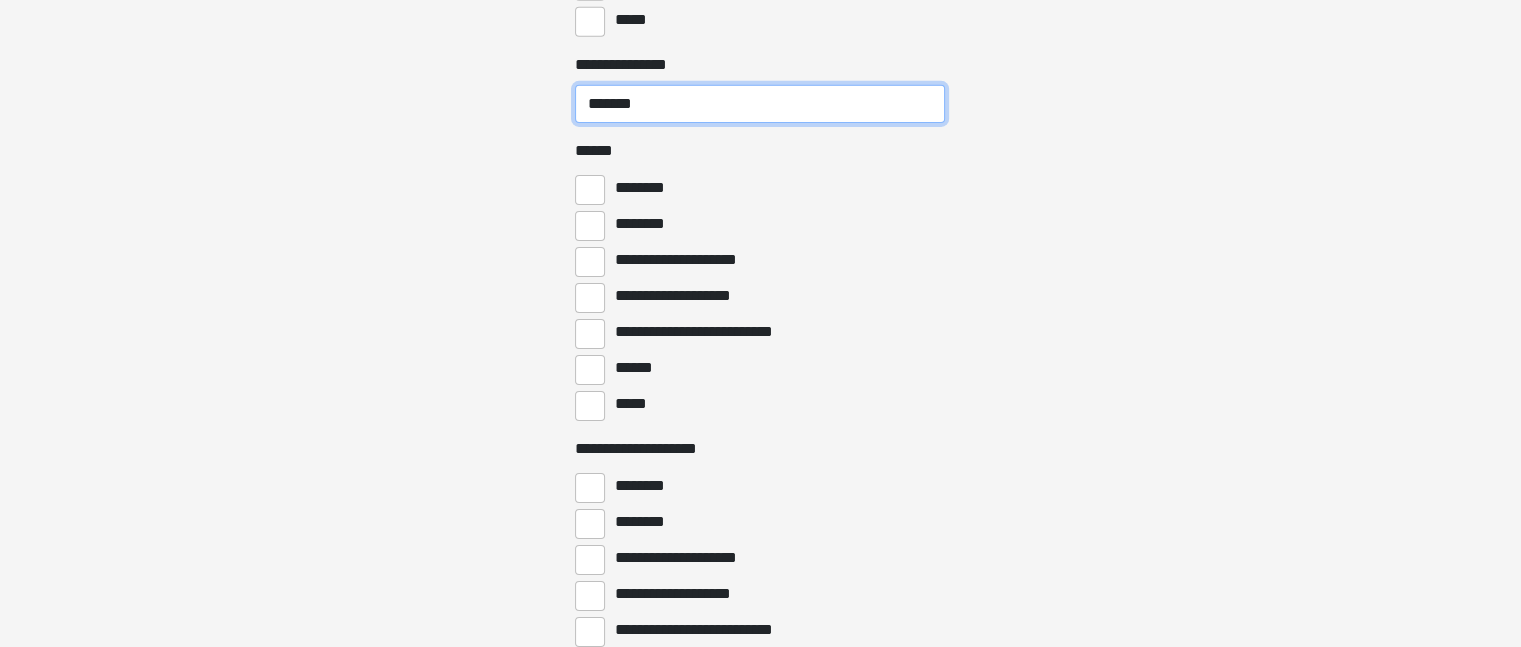 type on "*******" 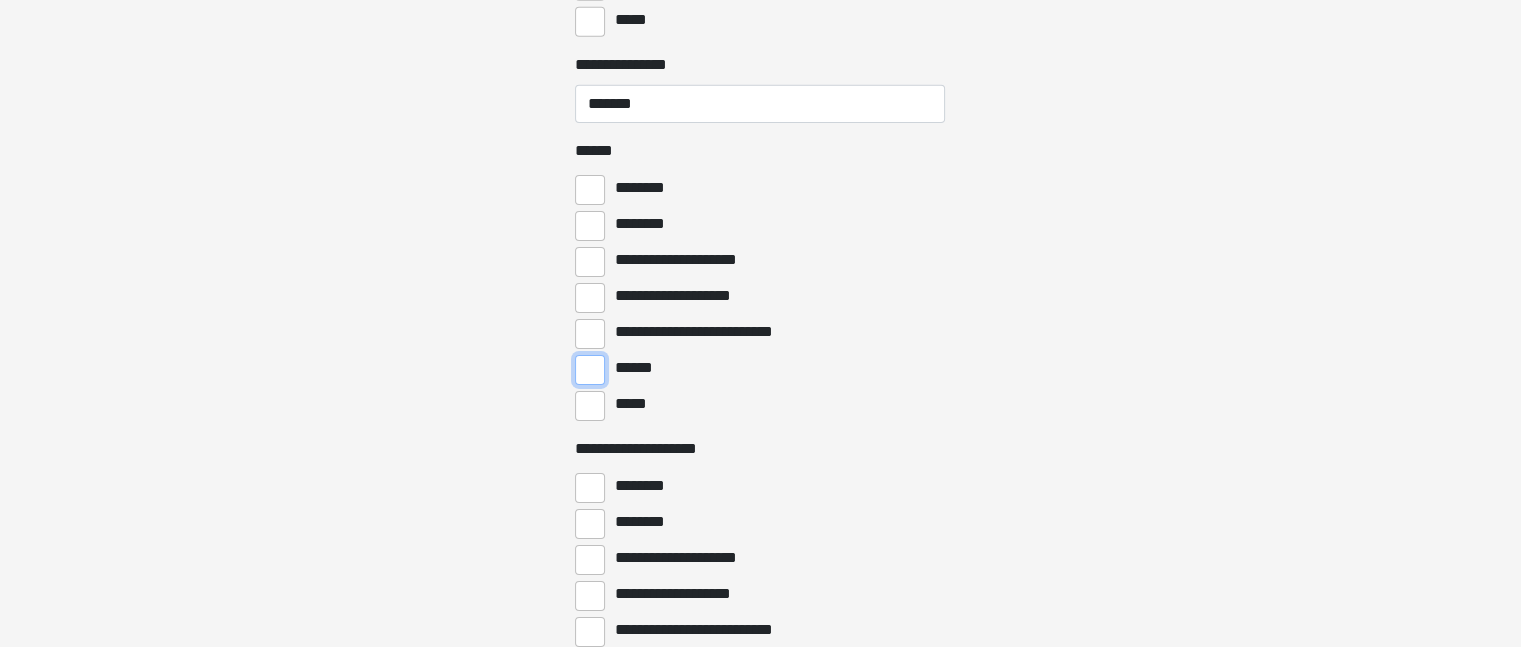 click on "******" at bounding box center (590, 370) 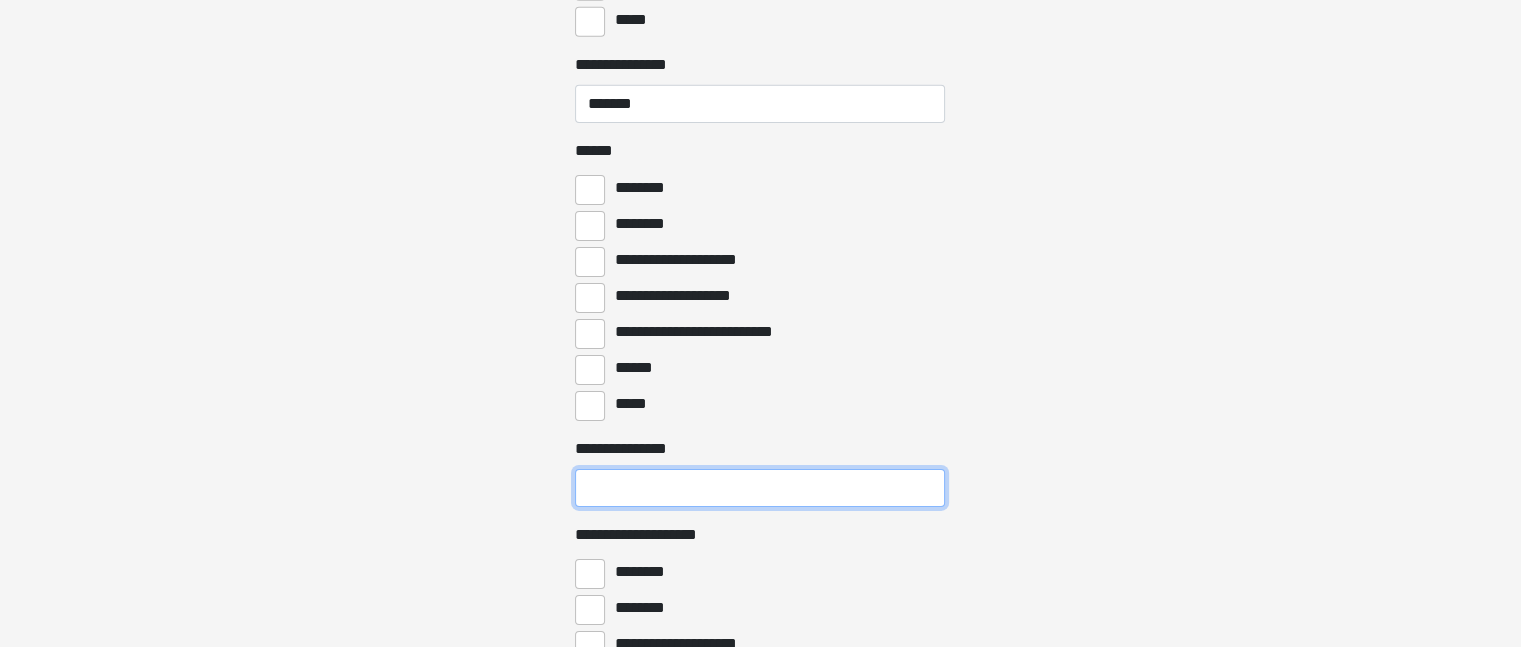 click on "**********" at bounding box center (760, 488) 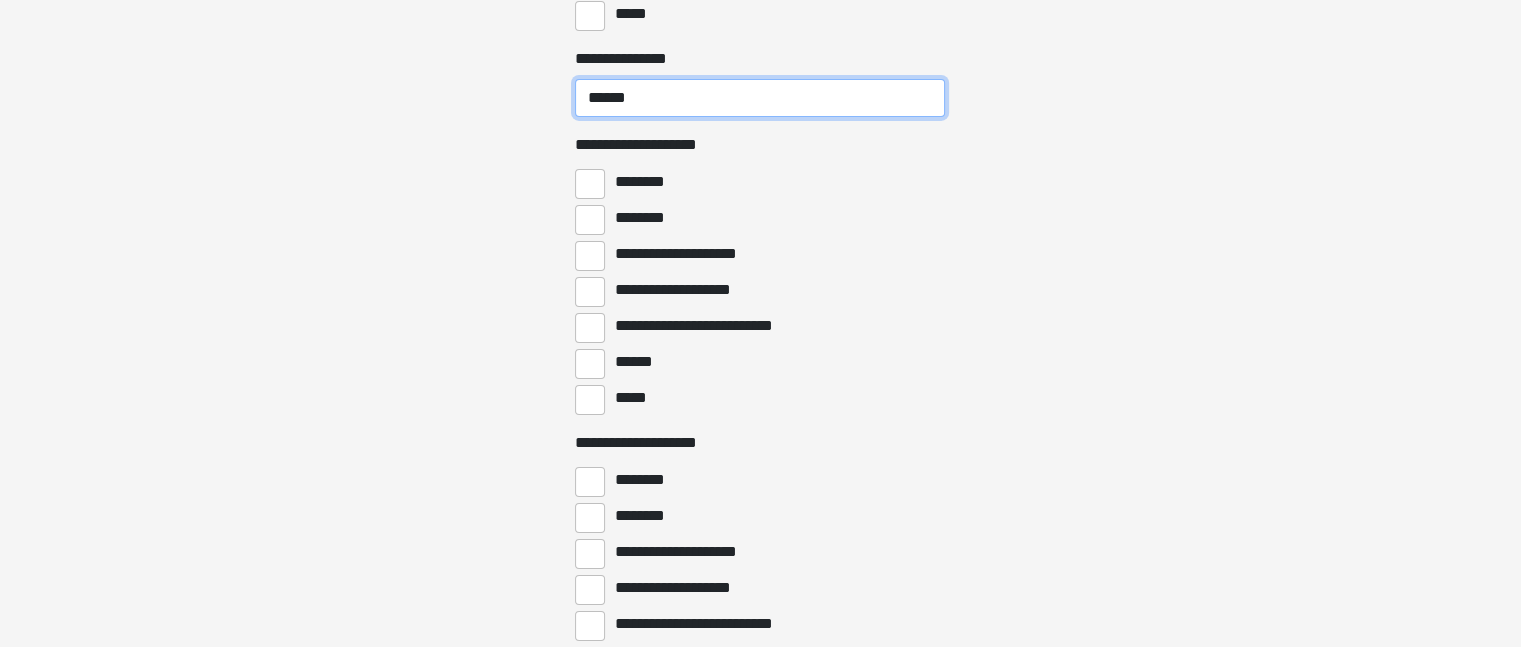 scroll, scrollTop: 6960, scrollLeft: 0, axis: vertical 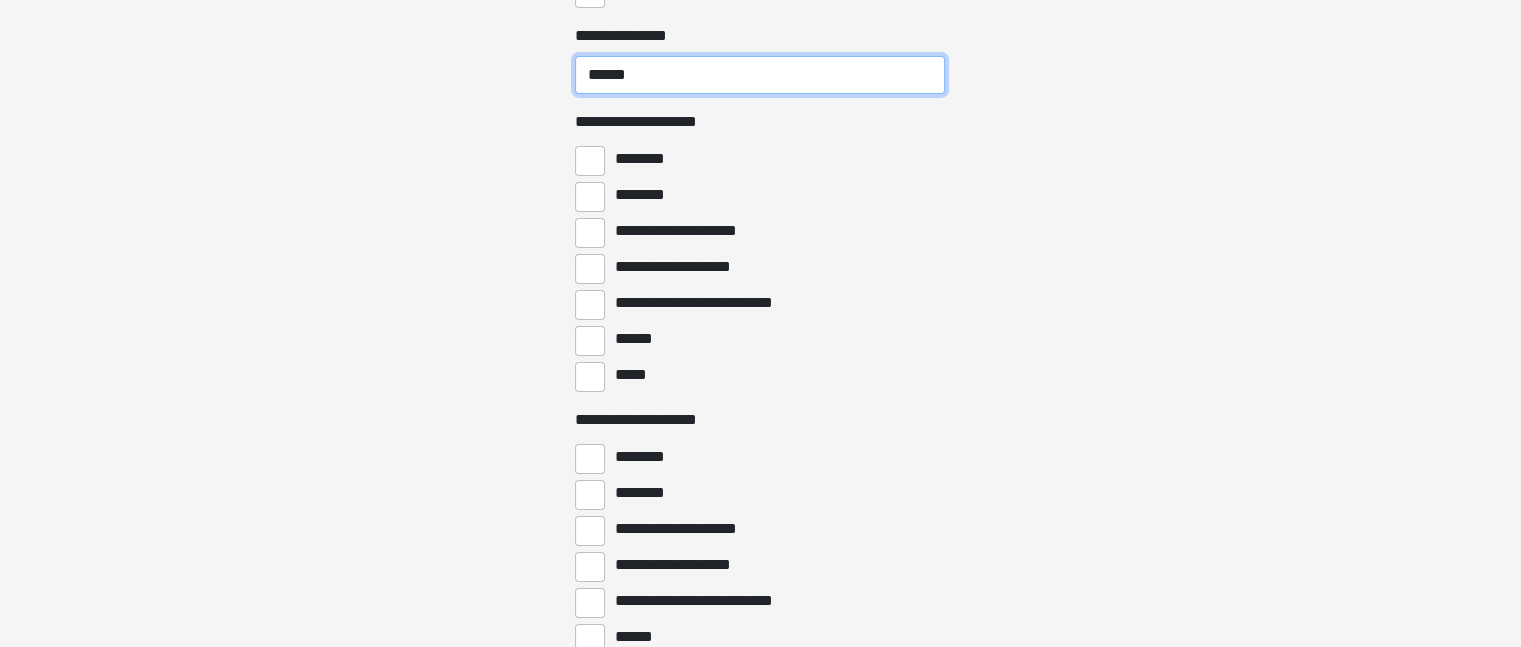 type on "******" 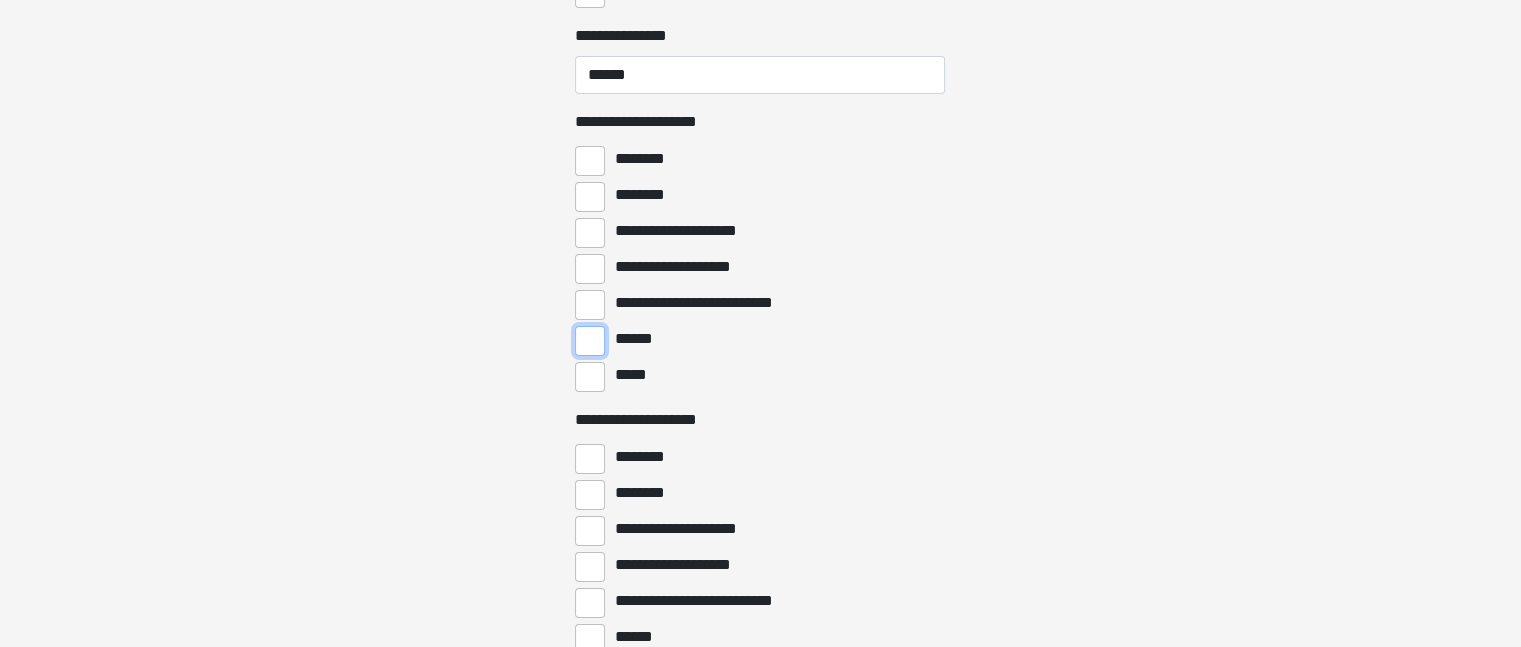 click on "******" at bounding box center (590, 341) 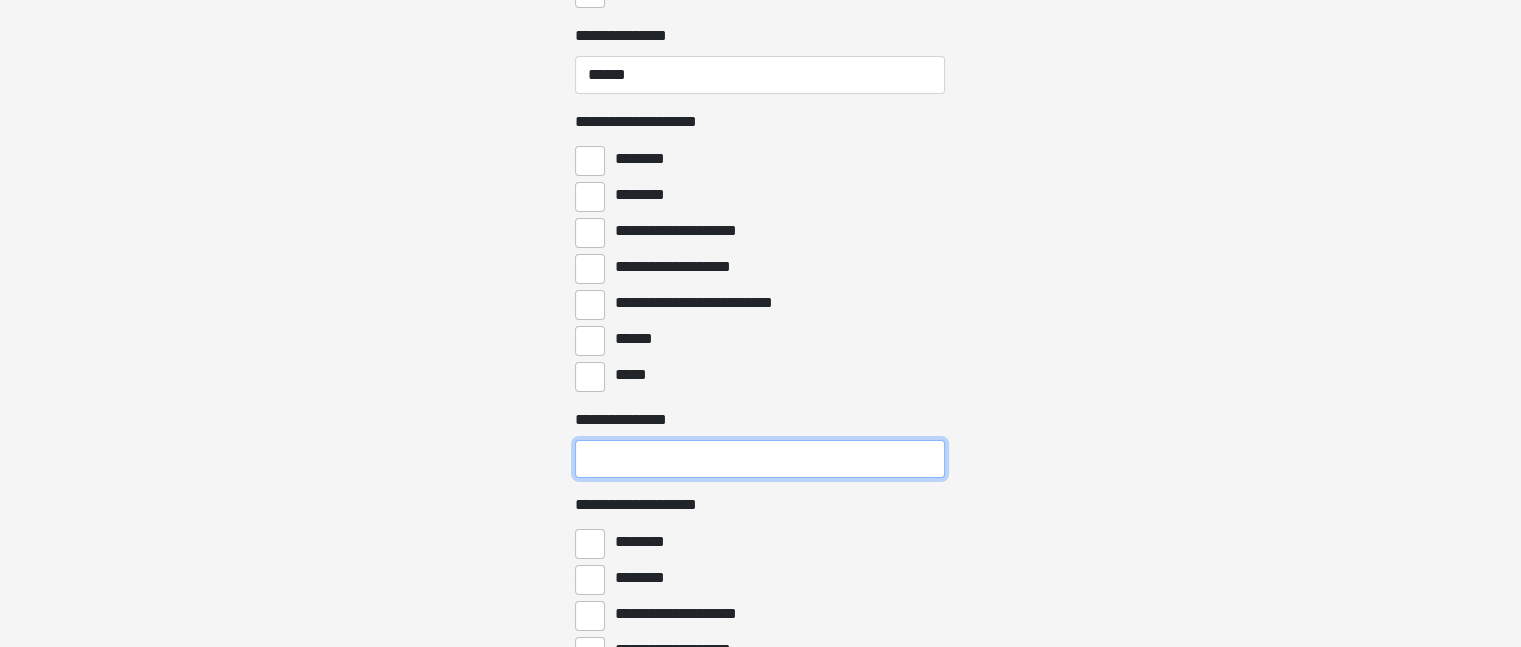 click on "**********" at bounding box center (760, 459) 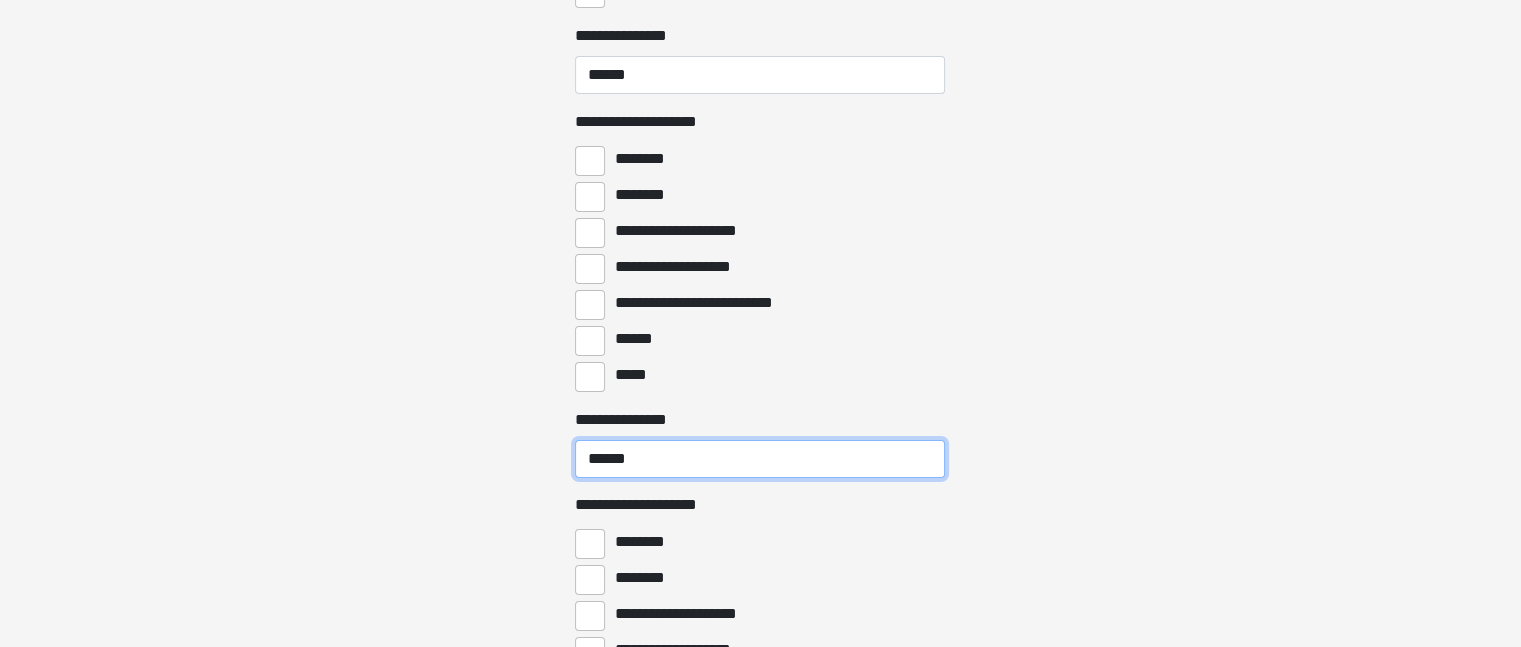 type on "******" 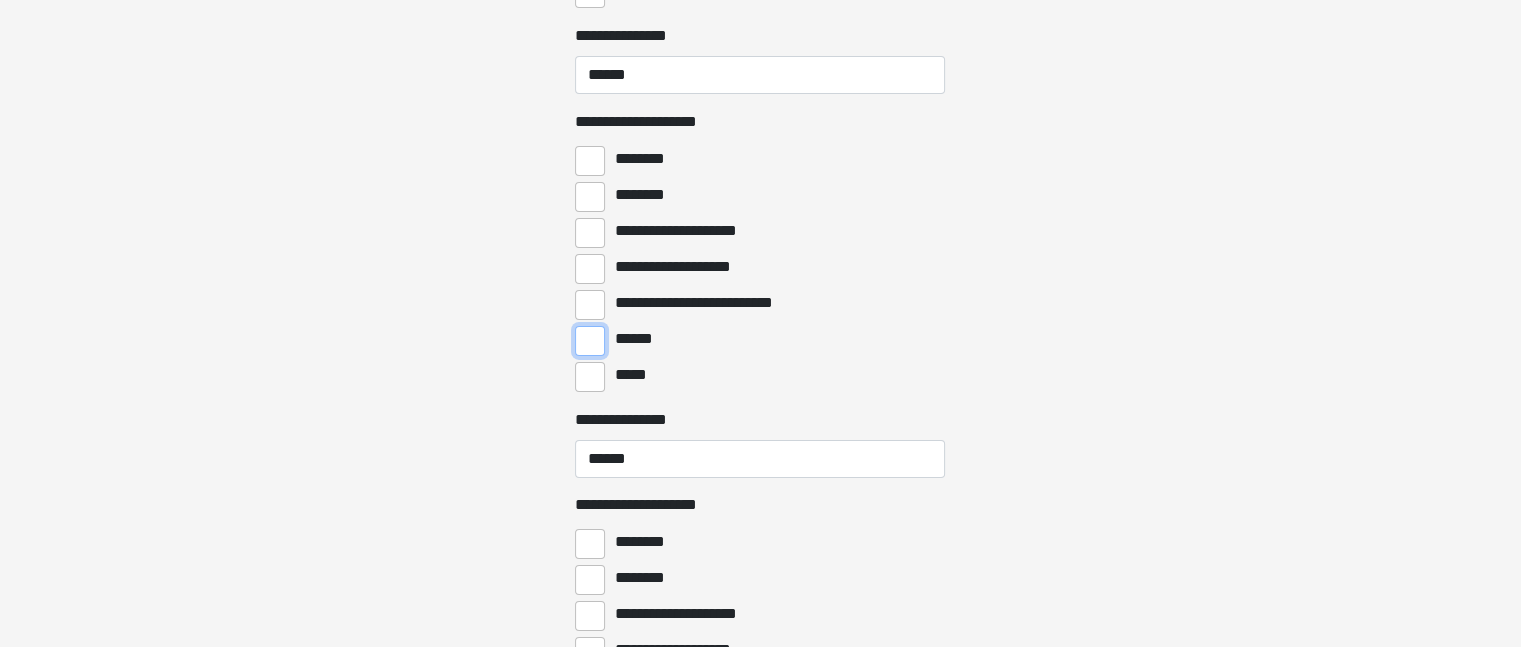 click on "******" at bounding box center (590, 341) 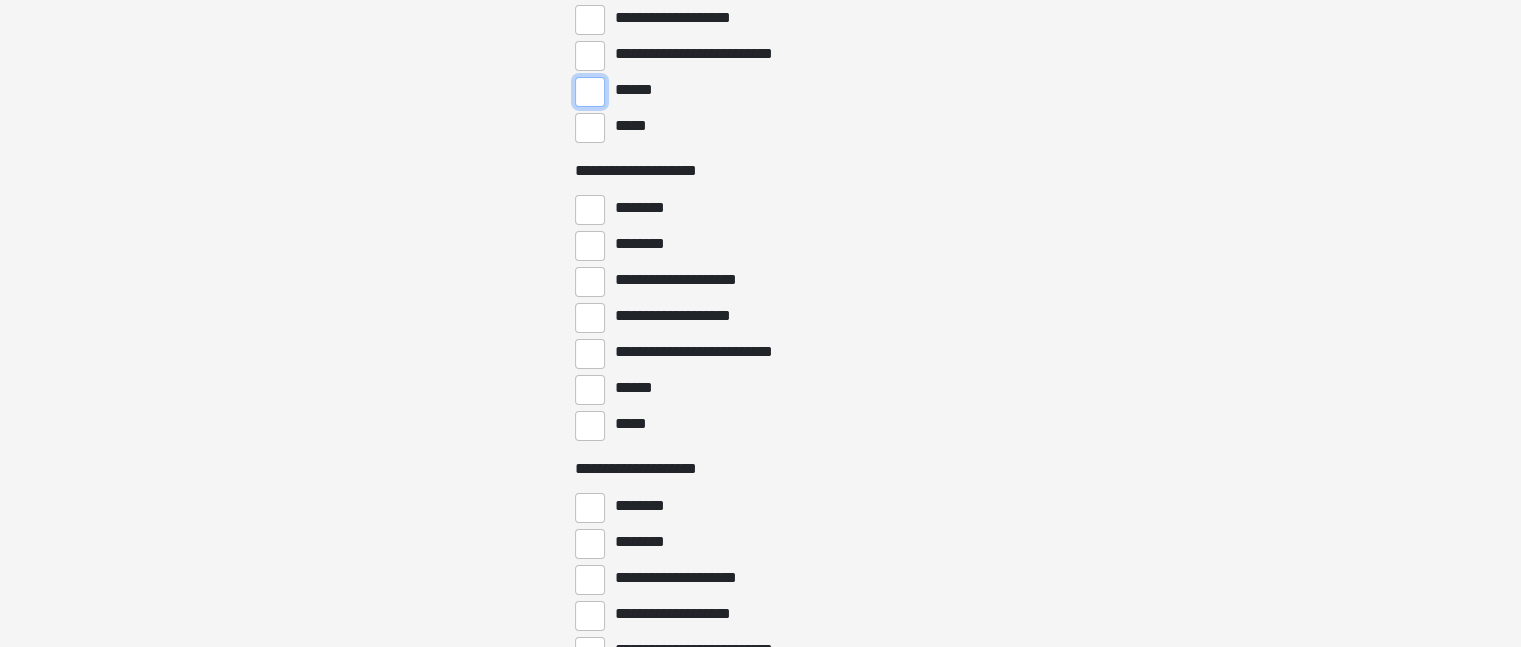 scroll, scrollTop: 7327, scrollLeft: 0, axis: vertical 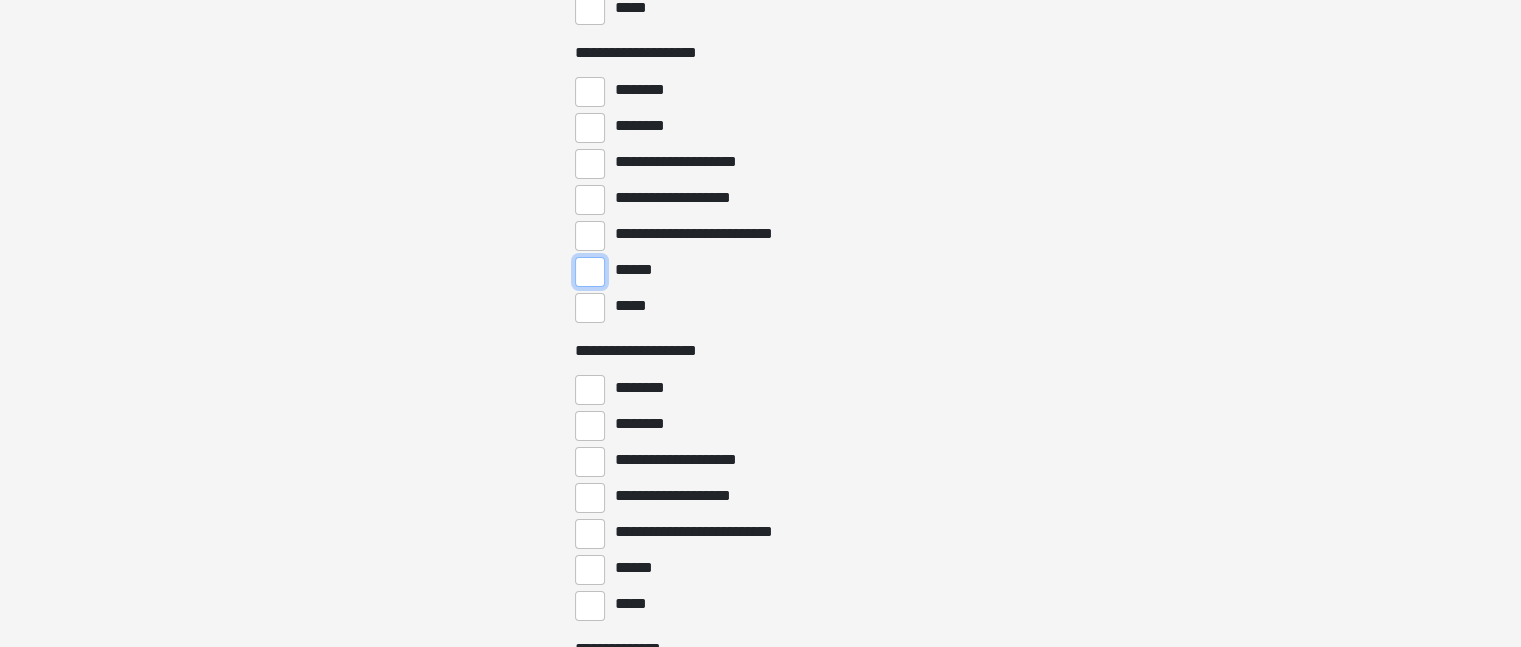 click on "******" at bounding box center (590, 272) 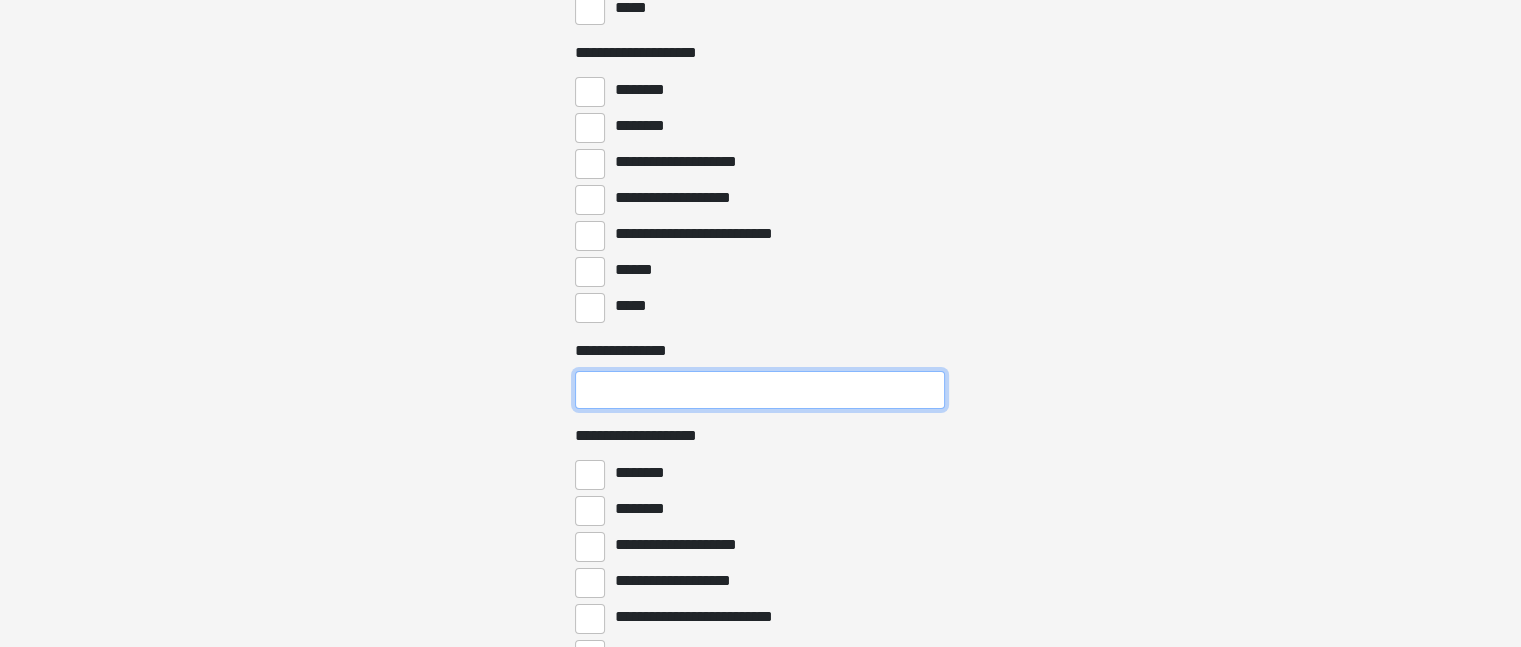 click on "**********" at bounding box center [760, 390] 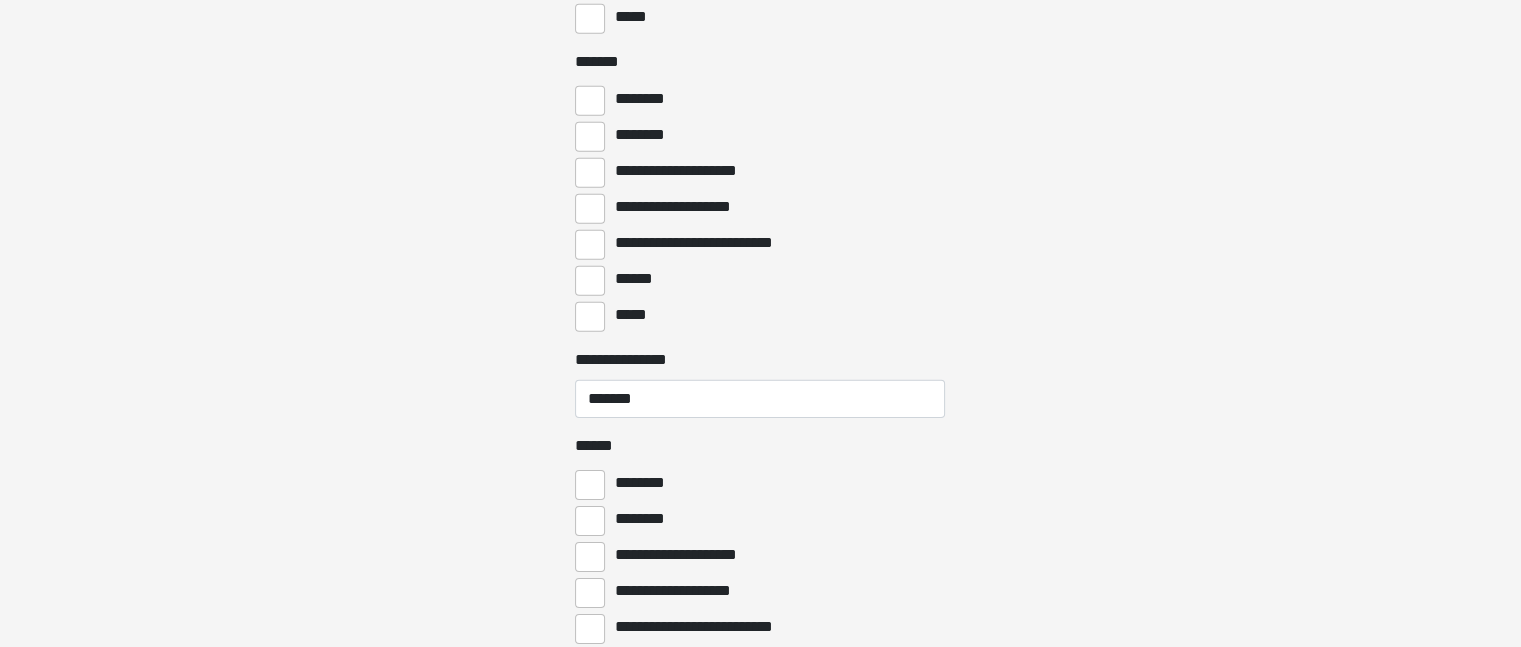 scroll, scrollTop: 6323, scrollLeft: 0, axis: vertical 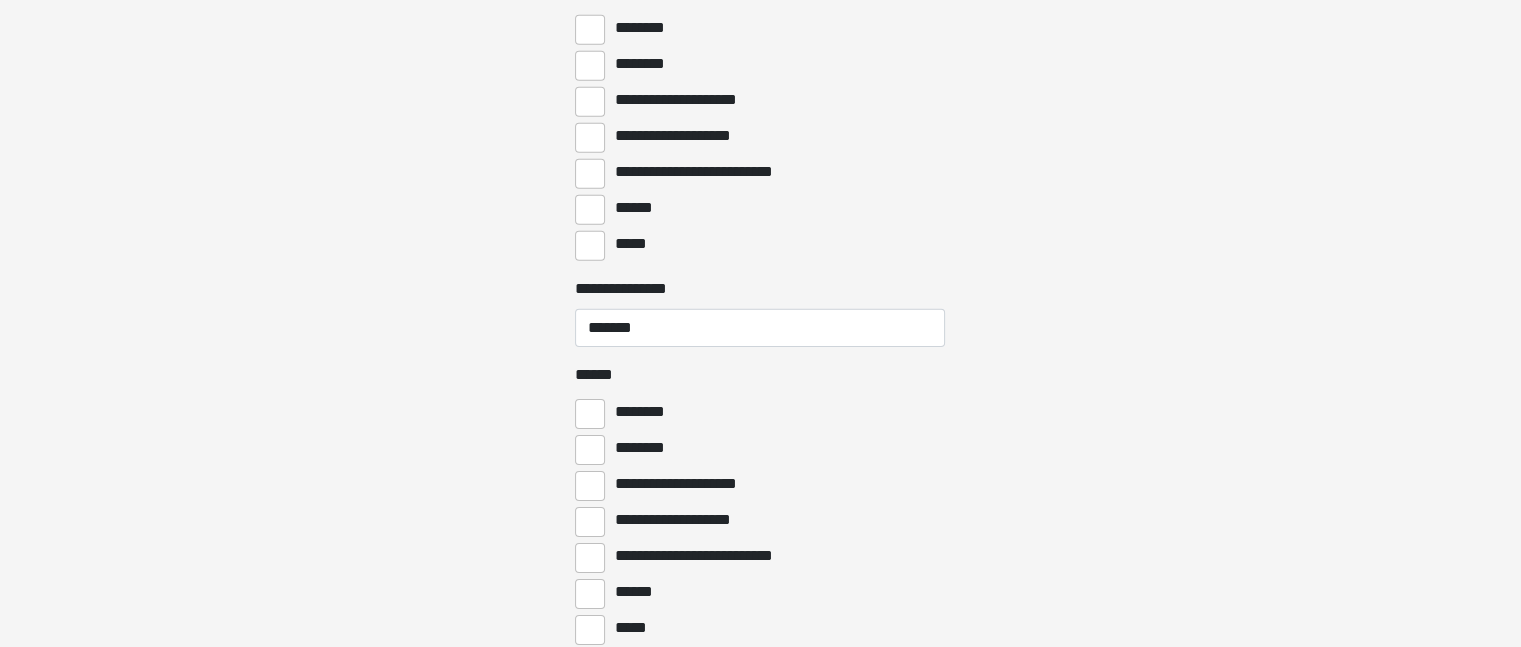 type on "******" 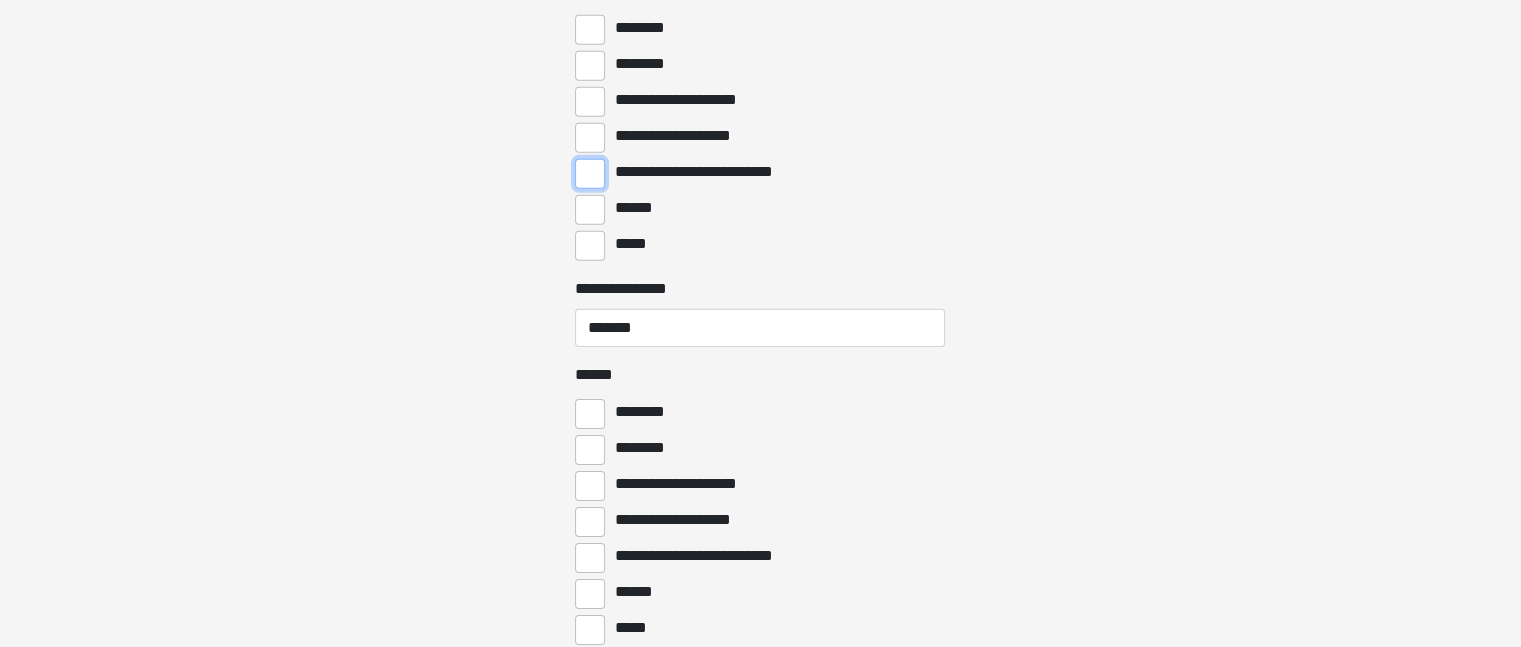 click on "**********" at bounding box center (590, 174) 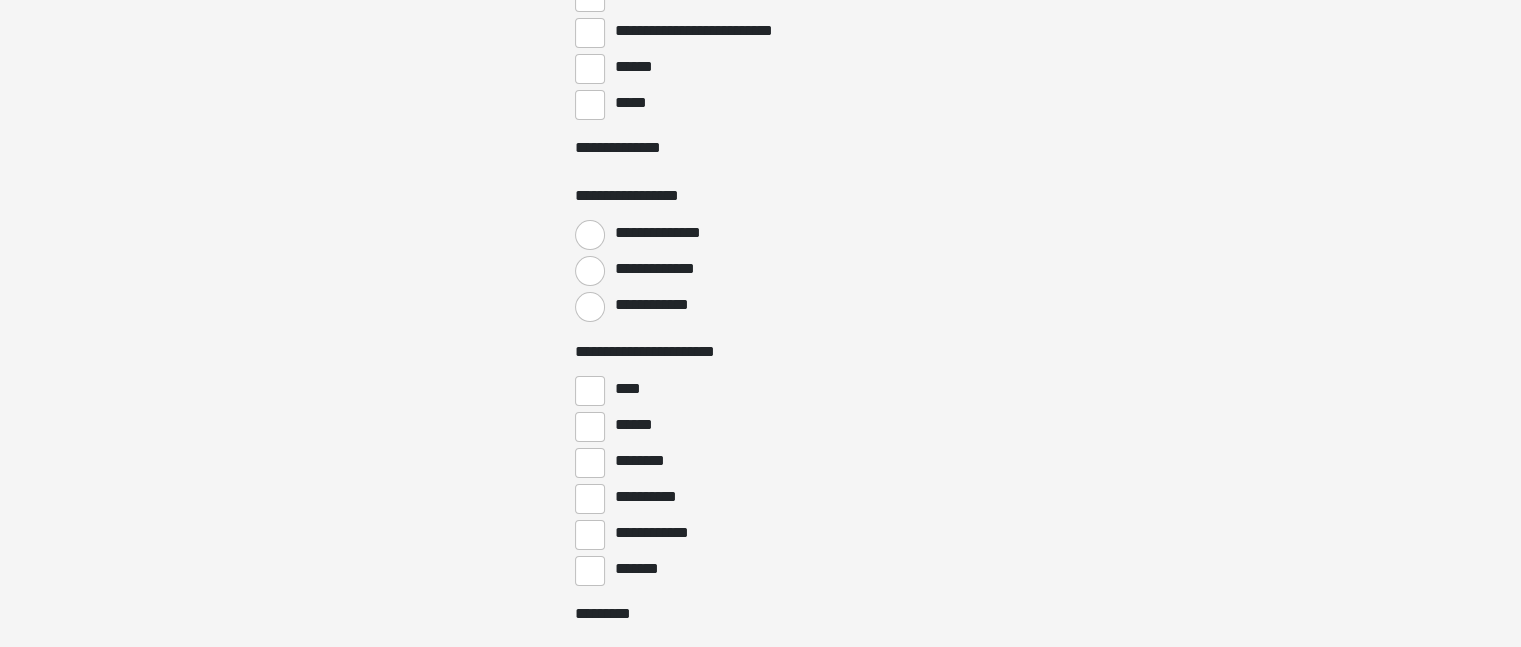 scroll, scrollTop: 7937, scrollLeft: 0, axis: vertical 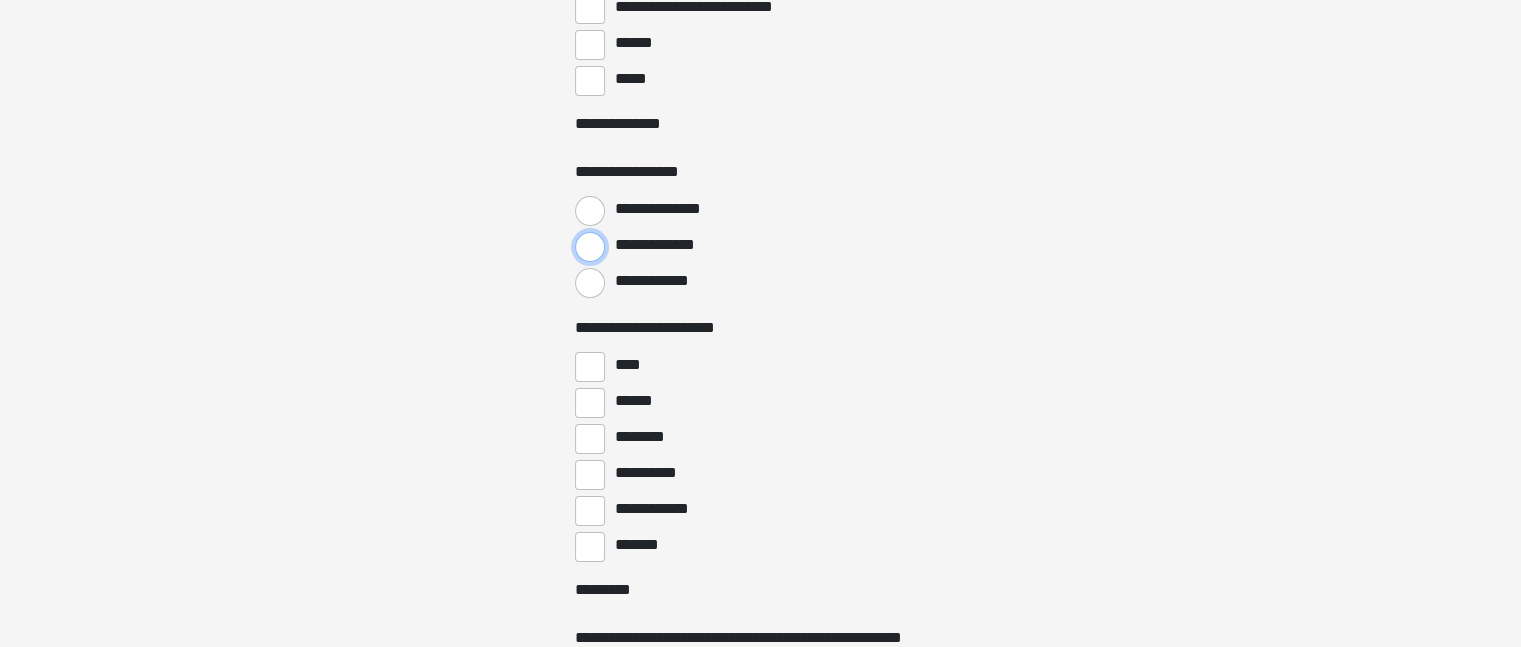 click on "**********" at bounding box center (590, 247) 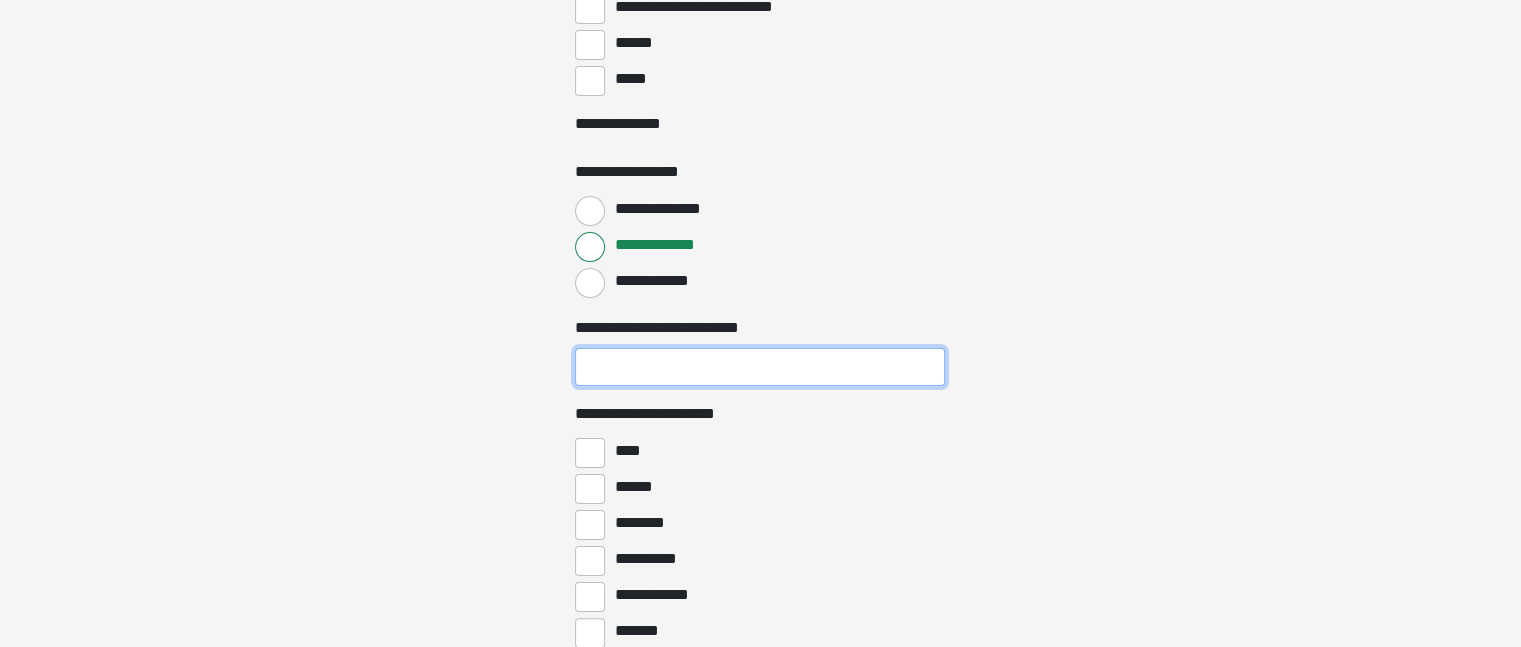 click on "**********" at bounding box center (760, 367) 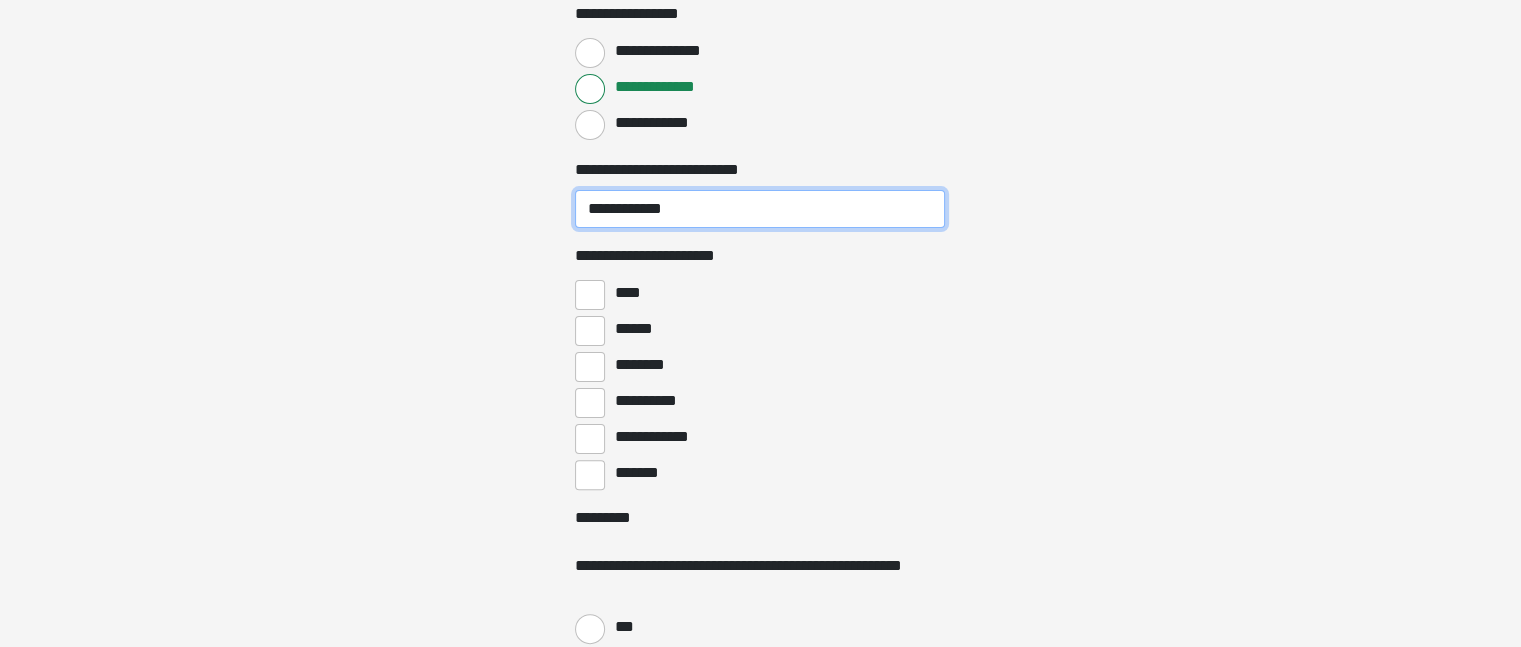 scroll, scrollTop: 8107, scrollLeft: 0, axis: vertical 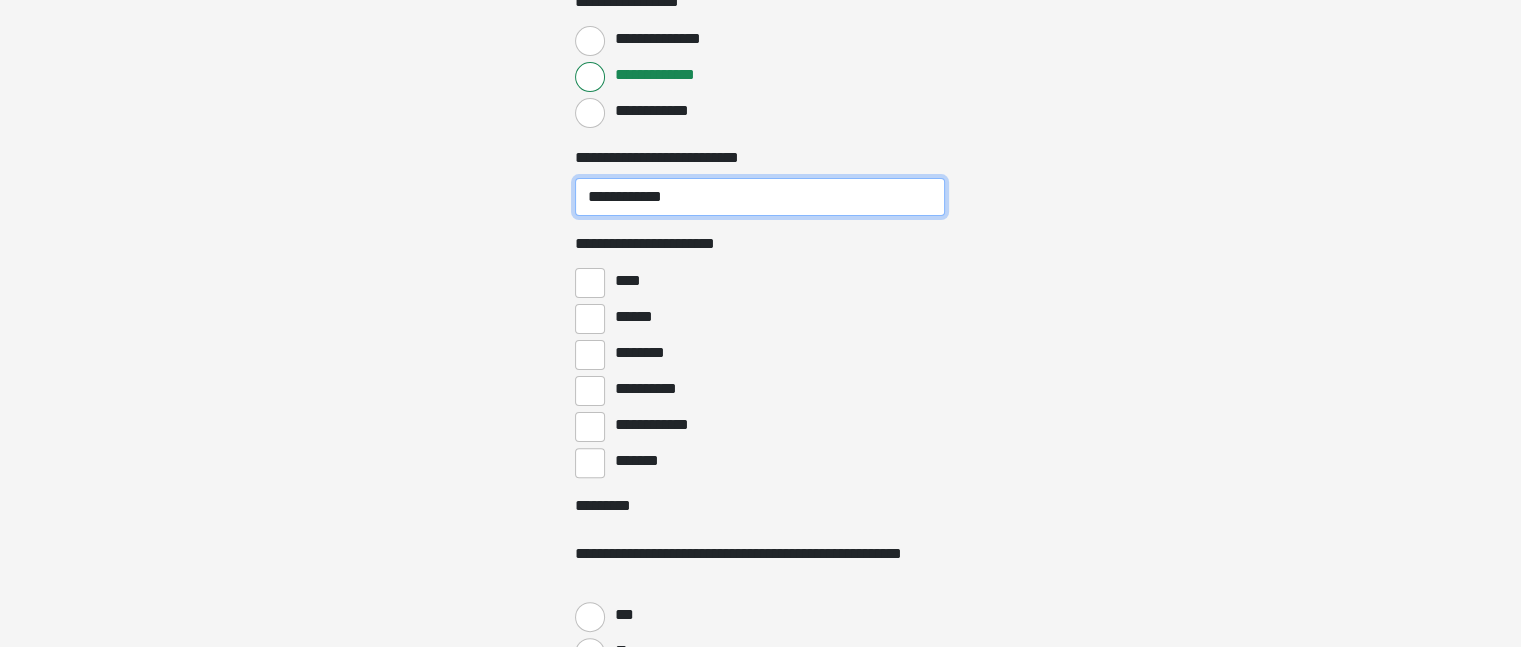 type on "**********" 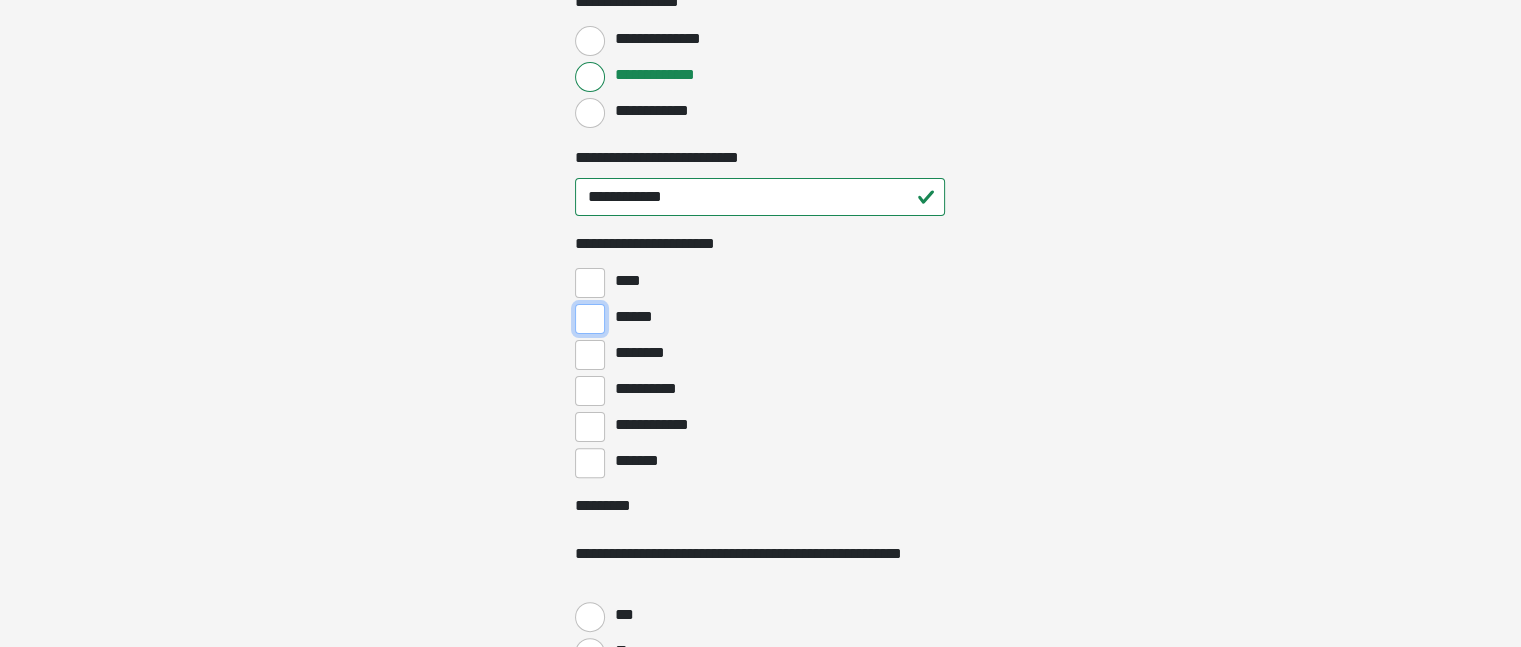 click on "******" at bounding box center (590, 319) 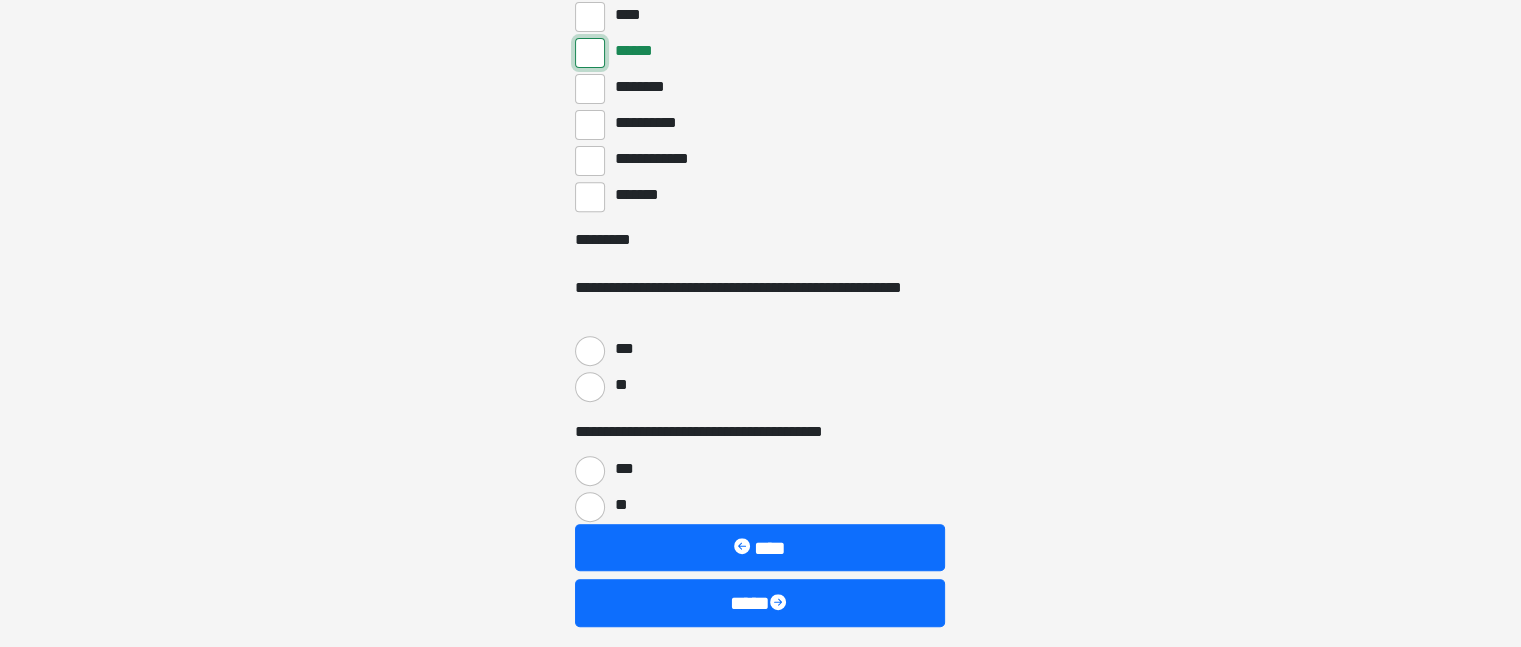 scroll, scrollTop: 8472, scrollLeft: 0, axis: vertical 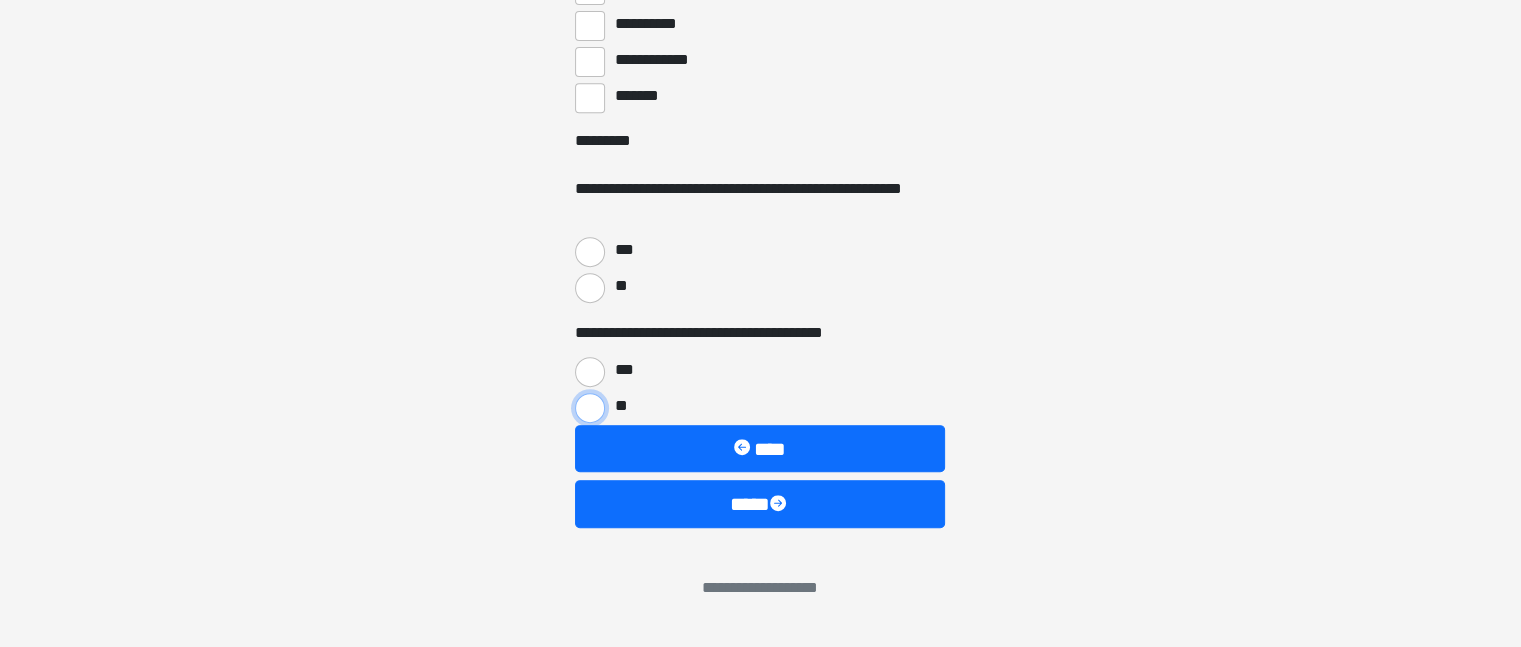 click on "**" at bounding box center (590, 408) 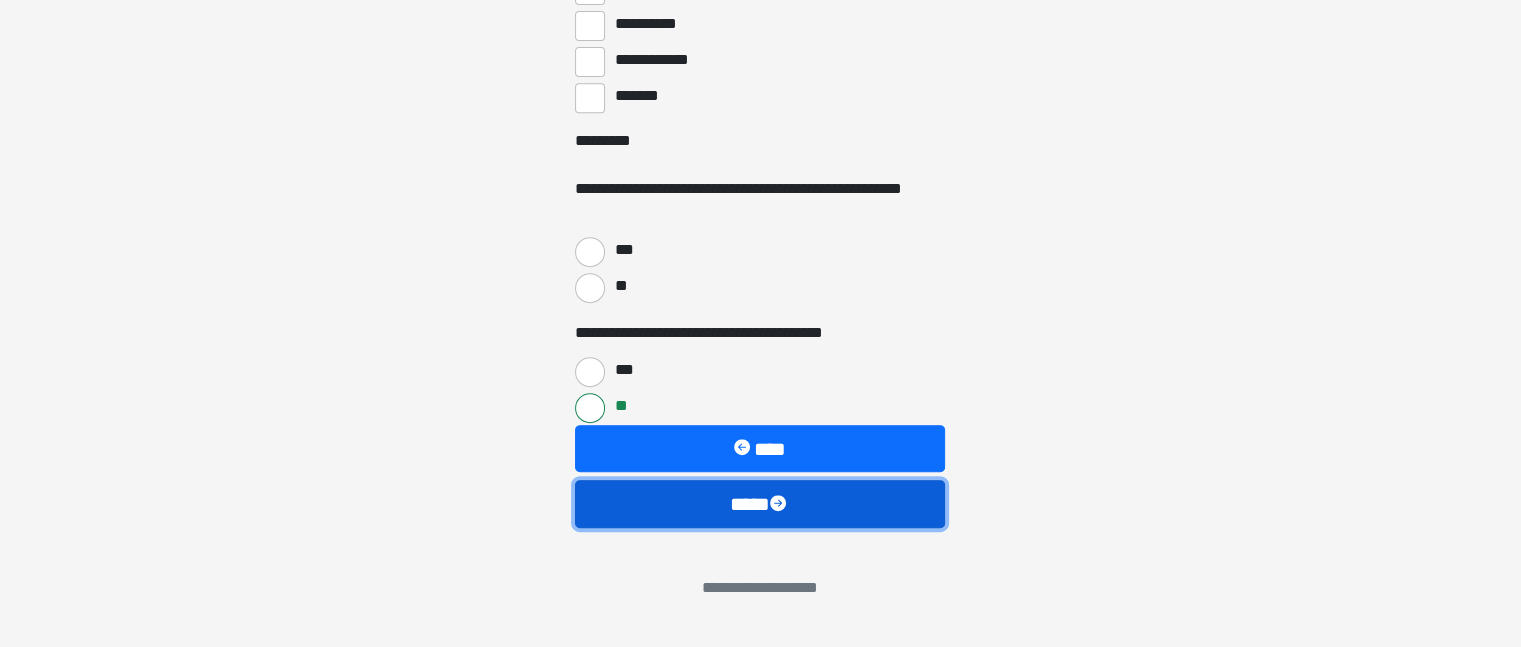 click on "****" at bounding box center (760, 504) 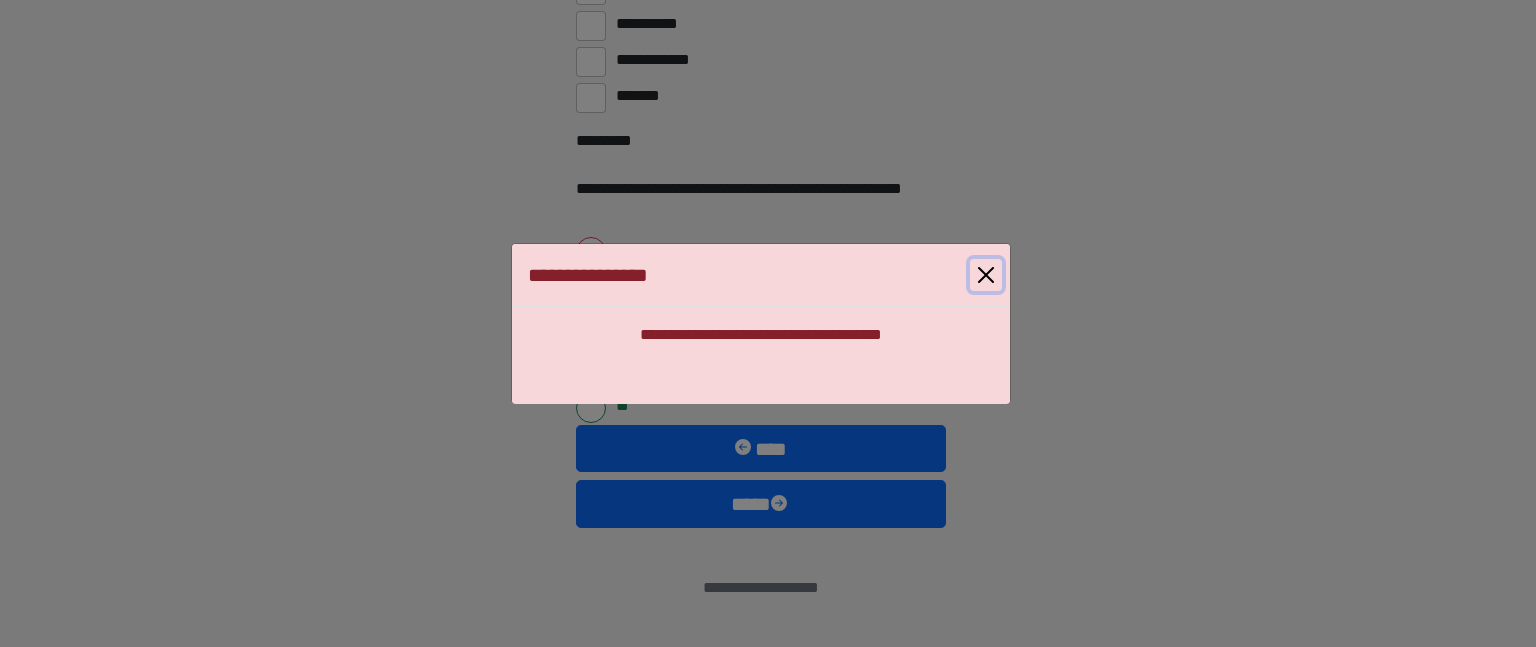 click at bounding box center (986, 275) 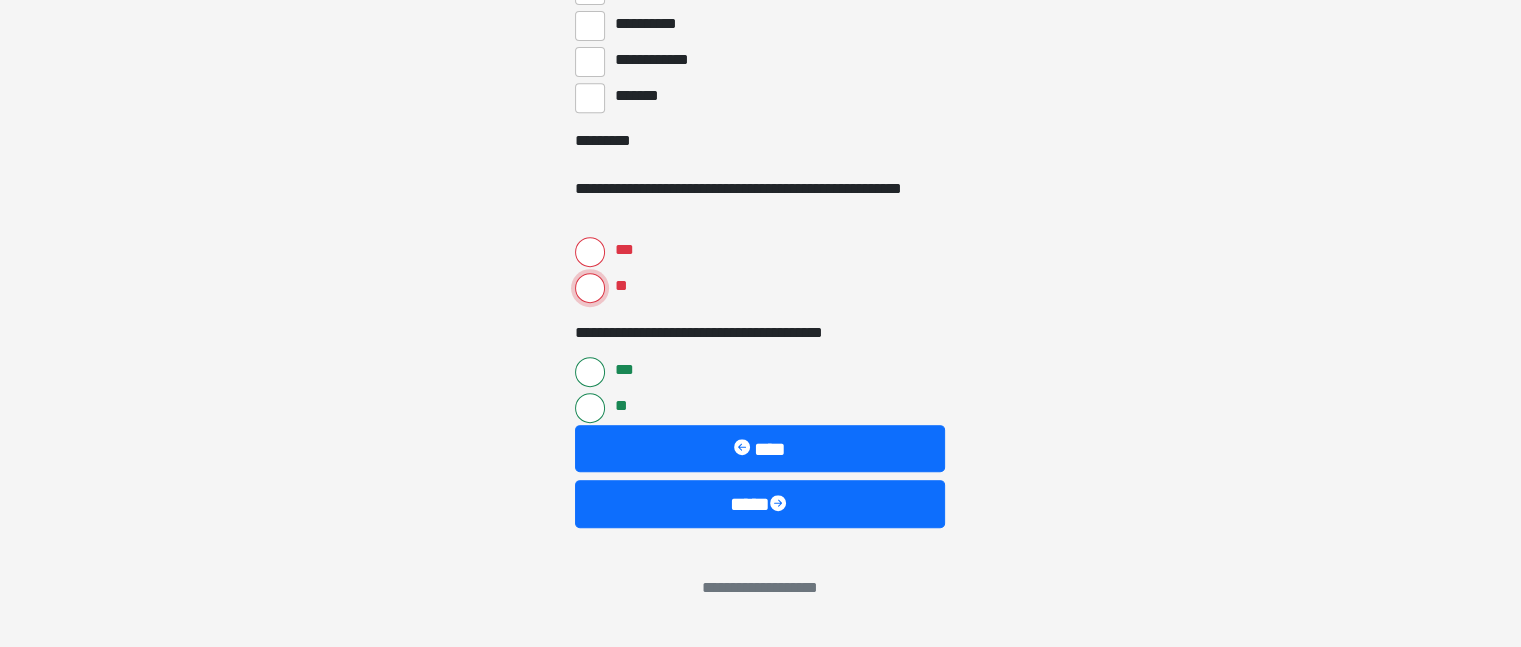 click on "**" at bounding box center [590, 288] 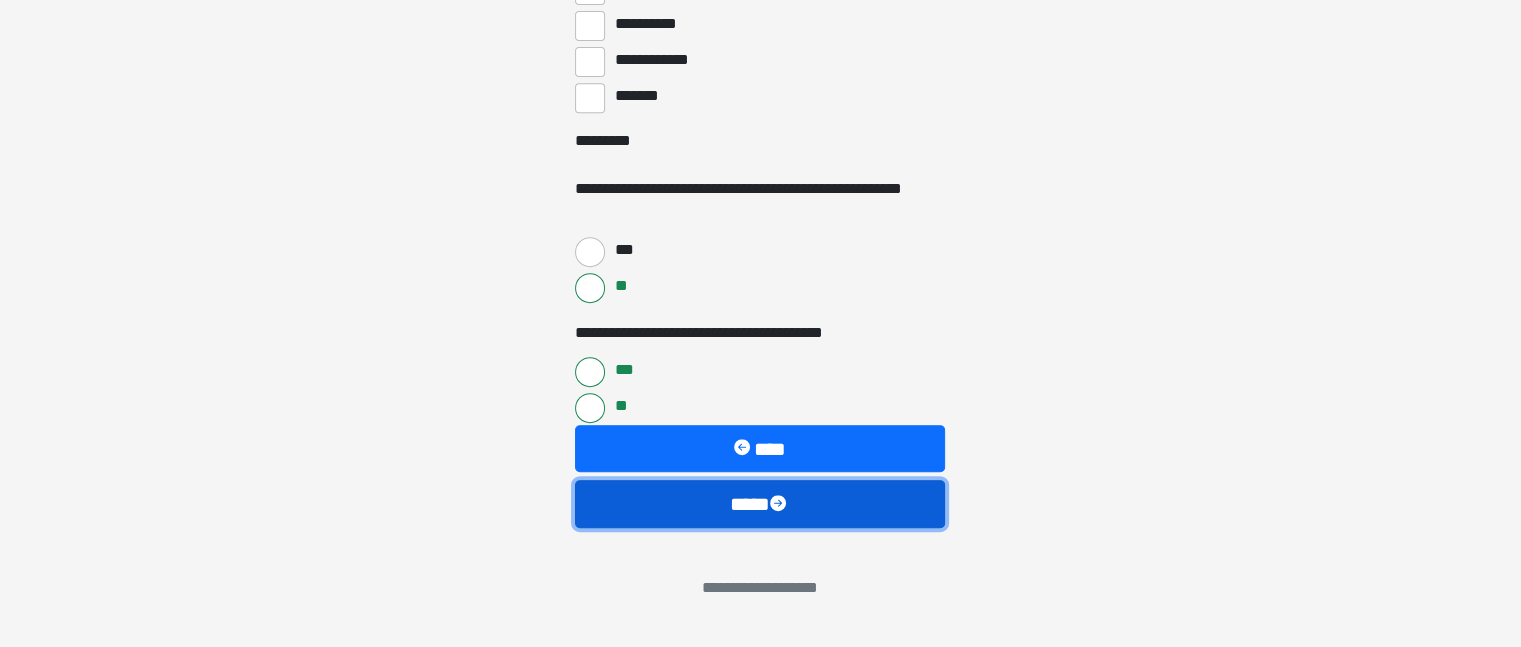 click on "****" at bounding box center (760, 504) 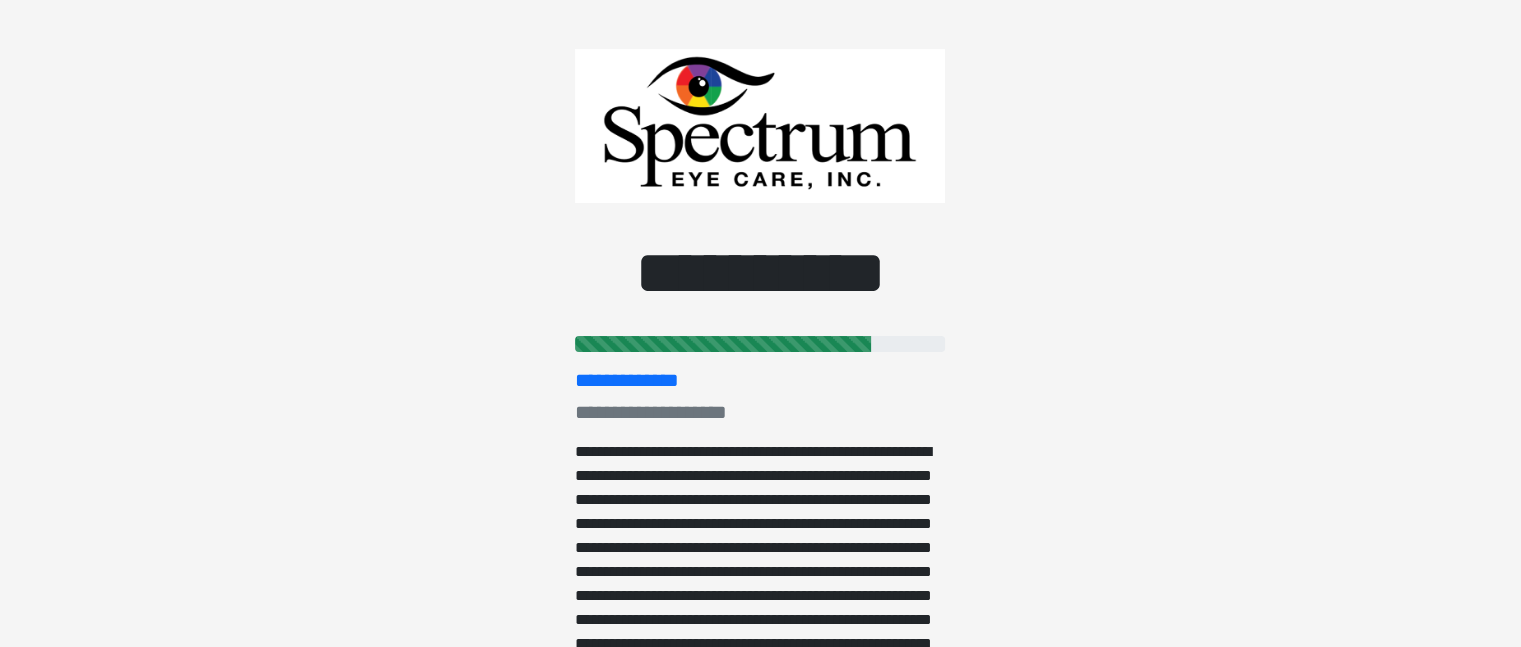 scroll, scrollTop: 0, scrollLeft: 0, axis: both 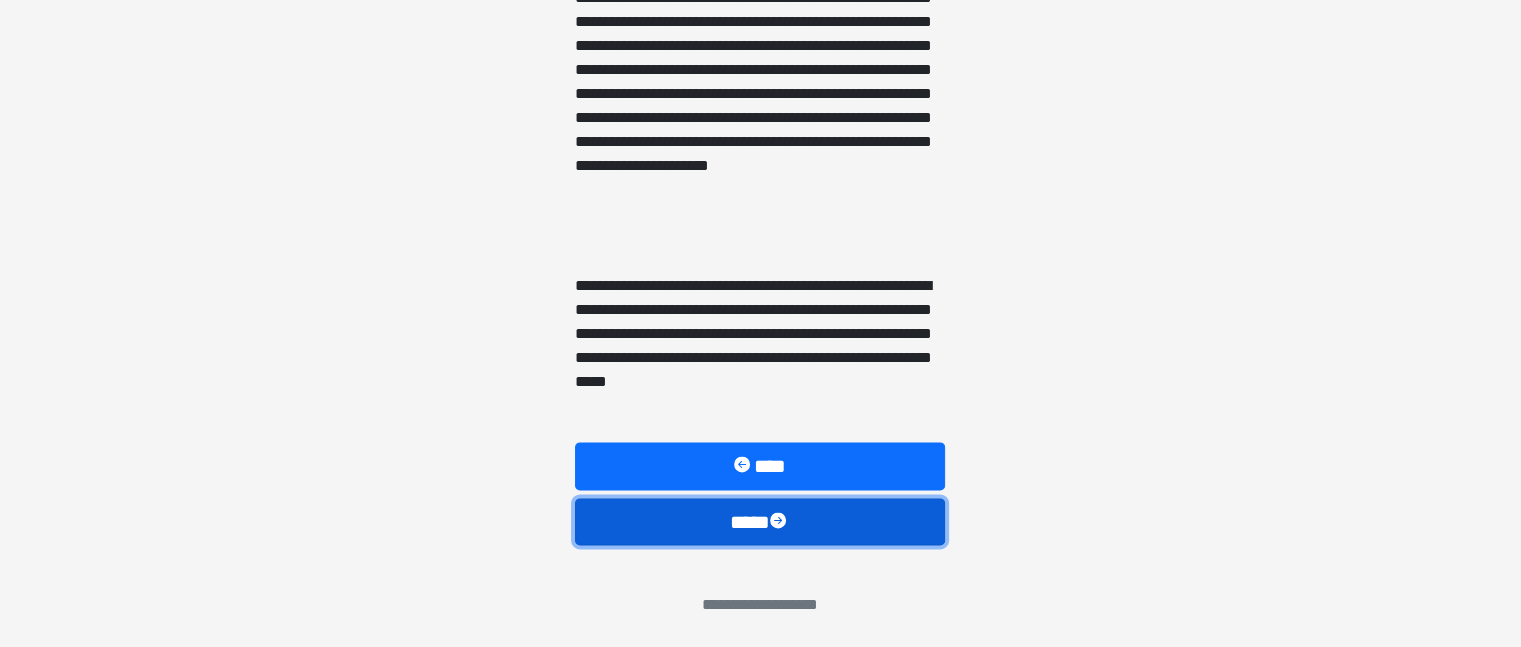 click on "****" at bounding box center [760, 522] 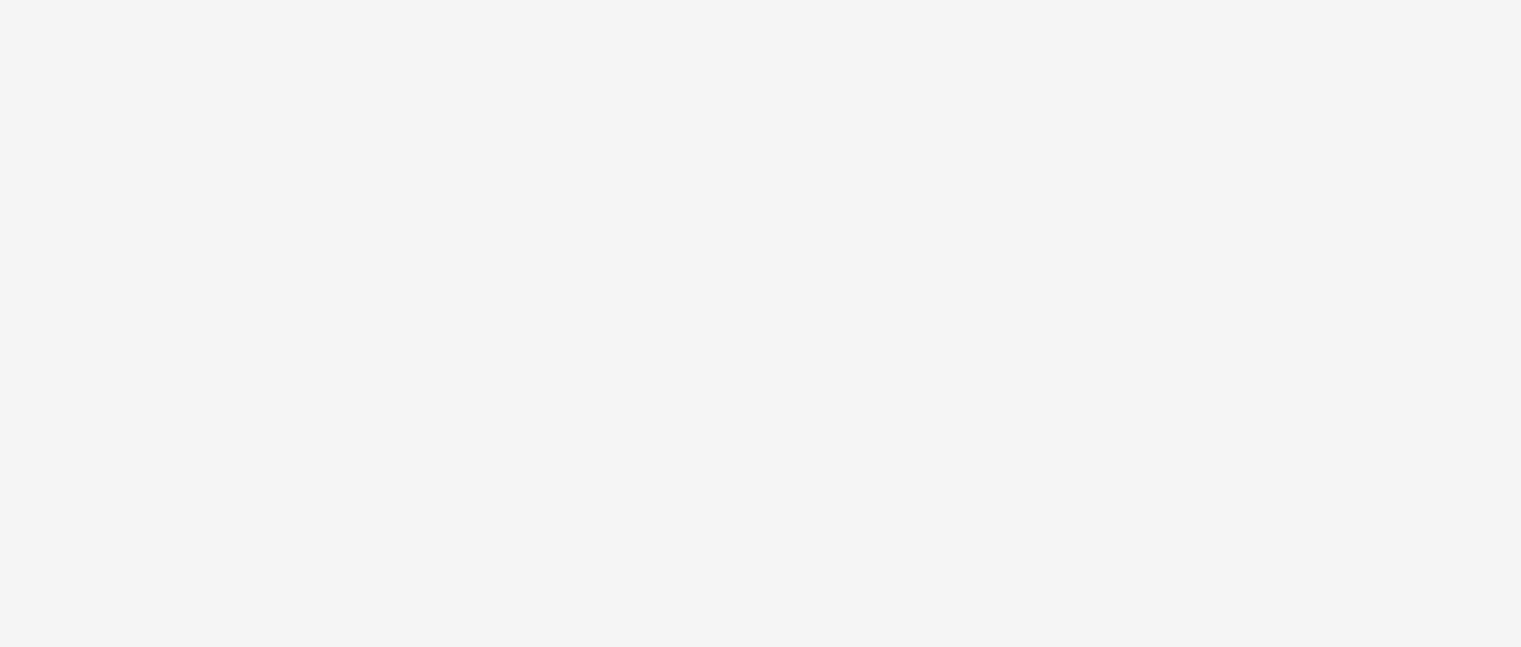 scroll, scrollTop: 194, scrollLeft: 0, axis: vertical 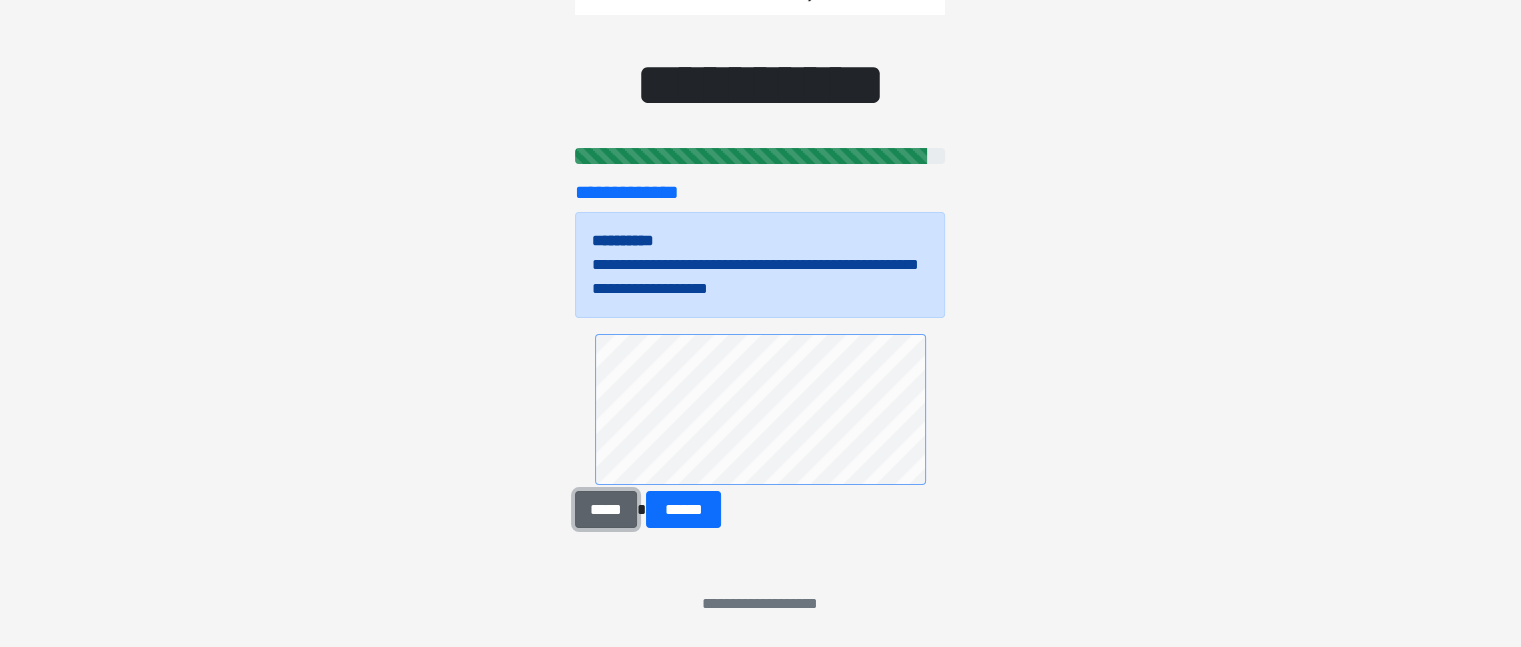 click on "*****" at bounding box center (605, 510) 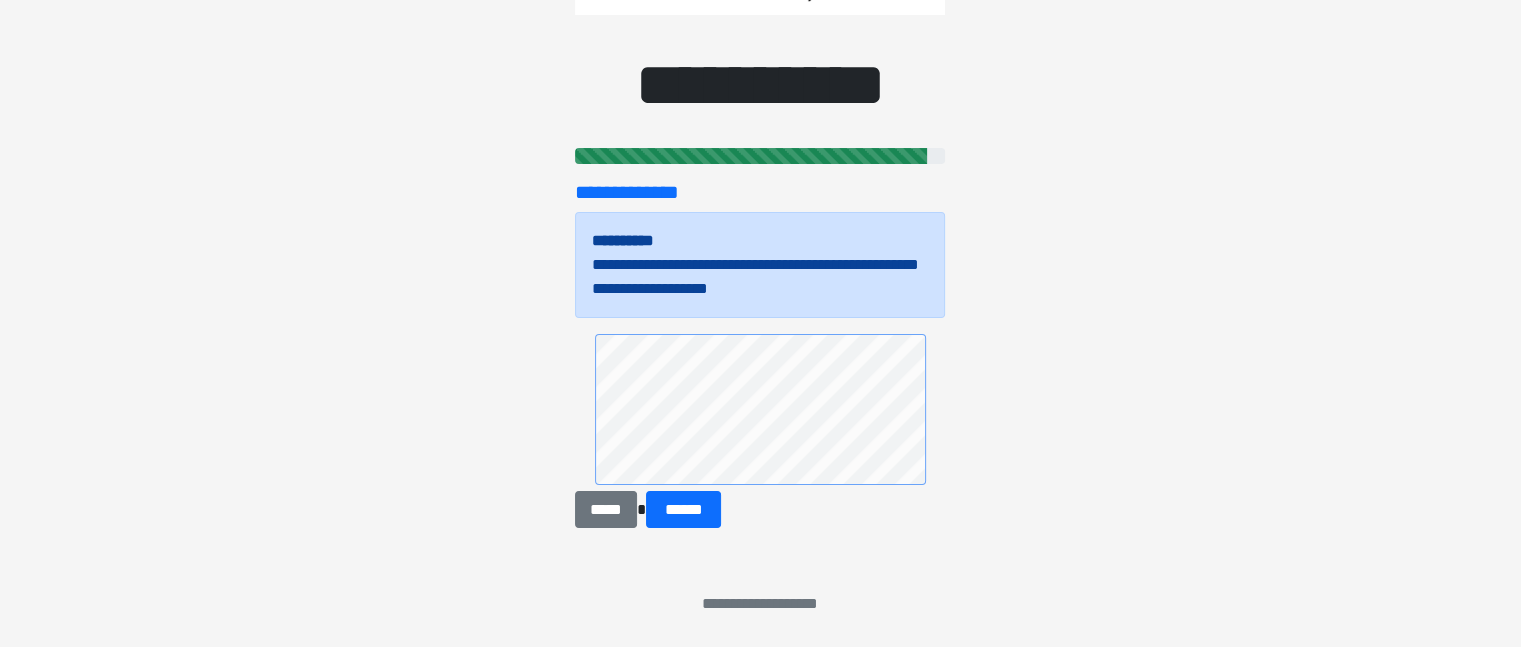 drag, startPoint x: 593, startPoint y: 375, endPoint x: 1007, endPoint y: 520, distance: 438.65817 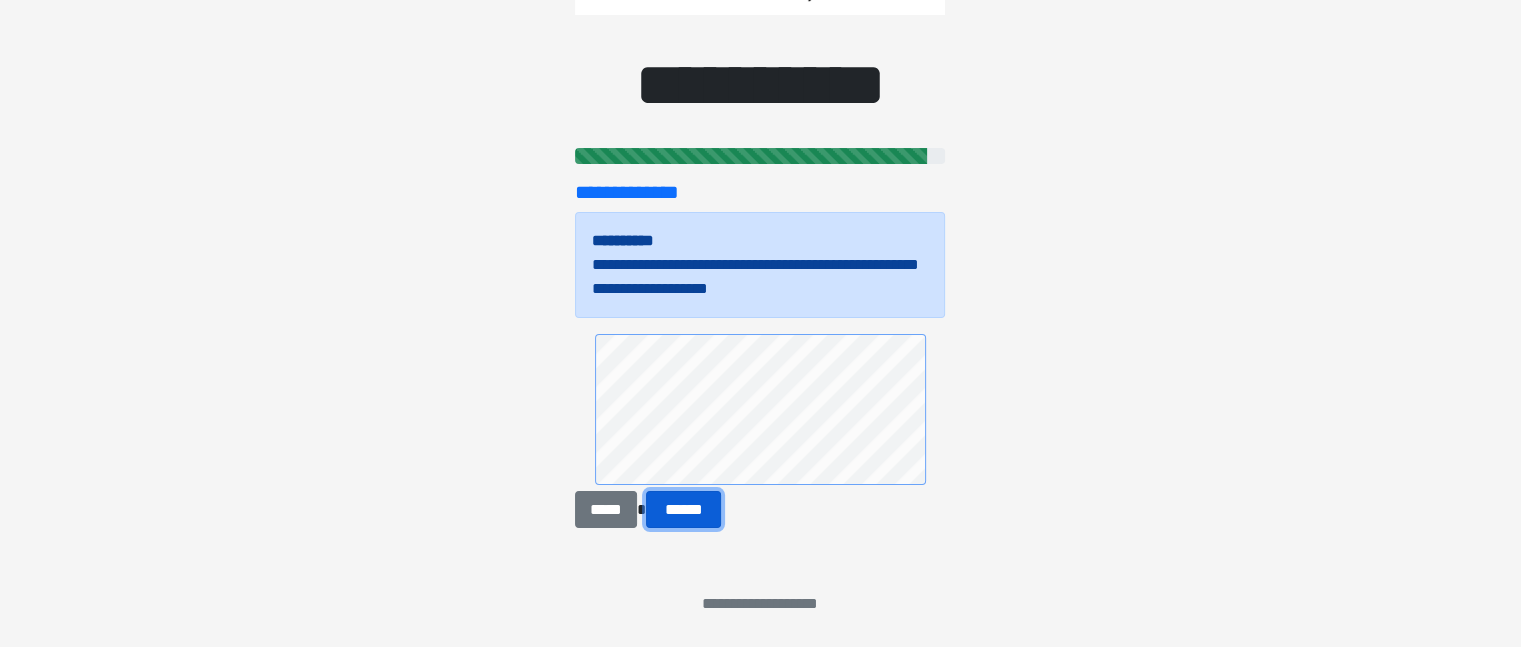 click on "******" at bounding box center (684, 510) 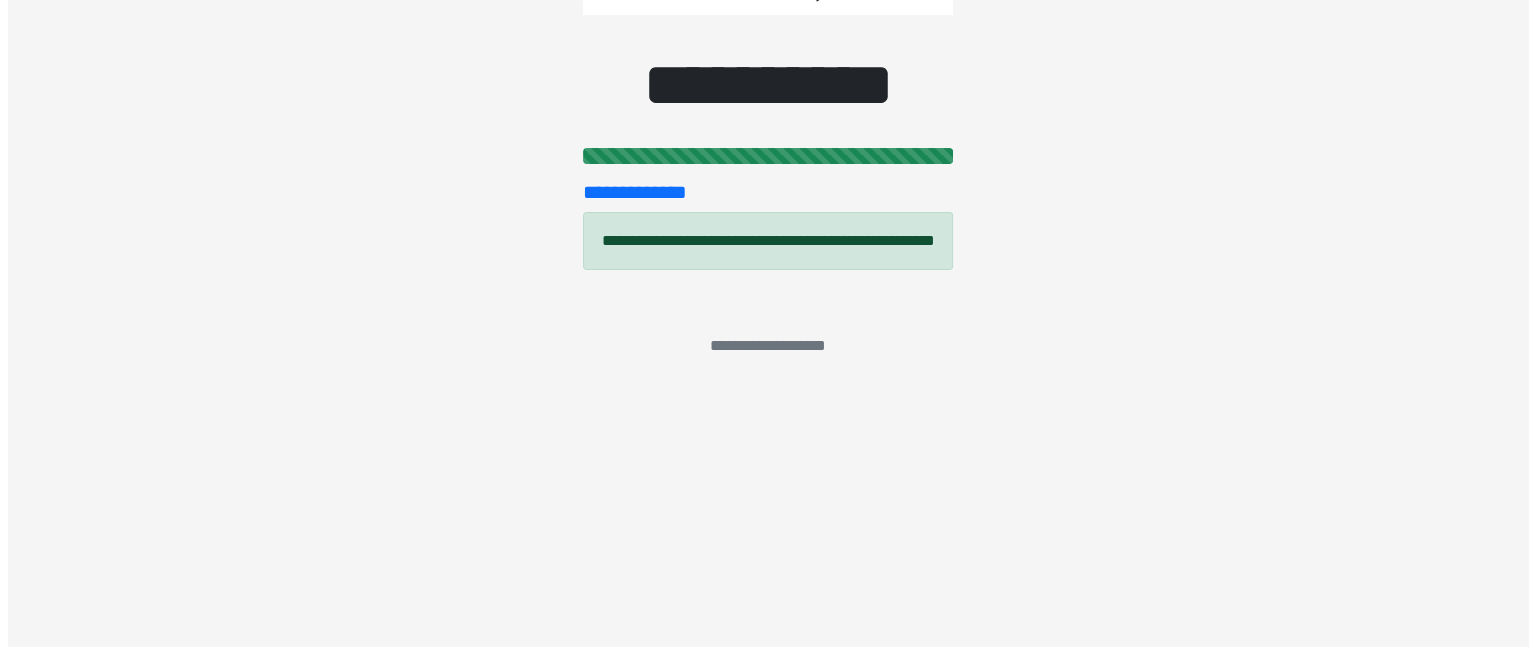 scroll, scrollTop: 0, scrollLeft: 0, axis: both 